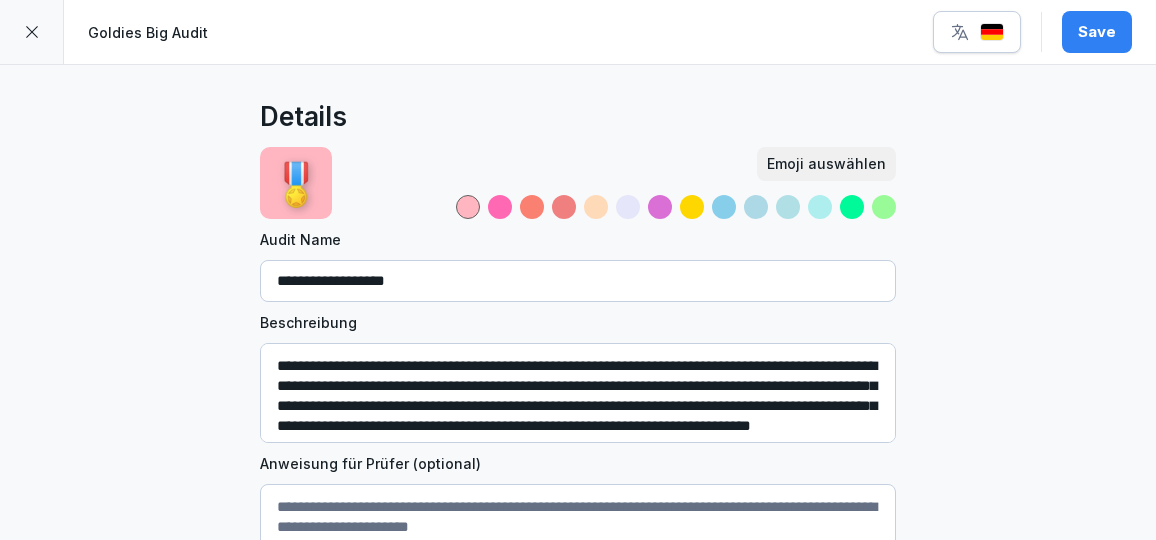 scroll, scrollTop: 0, scrollLeft: 0, axis: both 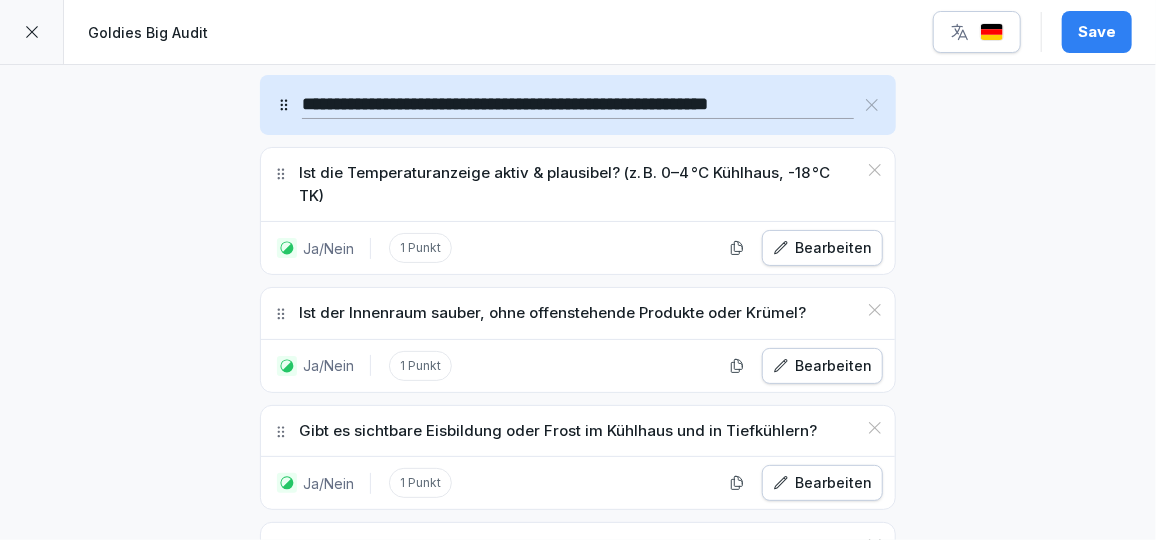 click on "Save" at bounding box center [1097, 32] 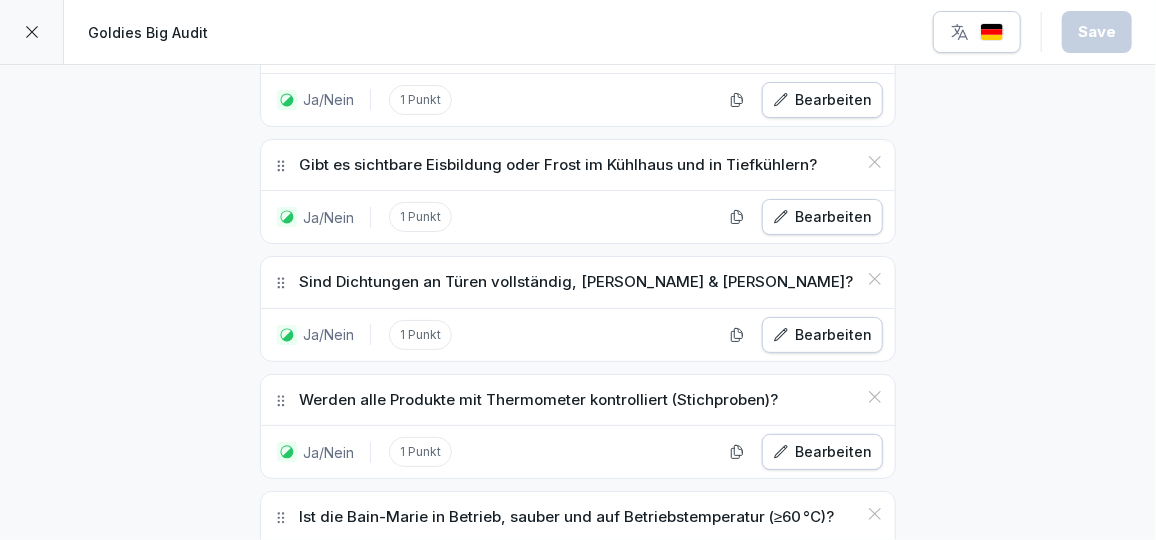 scroll, scrollTop: 17213, scrollLeft: 0, axis: vertical 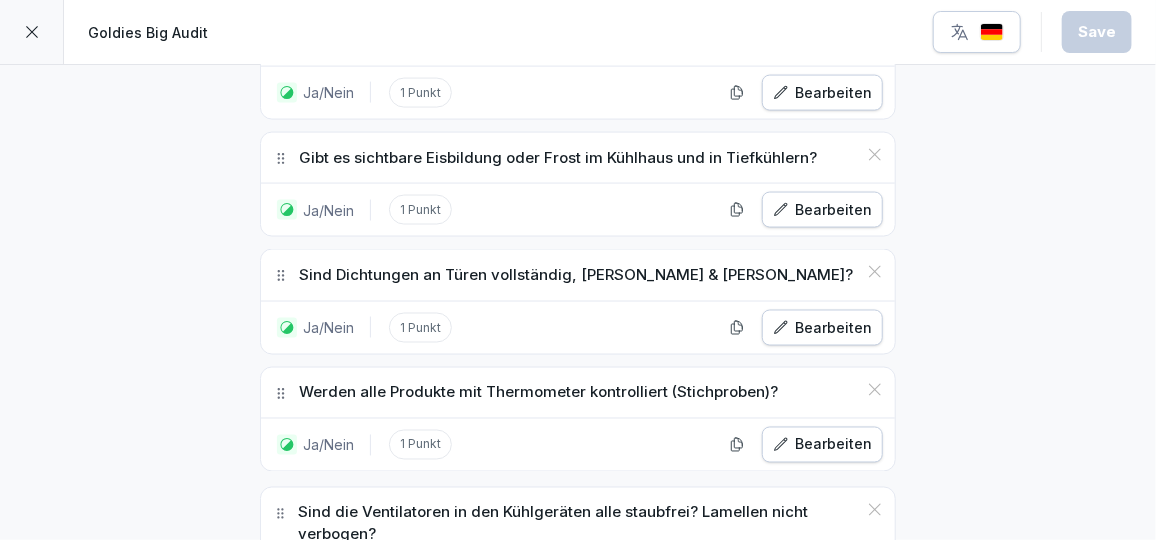drag, startPoint x: 274, startPoint y: 162, endPoint x: 279, endPoint y: 310, distance: 148.08444 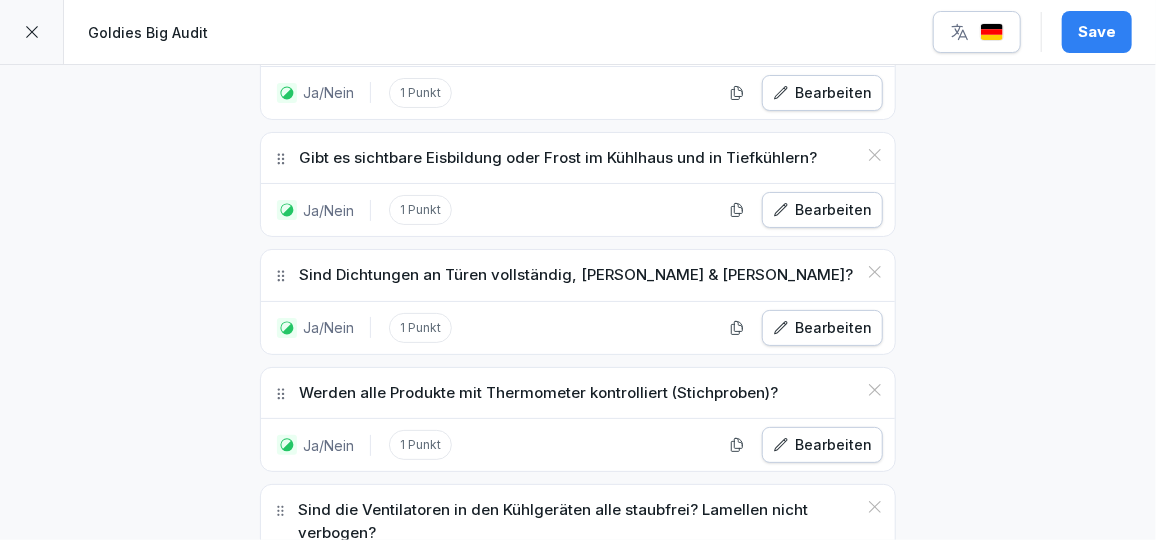 click on "Sektion hinzufügen" at bounding box center (744, 818) 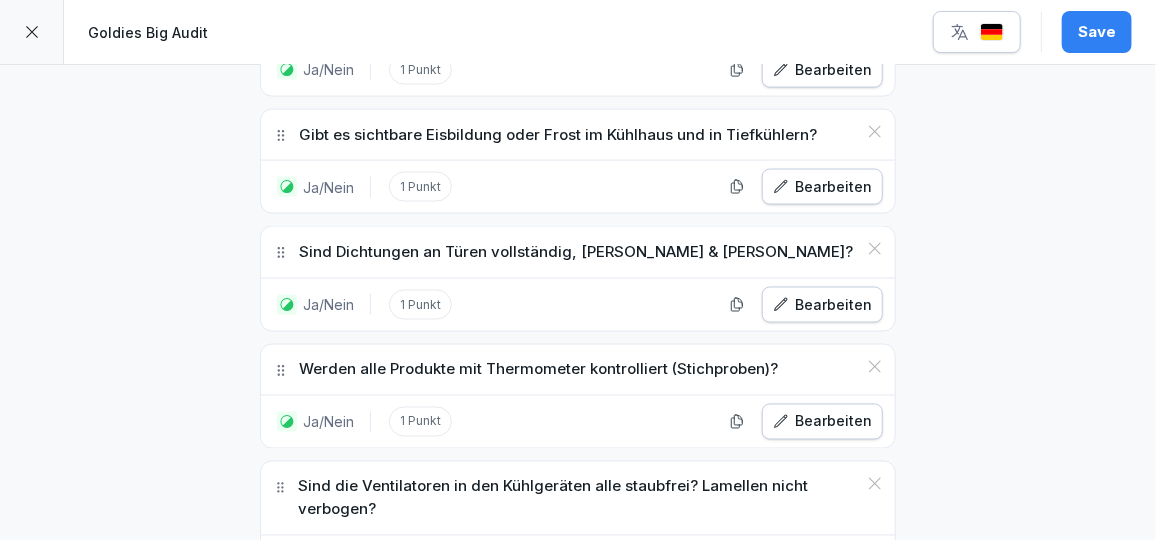 scroll, scrollTop: 17256, scrollLeft: 0, axis: vertical 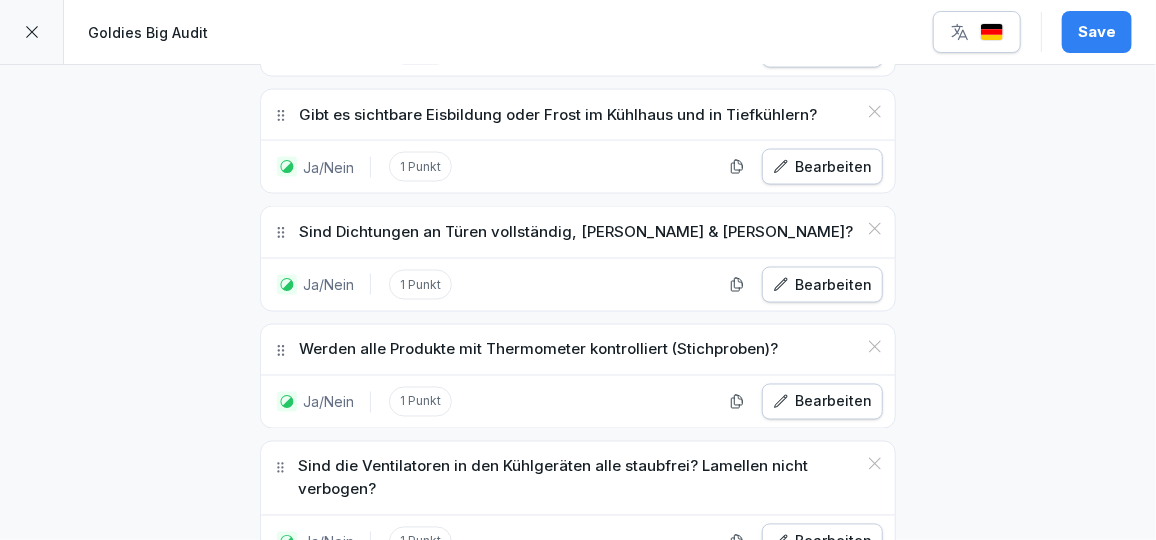 drag, startPoint x: 267, startPoint y: 298, endPoint x: 291, endPoint y: 333, distance: 42.43819 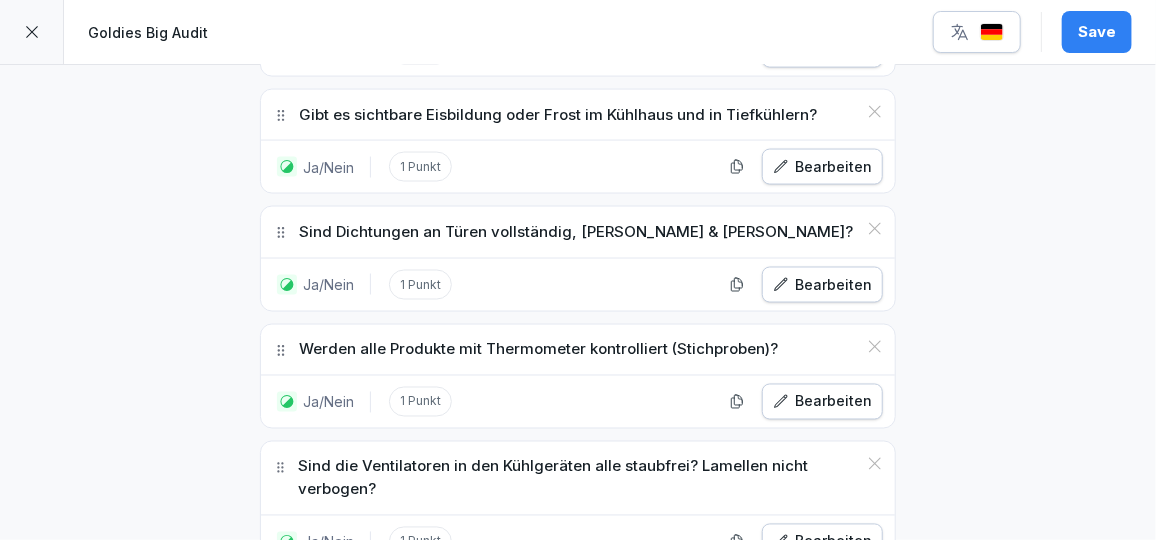 click at bounding box center [578, 611] 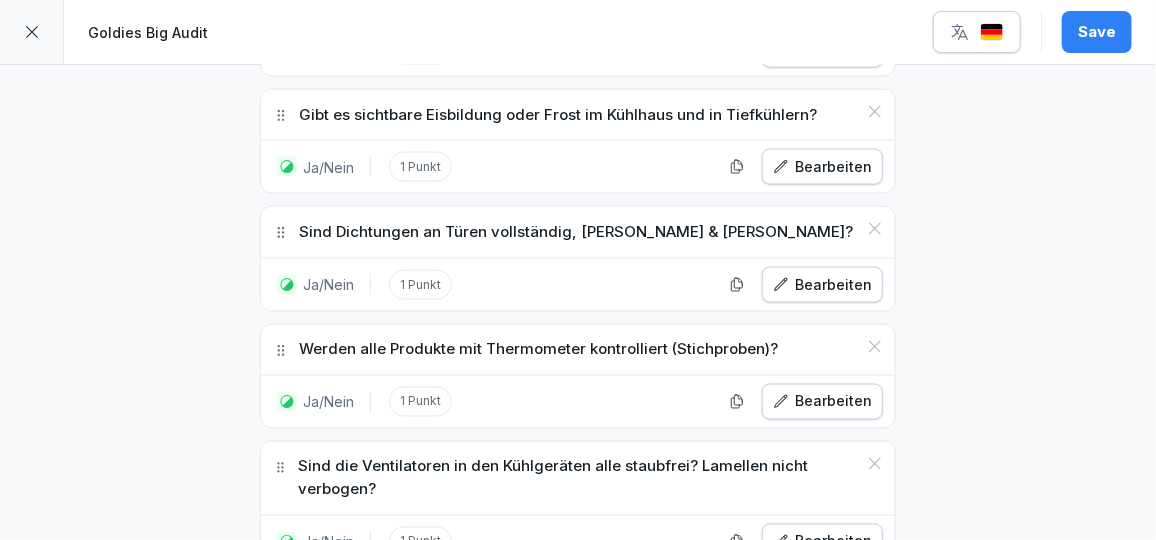 click on "Ja/Nein 1 Punkt Bearbeiten" at bounding box center [578, 542] 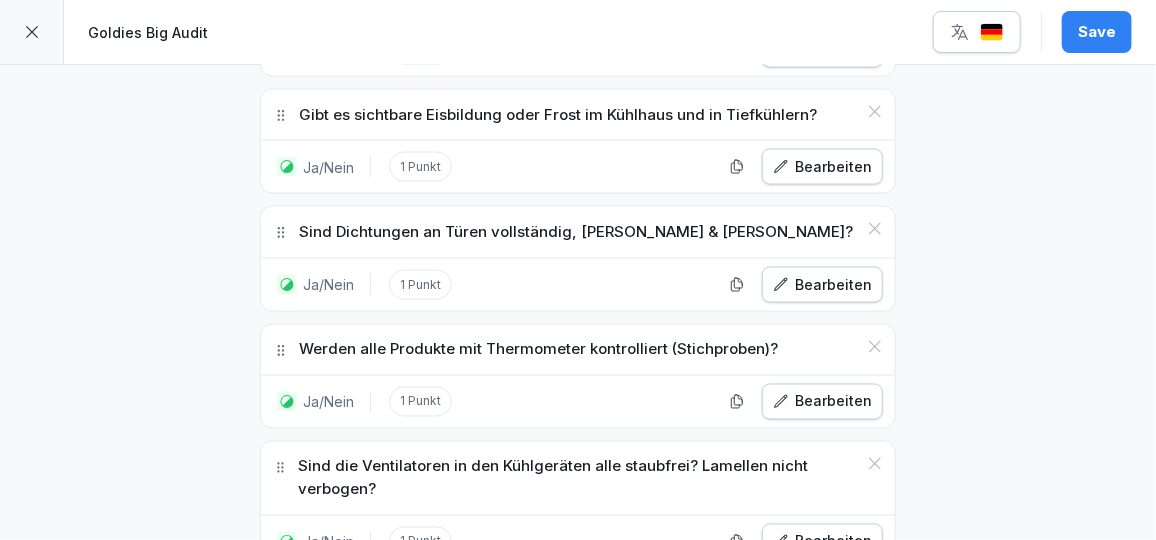 click on "**********" at bounding box center (578, 611) 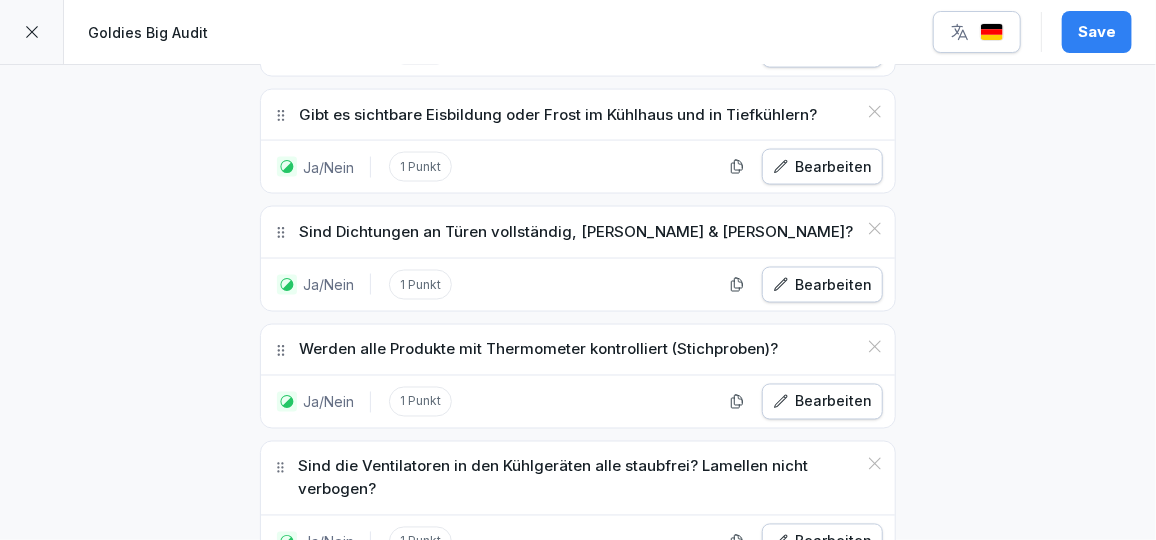 type on "**********" 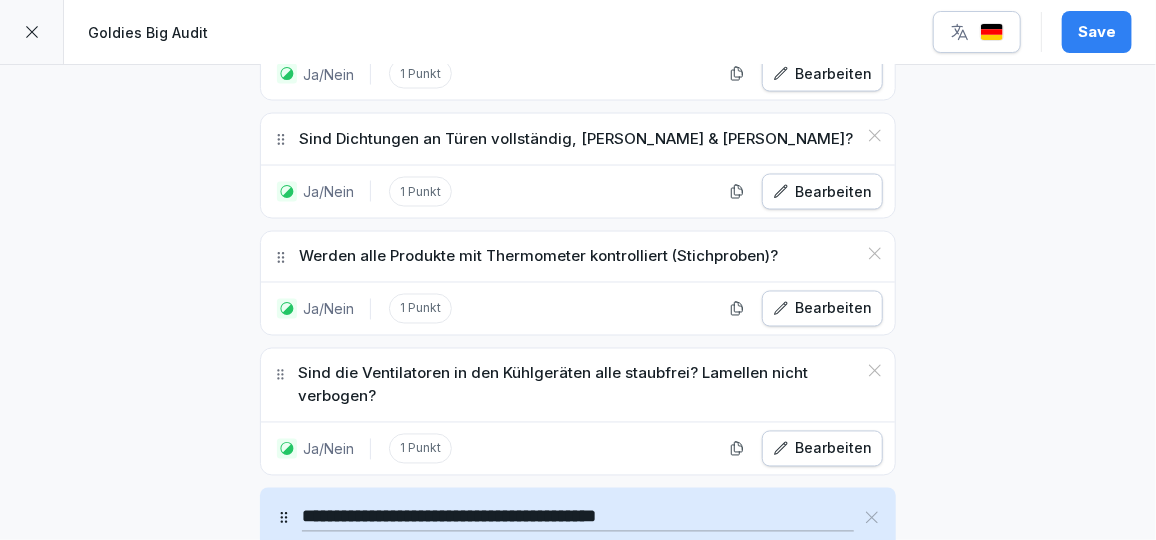 scroll, scrollTop: 17350, scrollLeft: 0, axis: vertical 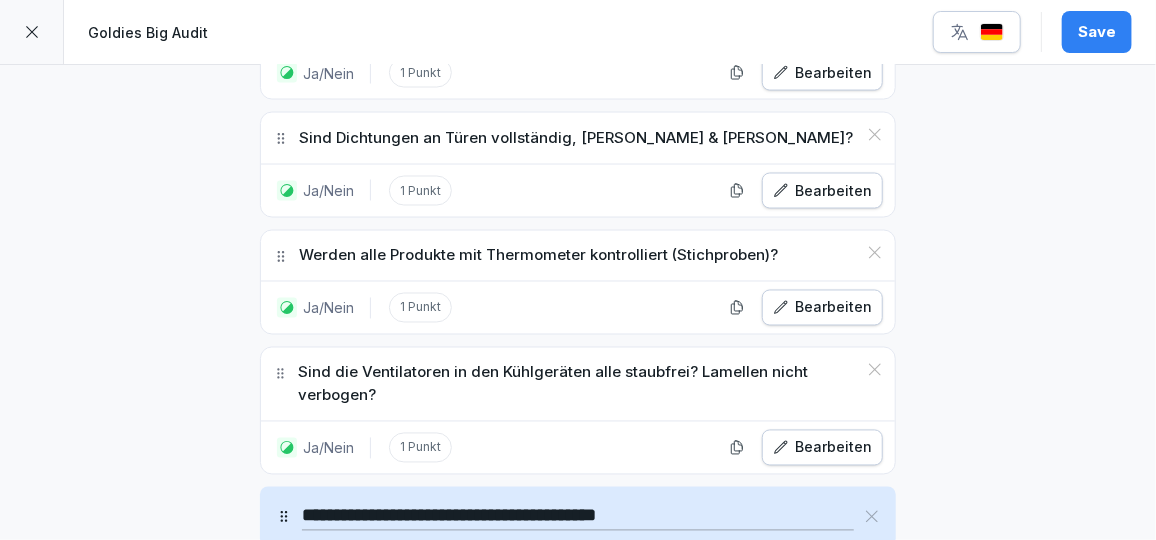 click on "Ja/Nein" at bounding box center (467, 699) 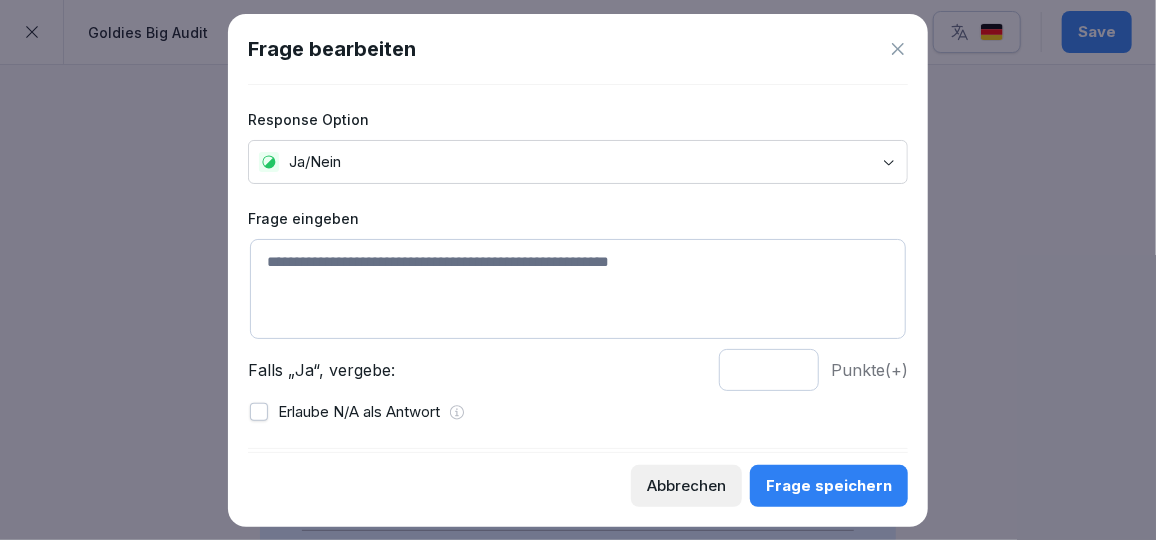 scroll, scrollTop: 12, scrollLeft: 0, axis: vertical 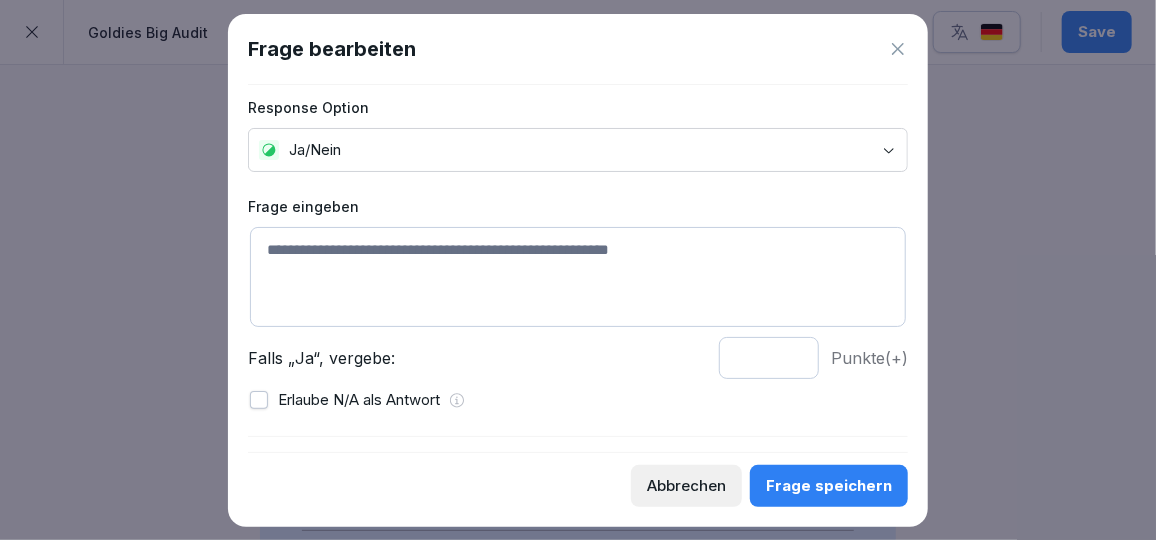 click at bounding box center [578, 277] 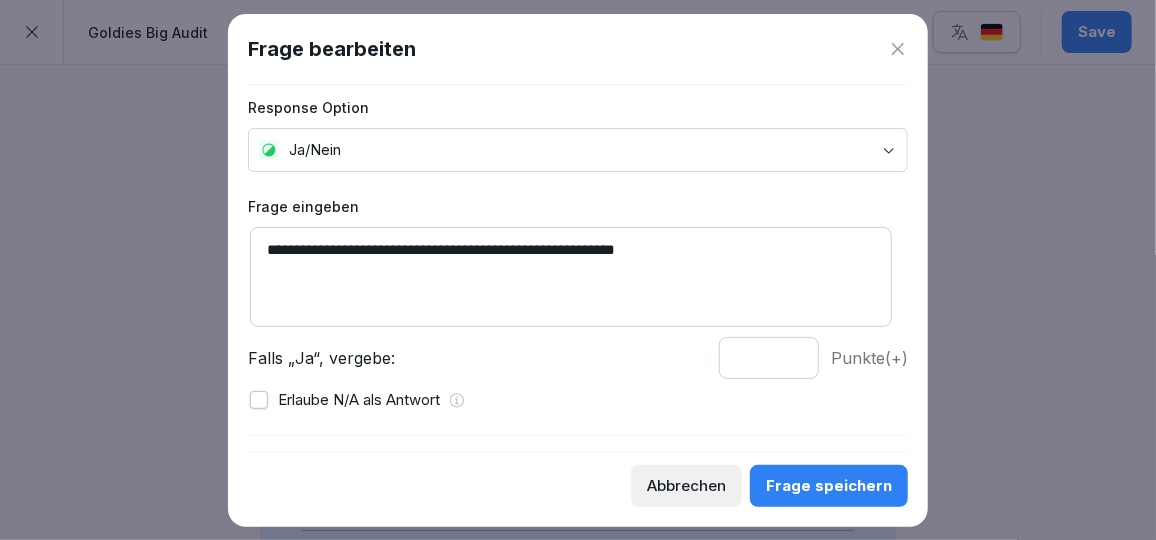 type on "**********" 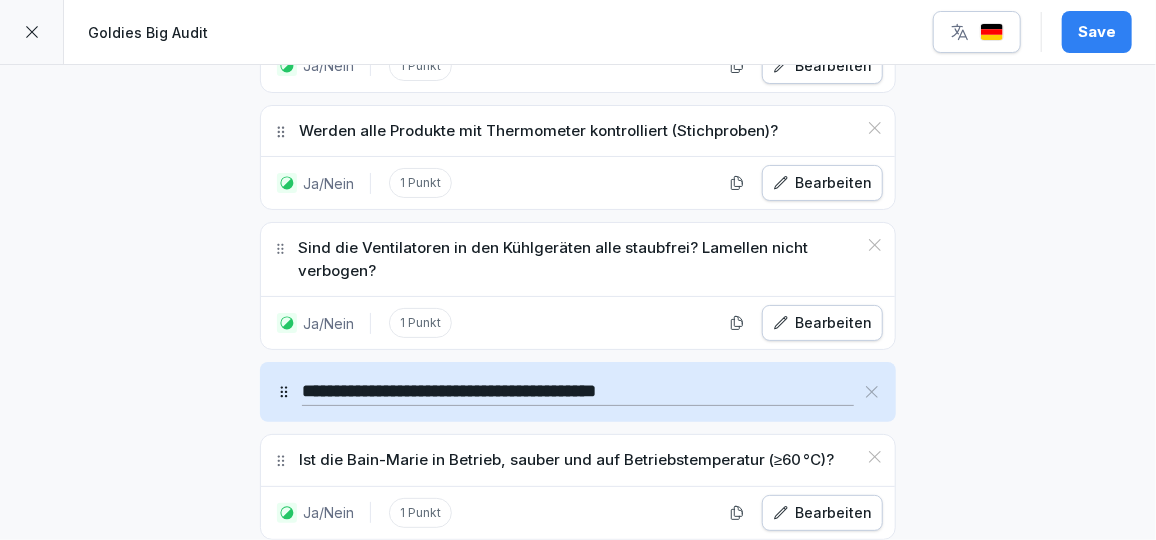 scroll, scrollTop: 17476, scrollLeft: 0, axis: vertical 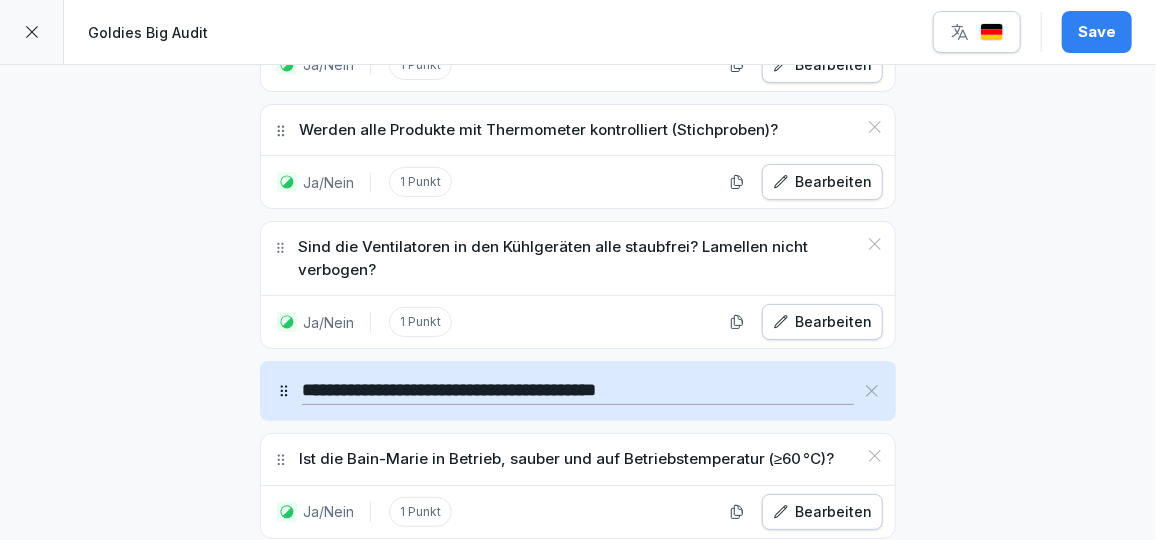 click on "Ja/Nein" at bounding box center (467, 690) 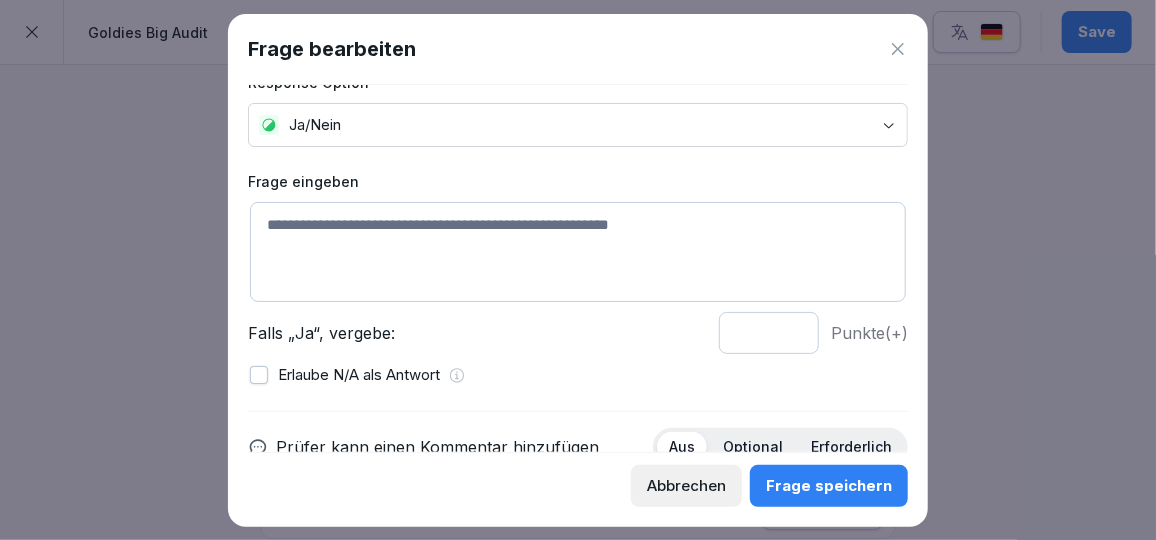scroll, scrollTop: 38, scrollLeft: 0, axis: vertical 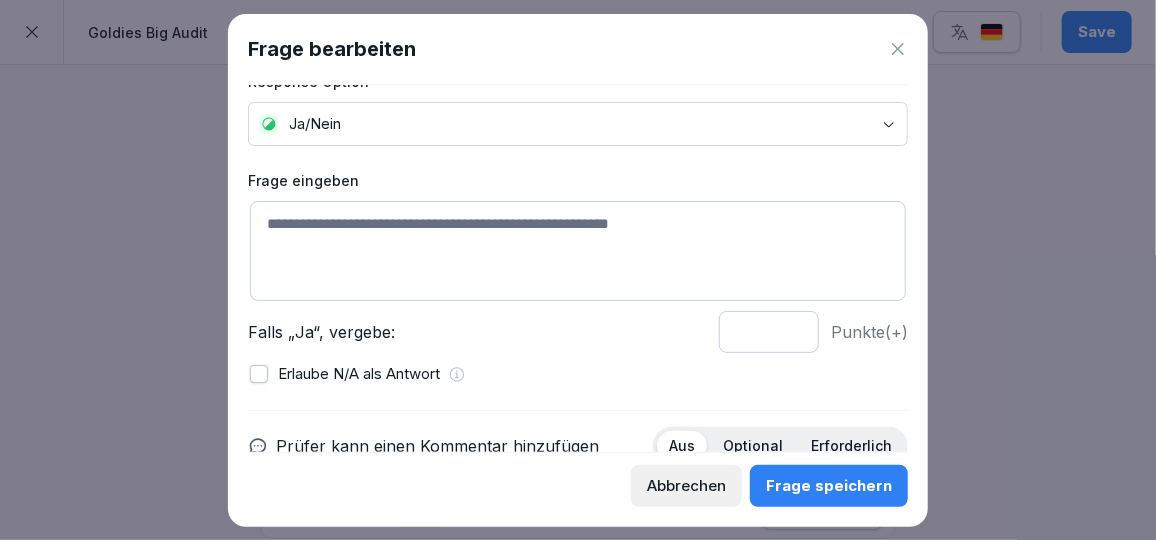 click at bounding box center [578, 251] 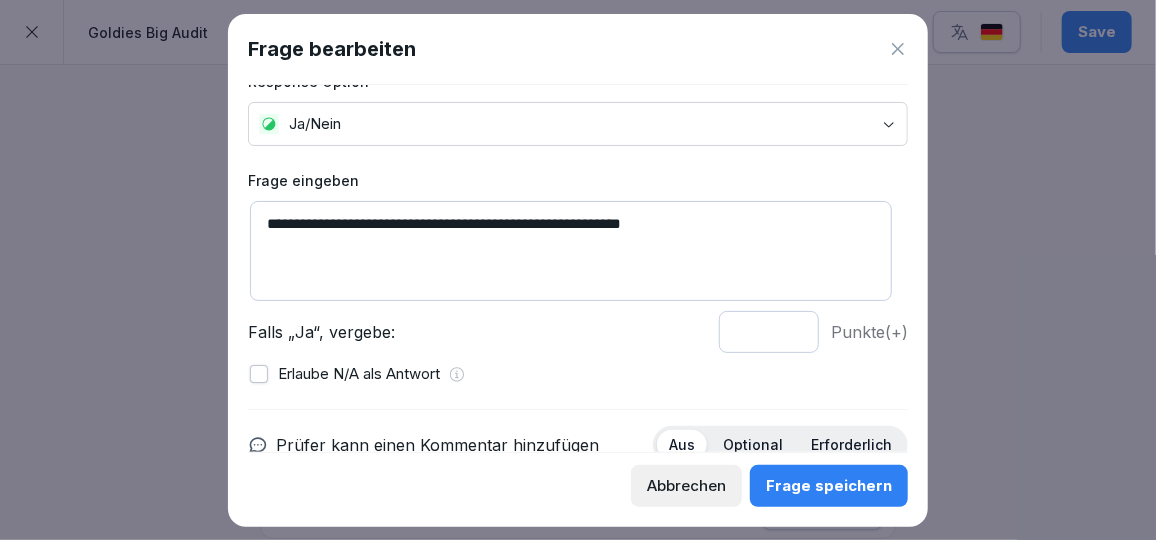 type on "**********" 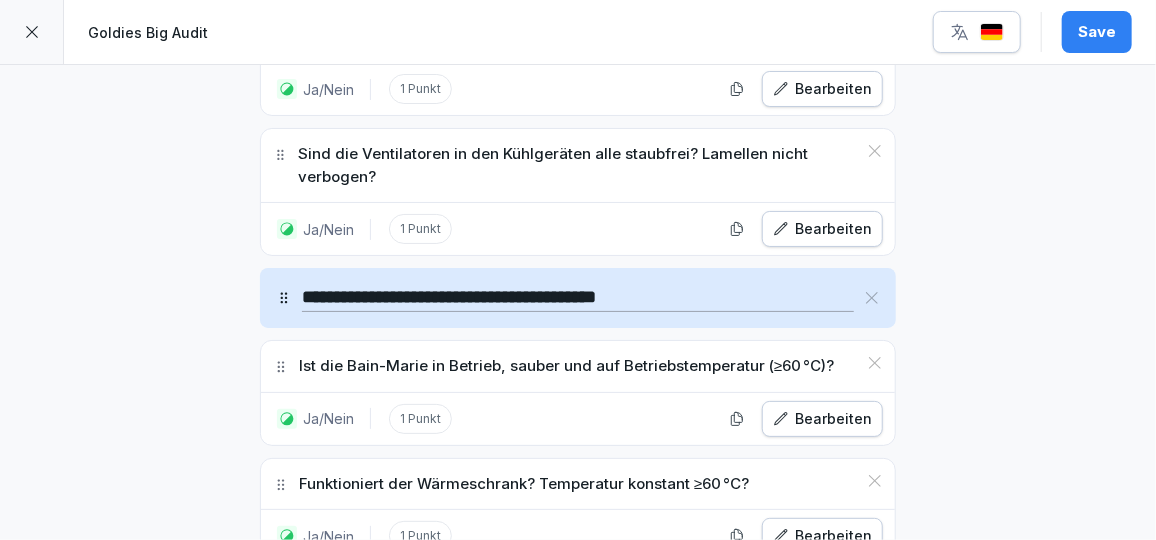 scroll, scrollTop: 17572, scrollLeft: 0, axis: vertical 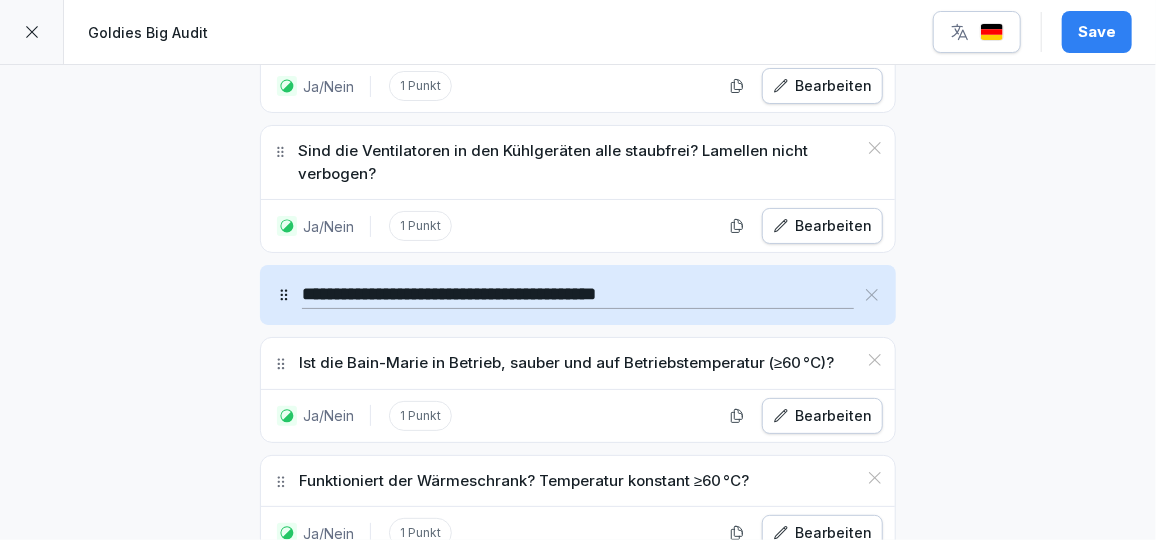 click on "Ja/Nein" at bounding box center [467, 712] 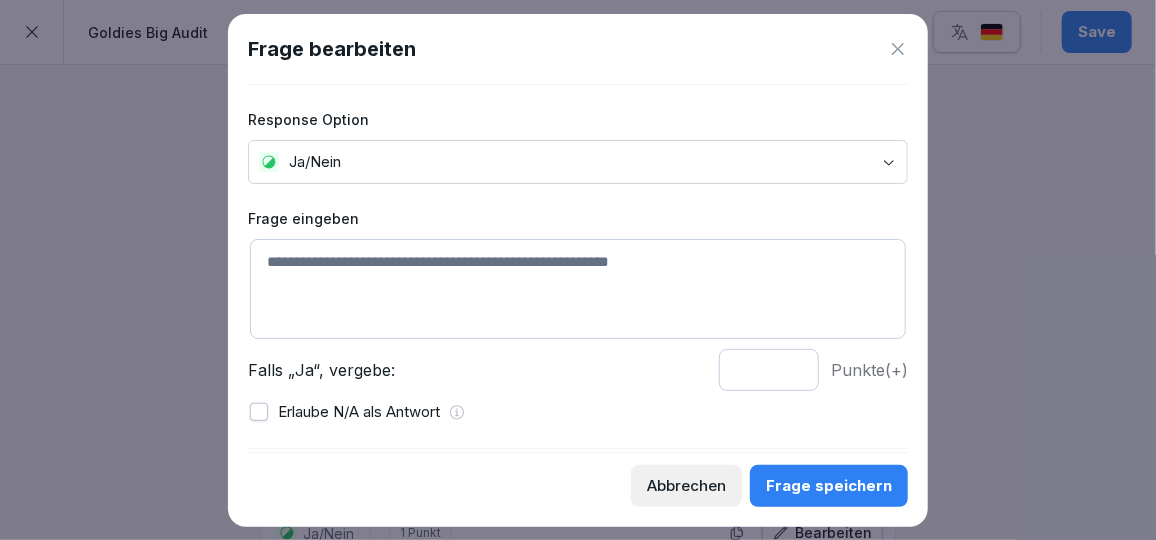click at bounding box center [578, 289] 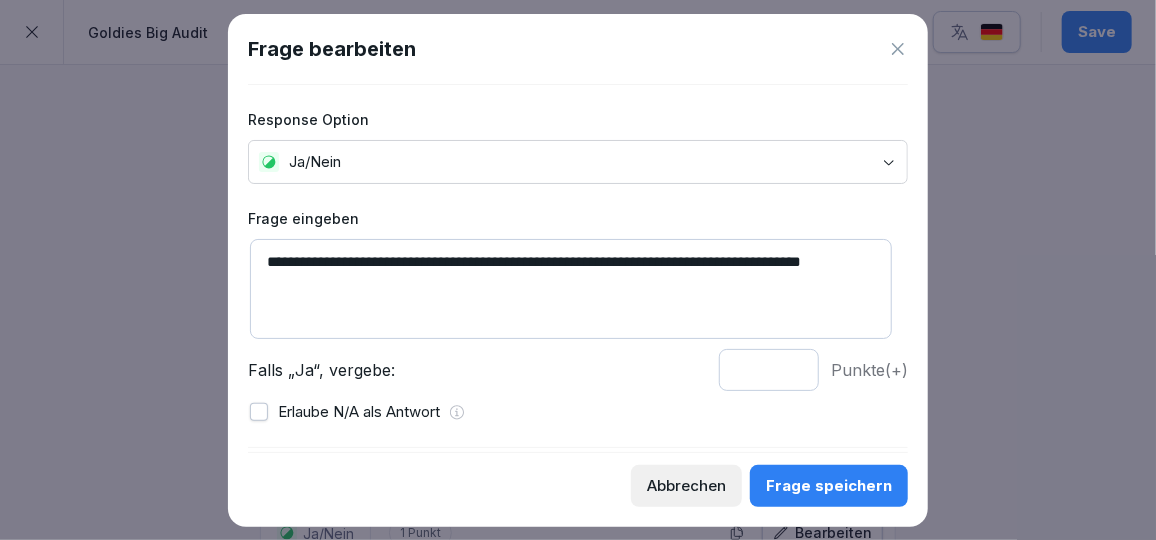 drag, startPoint x: 698, startPoint y: 260, endPoint x: 590, endPoint y: 256, distance: 108.07405 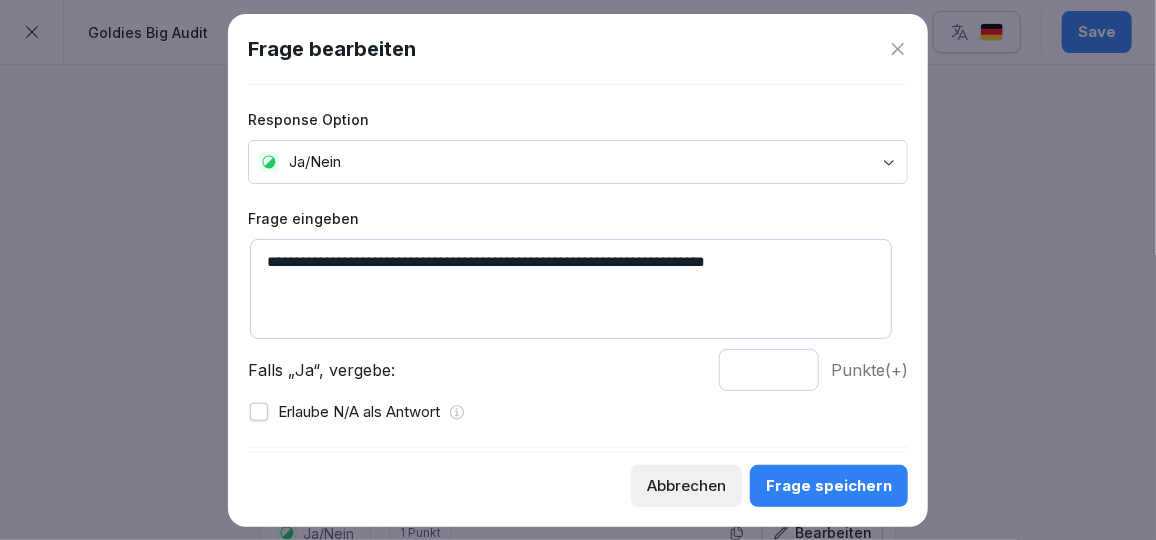 type on "**********" 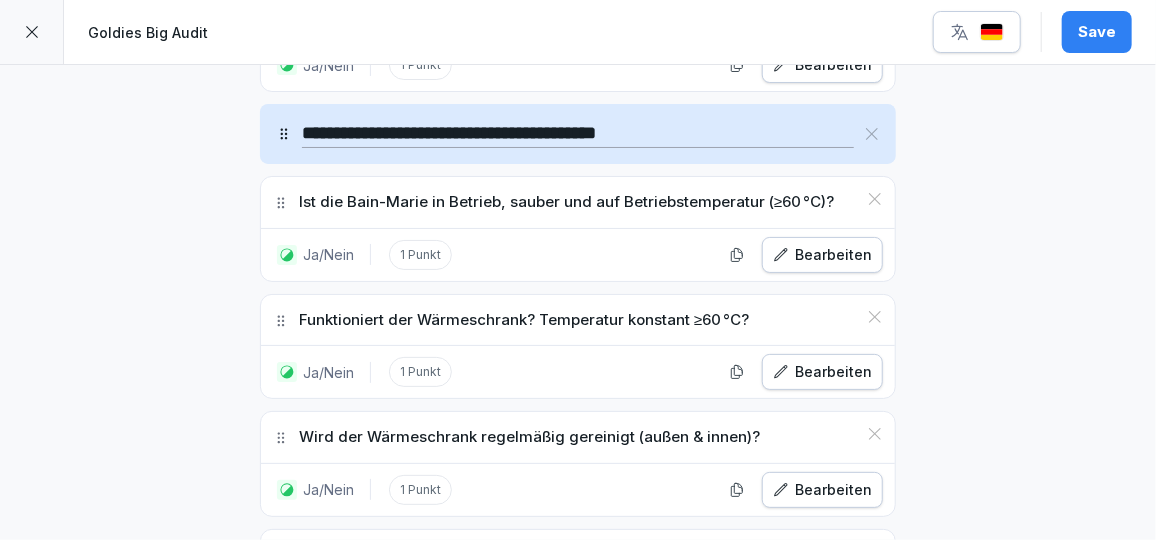 scroll, scrollTop: 17734, scrollLeft: 0, axis: vertical 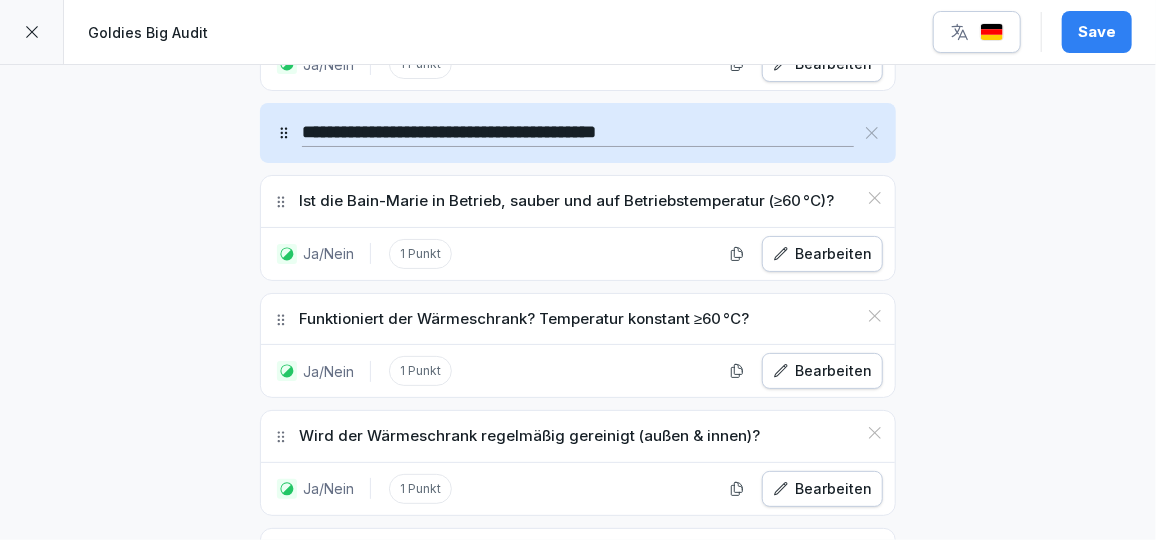 click on "Sektion hinzufügen" at bounding box center (744, 721) 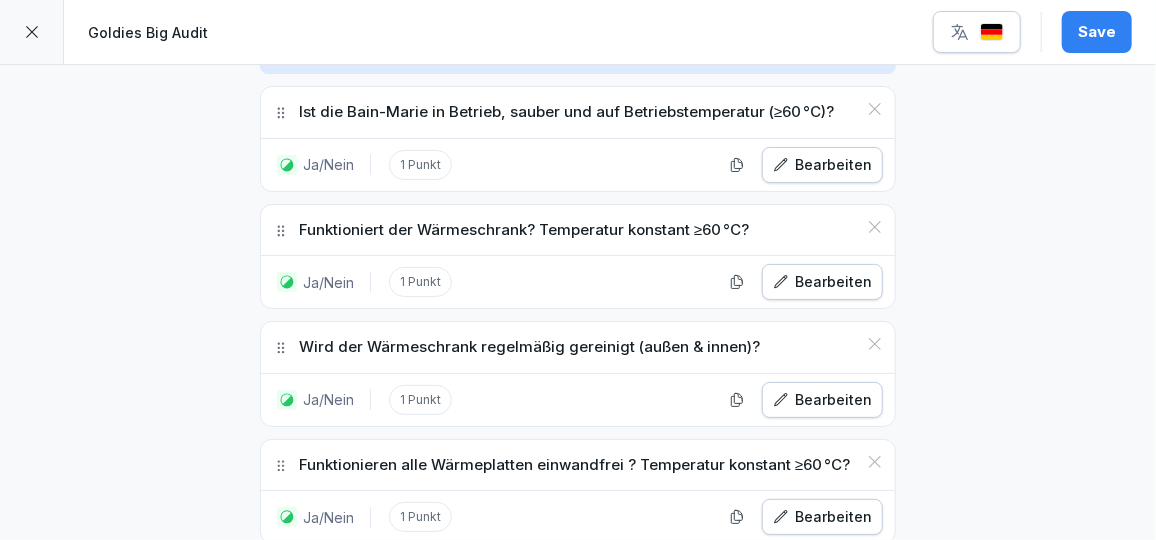 scroll, scrollTop: 17823, scrollLeft: 0, axis: vertical 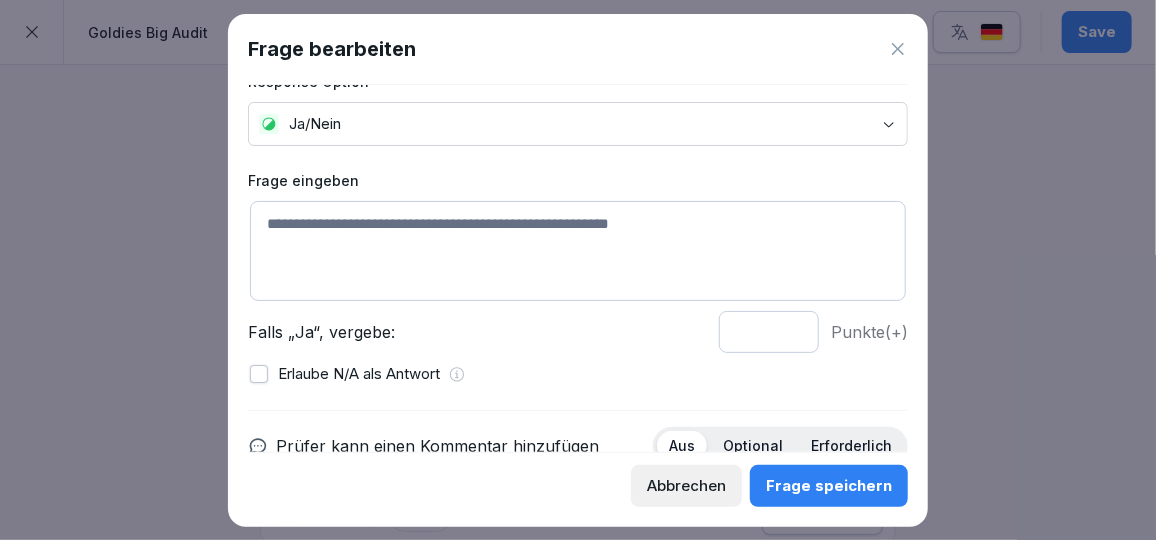 click at bounding box center (578, 251) 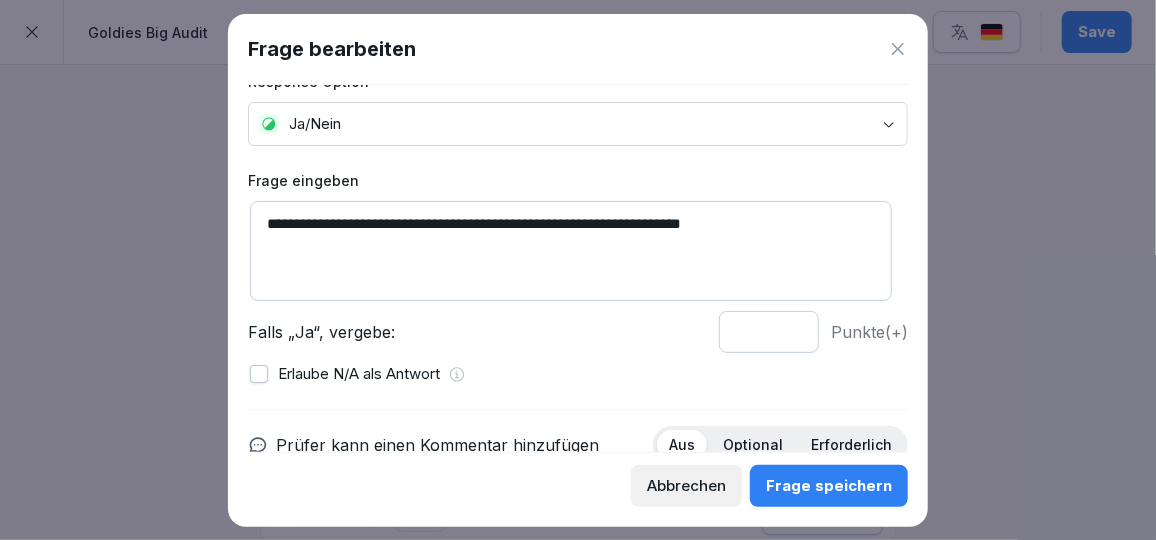 type on "**********" 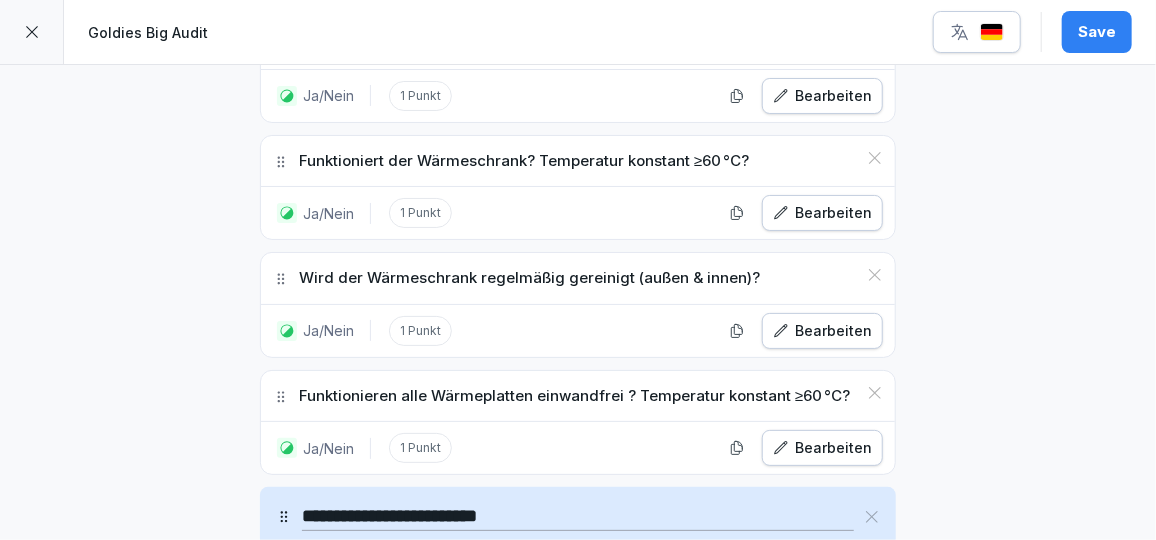 scroll, scrollTop: 17892, scrollLeft: 0, axis: vertical 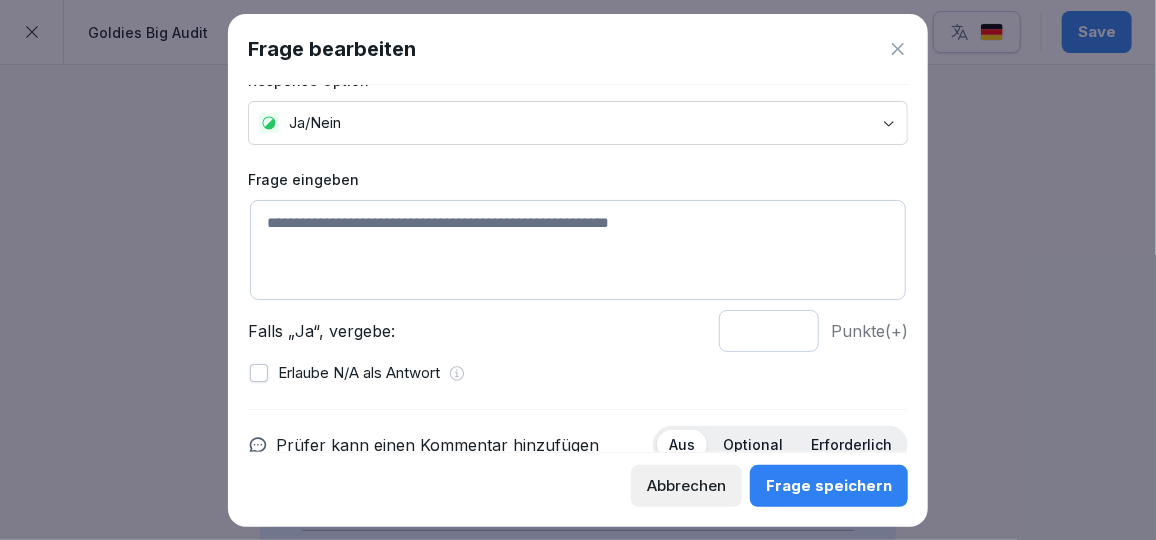 click at bounding box center (578, 250) 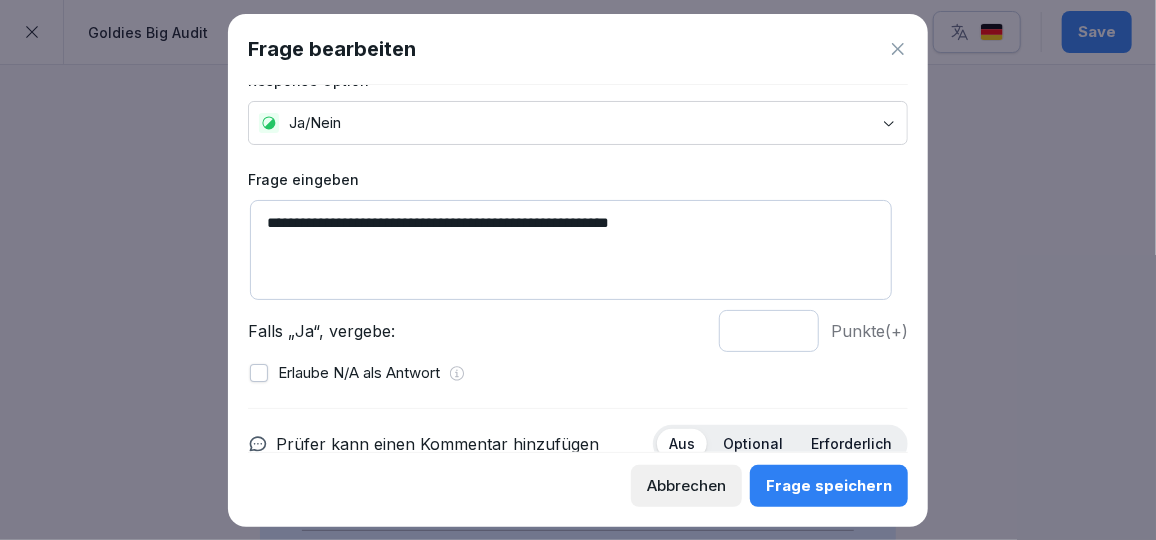 type on "**********" 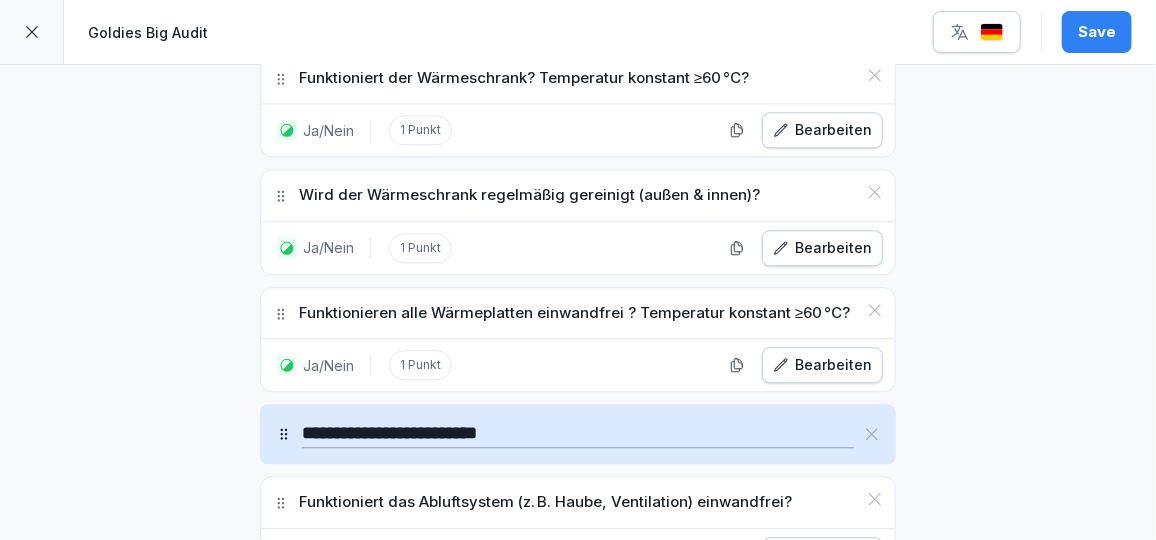 scroll, scrollTop: 17976, scrollLeft: 0, axis: vertical 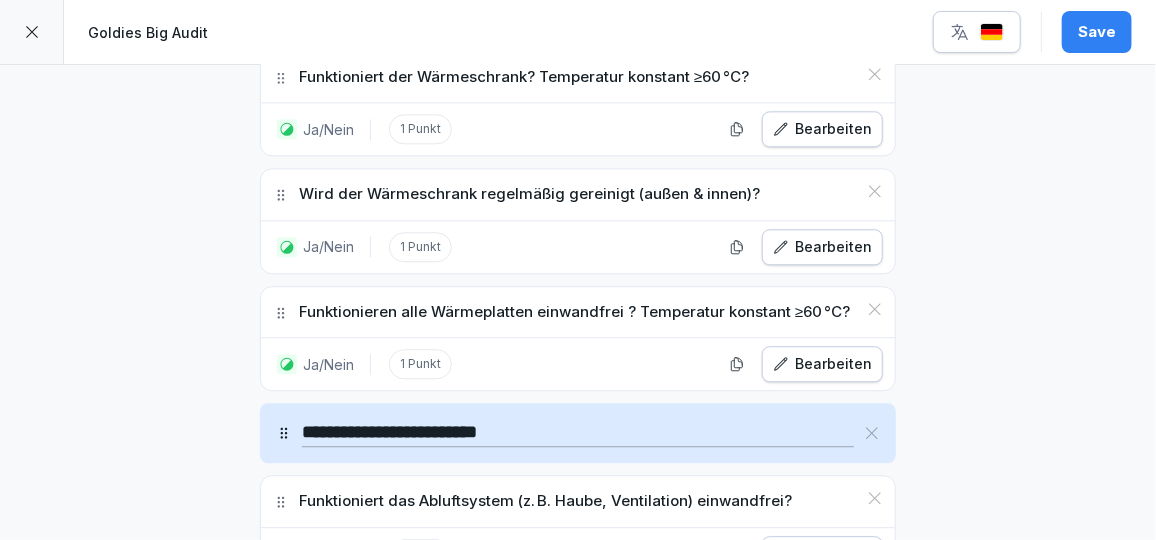 click on "Ja/Nein" at bounding box center (467, 732) 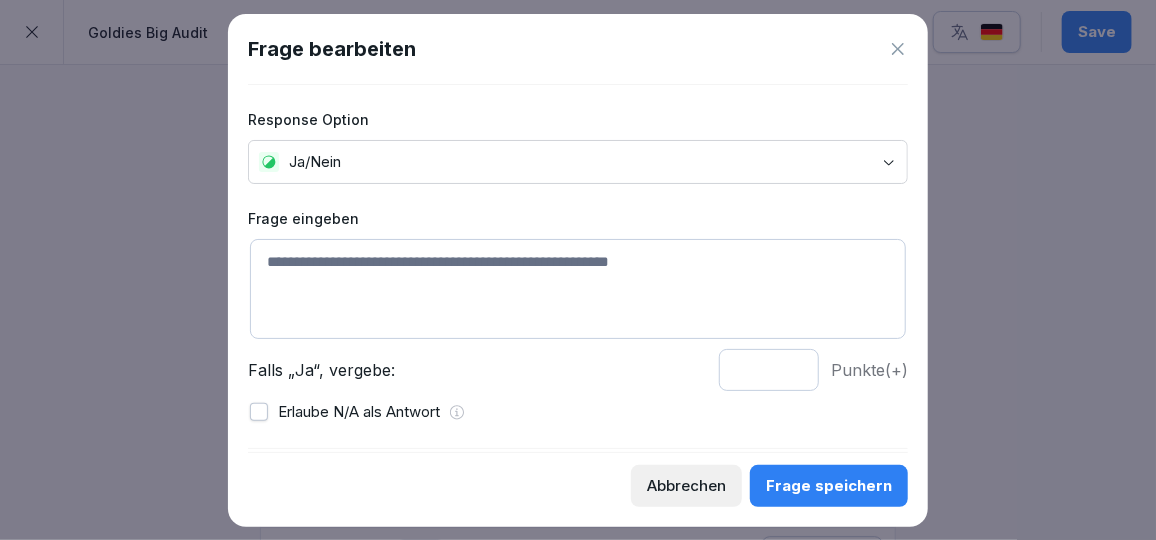 scroll, scrollTop: 54, scrollLeft: 0, axis: vertical 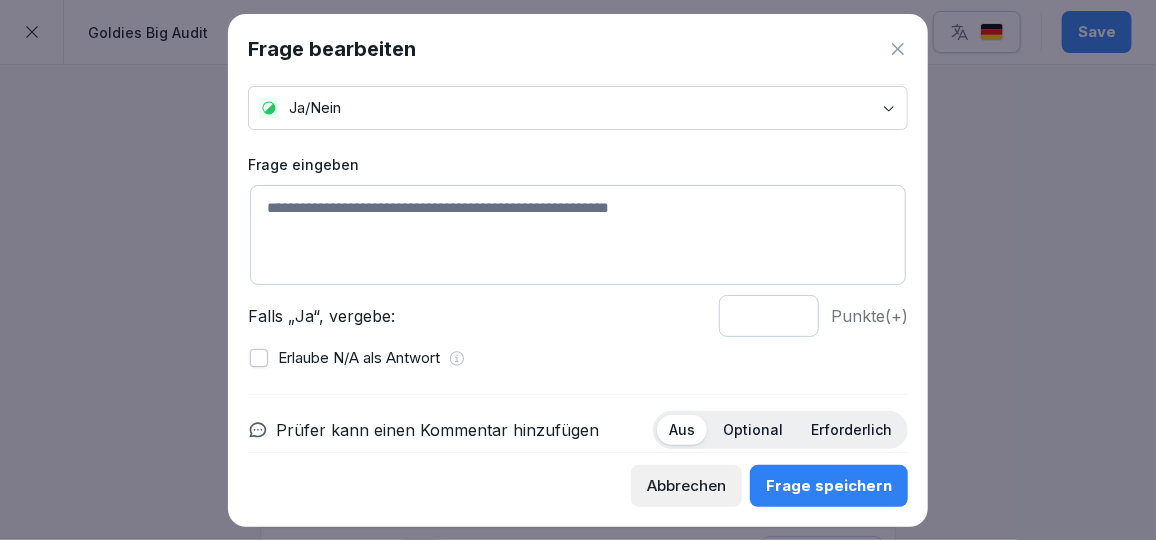 click at bounding box center (578, 235) 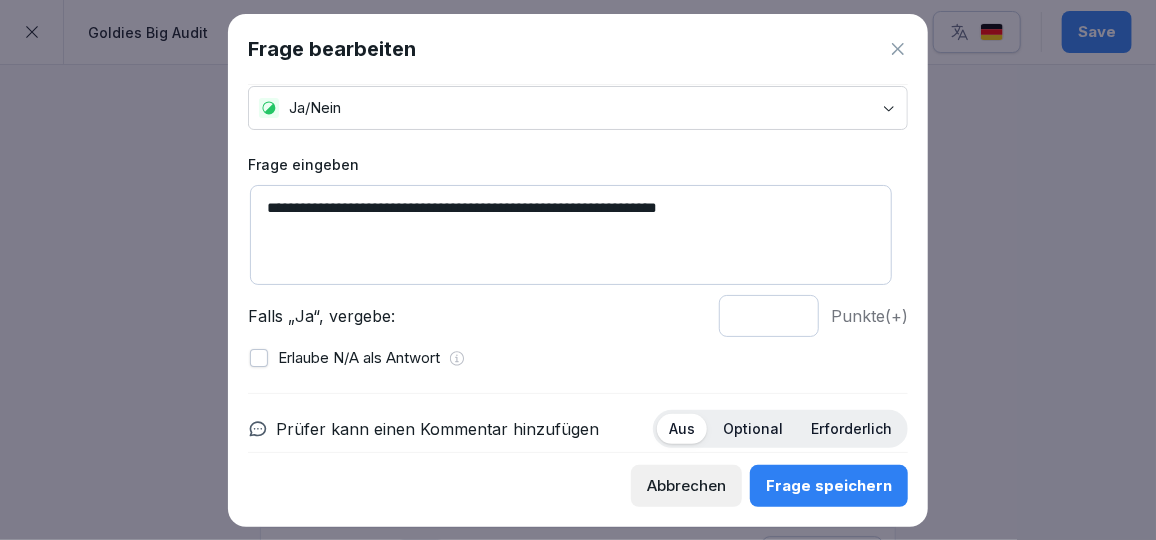 drag, startPoint x: 754, startPoint y: 204, endPoint x: 214, endPoint y: 209, distance: 540.02313 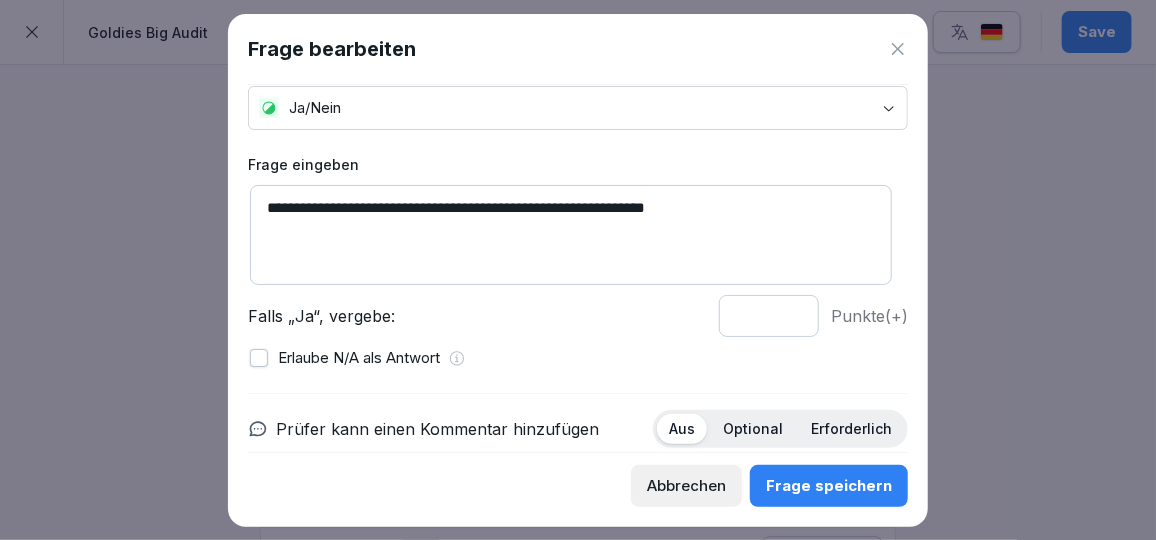 type on "**********" 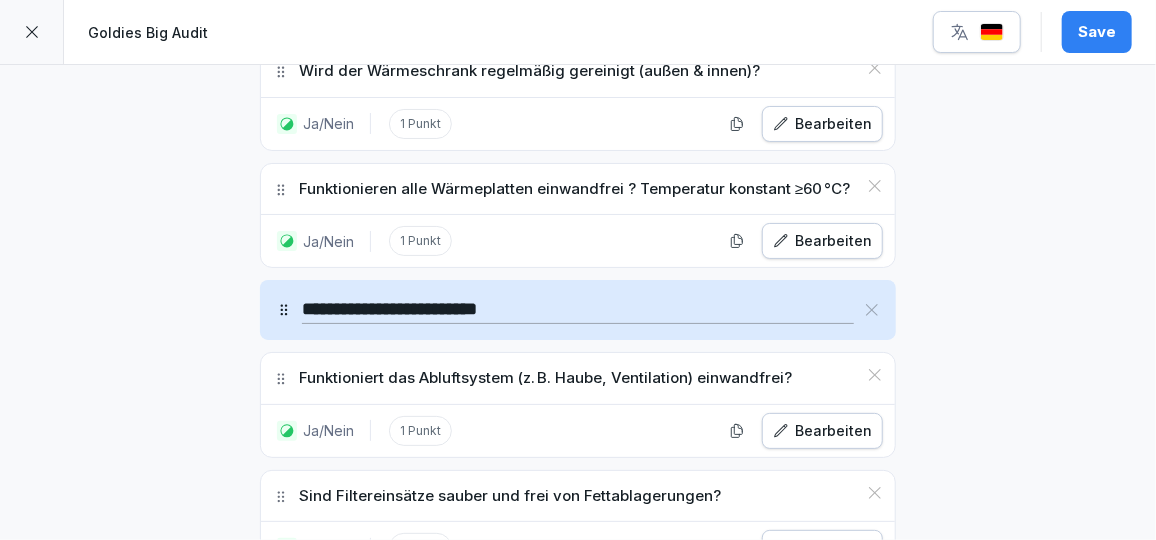 scroll, scrollTop: 18101, scrollLeft: 0, axis: vertical 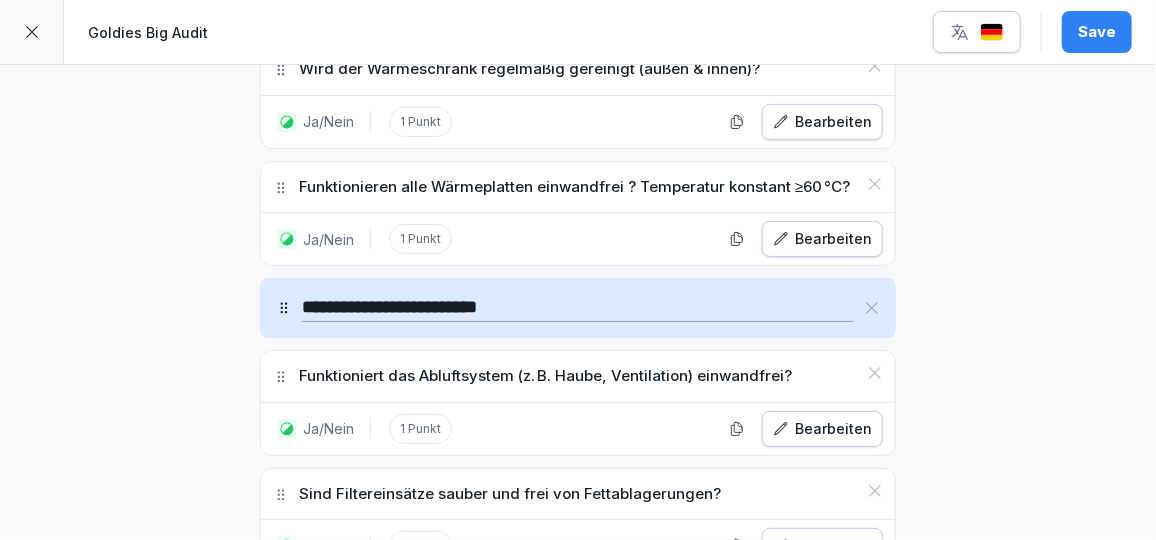 click on "Ja/Nein" at bounding box center [467, 725] 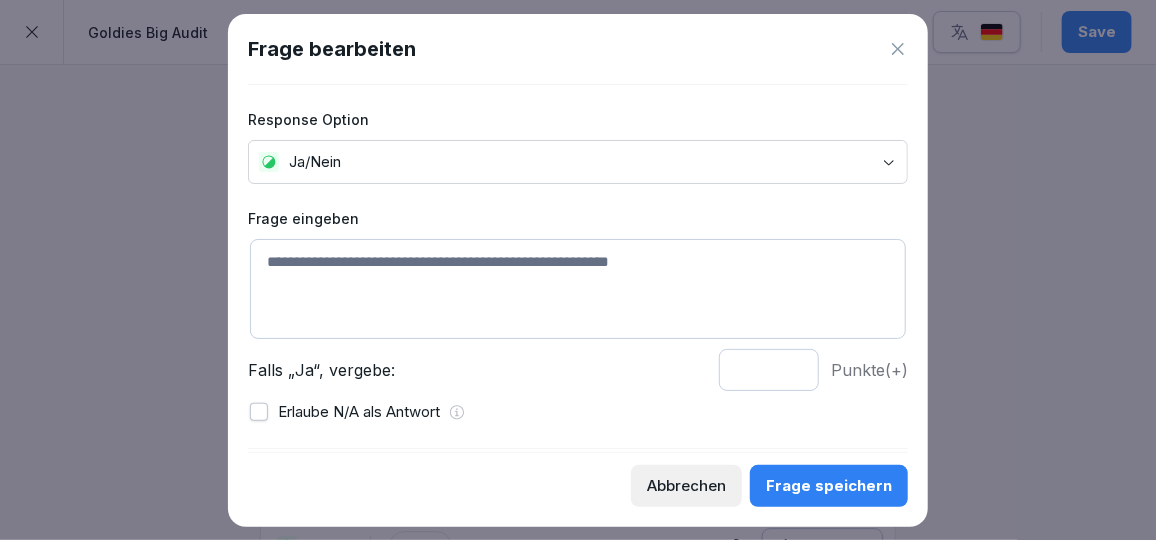 scroll, scrollTop: 18, scrollLeft: 0, axis: vertical 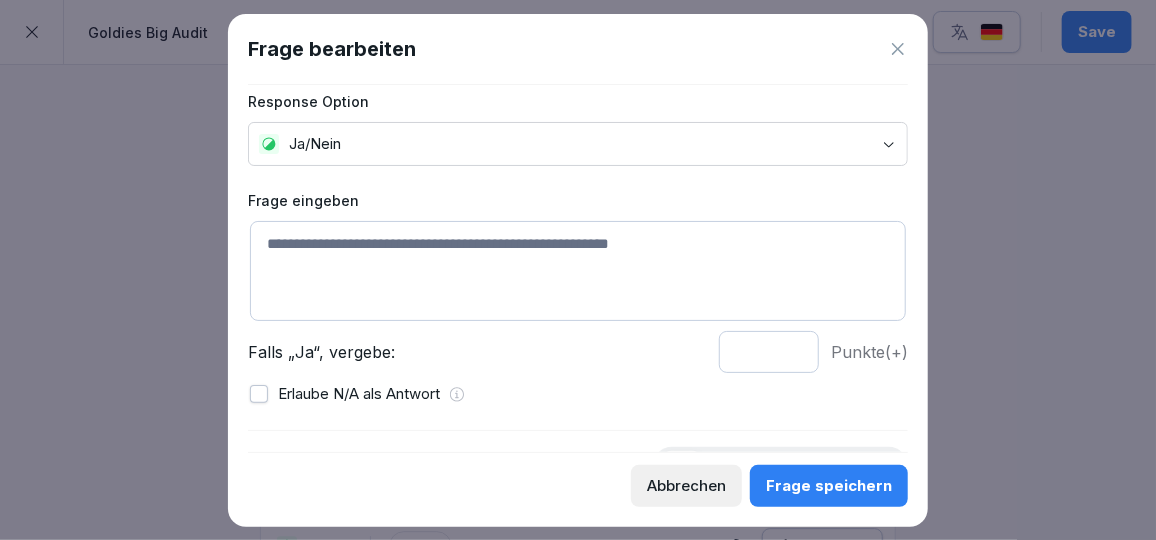 click at bounding box center [578, 271] 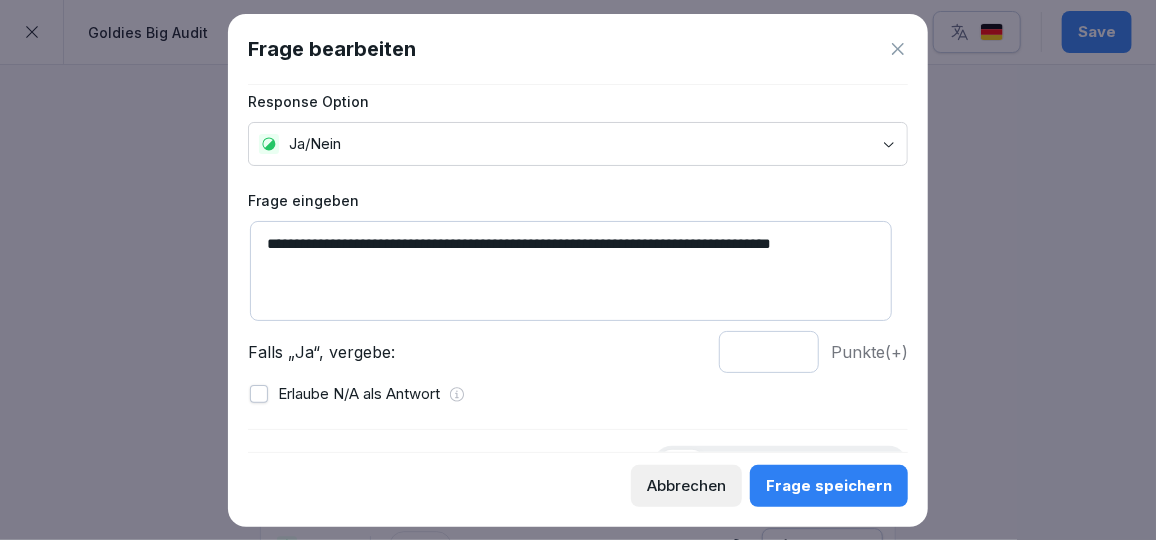 type on "**********" 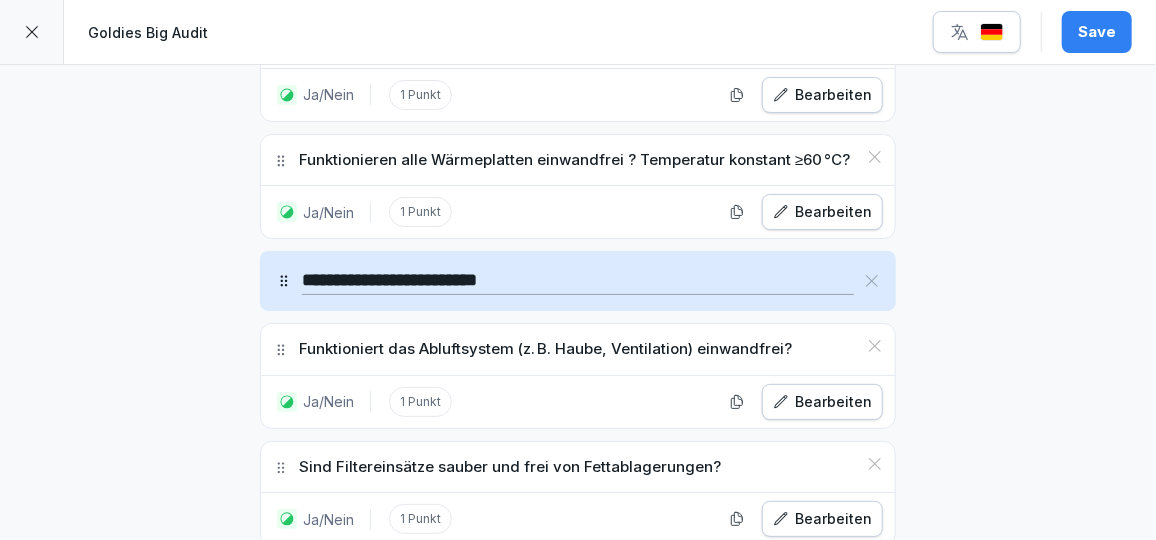 scroll, scrollTop: 18243, scrollLeft: 0, axis: vertical 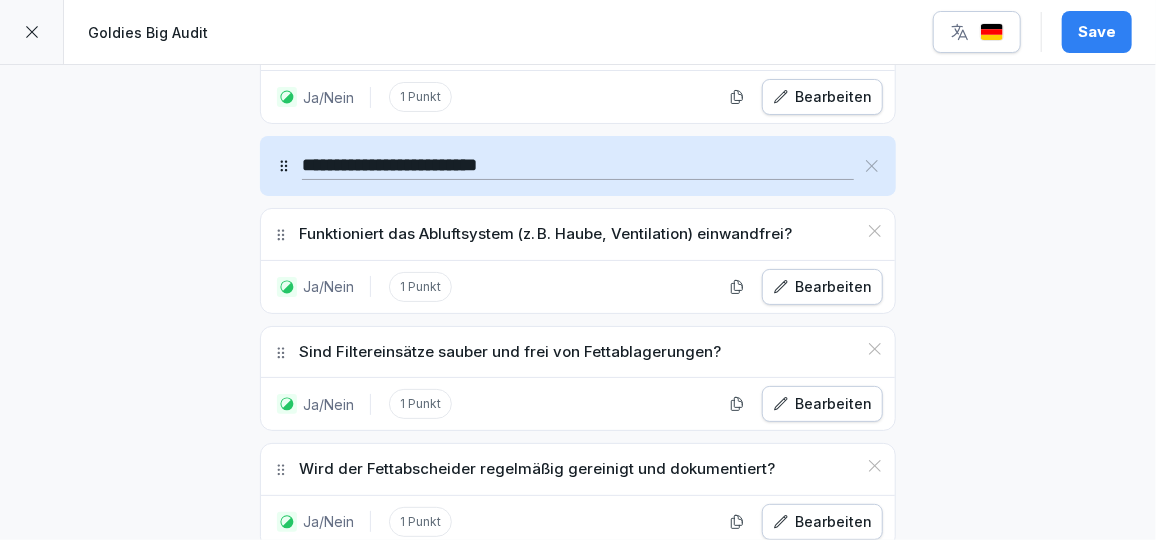 click on "Ja/Nein" at bounding box center [467, 723] 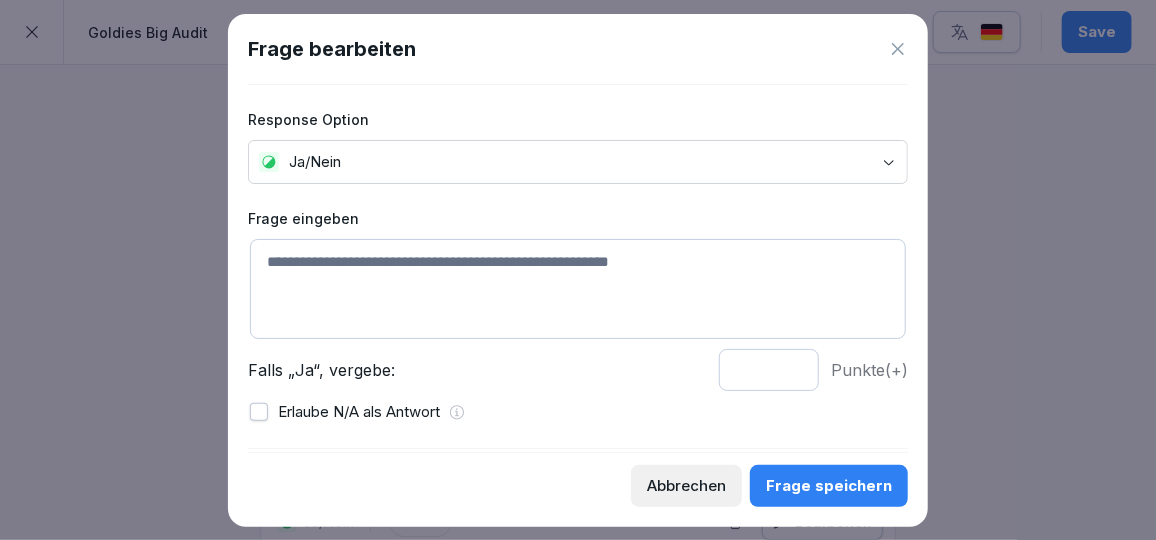 click at bounding box center (578, 289) 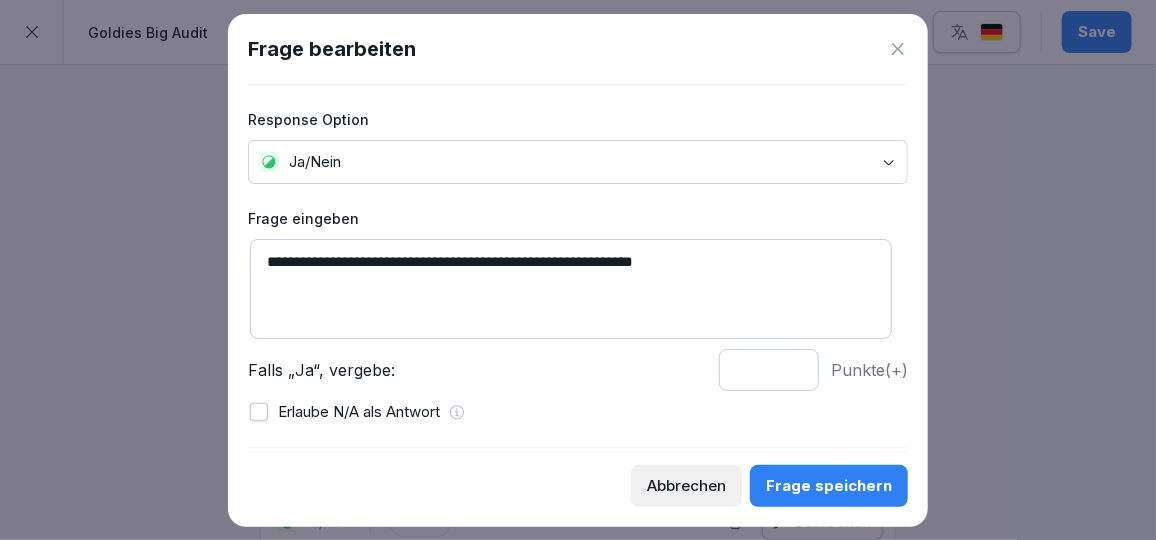 type on "**********" 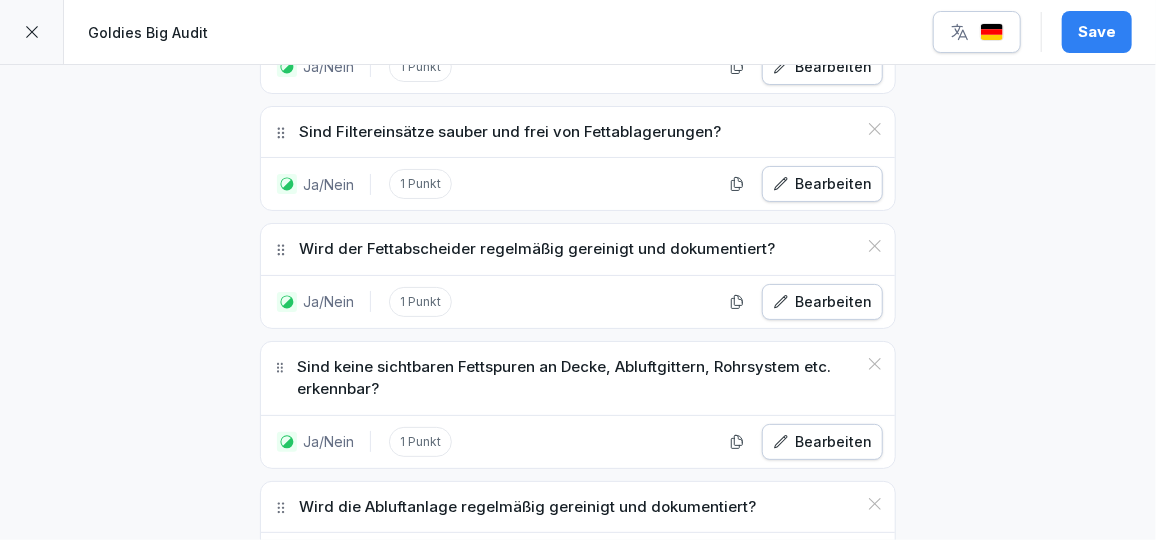 scroll, scrollTop: 18465, scrollLeft: 0, axis: vertical 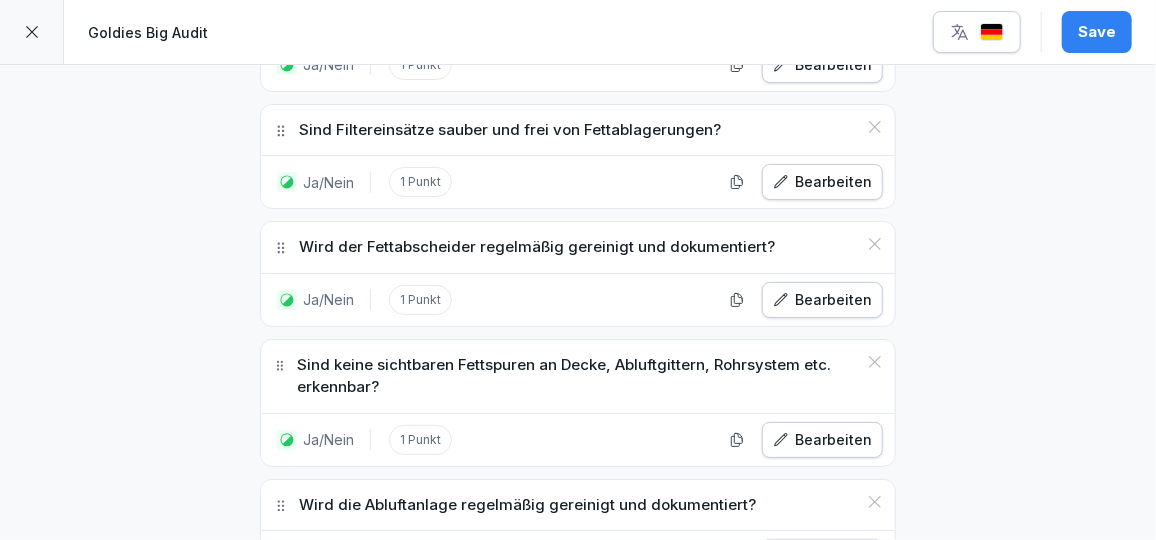click on "Ja/Nein" at bounding box center [467, 618] 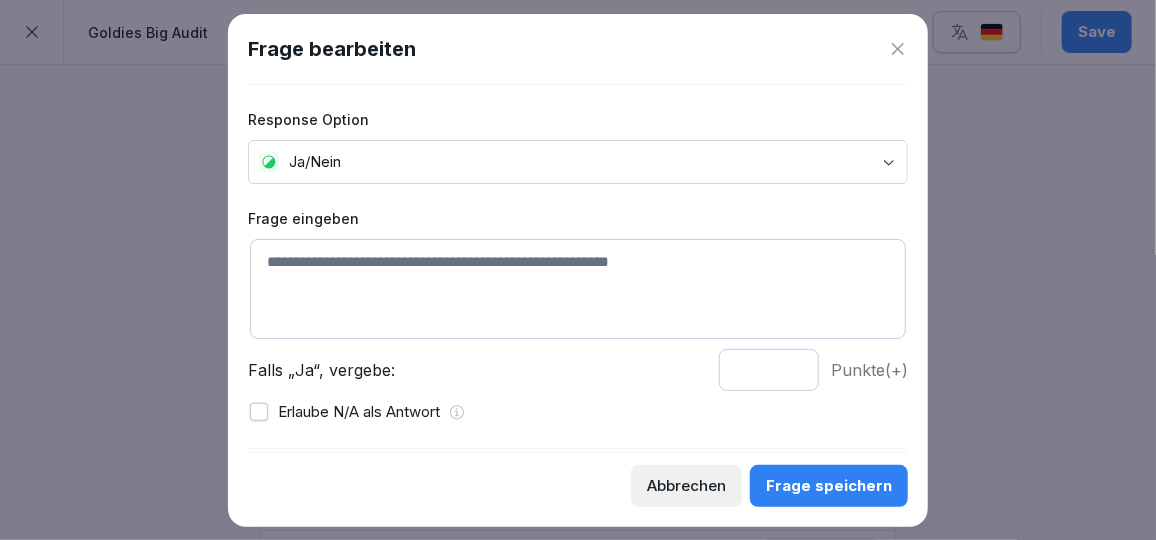 click at bounding box center [578, 289] 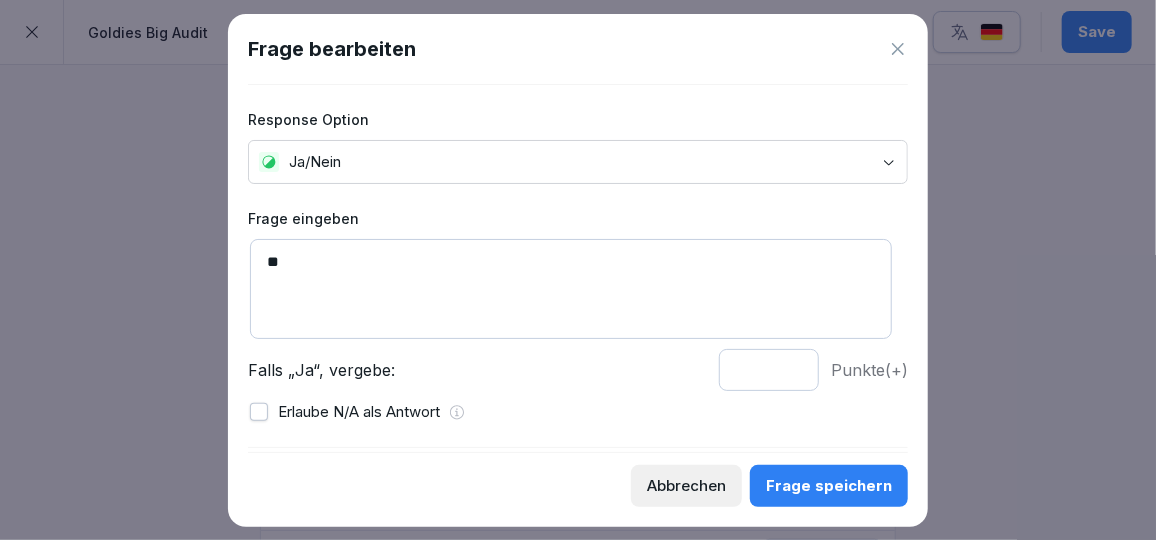 type on "*" 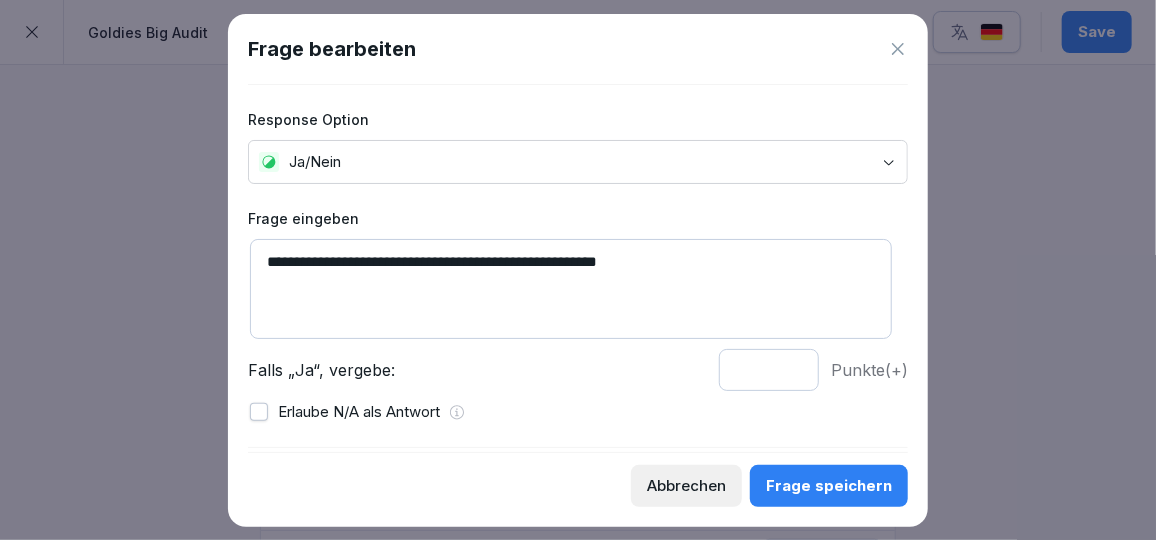 type on "**********" 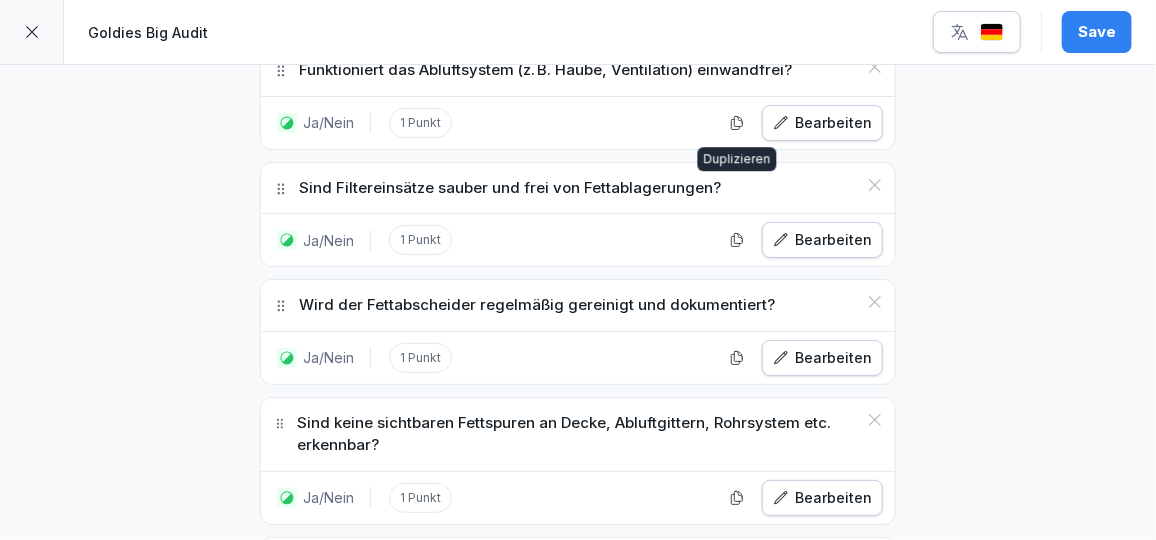 scroll, scrollTop: 18580, scrollLeft: 0, axis: vertical 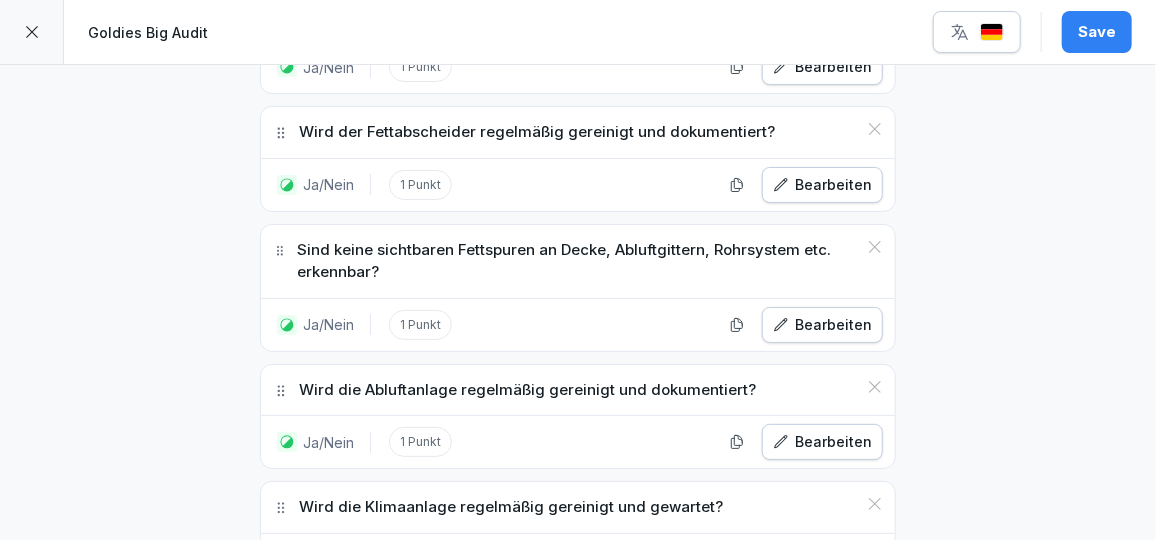 click on "Sektion hinzufügen" at bounding box center [744, 675] 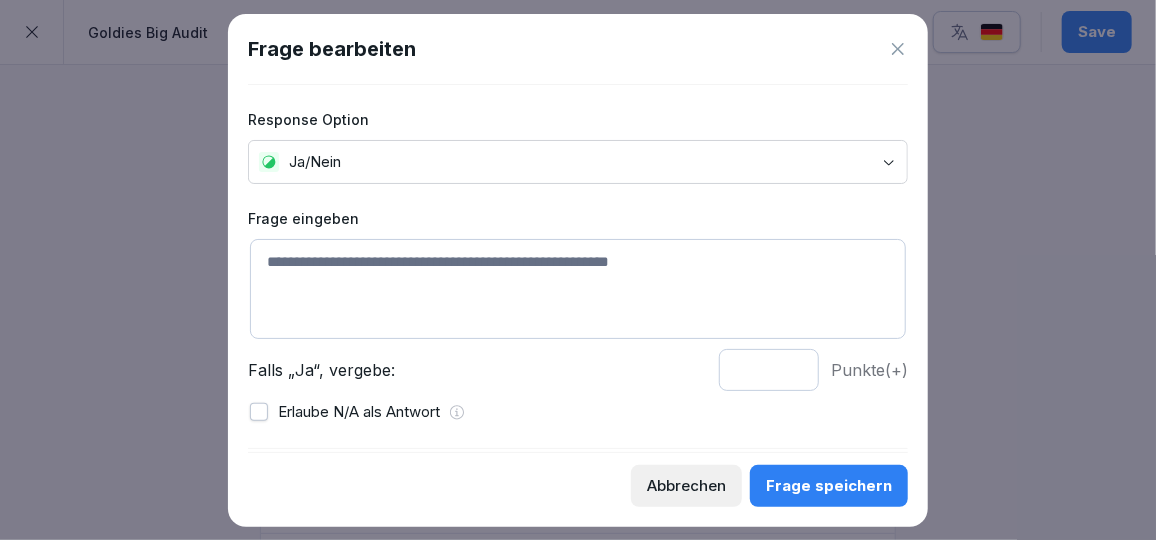 click at bounding box center [578, 289] 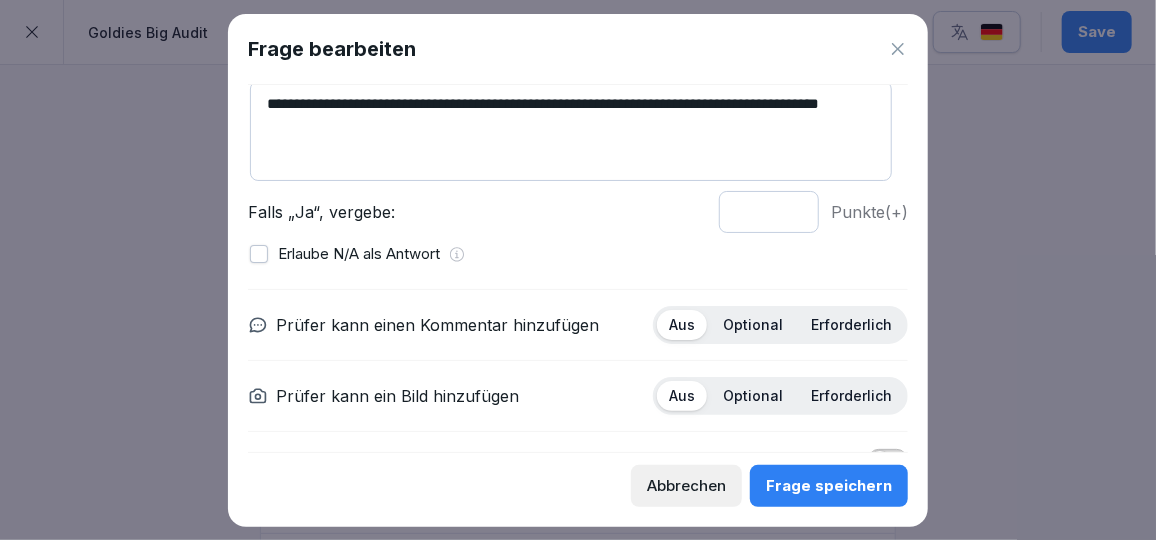 scroll, scrollTop: 163, scrollLeft: 0, axis: vertical 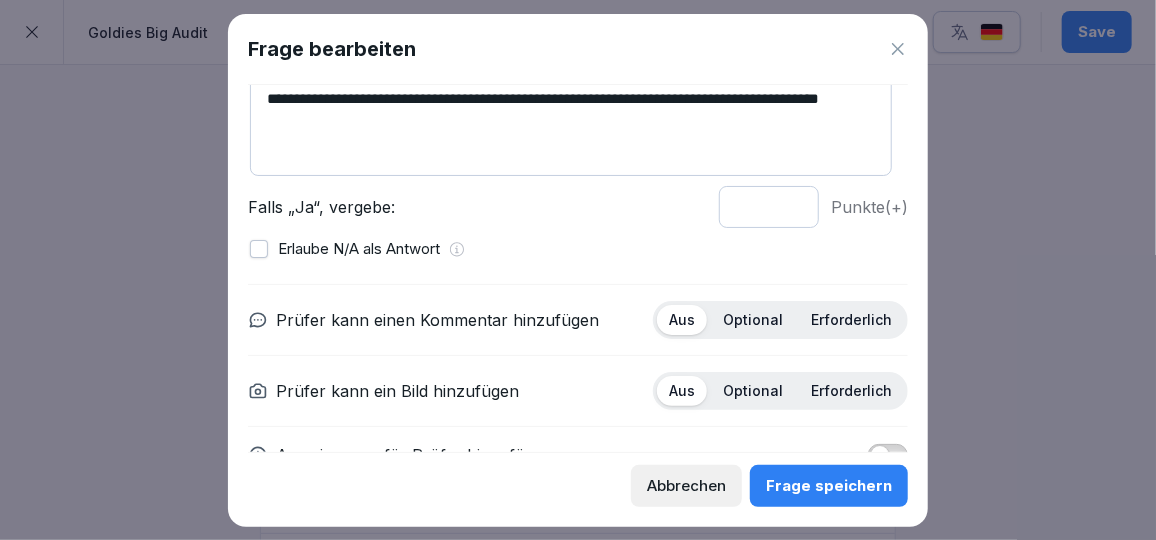 type on "**********" 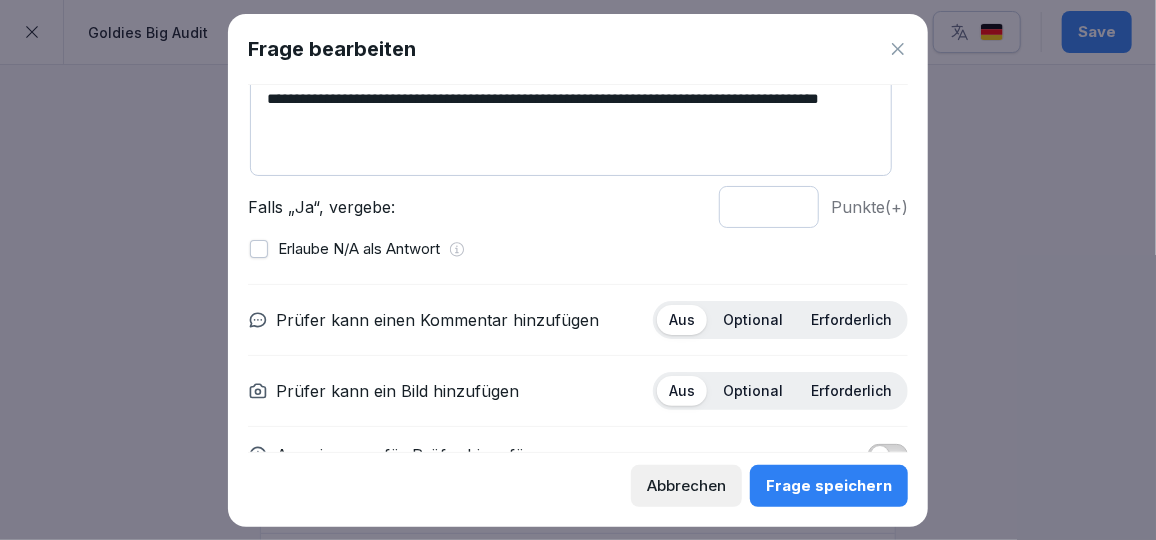 type on "*" 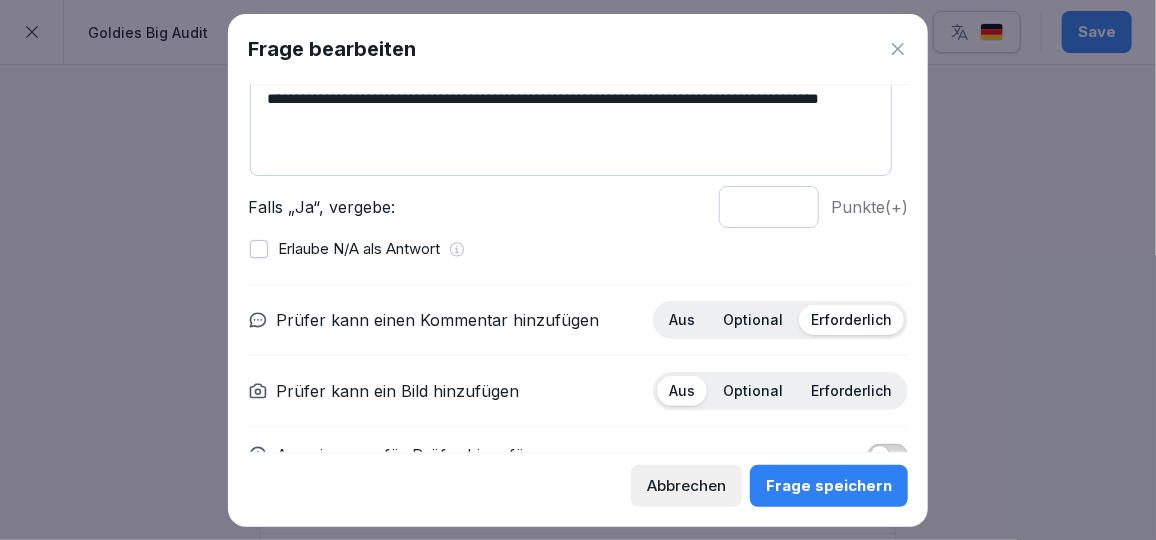 click on "Erforderlich" at bounding box center [851, 391] 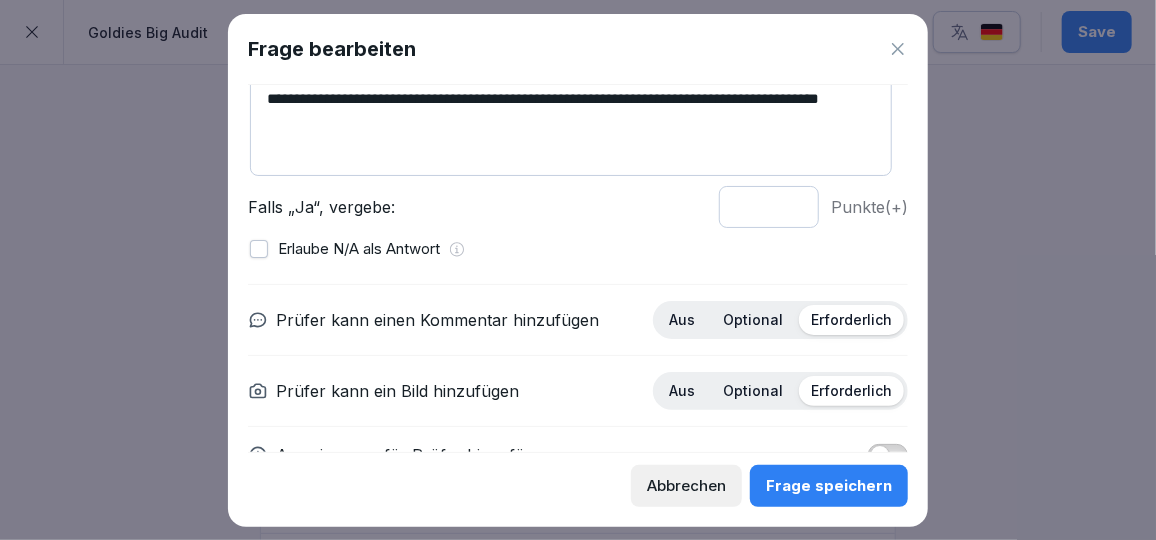 scroll, scrollTop: 215, scrollLeft: 0, axis: vertical 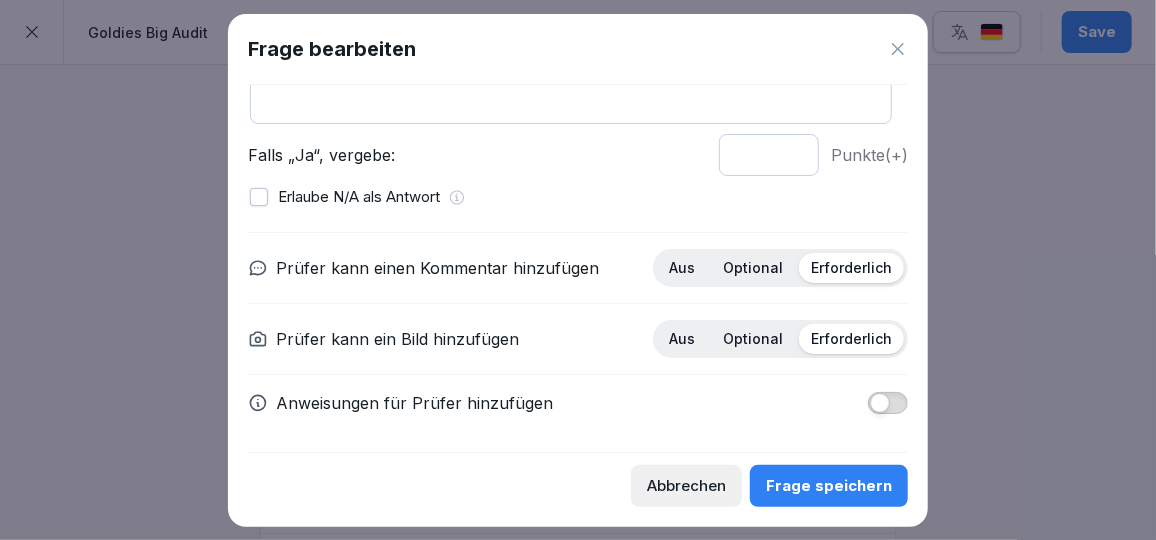click at bounding box center [880, 403] 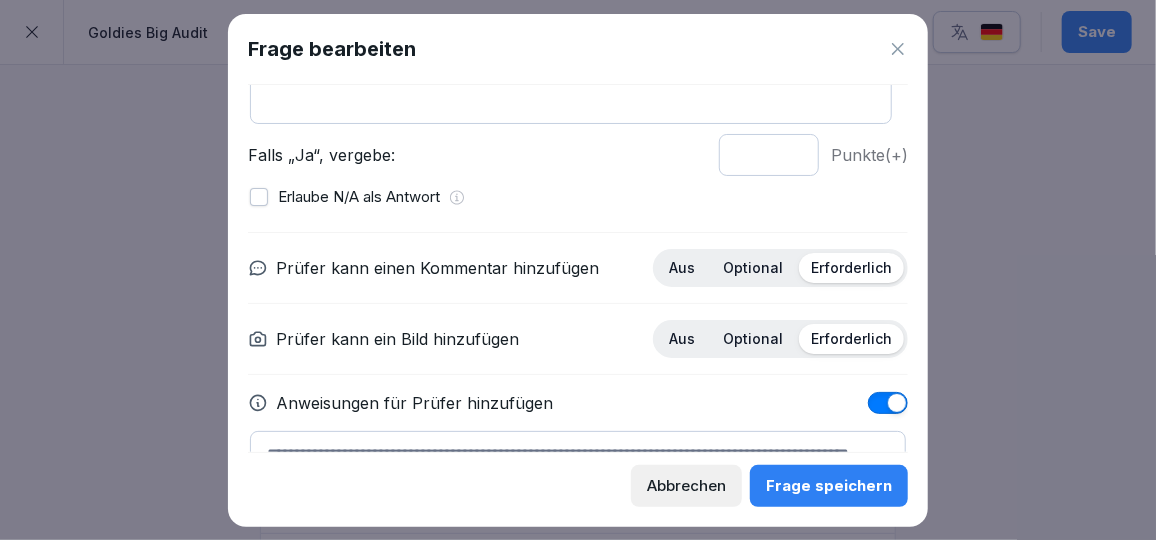 click on "Frage speichern" at bounding box center (829, 486) 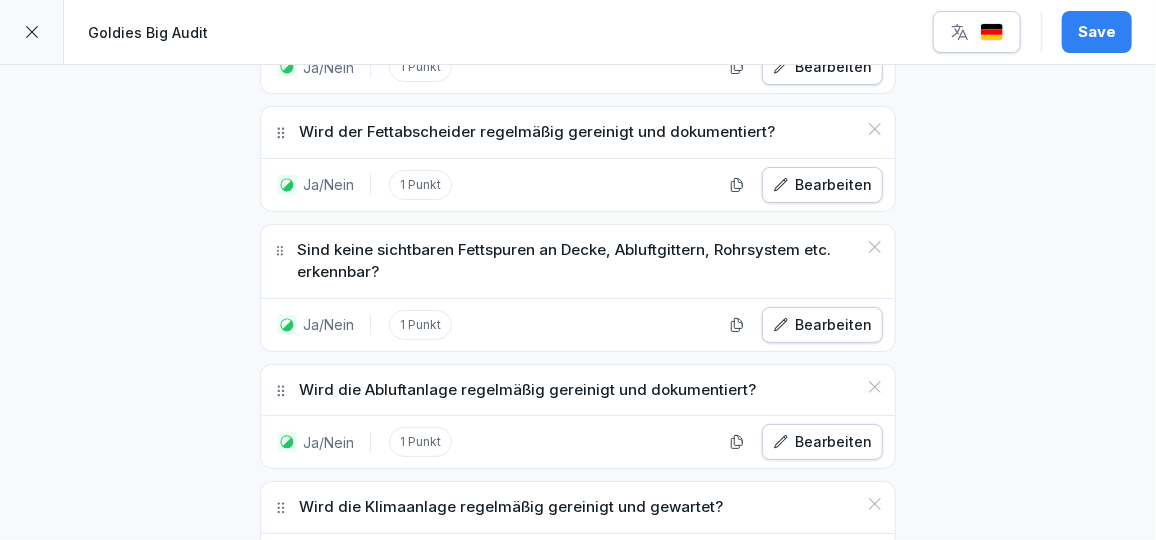 scroll, scrollTop: 18790, scrollLeft: 0, axis: vertical 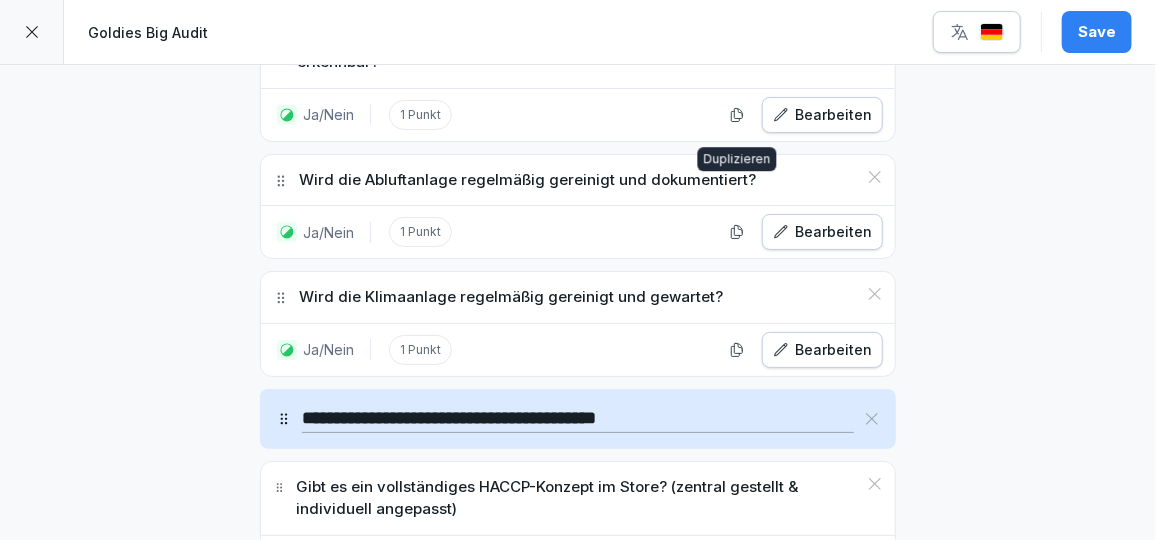 click 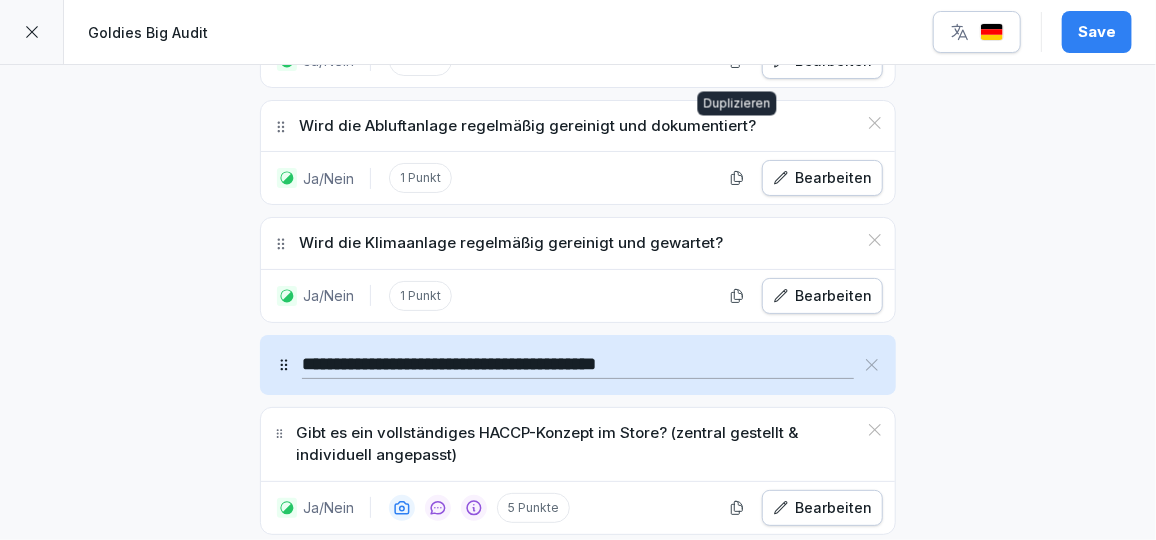 scroll, scrollTop: 18846, scrollLeft: 0, axis: vertical 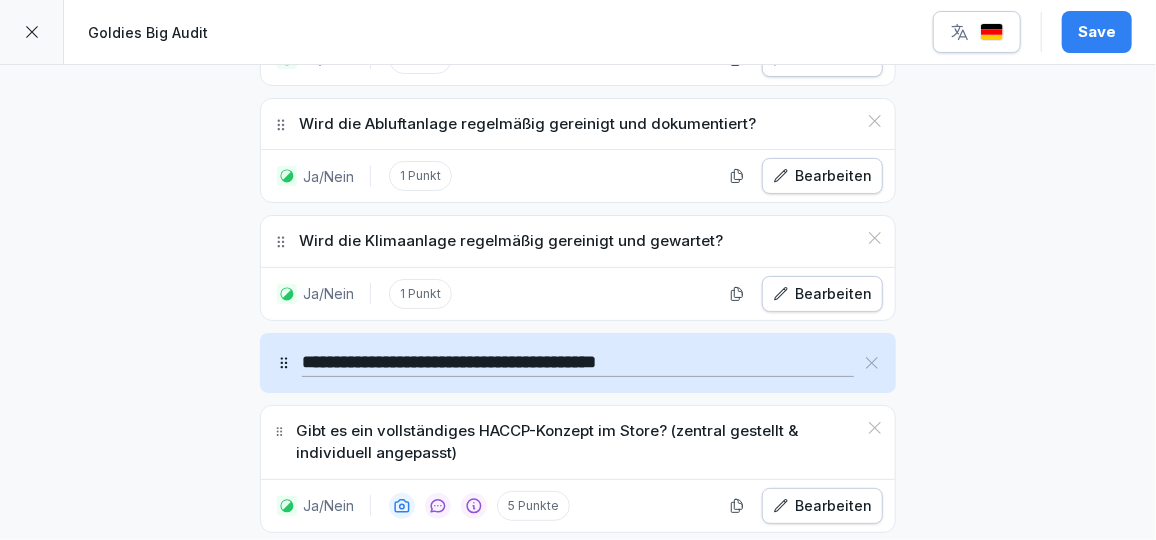 click on "Bearbeiten" at bounding box center [822, 646] 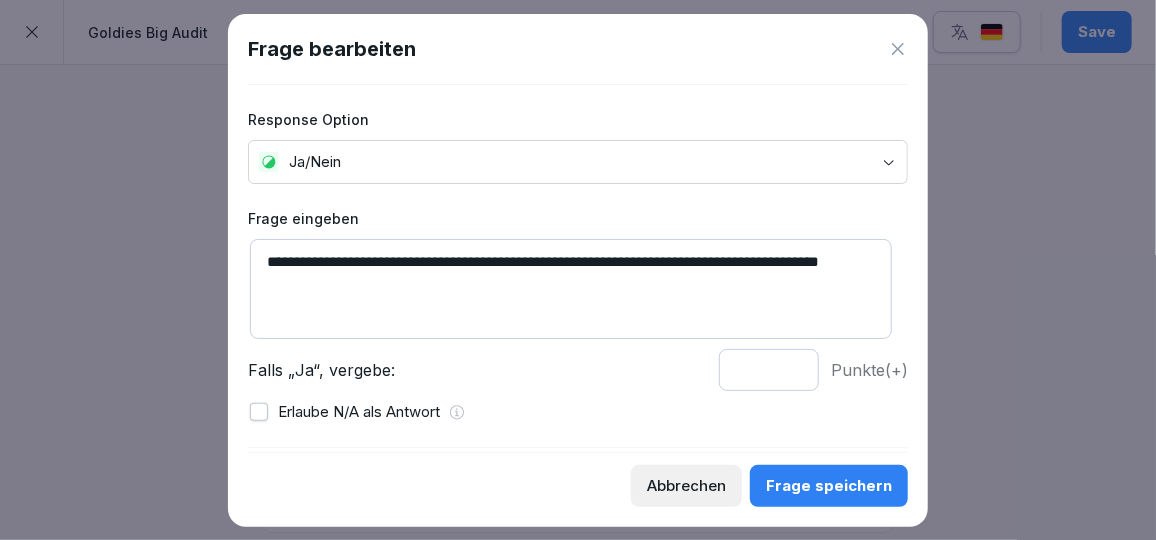 drag, startPoint x: 270, startPoint y: 262, endPoint x: 441, endPoint y: 287, distance: 172.81783 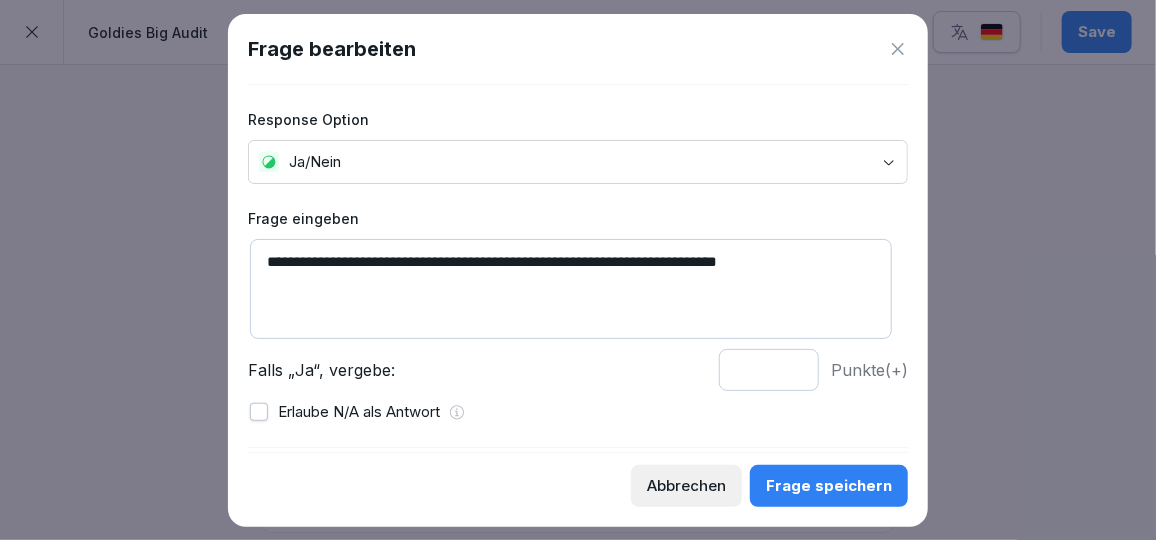 type on "**********" 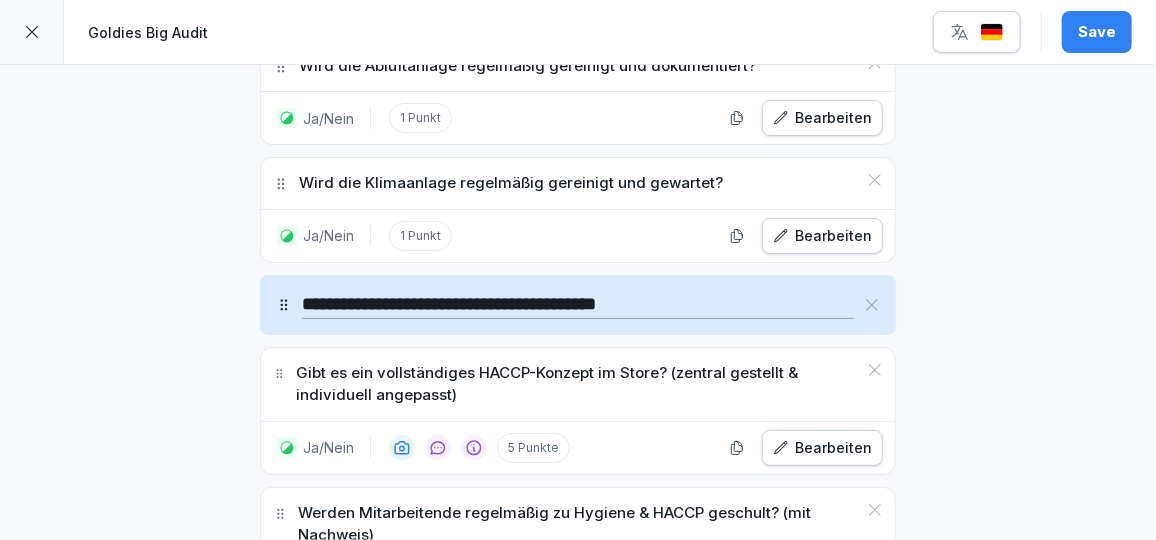 scroll, scrollTop: 18909, scrollLeft: 0, axis: vertical 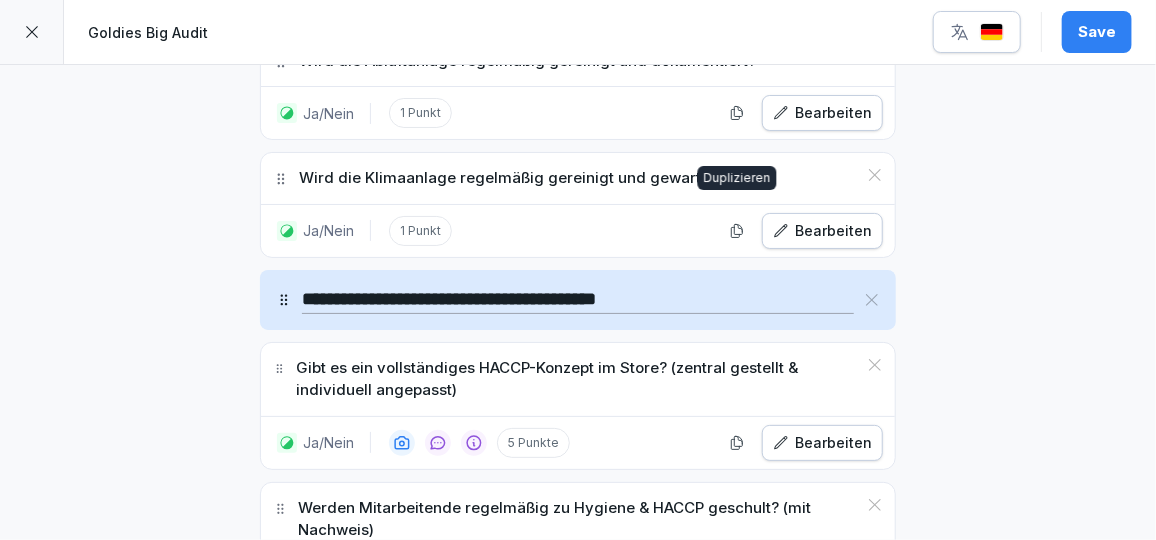 click at bounding box center (737, 583) 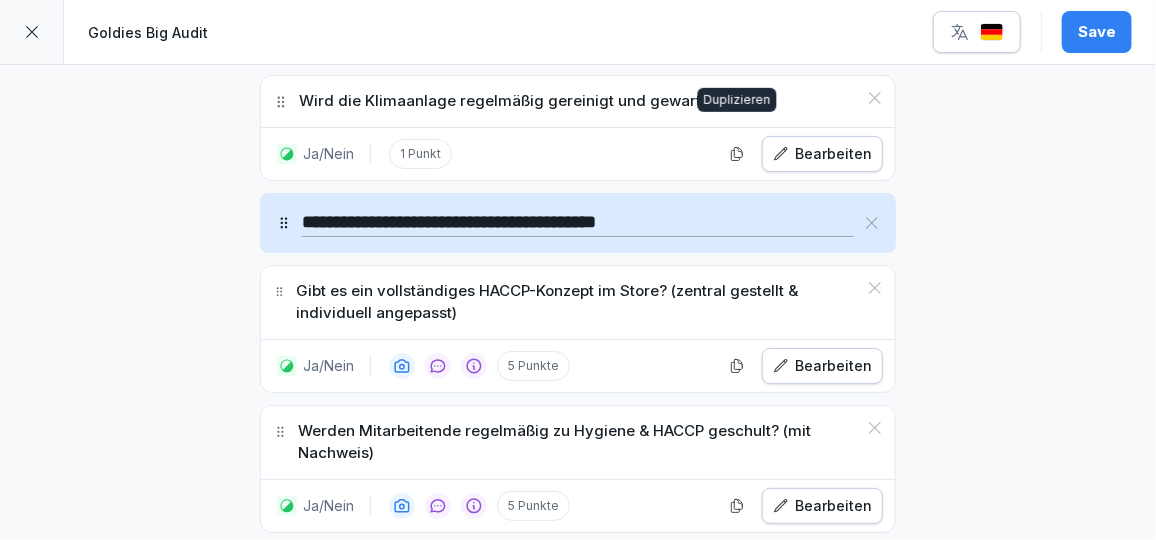 scroll, scrollTop: 18987, scrollLeft: 0, axis: vertical 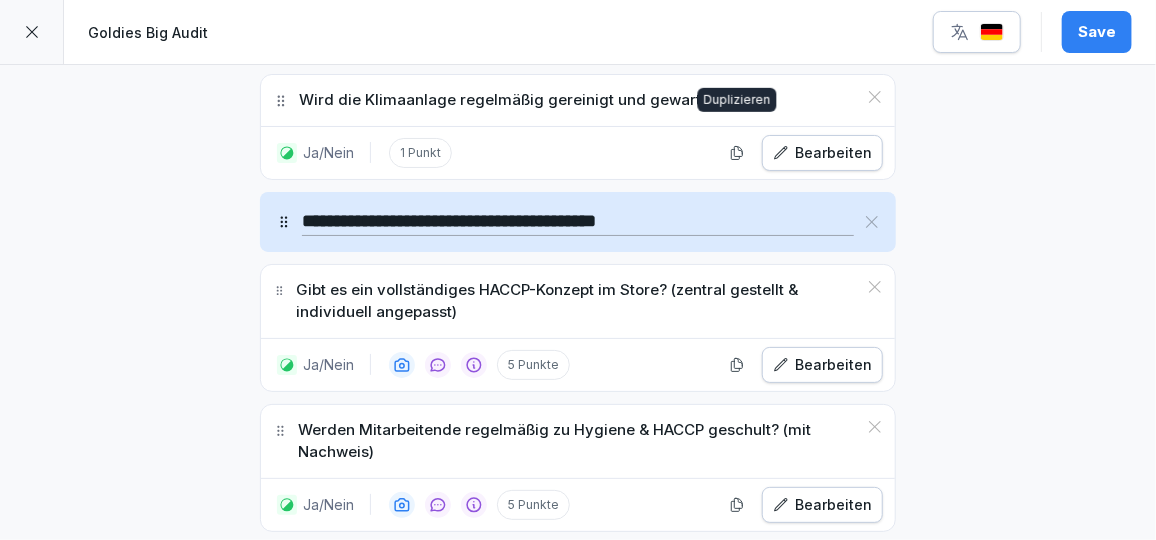 click on "Ja/Nein" at bounding box center [467, 706] 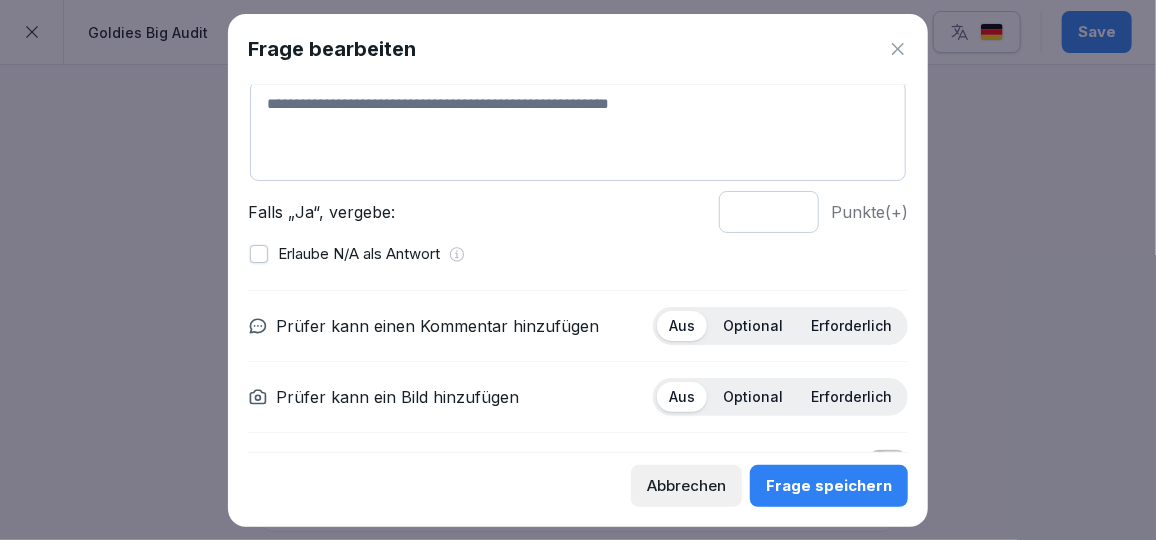 scroll, scrollTop: 163, scrollLeft: 0, axis: vertical 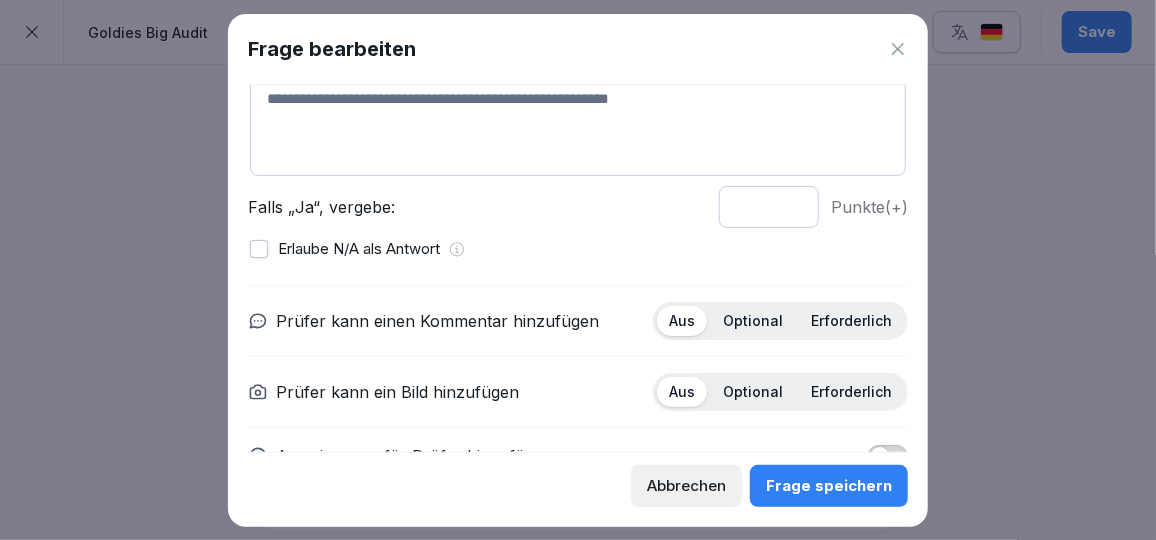 click at bounding box center (578, 126) 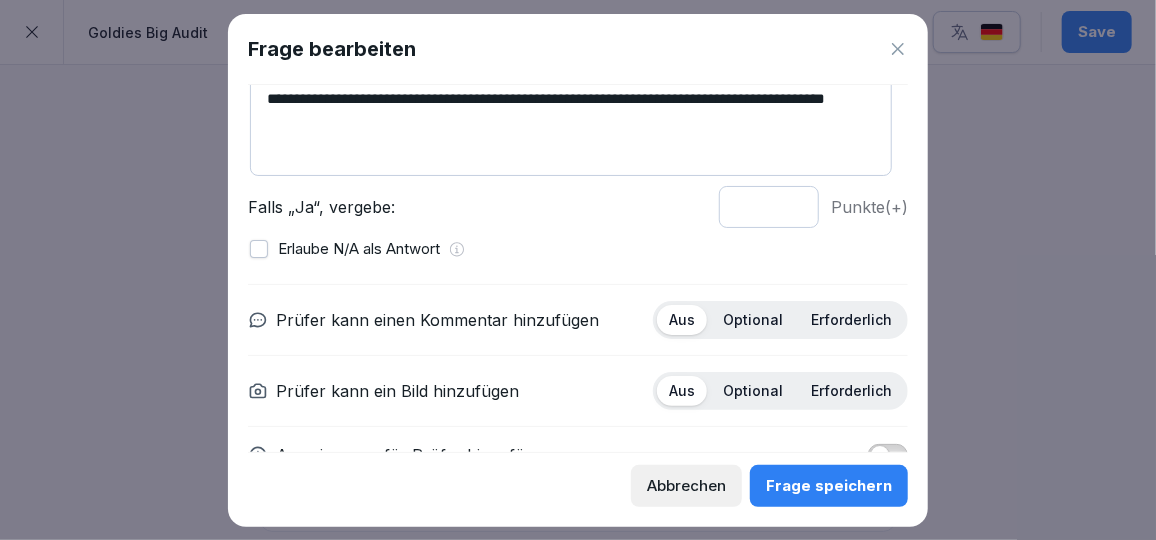 type on "**********" 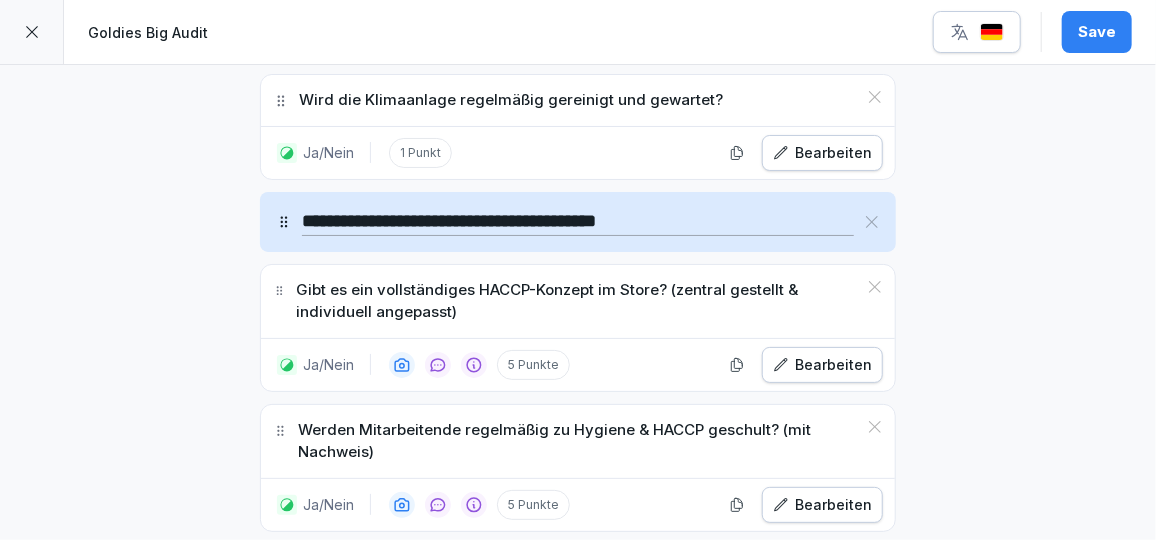 click on "Mehrfachauswahl" at bounding box center (540, 760) 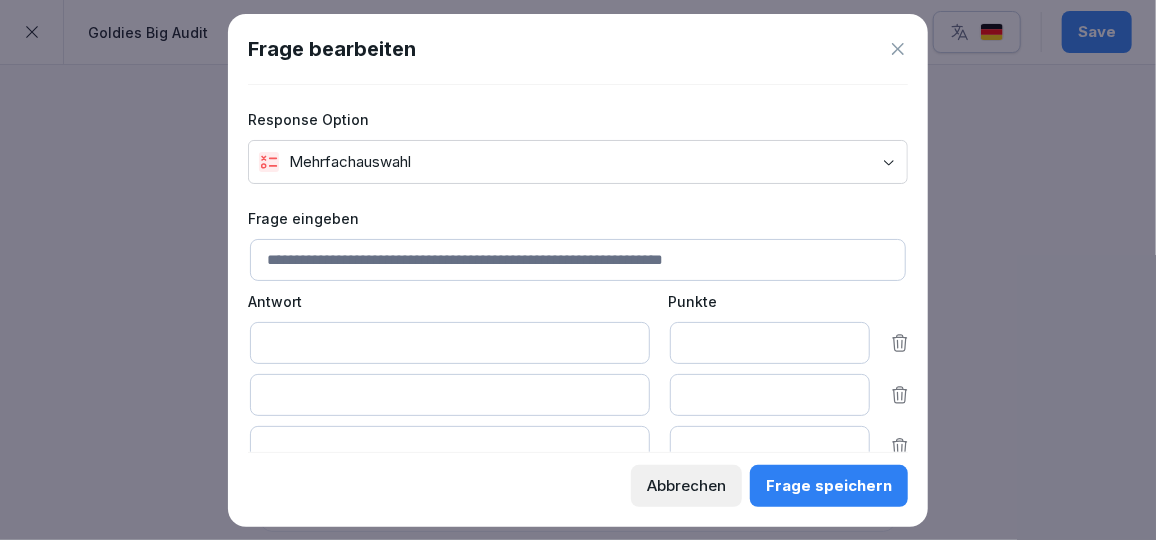 click at bounding box center (578, 260) 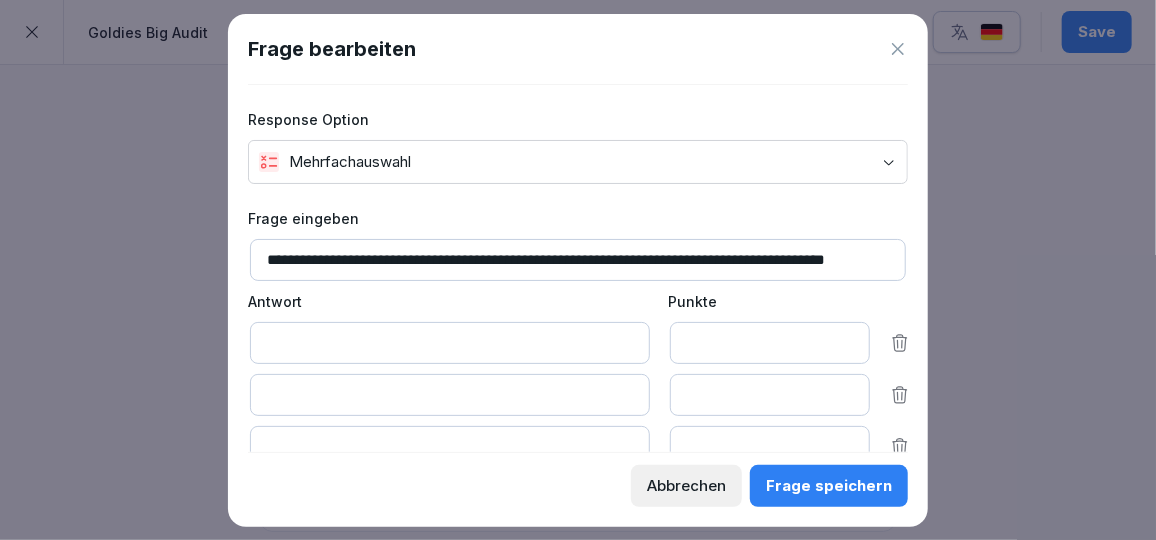 scroll, scrollTop: 0, scrollLeft: 50, axis: horizontal 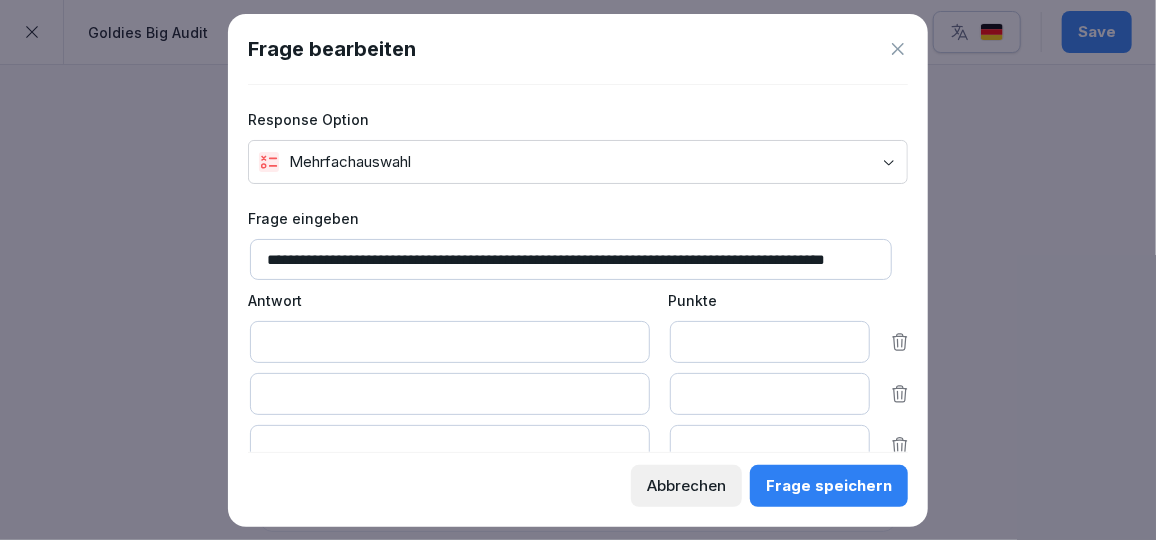 type on "**********" 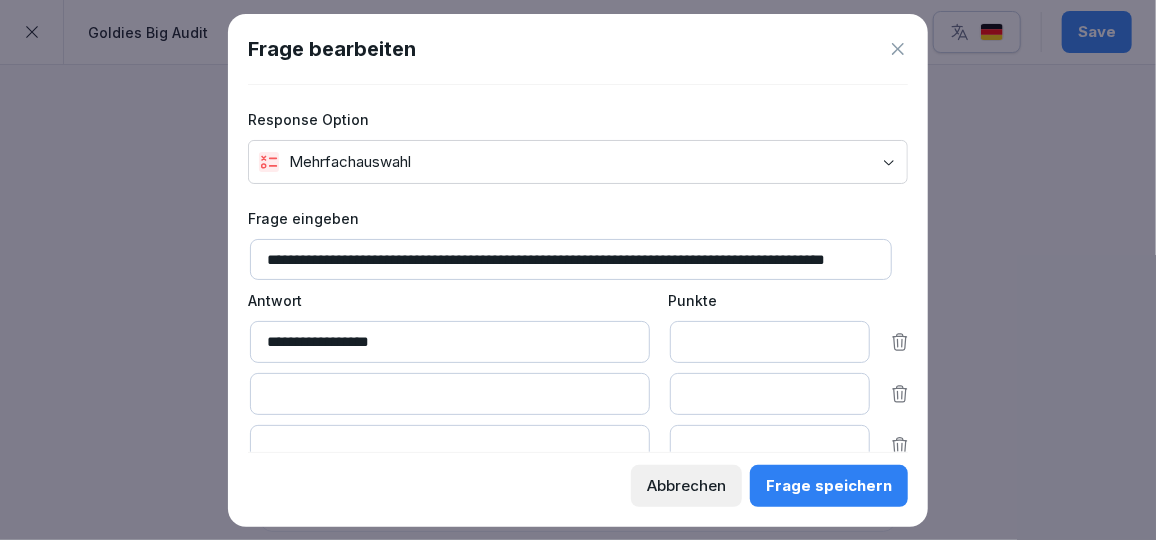 type on "**********" 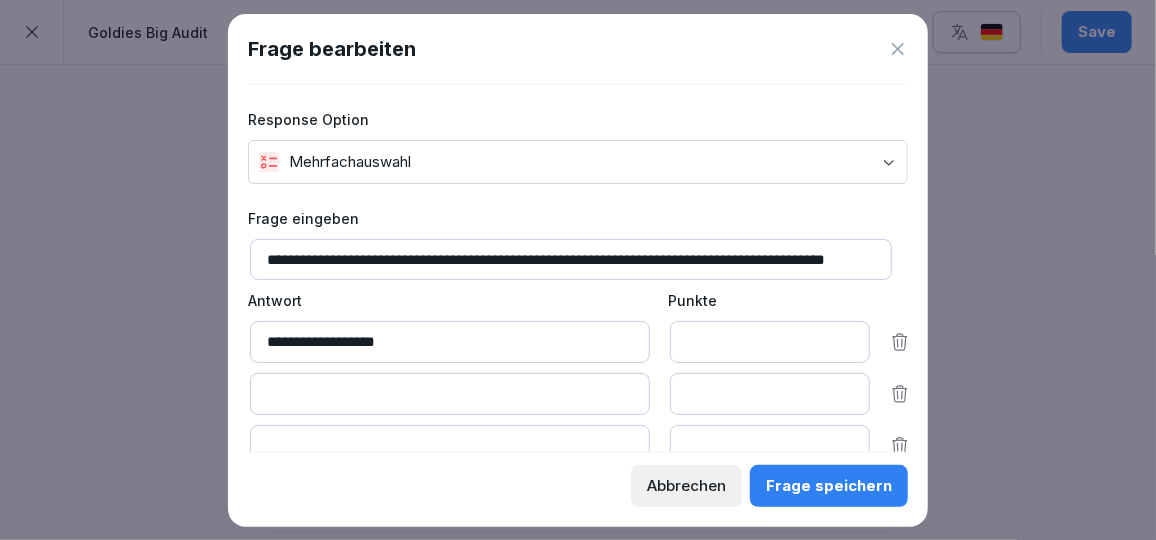 type on "*" 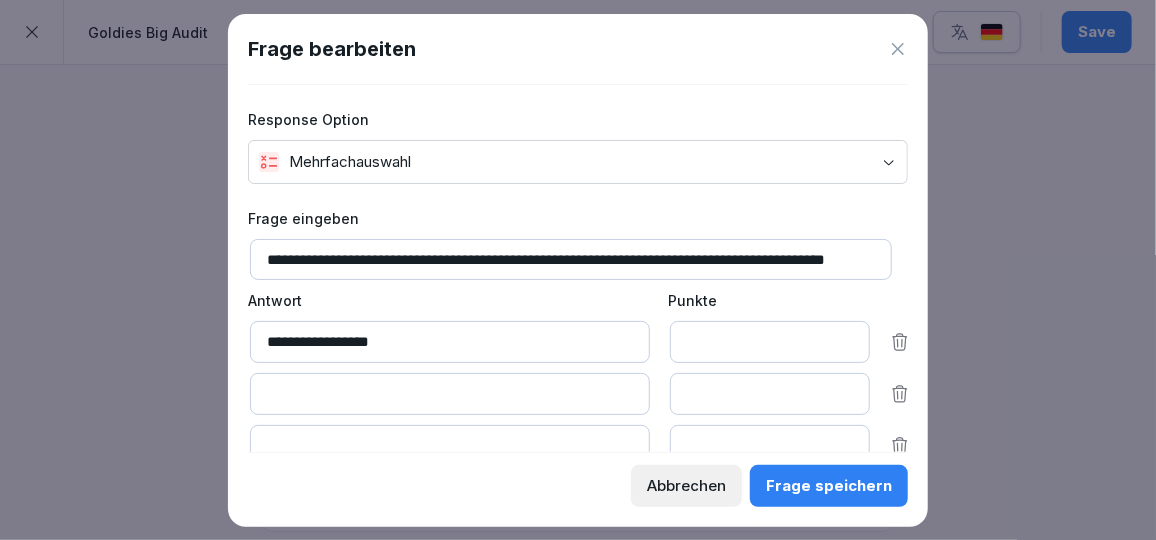 type on "**********" 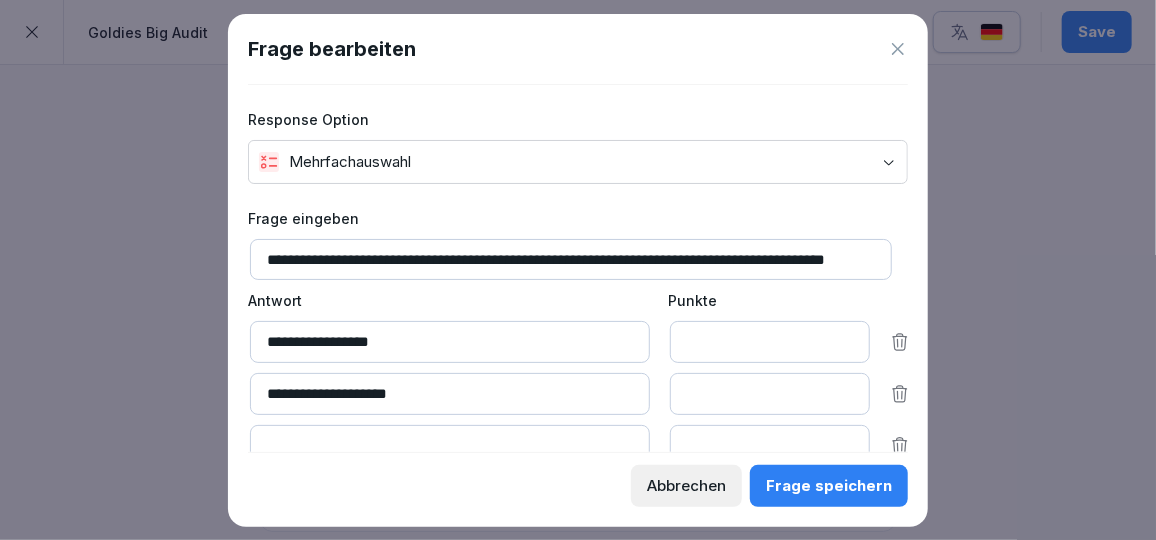 scroll, scrollTop: 92, scrollLeft: 0, axis: vertical 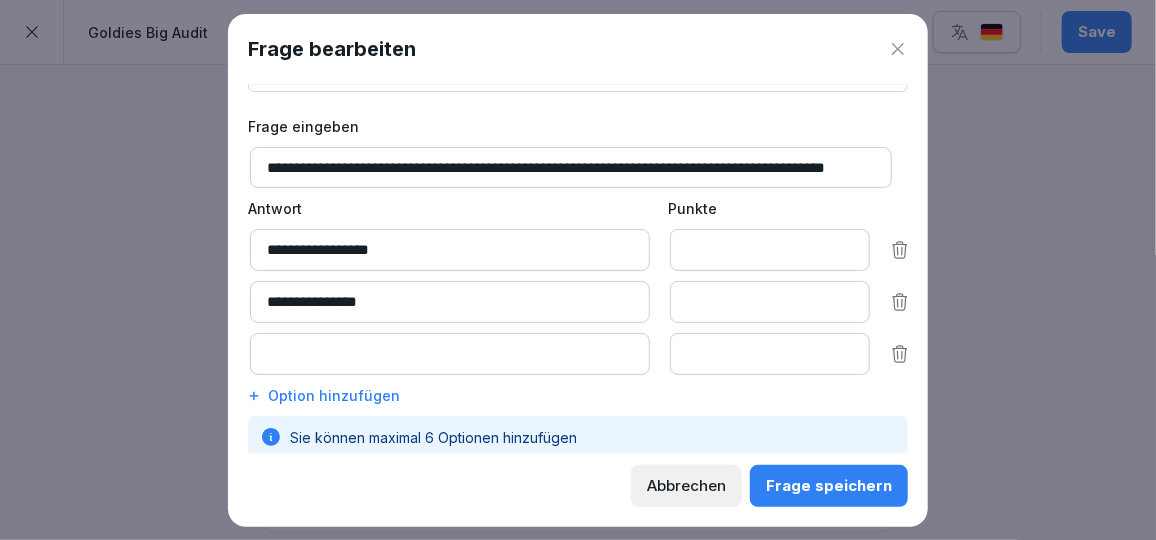 type on "**********" 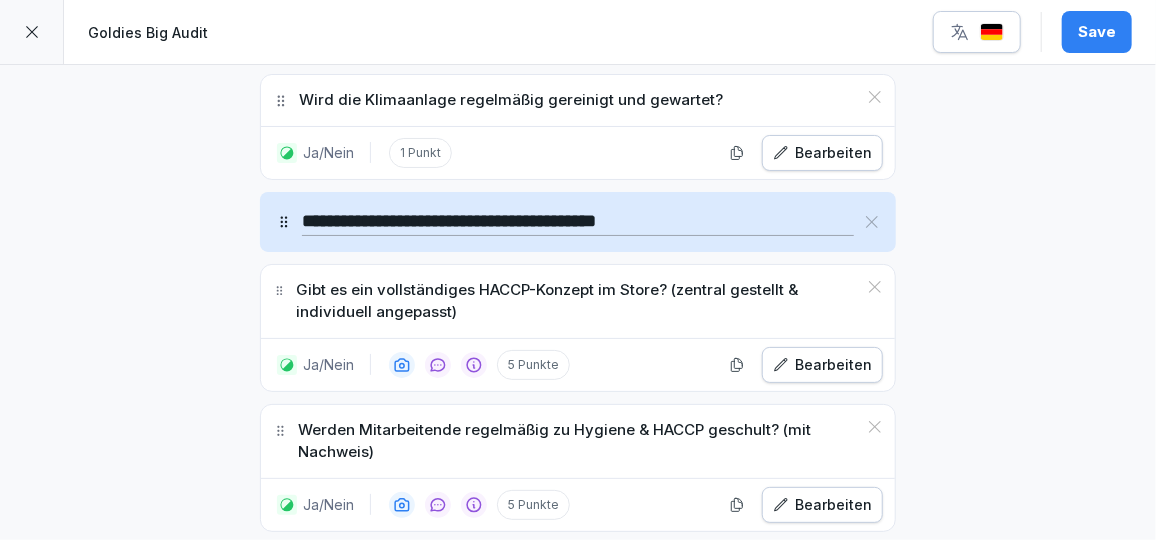 scroll, scrollTop: 18995, scrollLeft: 0, axis: vertical 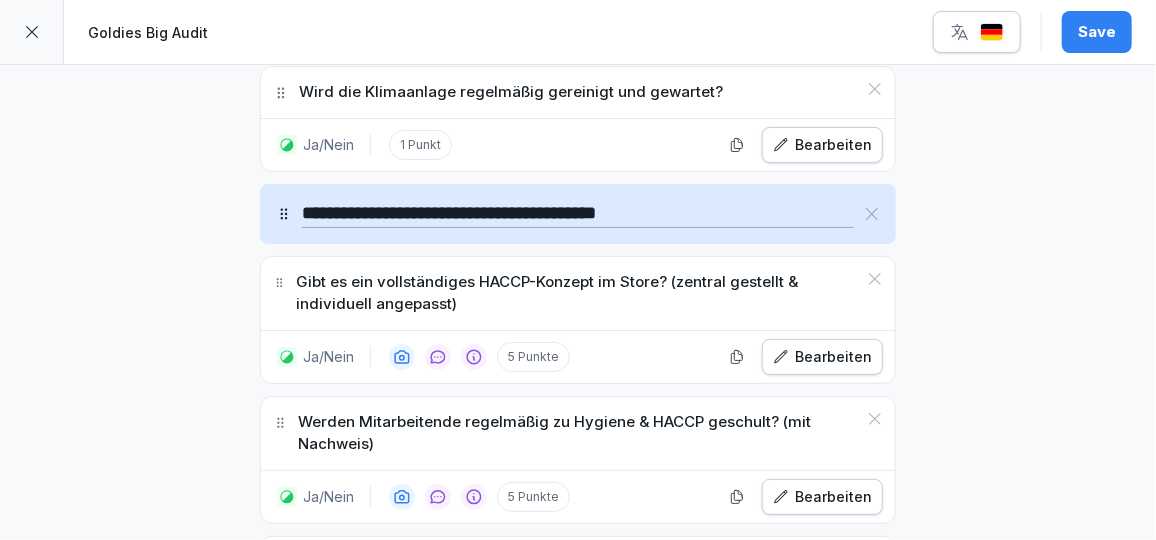 click on "Ja/Nein" at bounding box center (467, 698) 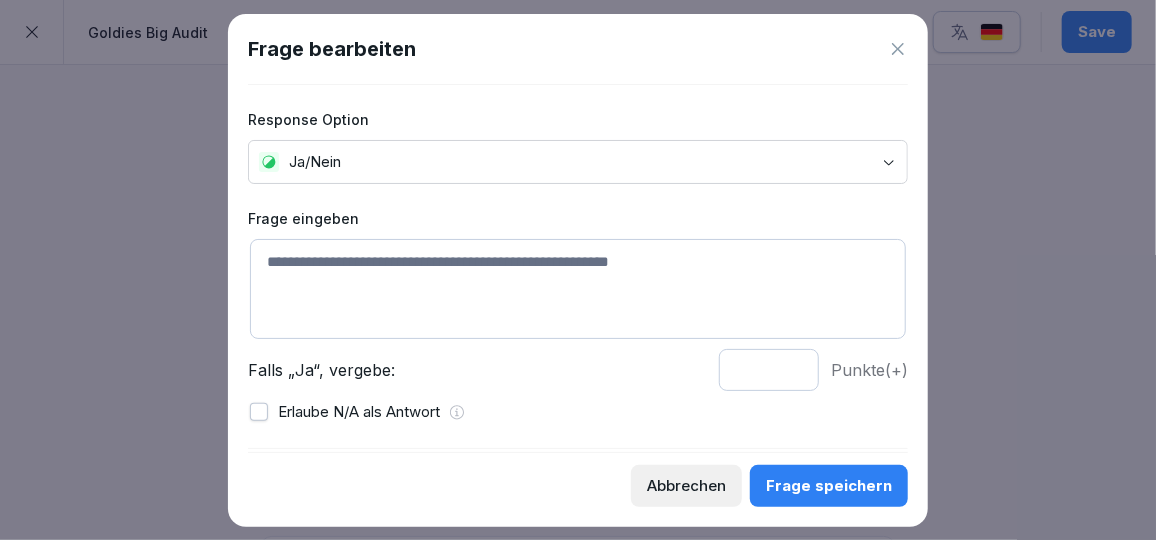 scroll, scrollTop: 9, scrollLeft: 0, axis: vertical 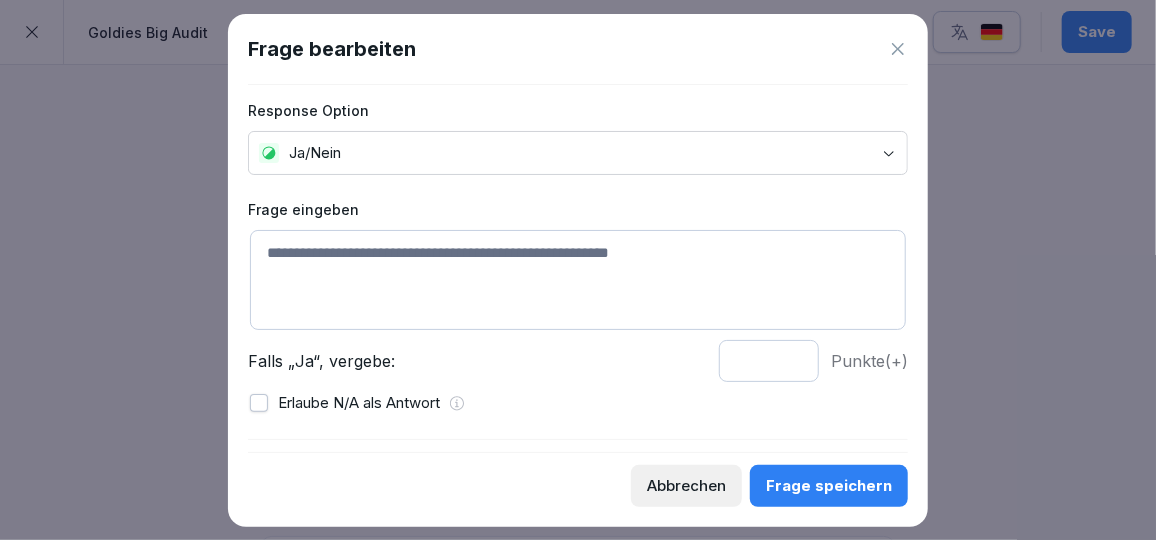 click at bounding box center [578, 280] 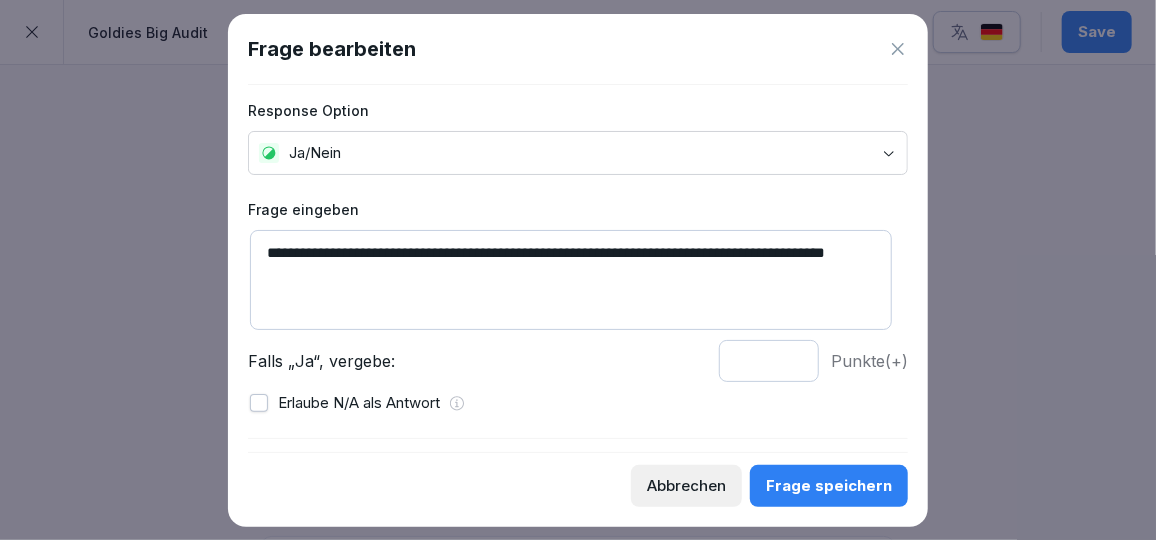 type on "**********" 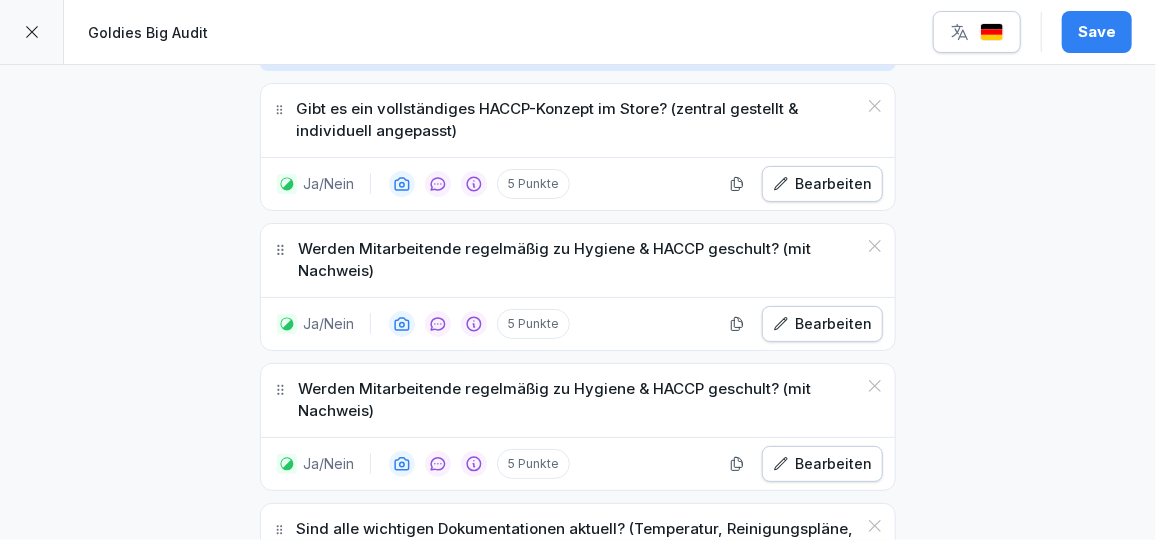 scroll, scrollTop: 19175, scrollLeft: 0, axis: vertical 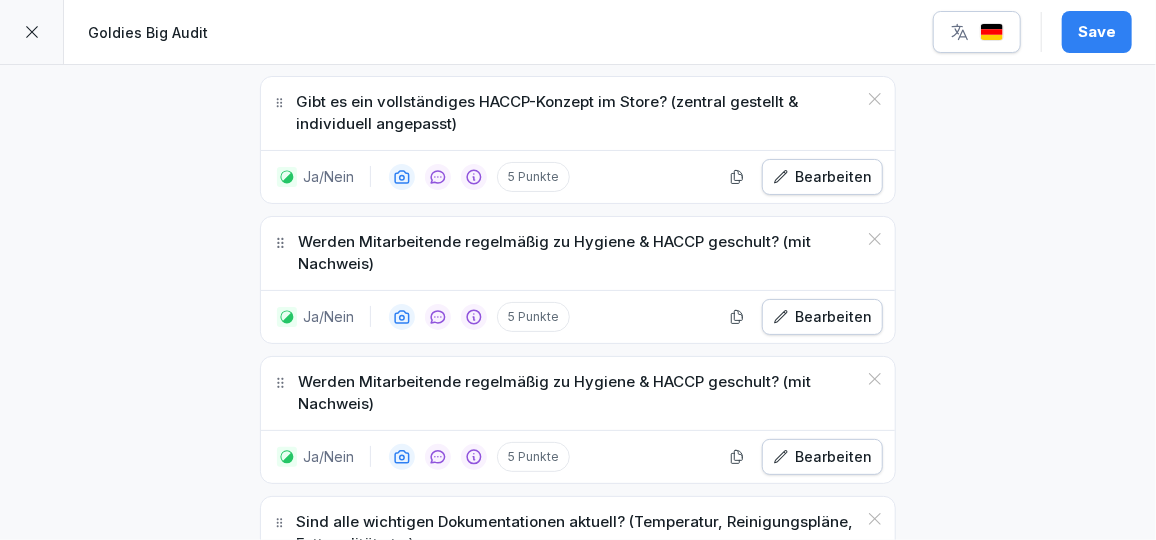 click on "Ja/Nein" at bounding box center [467, 658] 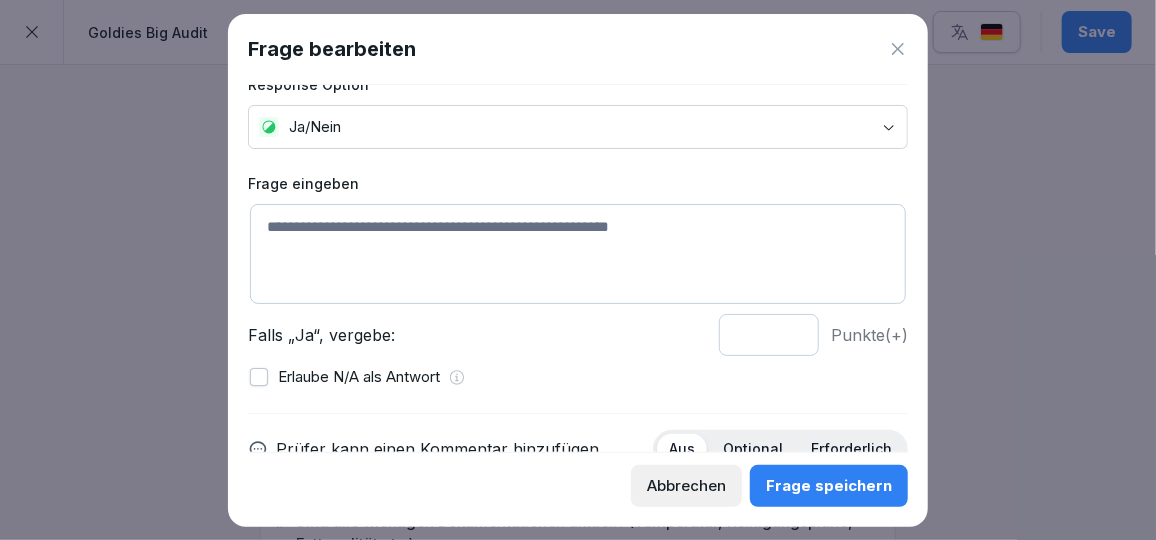 scroll, scrollTop: 36, scrollLeft: 0, axis: vertical 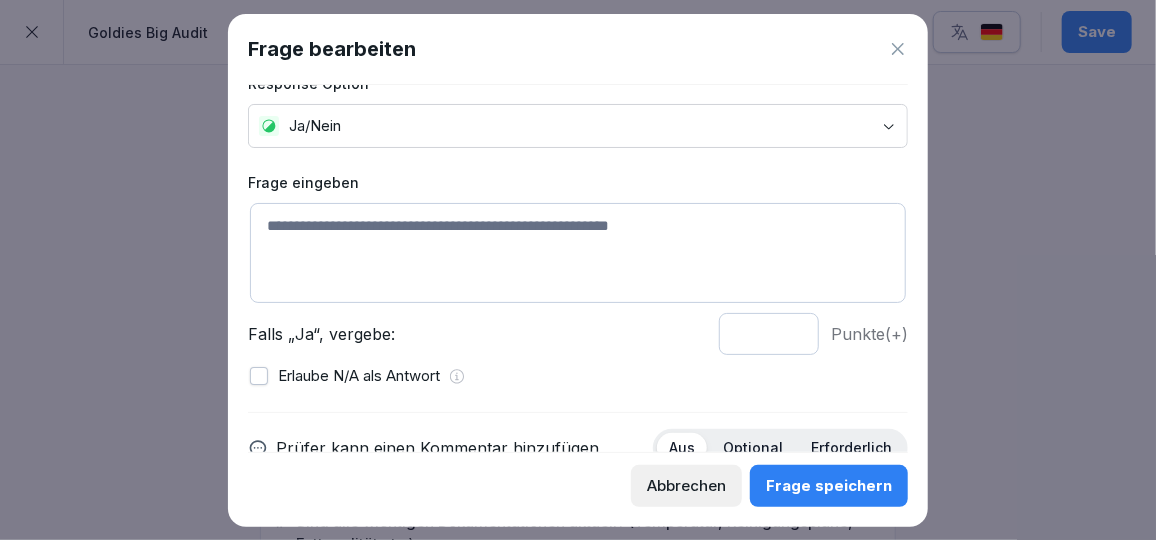 click at bounding box center (578, 253) 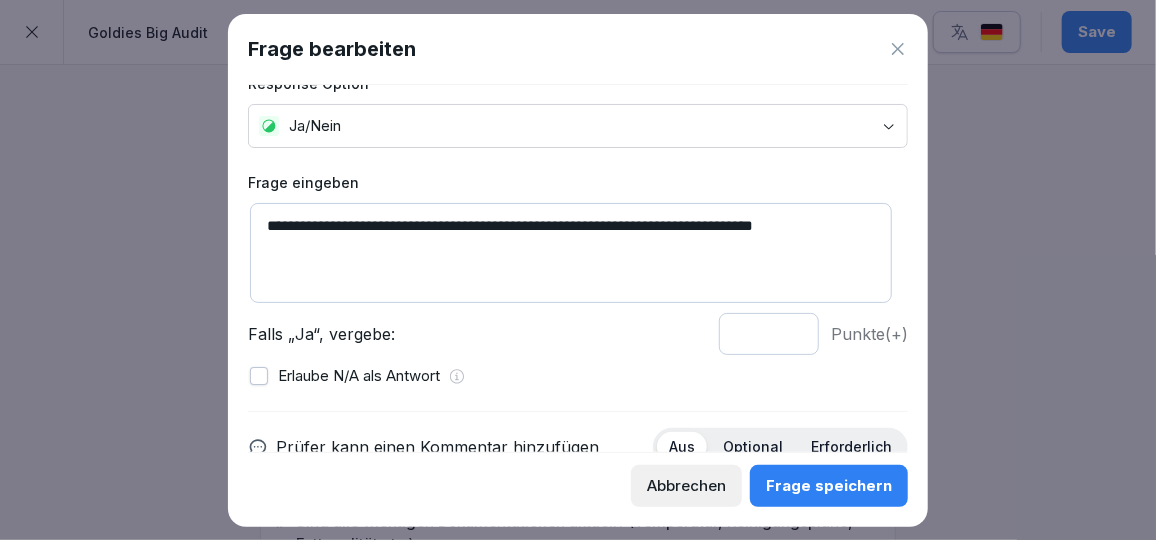 type on "**********" 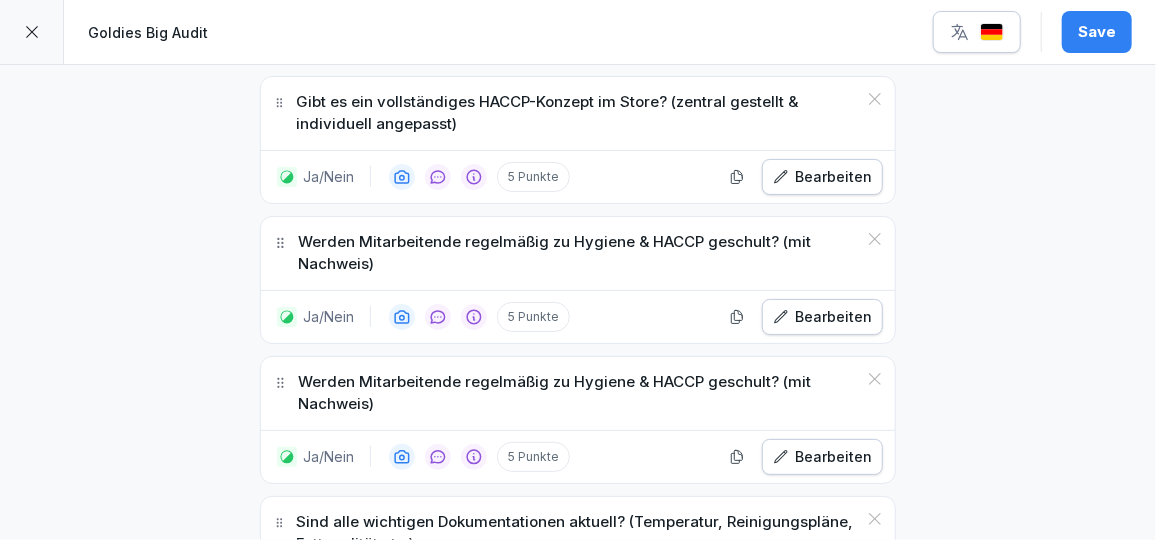 scroll, scrollTop: 19286, scrollLeft: 0, axis: vertical 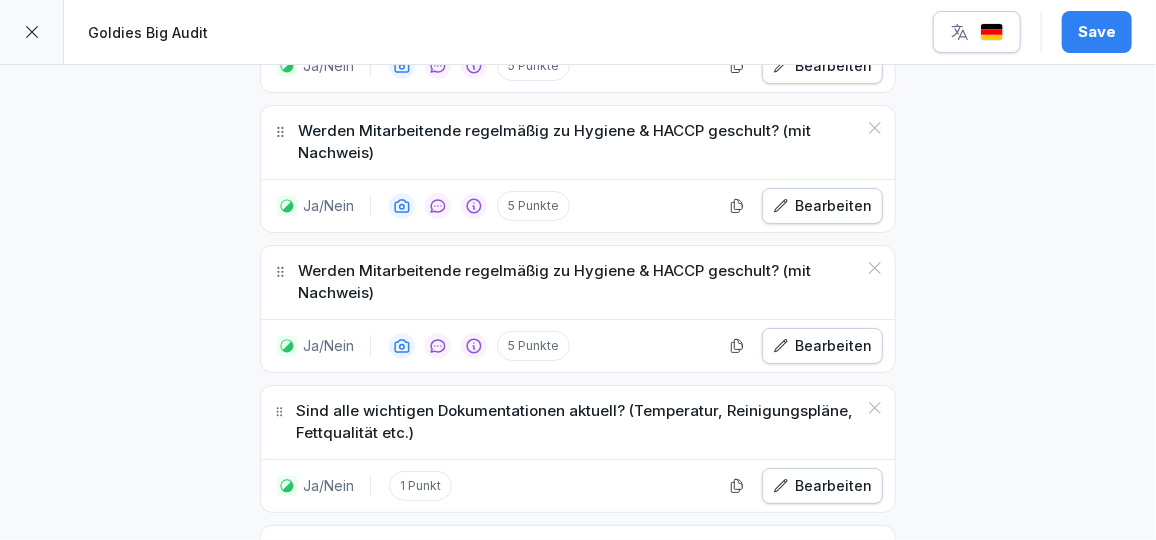 click on "Ja/Nein" at bounding box center (467, 687) 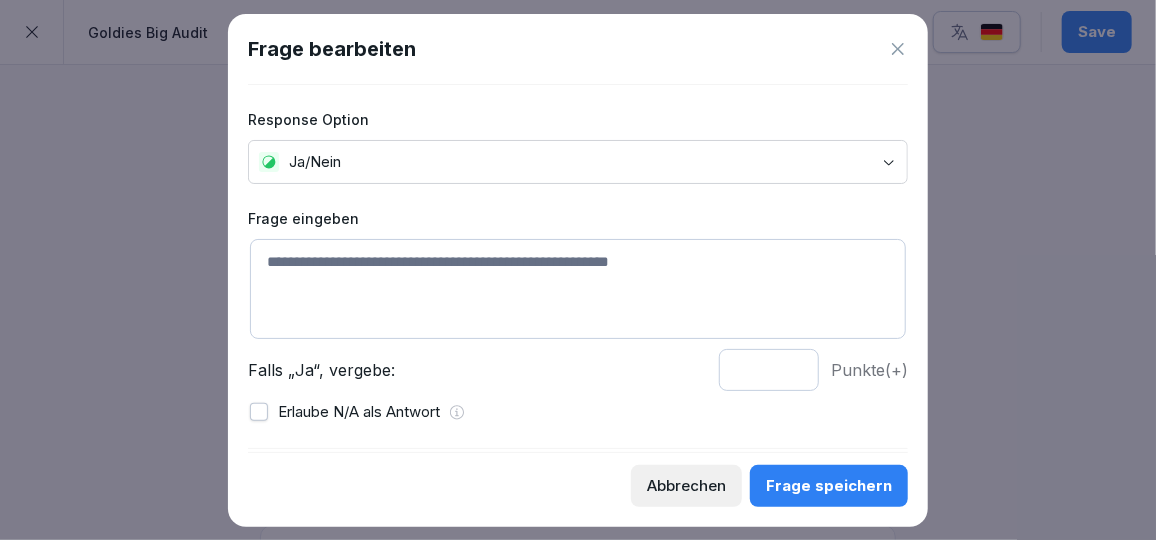 scroll, scrollTop: 38, scrollLeft: 0, axis: vertical 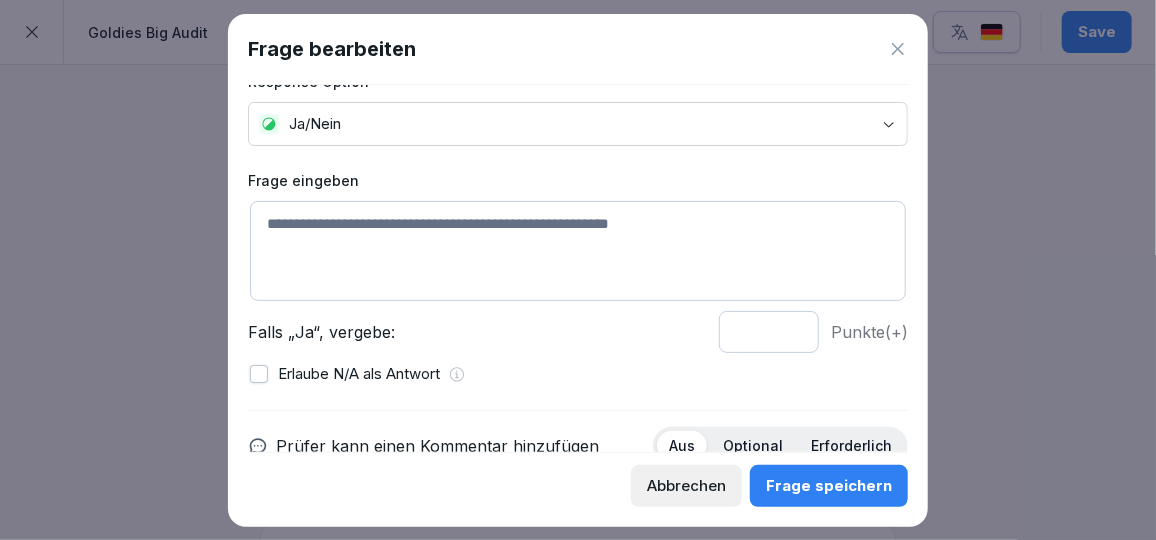 click at bounding box center (578, 251) 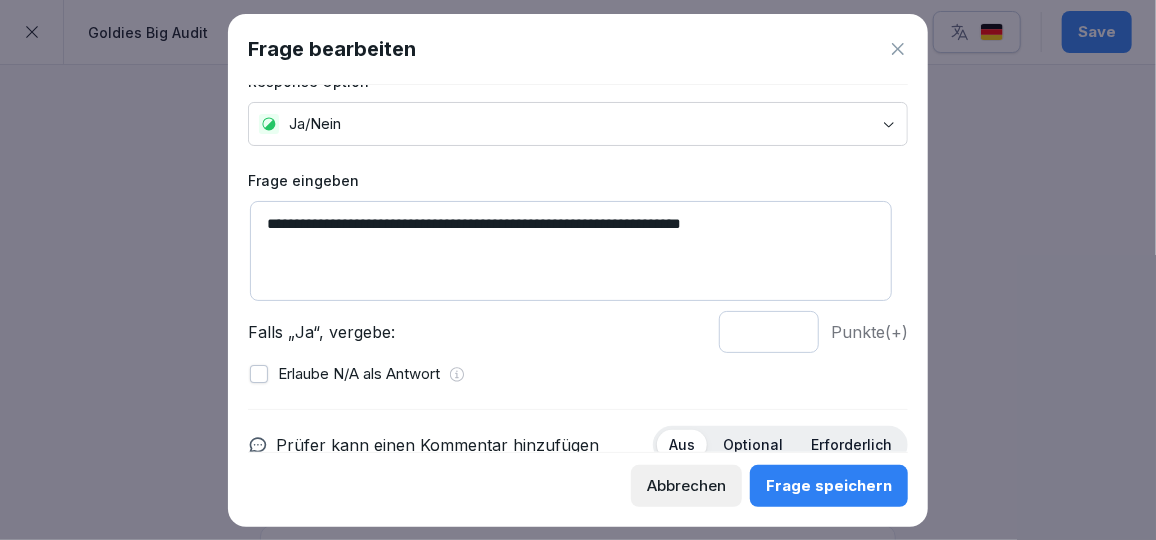 type on "**********" 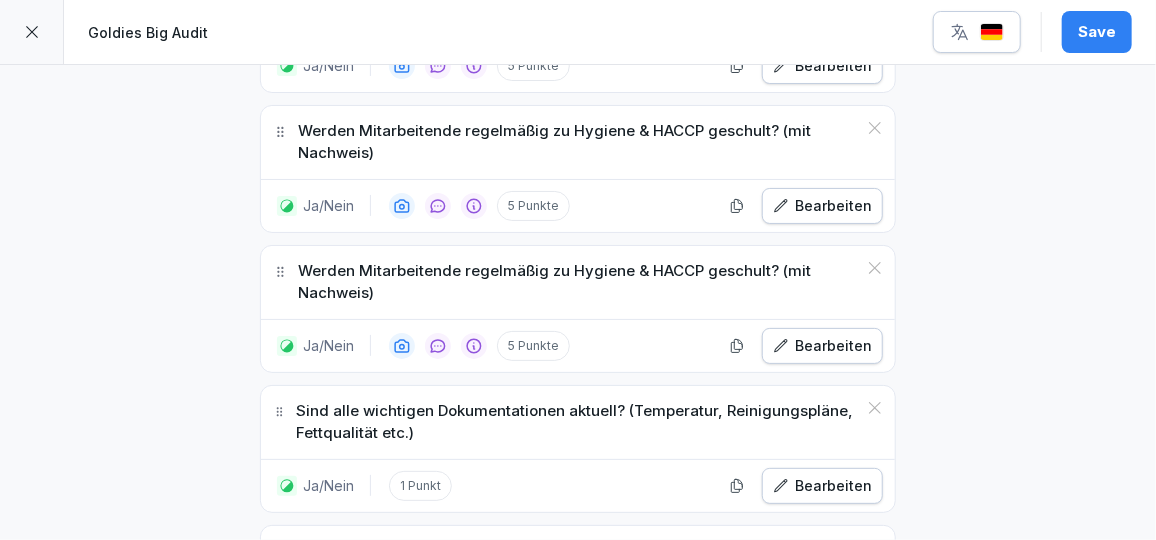scroll, scrollTop: 19417, scrollLeft: 0, axis: vertical 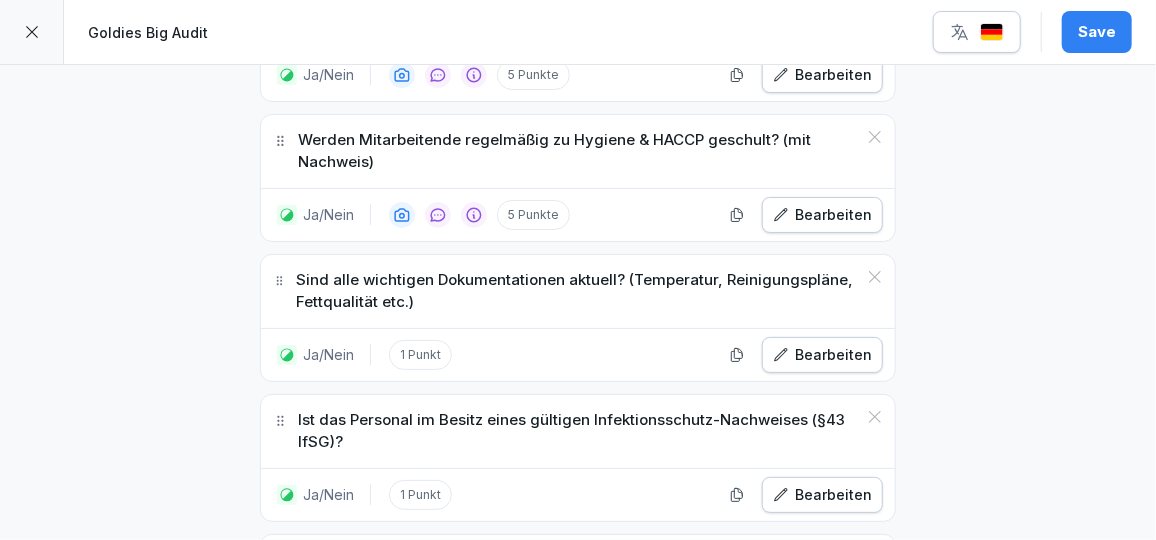 click on "Ja/Nein" at bounding box center [467, 673] 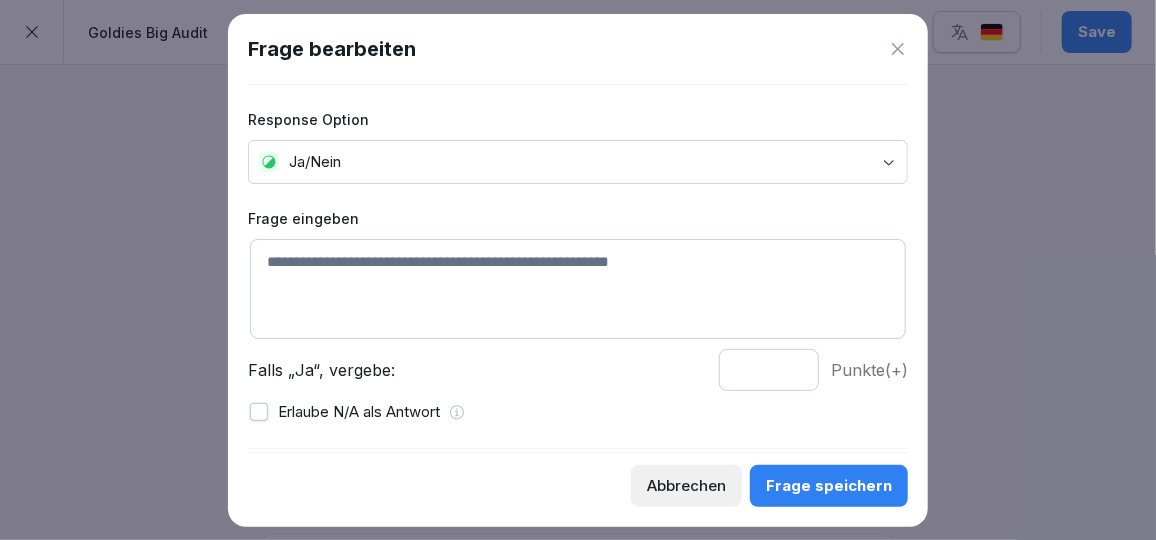 click 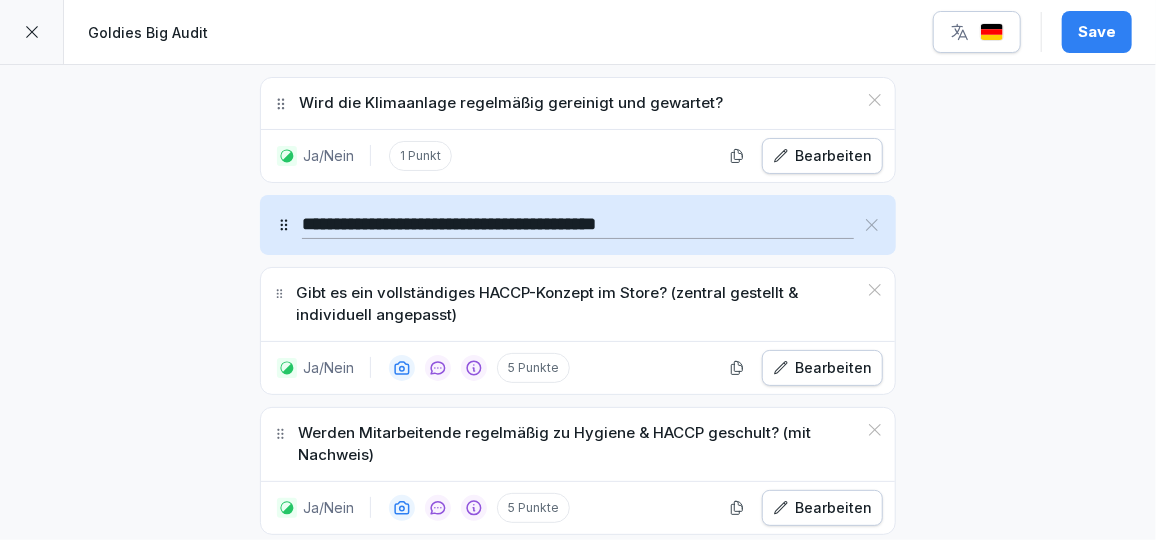 scroll, scrollTop: 19000, scrollLeft: 0, axis: vertical 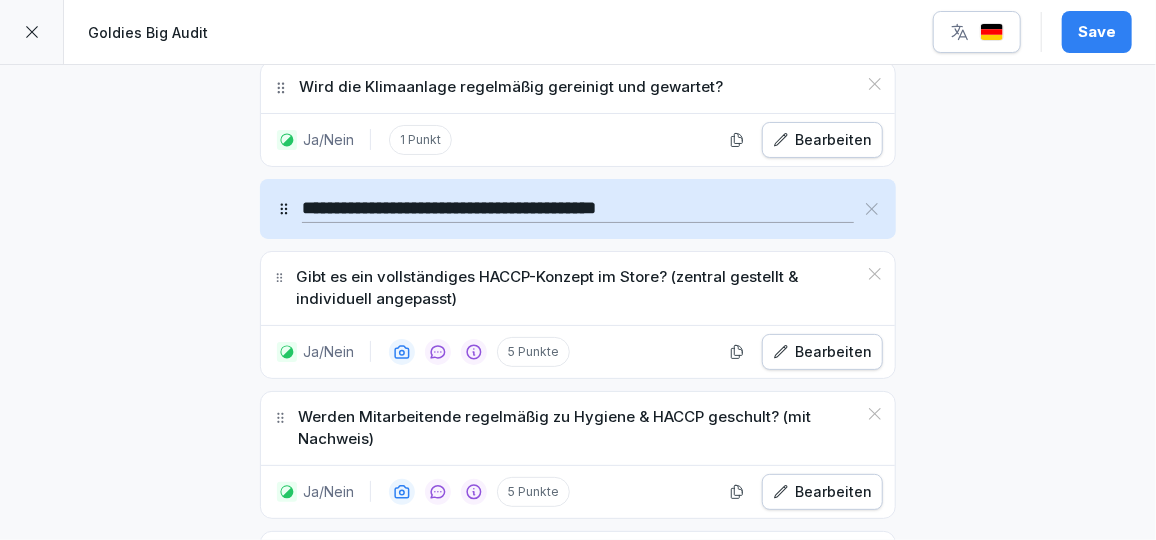click on "Bearbeiten" at bounding box center [822, 632] 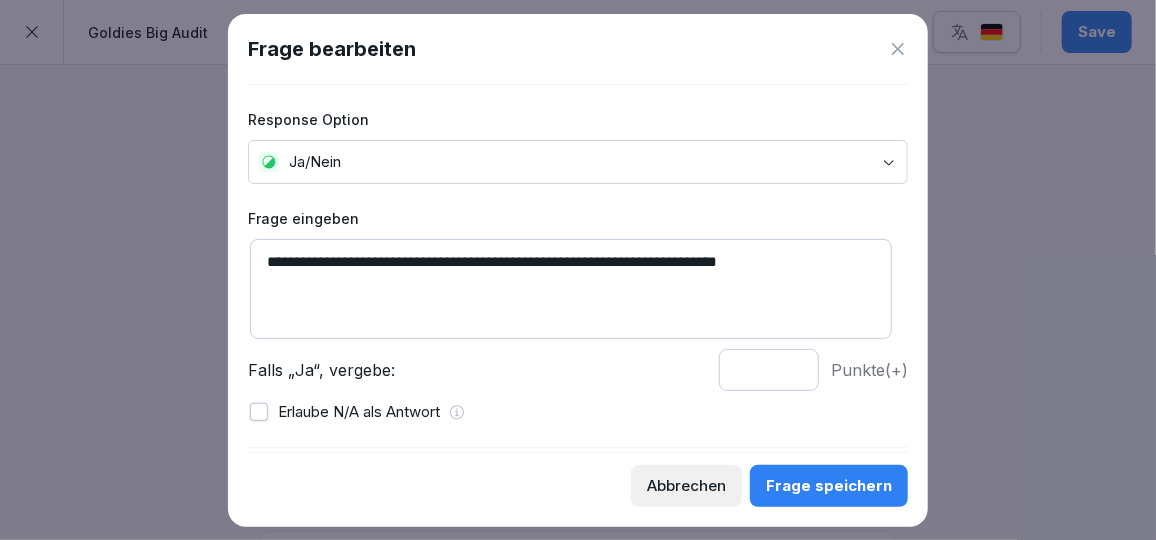 drag, startPoint x: 265, startPoint y: 259, endPoint x: 903, endPoint y: 254, distance: 638.0196 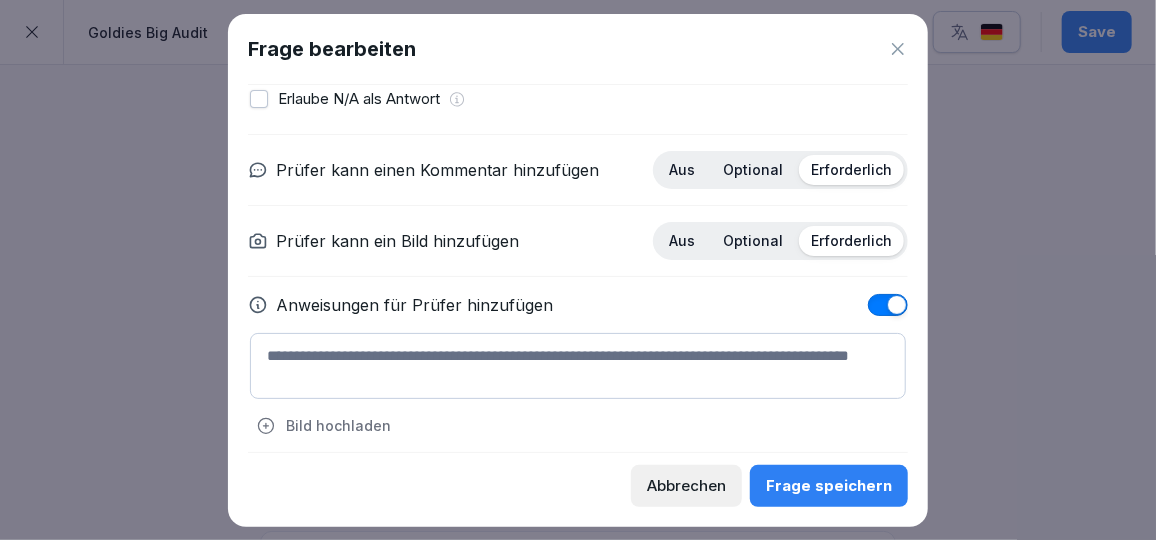 scroll, scrollTop: 314, scrollLeft: 0, axis: vertical 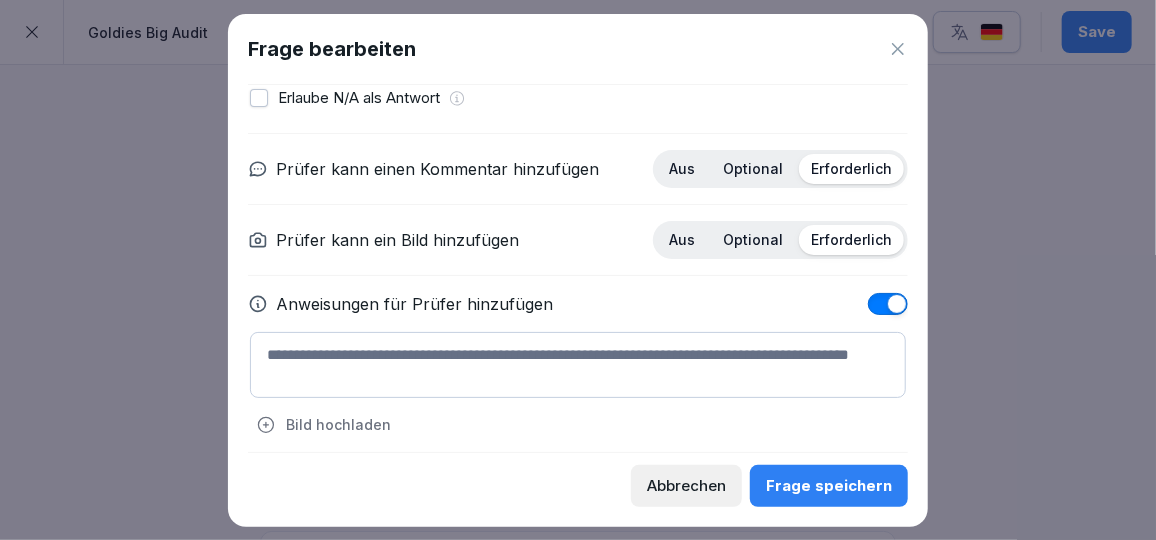 type on "**********" 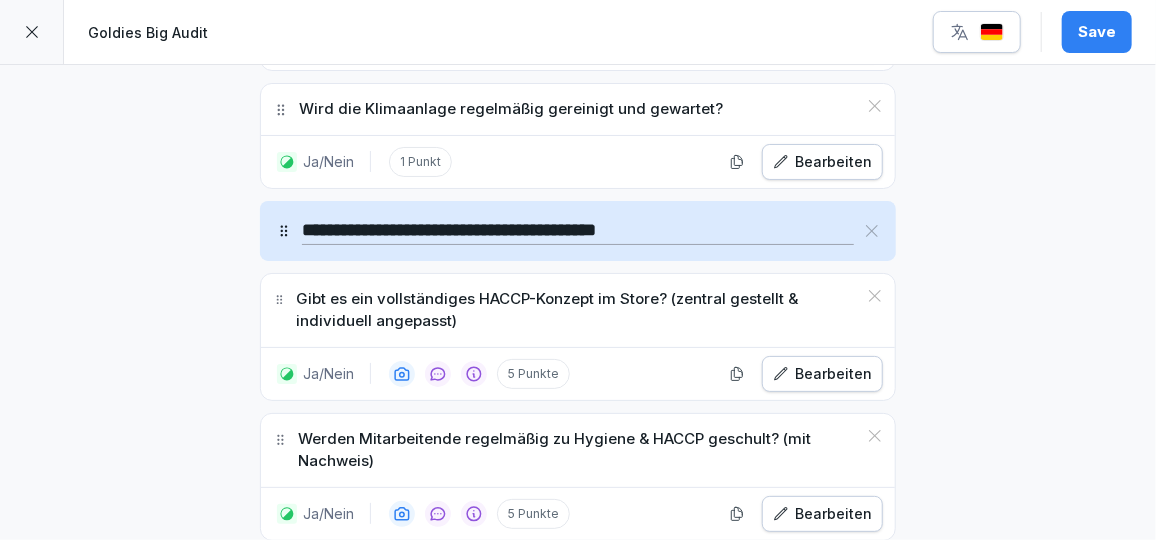 scroll, scrollTop: 18977, scrollLeft: 0, axis: vertical 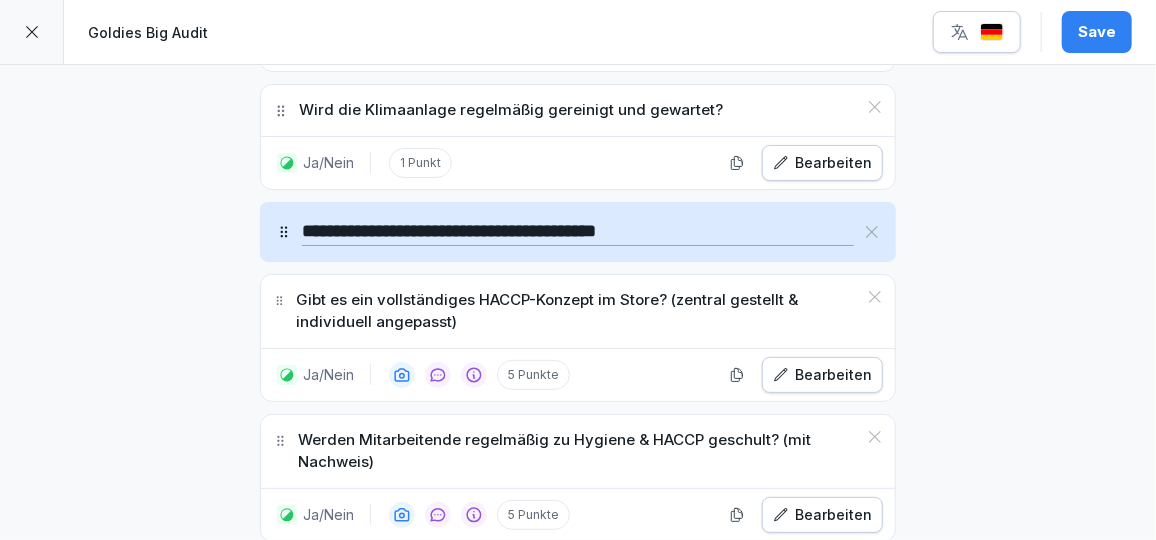 click 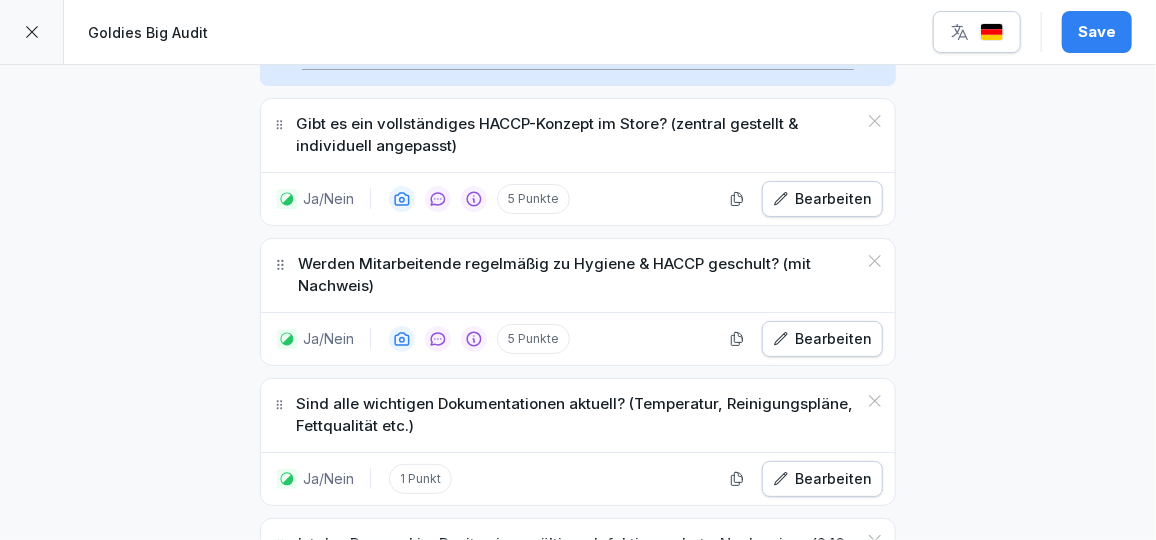scroll, scrollTop: 19158, scrollLeft: 0, axis: vertical 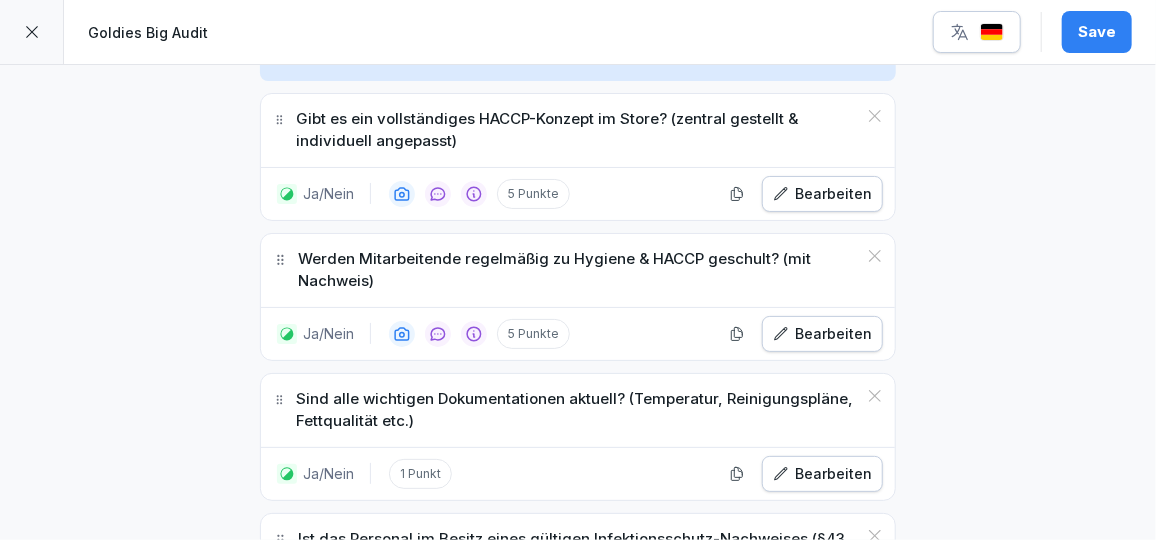 click 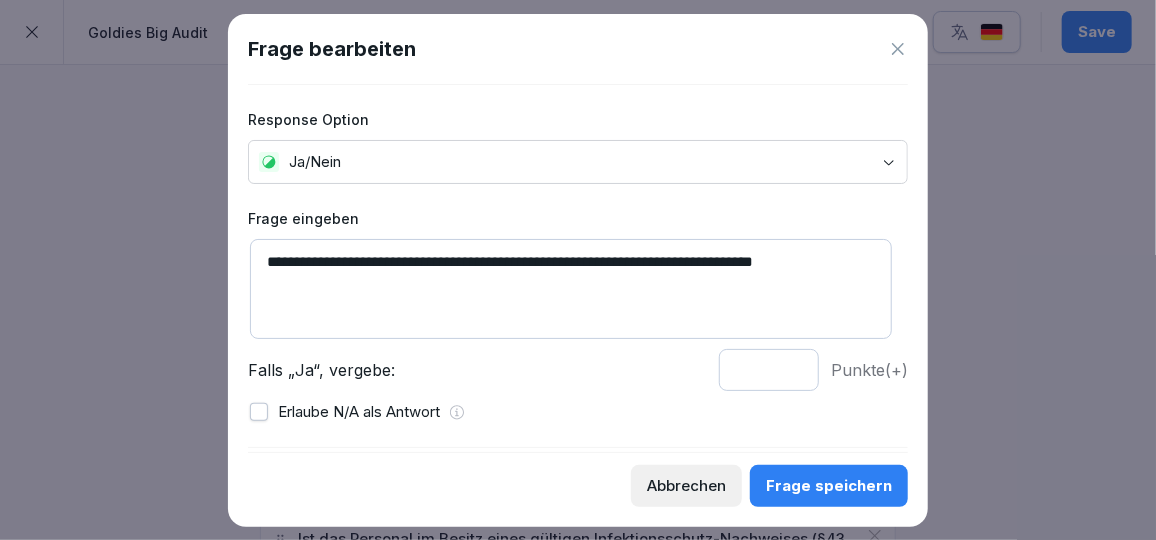 click 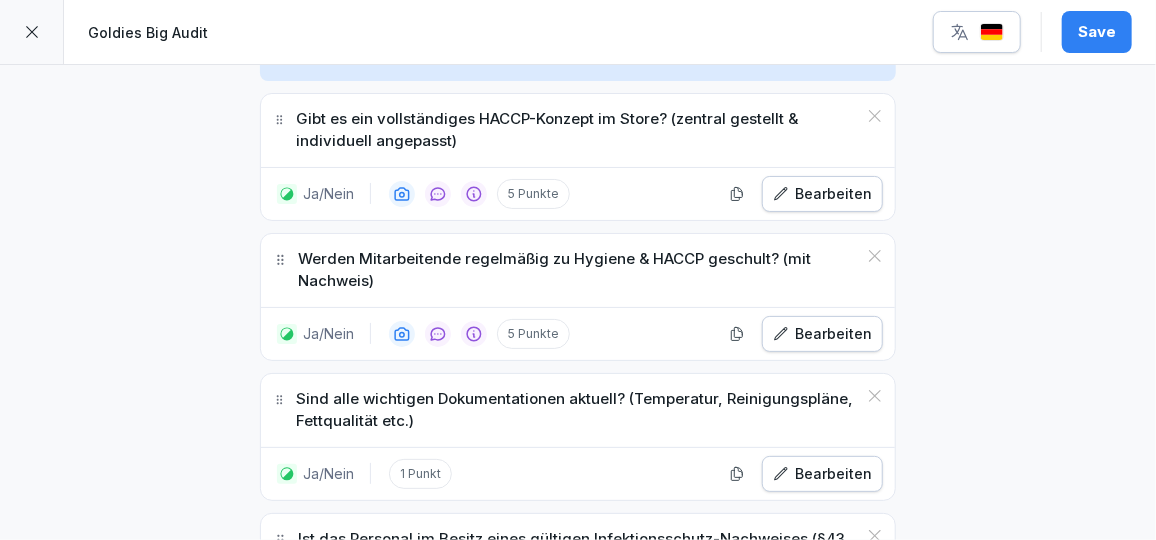 click on "Ja/Nein" at bounding box center [467, 675] 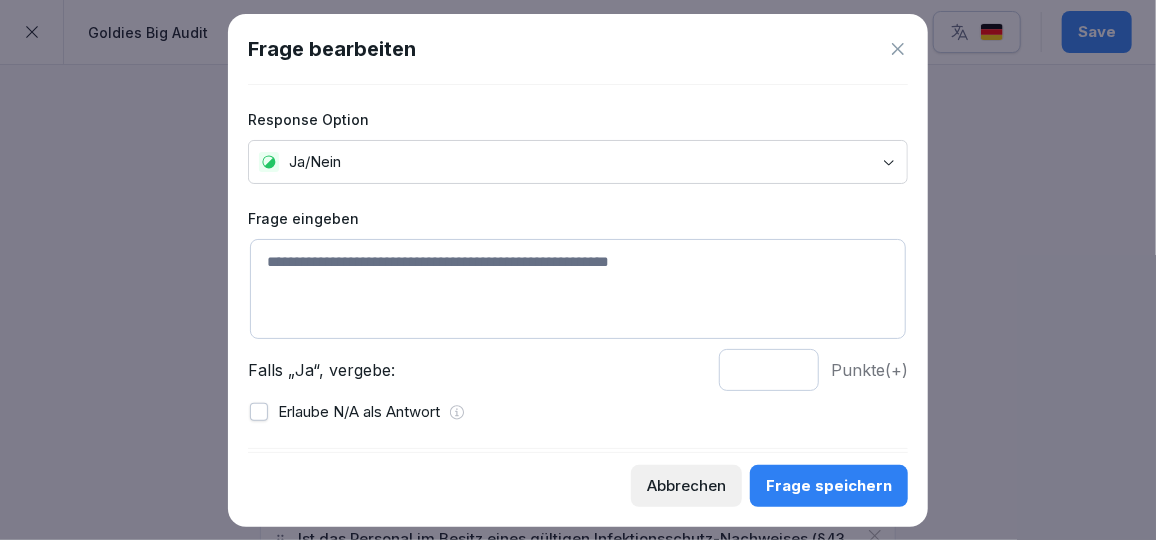 click at bounding box center (578, 289) 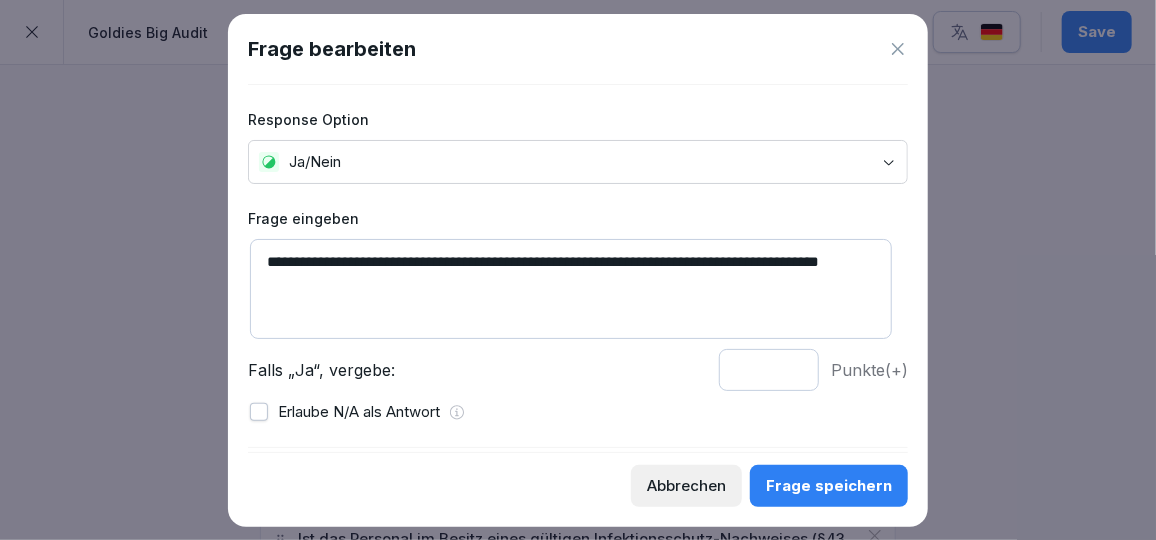 type on "**********" 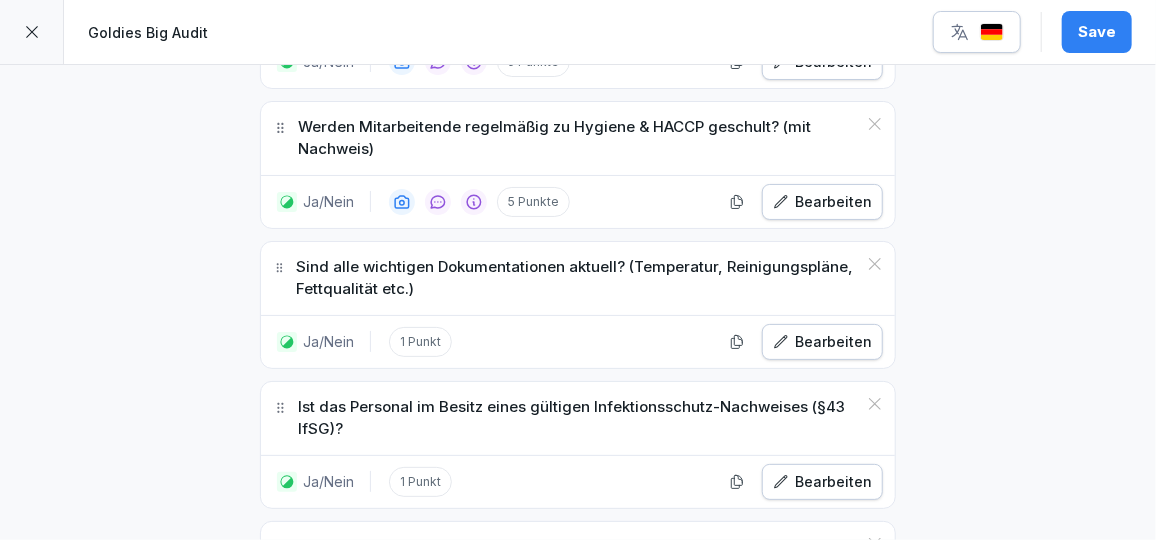 scroll, scrollTop: 19292, scrollLeft: 0, axis: vertical 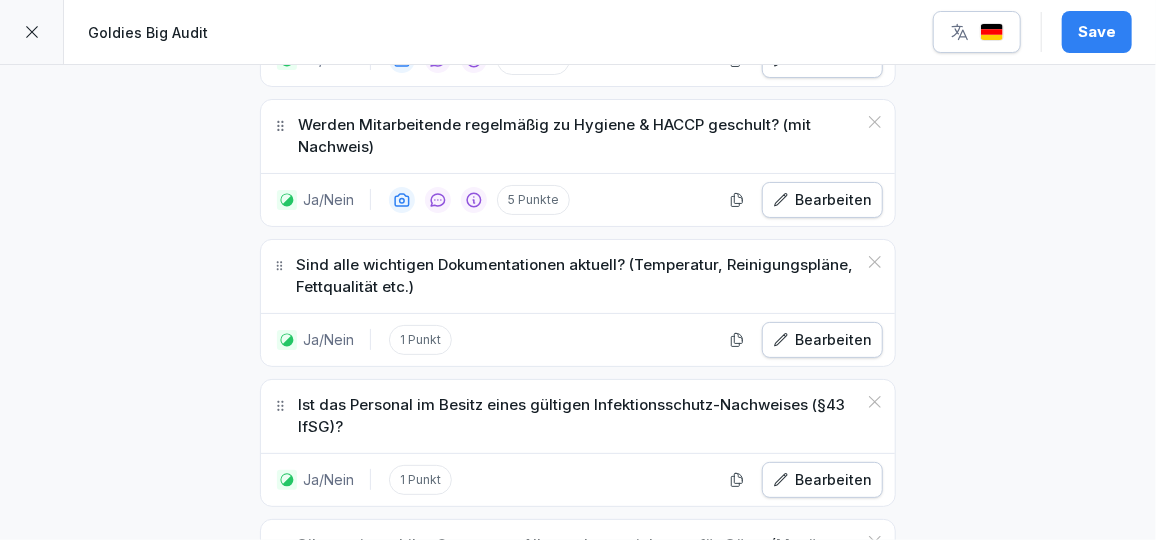 click on "Ja/Nein" at bounding box center [467, 681] 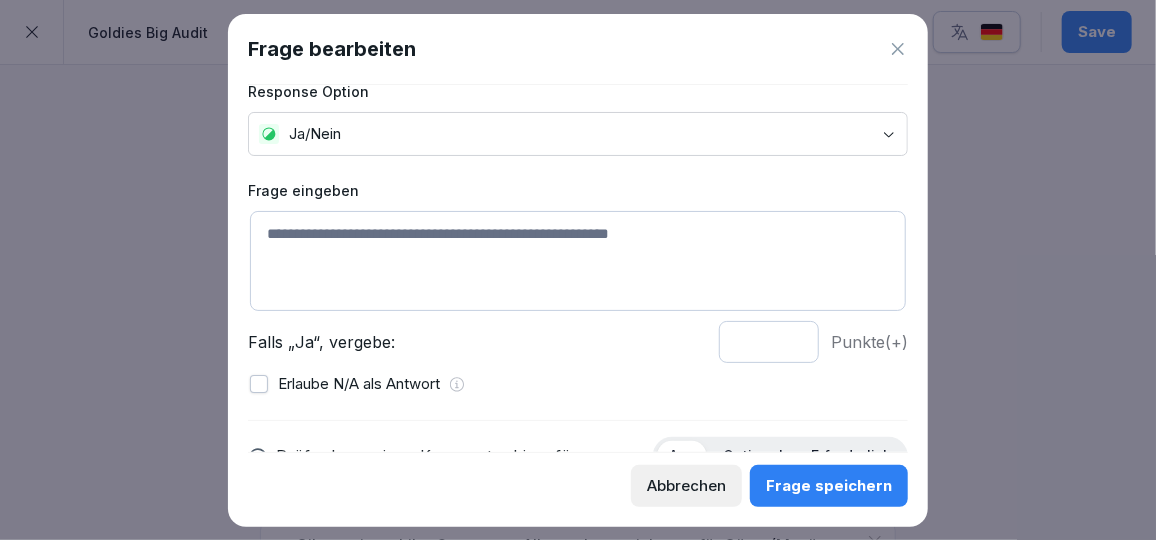scroll, scrollTop: 29, scrollLeft: 0, axis: vertical 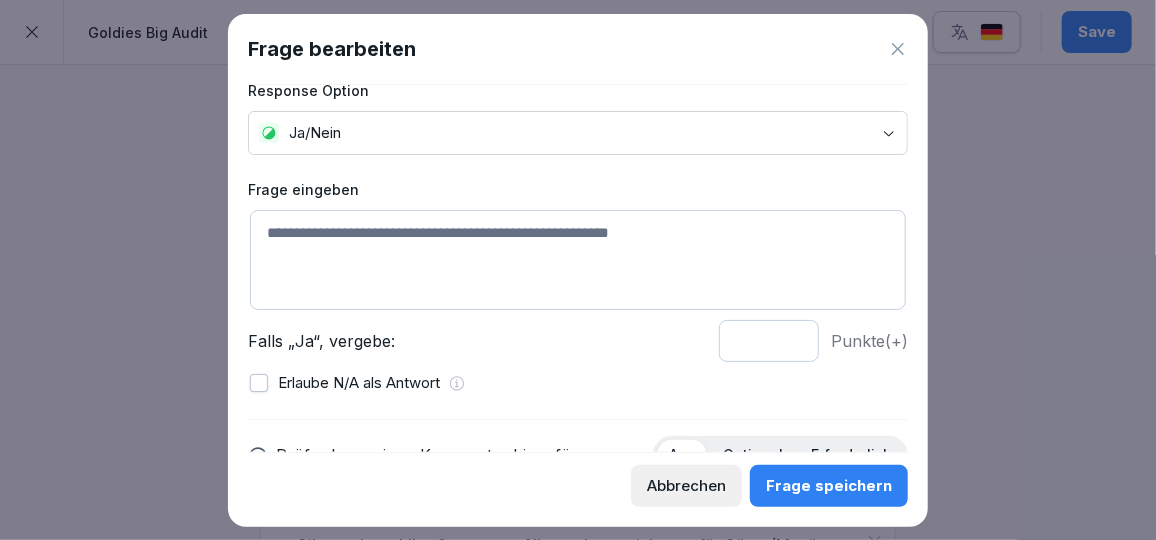 click at bounding box center [578, 260] 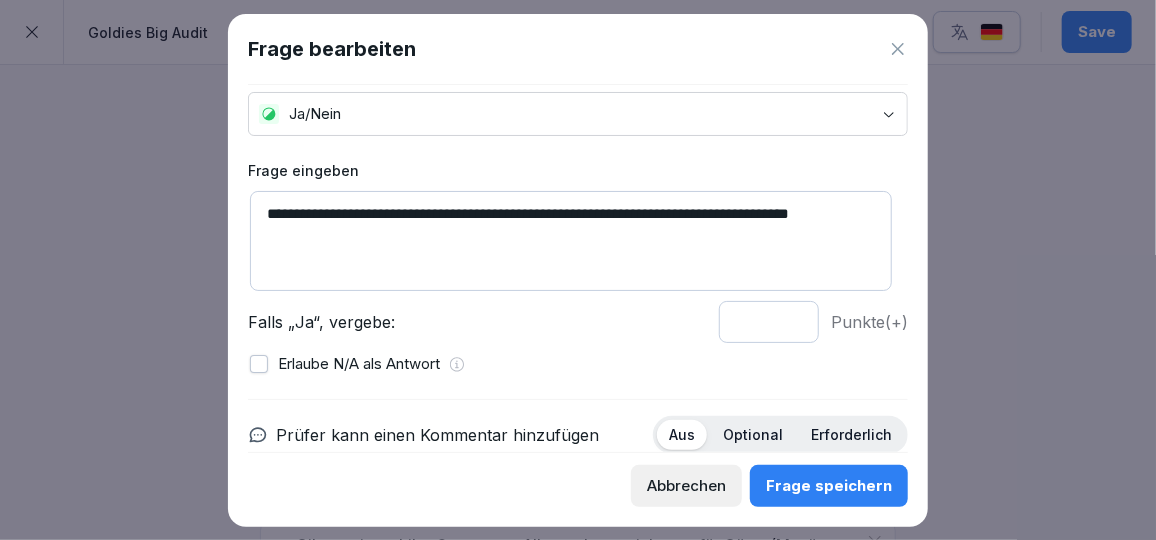 scroll, scrollTop: 49, scrollLeft: 0, axis: vertical 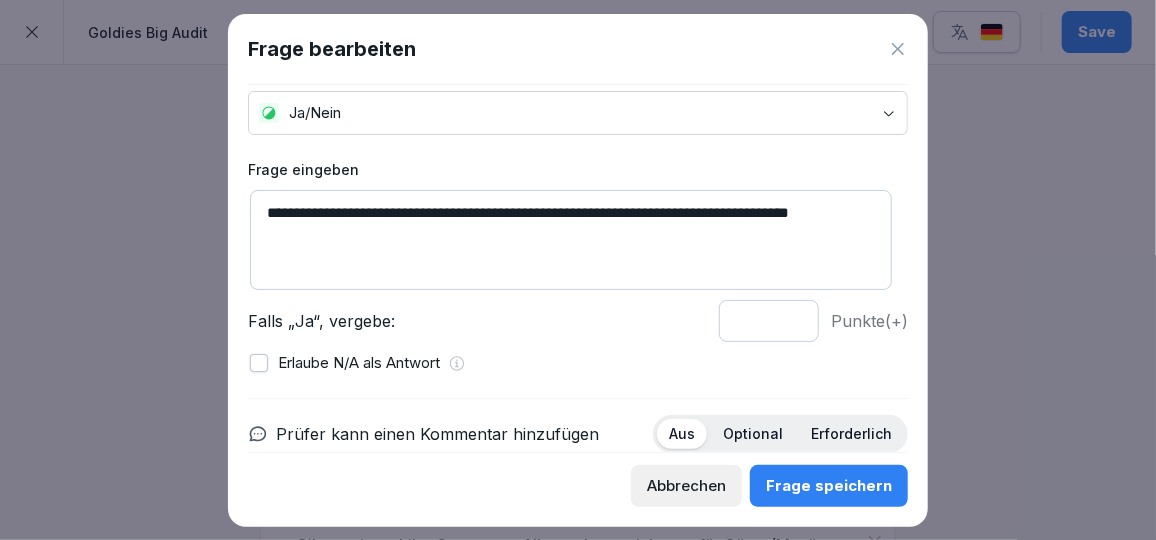 type on "**********" 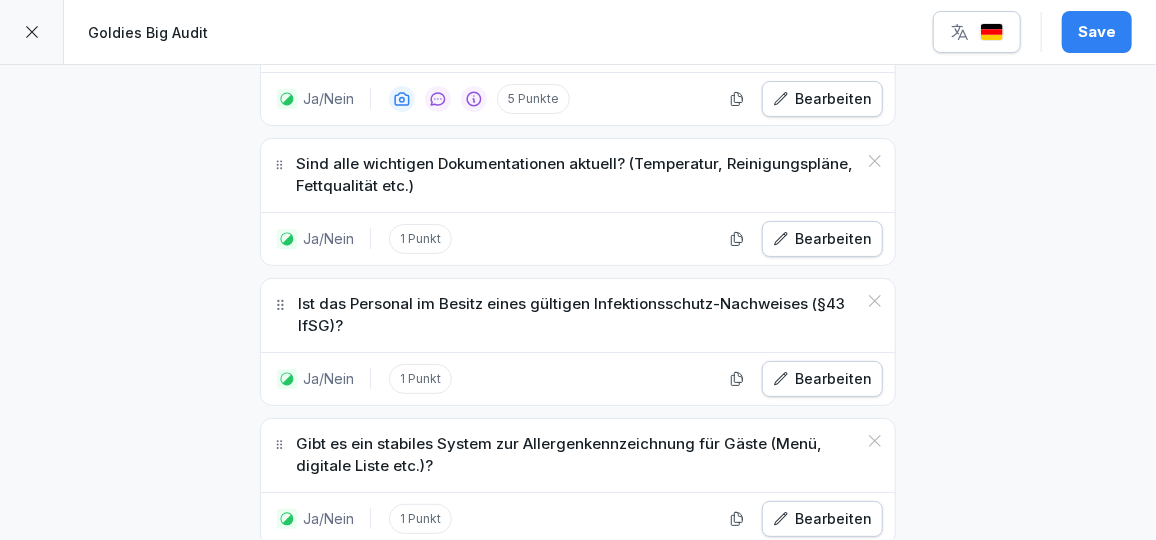 scroll, scrollTop: 19393, scrollLeft: 0, axis: vertical 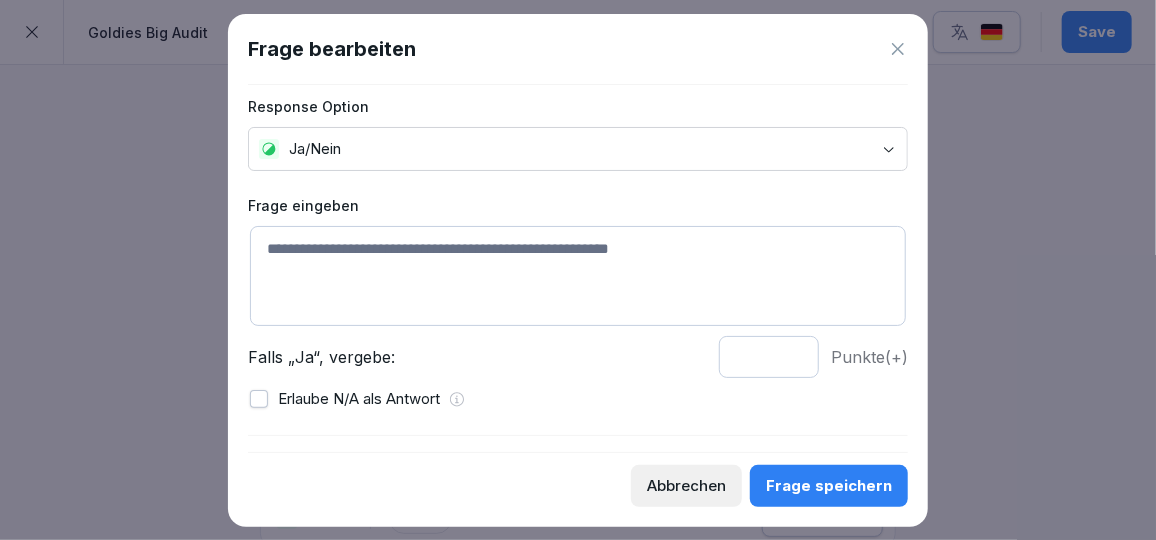 click at bounding box center [578, 276] 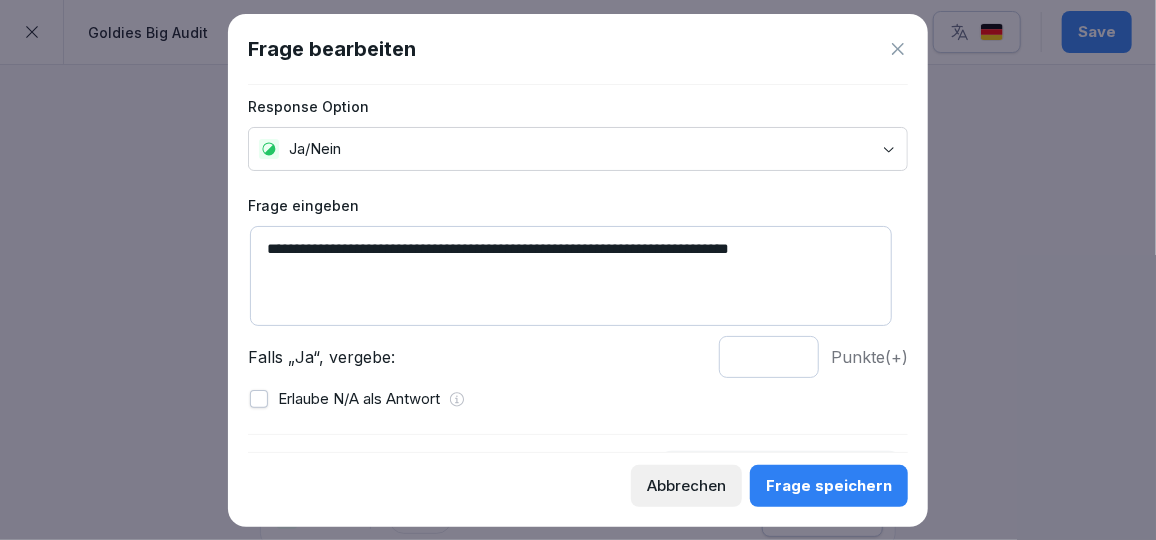 type on "**********" 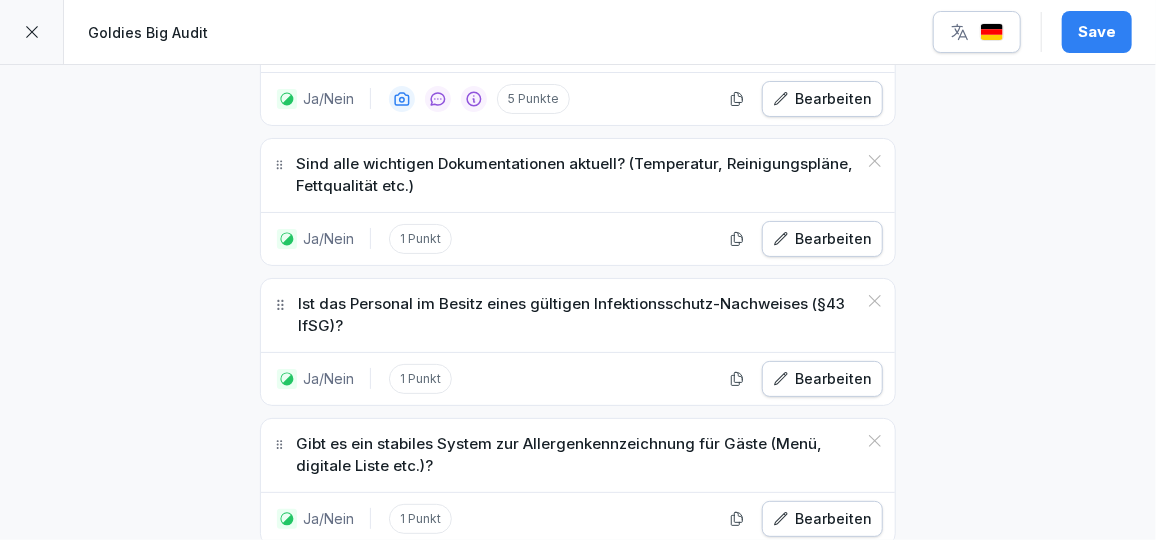 scroll, scrollTop: 19600, scrollLeft: 0, axis: vertical 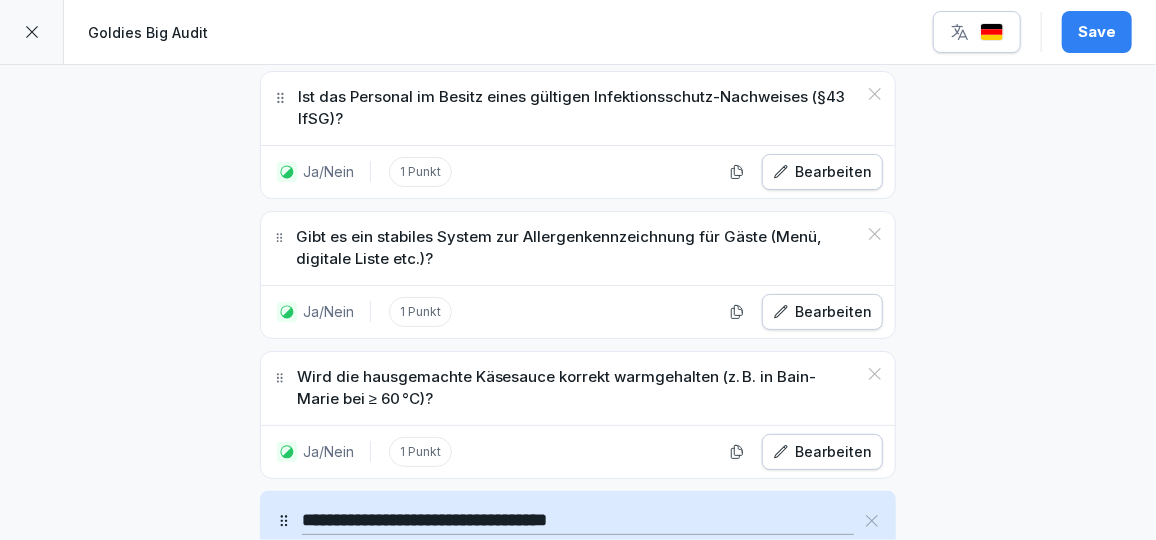 click on "Ja/Nein" at bounding box center (467, 702) 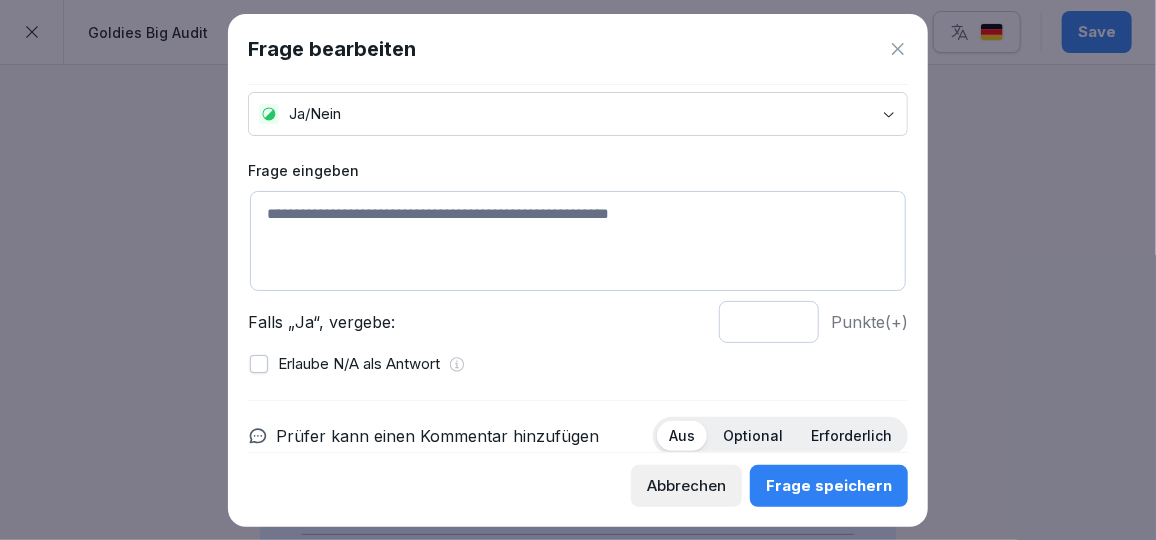 scroll, scrollTop: 49, scrollLeft: 0, axis: vertical 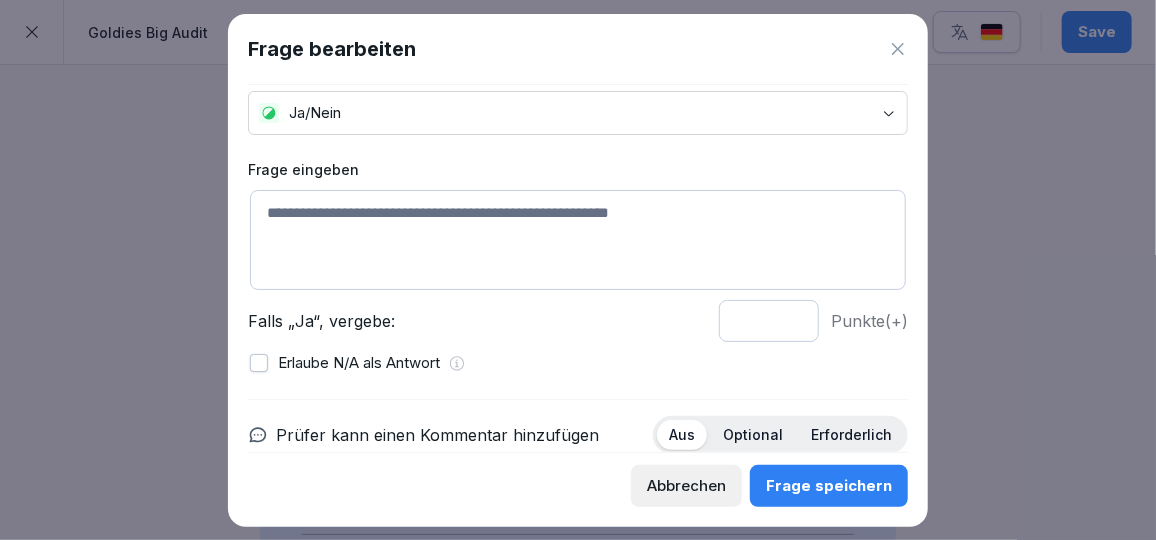 click at bounding box center [578, 240] 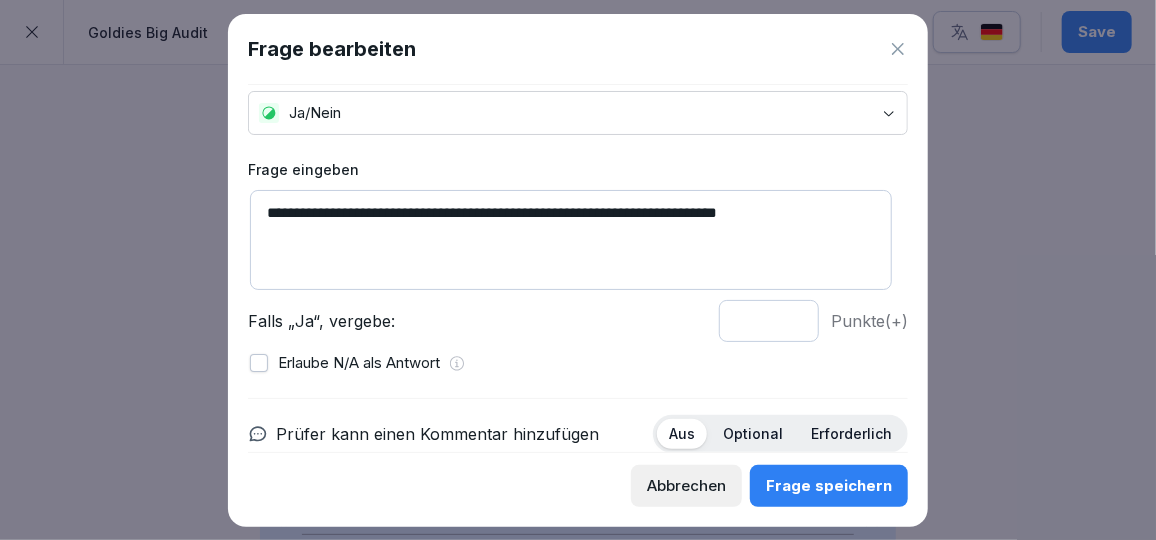 type on "**********" 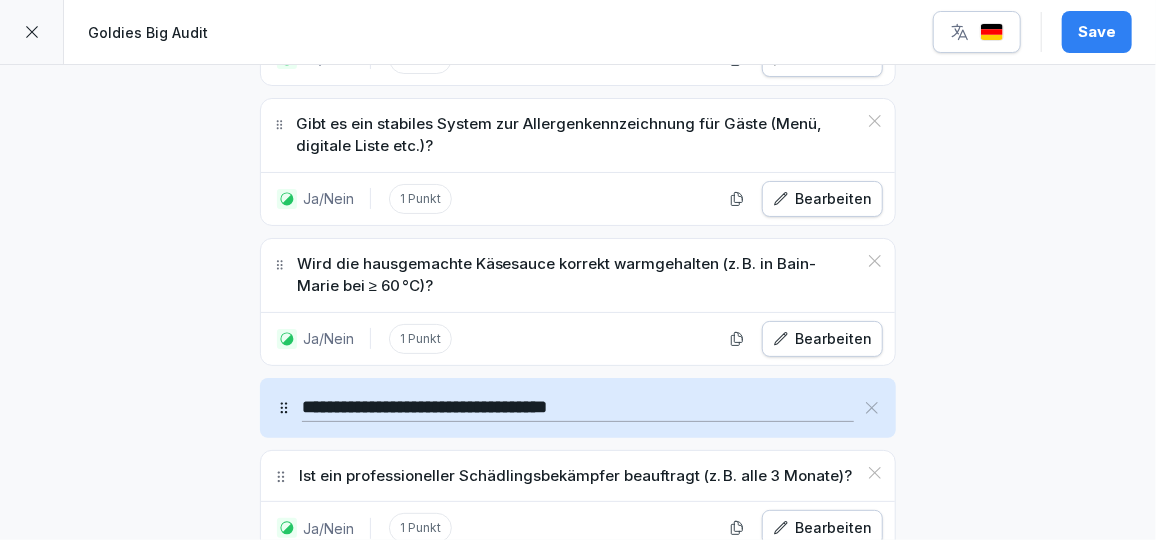 scroll, scrollTop: 19717, scrollLeft: 0, axis: vertical 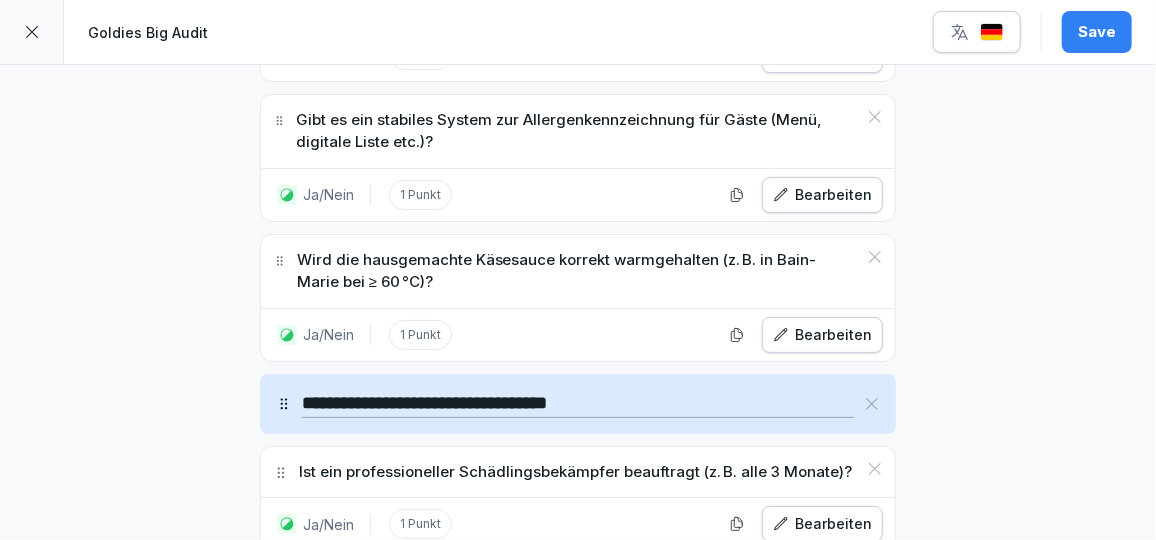 click on "Ja/Nein" at bounding box center [467, 725] 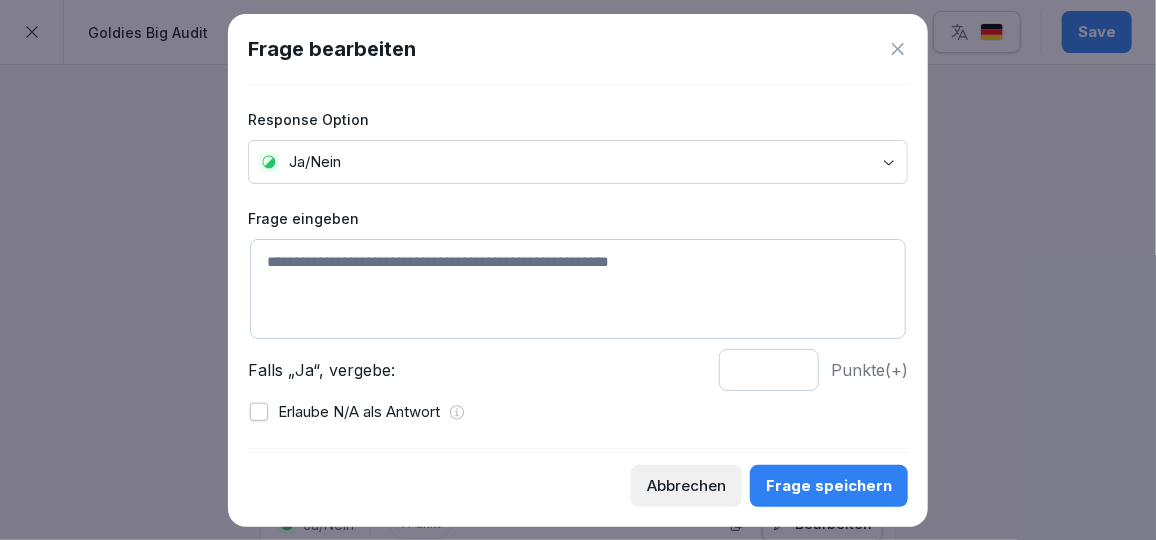 scroll, scrollTop: 37, scrollLeft: 0, axis: vertical 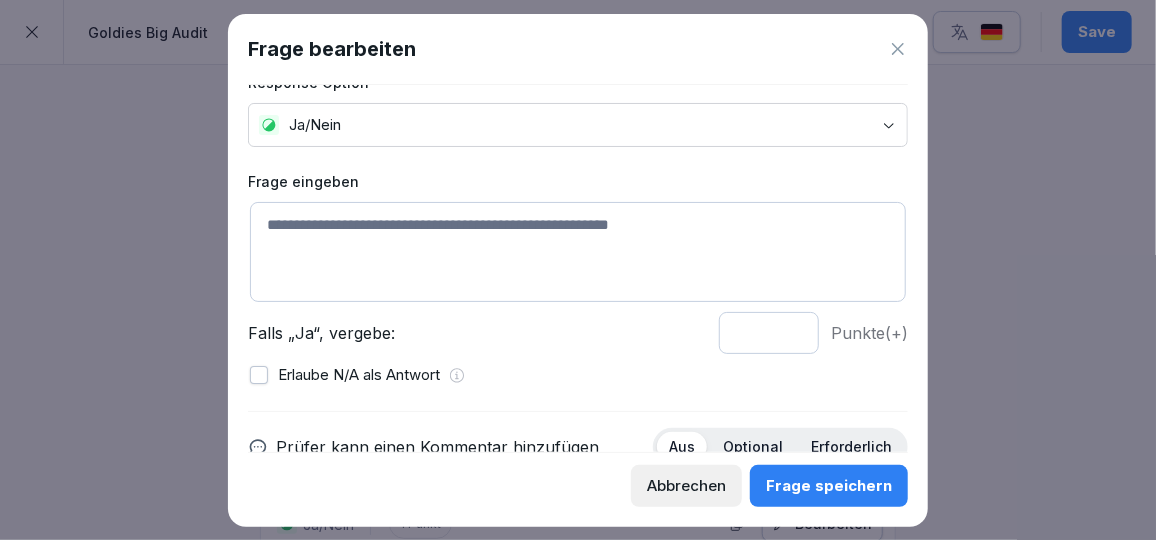click at bounding box center [578, 252] 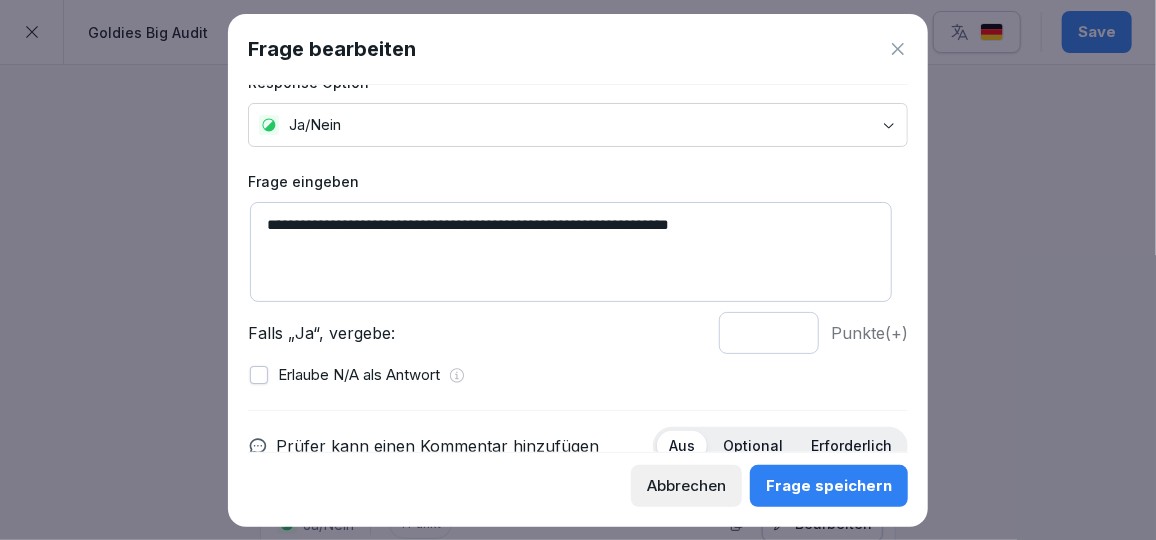 type on "**********" 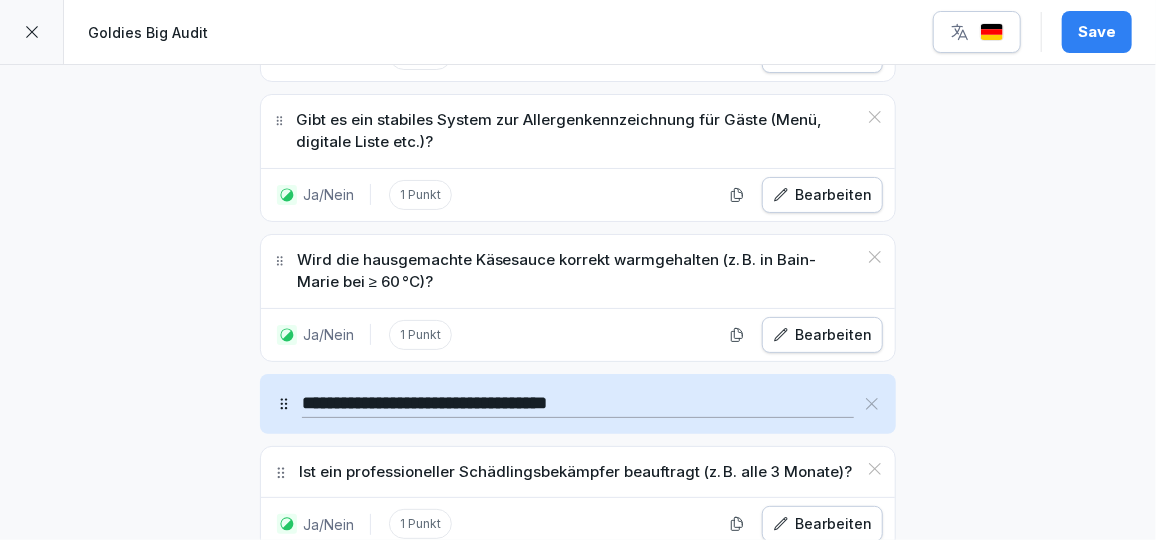 scroll, scrollTop: 19884, scrollLeft: 0, axis: vertical 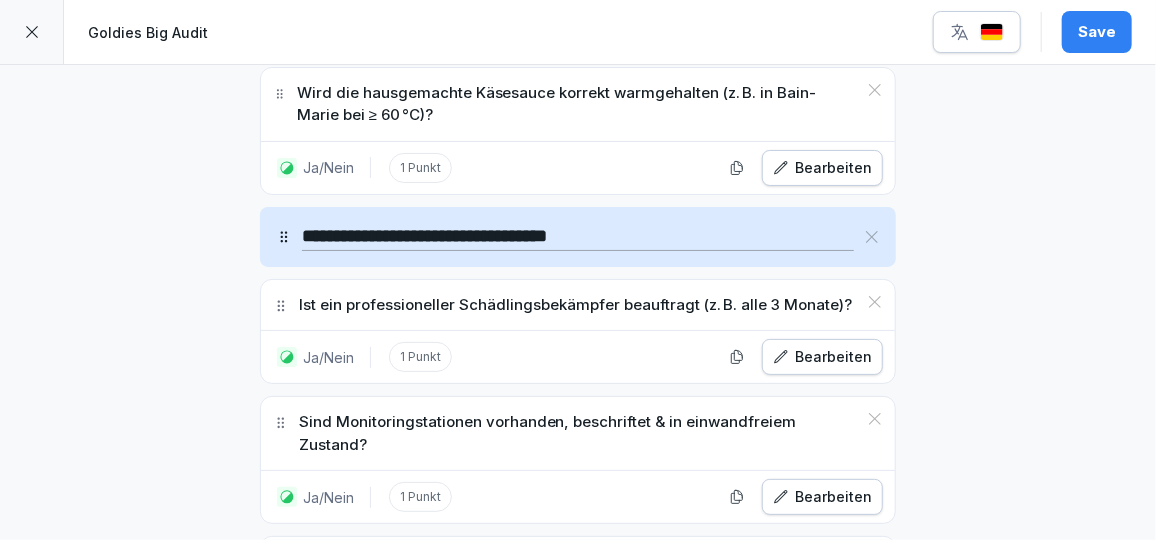 click on "Sektion hinzufügen" at bounding box center (744, 730) 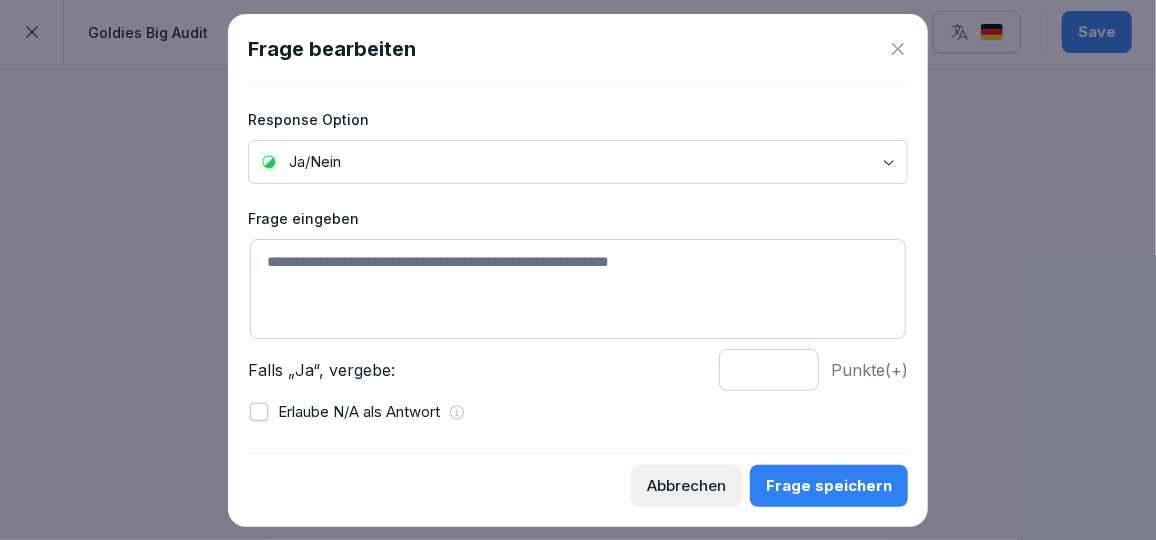 click at bounding box center (578, 289) 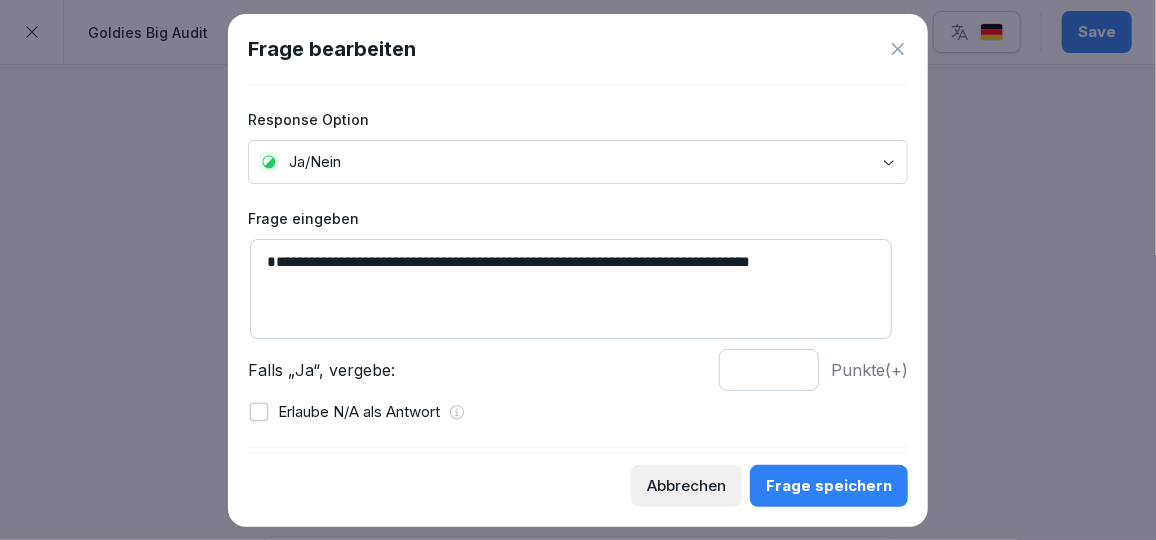 drag, startPoint x: 284, startPoint y: 258, endPoint x: 176, endPoint y: 240, distance: 109.48972 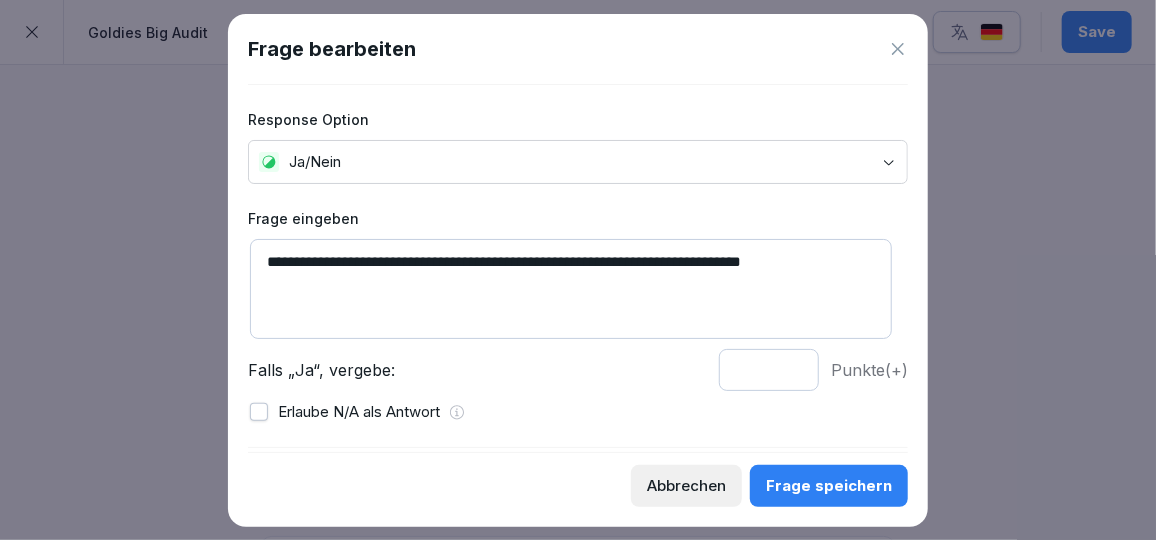 type on "**********" 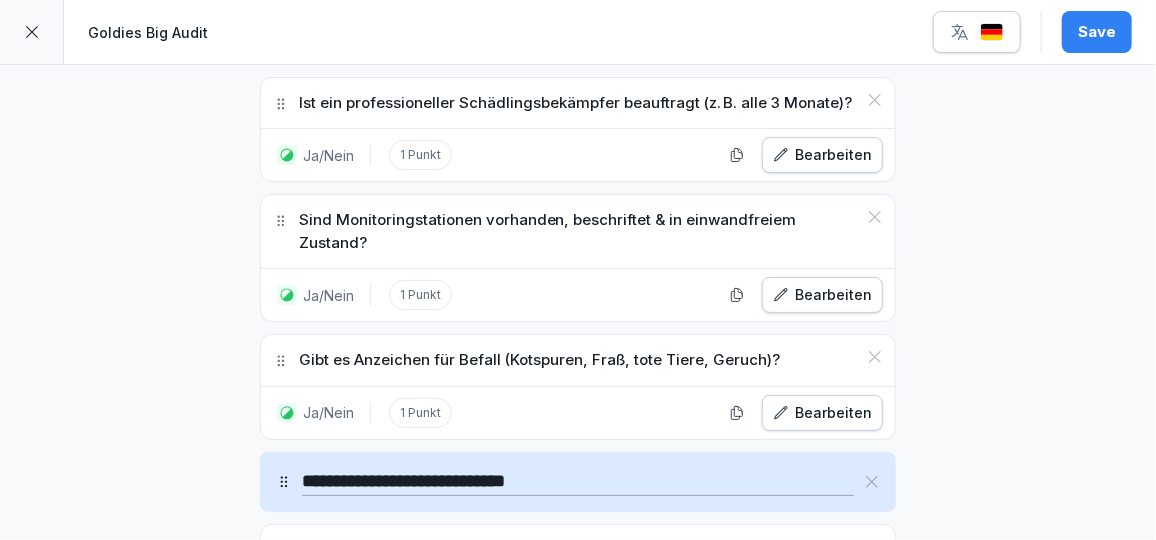 scroll, scrollTop: 20087, scrollLeft: 0, axis: vertical 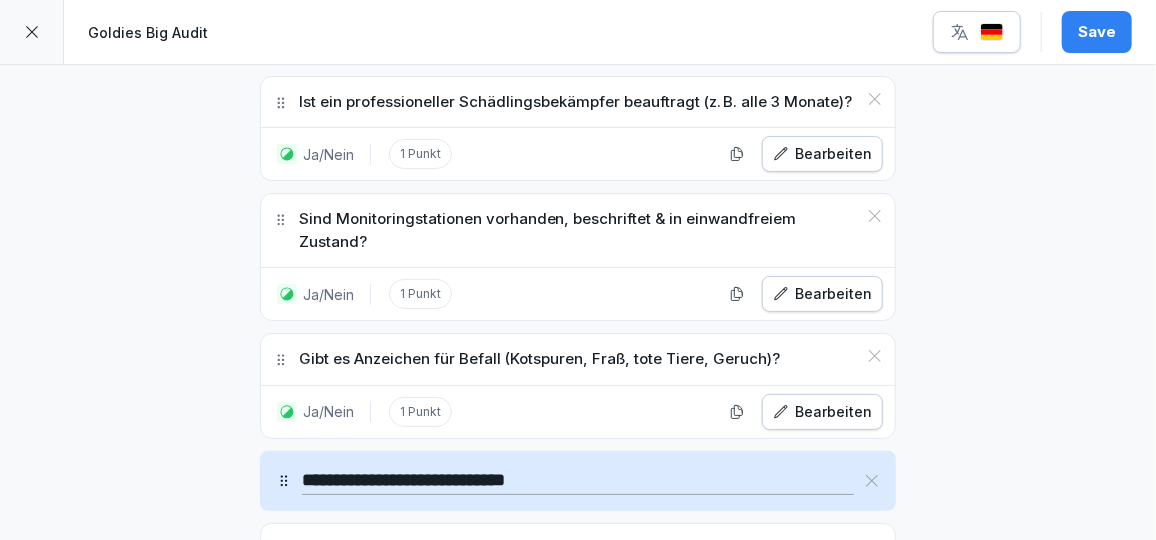 click on "Ja/Nein" at bounding box center (467, 685) 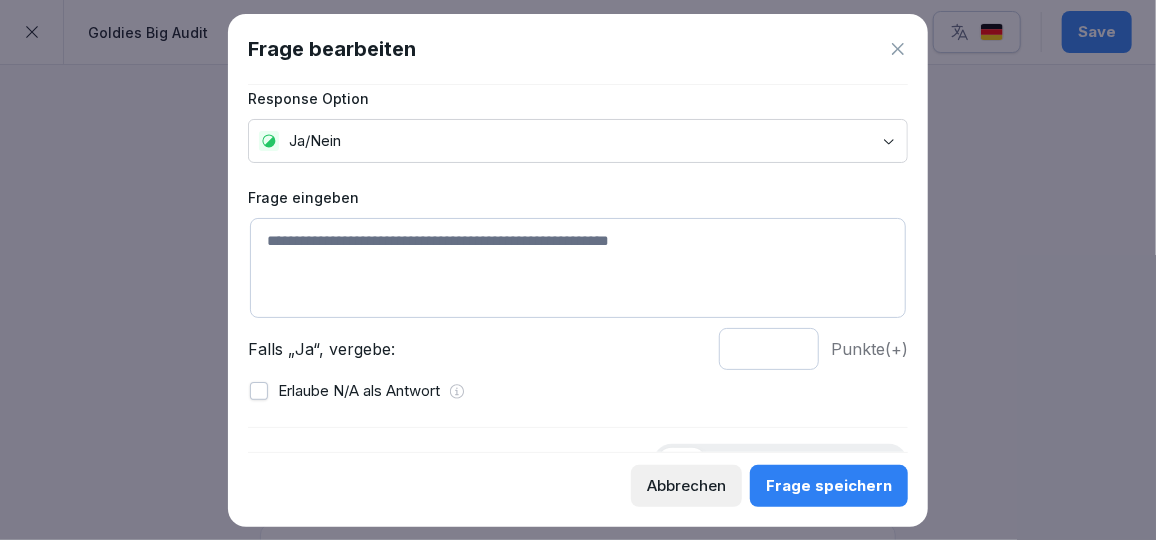 scroll, scrollTop: 23, scrollLeft: 0, axis: vertical 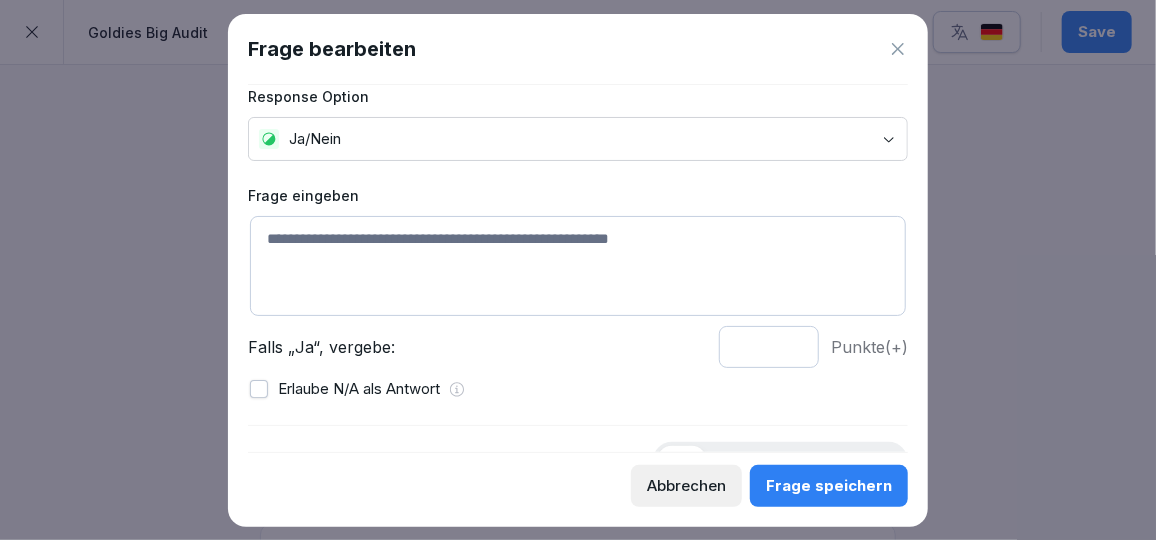 click at bounding box center [578, 266] 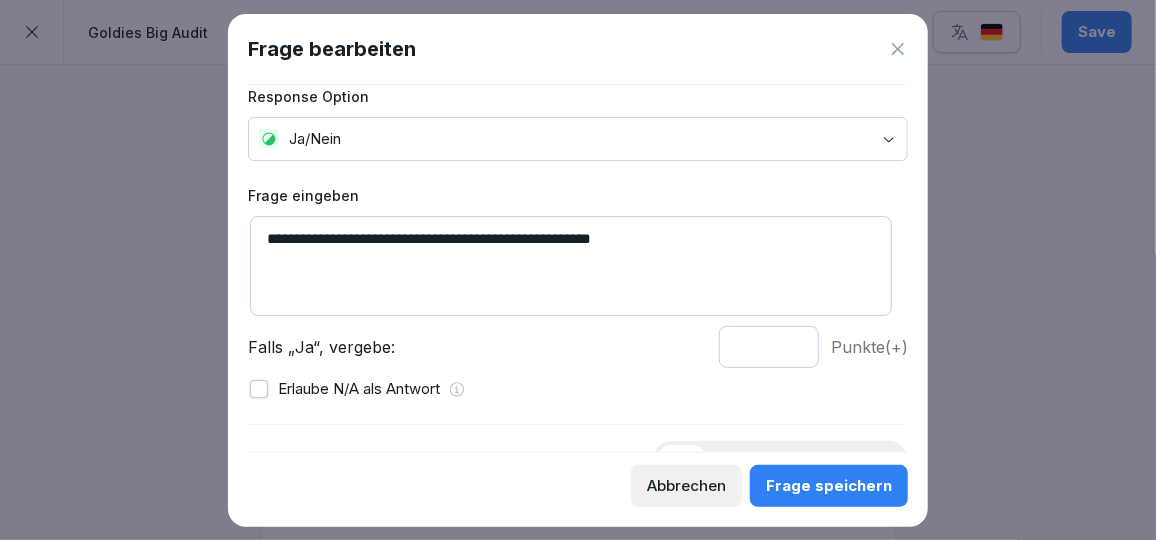 type on "**********" 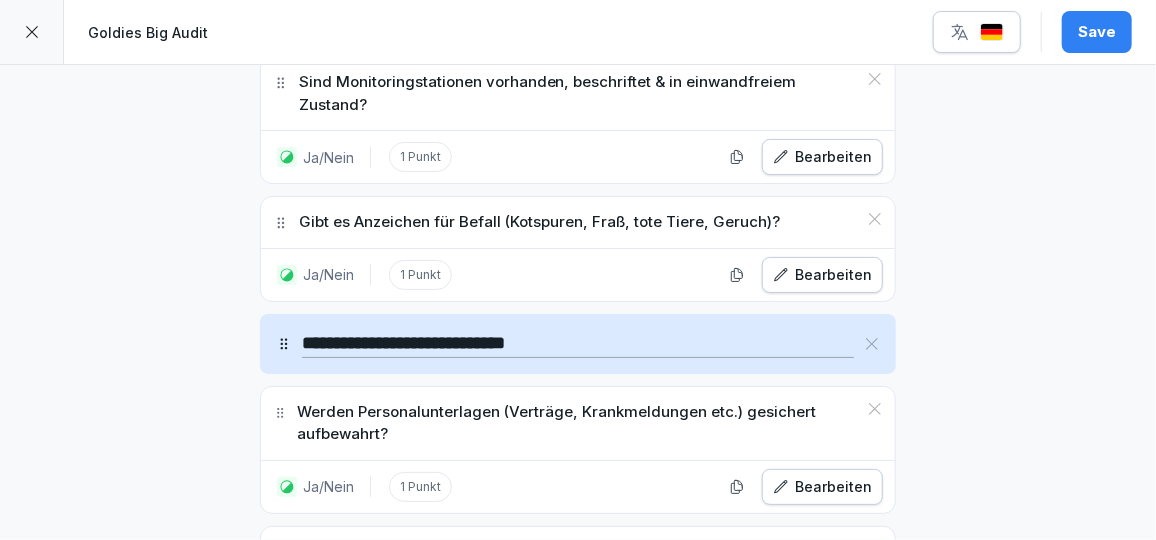scroll, scrollTop: 20229, scrollLeft: 0, axis: vertical 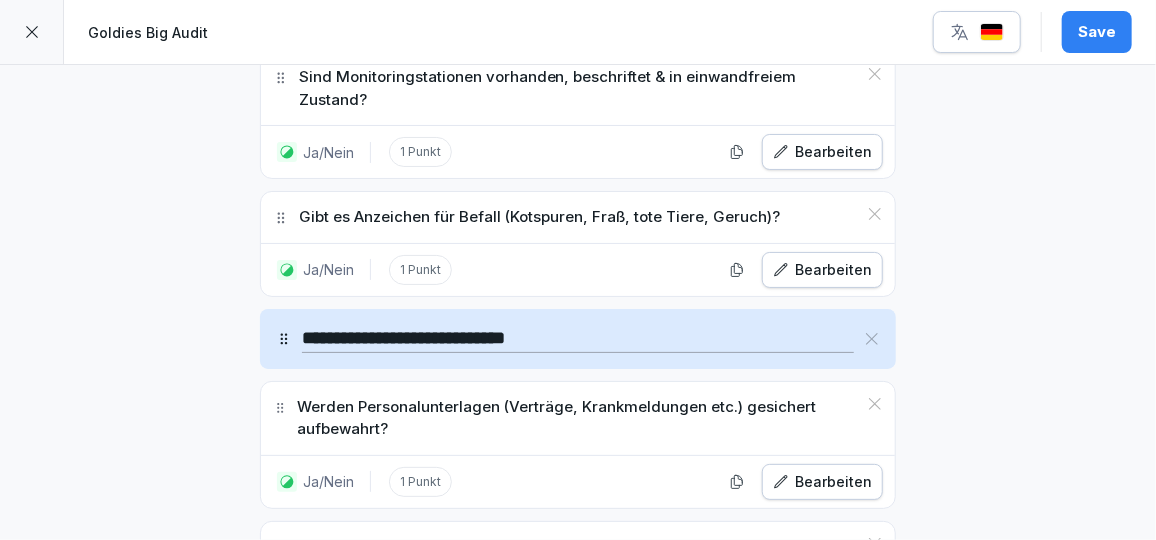 click on "Ja/Nein" at bounding box center (467, 660) 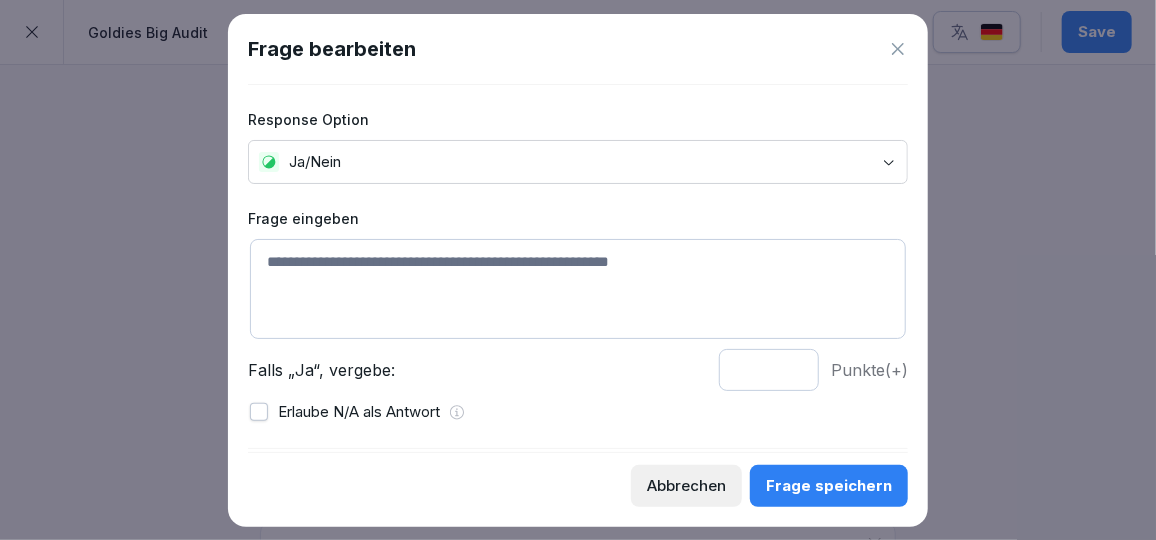 scroll, scrollTop: 63, scrollLeft: 0, axis: vertical 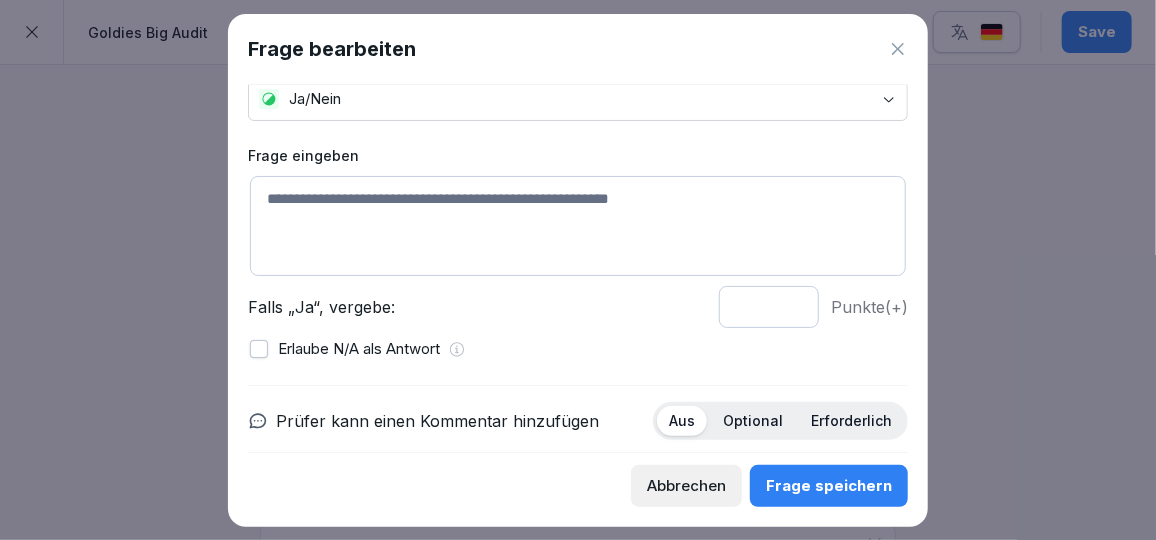 click at bounding box center (578, 226) 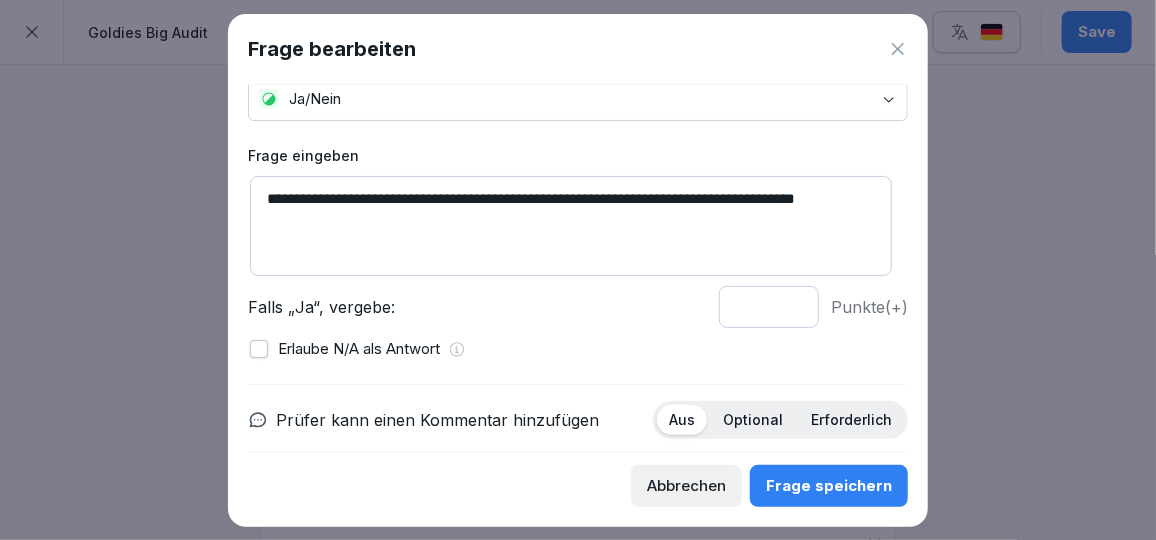 type on "**********" 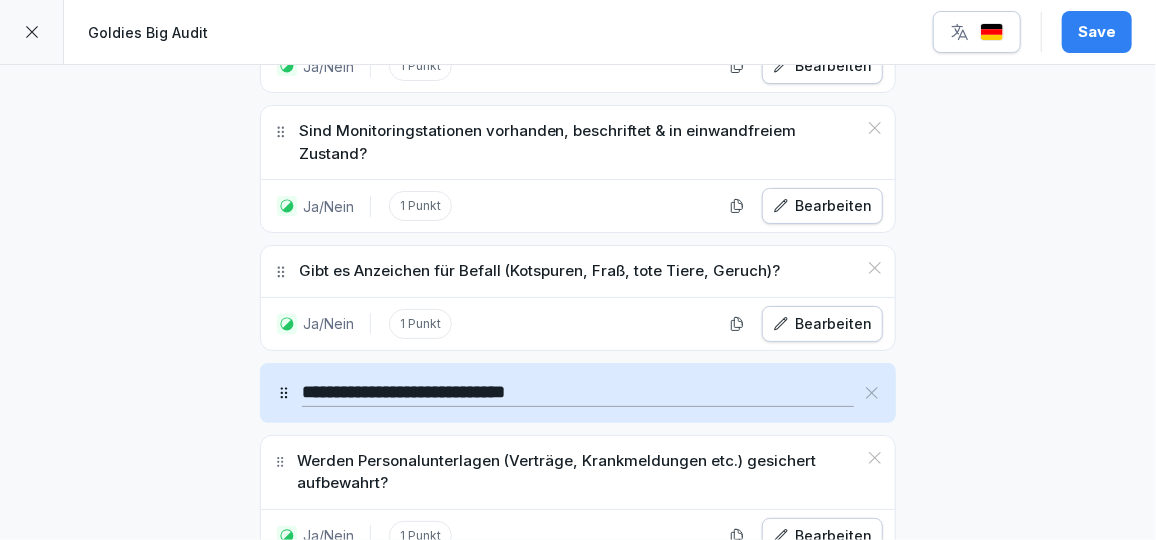 scroll, scrollTop: 20383, scrollLeft: 0, axis: vertical 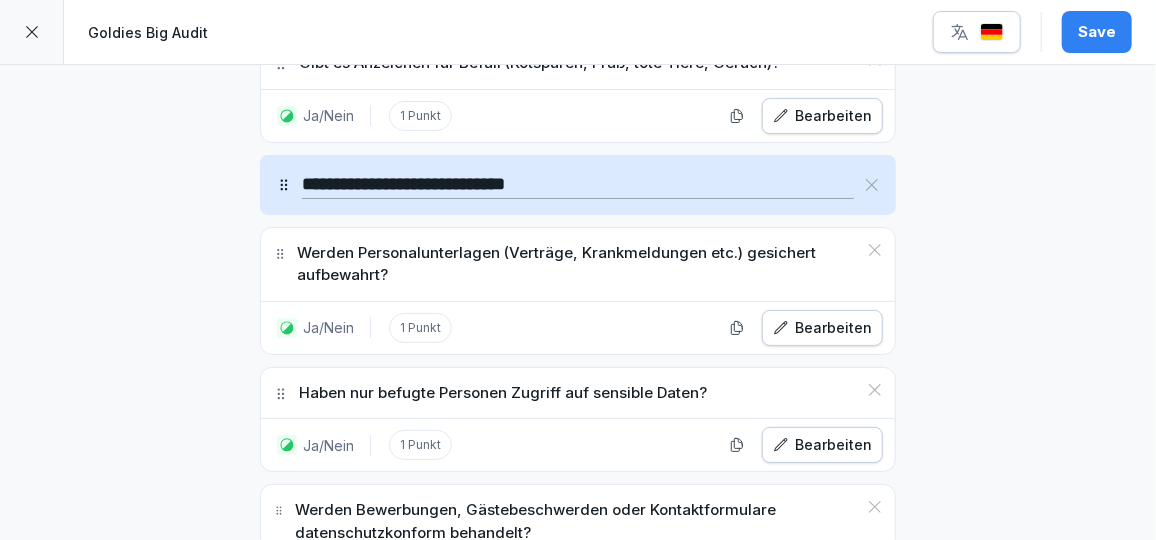 click on "Sektion hinzufügen" at bounding box center (744, 700) 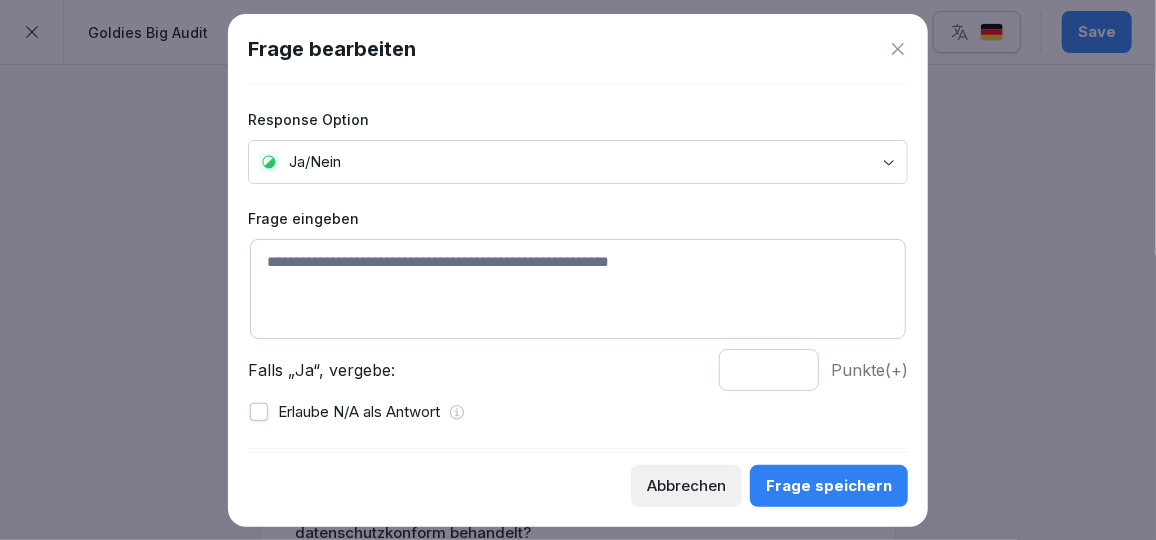 click at bounding box center [578, 289] 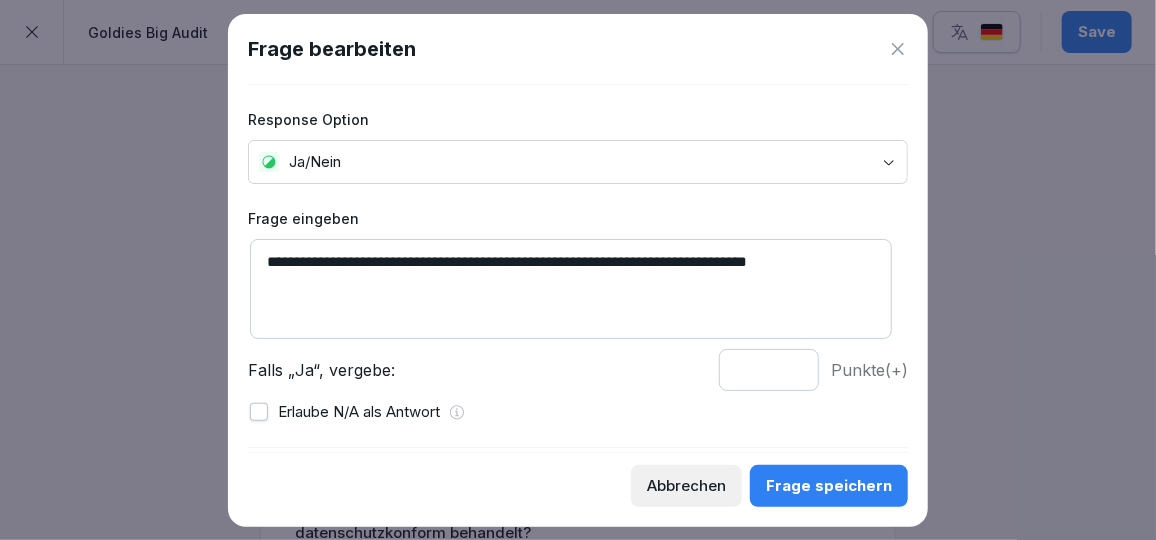 type on "**********" 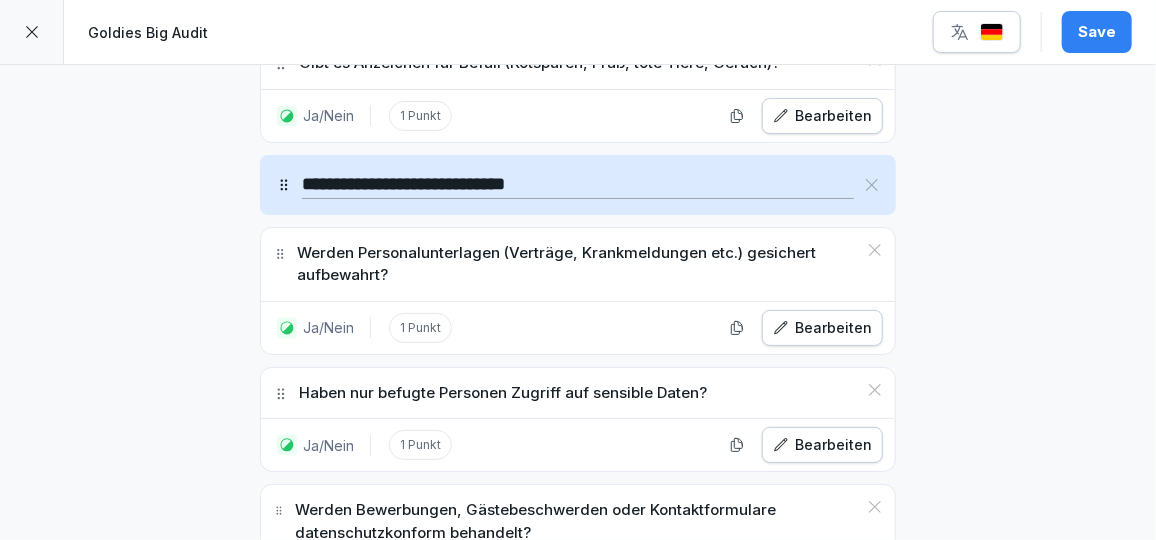 scroll, scrollTop: 20593, scrollLeft: 0, axis: vertical 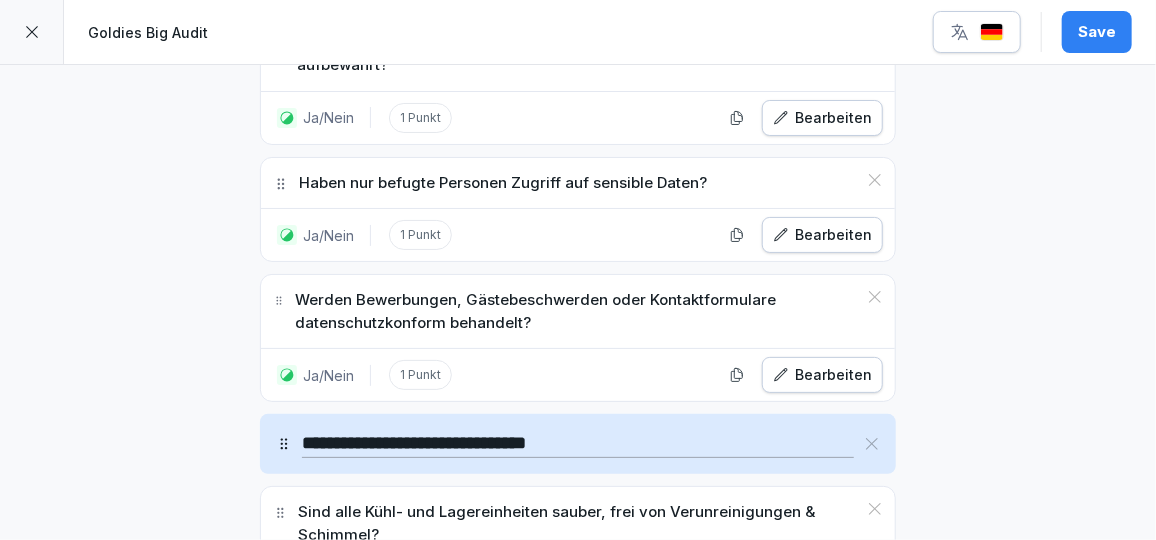 click on "Ja/Nein" at bounding box center [467, 648] 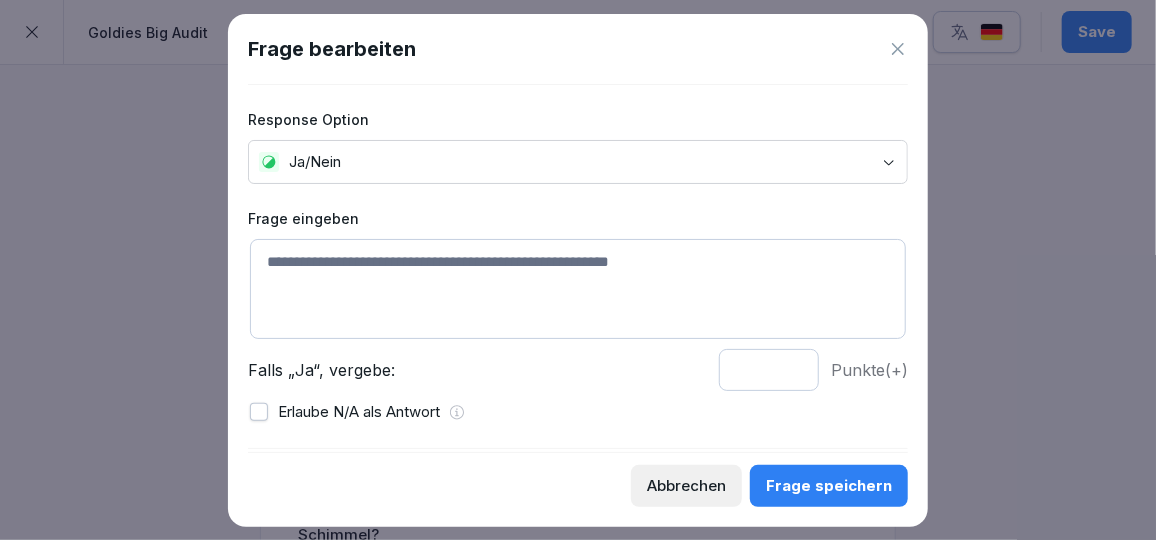 click at bounding box center (578, 289) 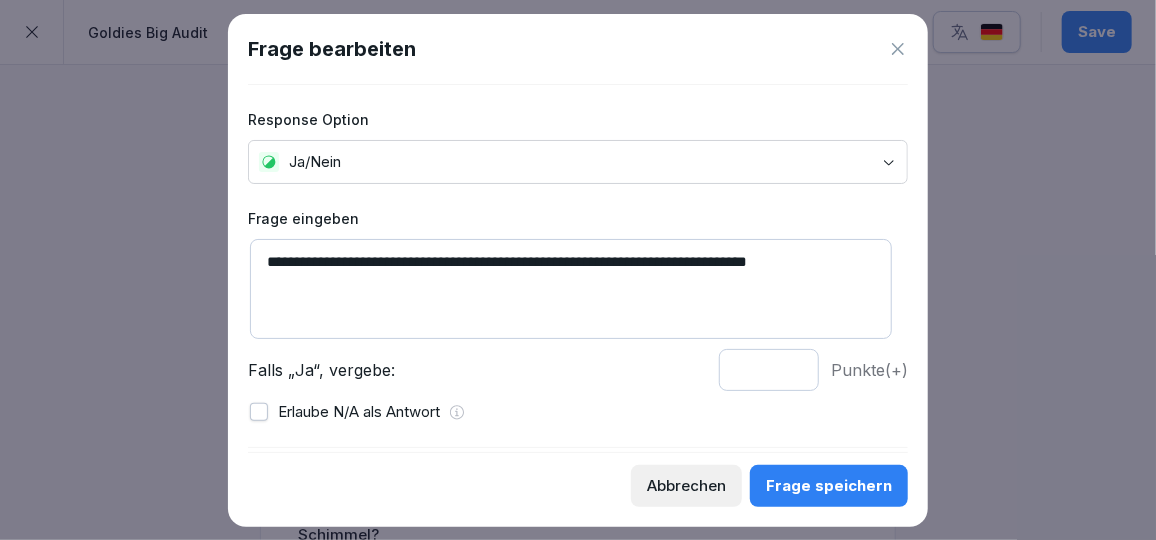 type on "**********" 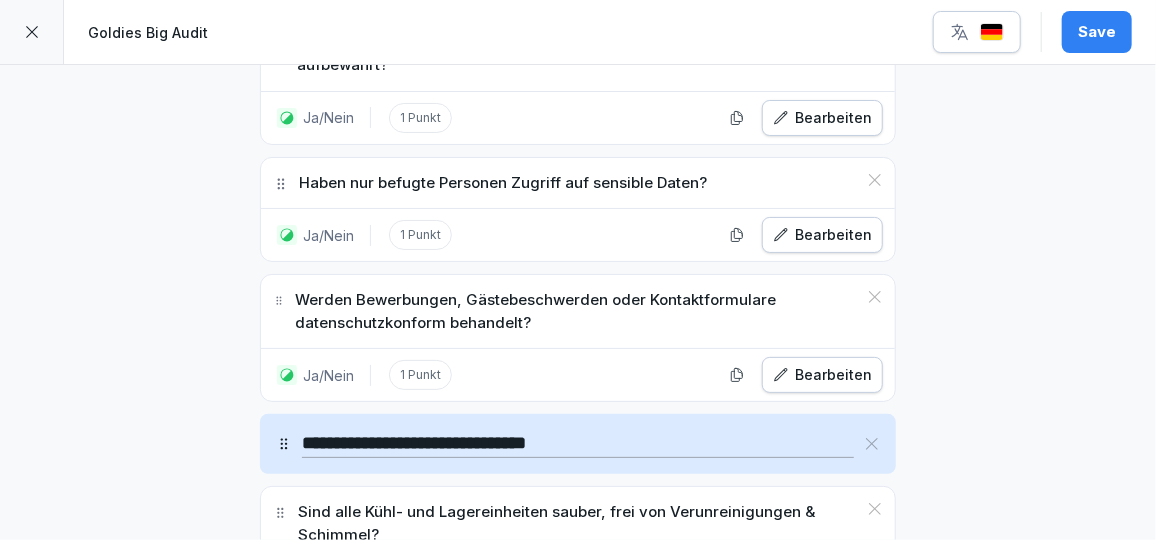 scroll, scrollTop: 20731, scrollLeft: 0, axis: vertical 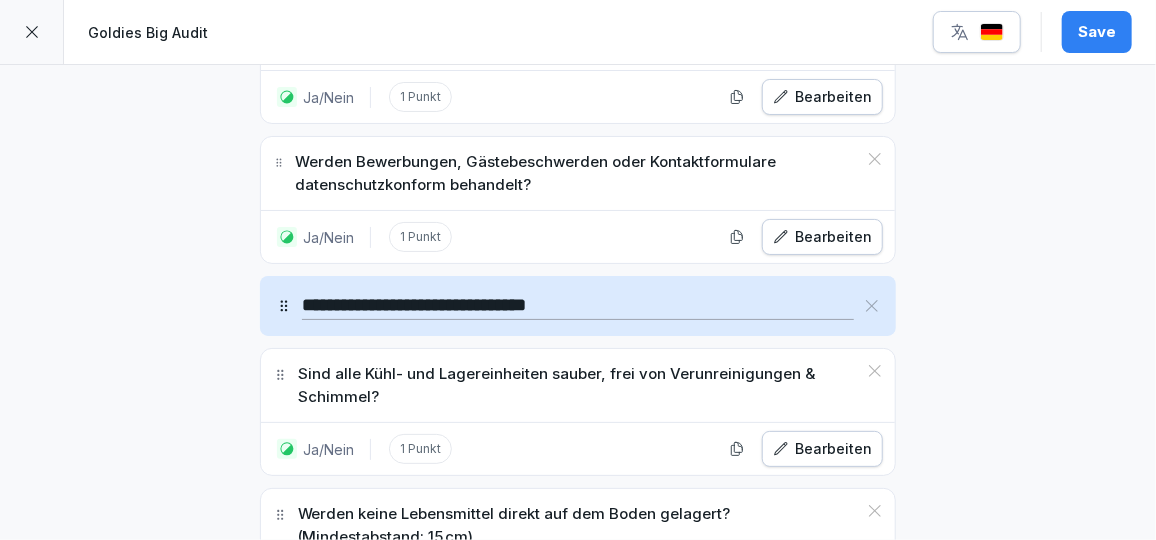 click on "Ja/Nein" at bounding box center [467, 650] 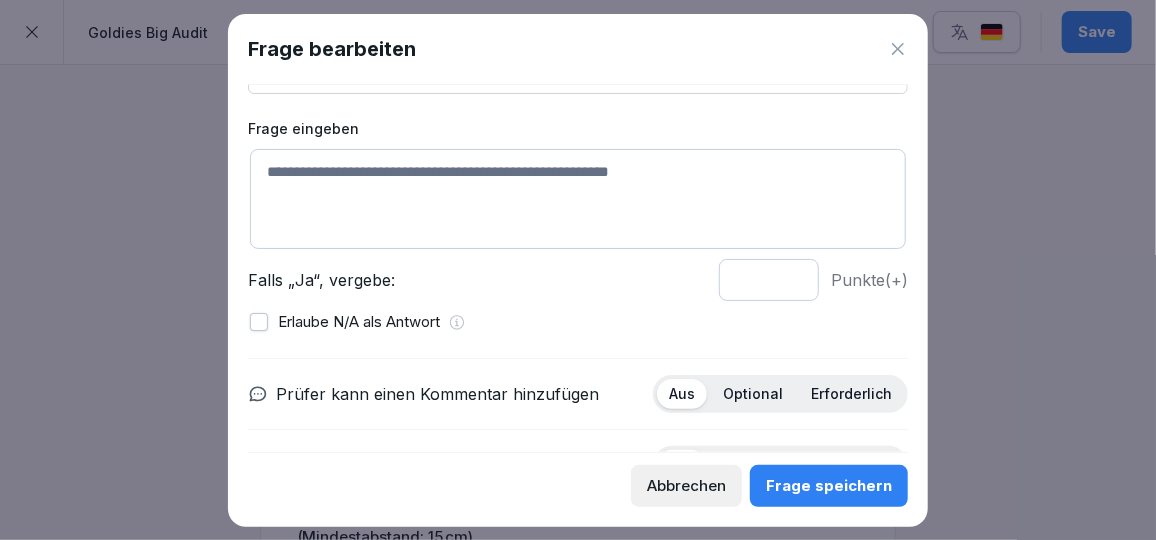scroll, scrollTop: 90, scrollLeft: 0, axis: vertical 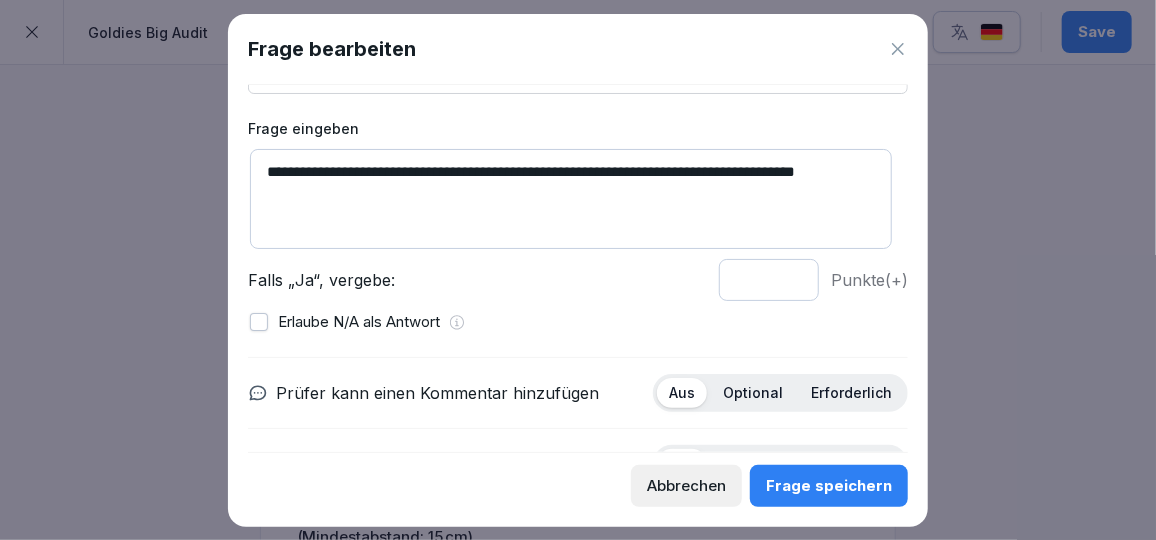 type on "**********" 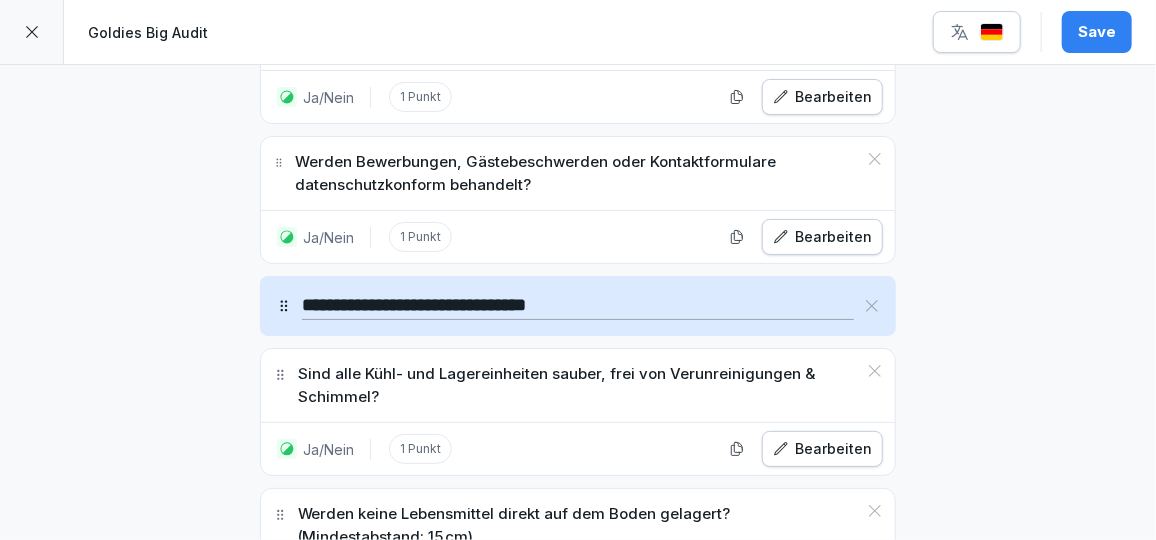 scroll, scrollTop: 20838, scrollLeft: 0, axis: vertical 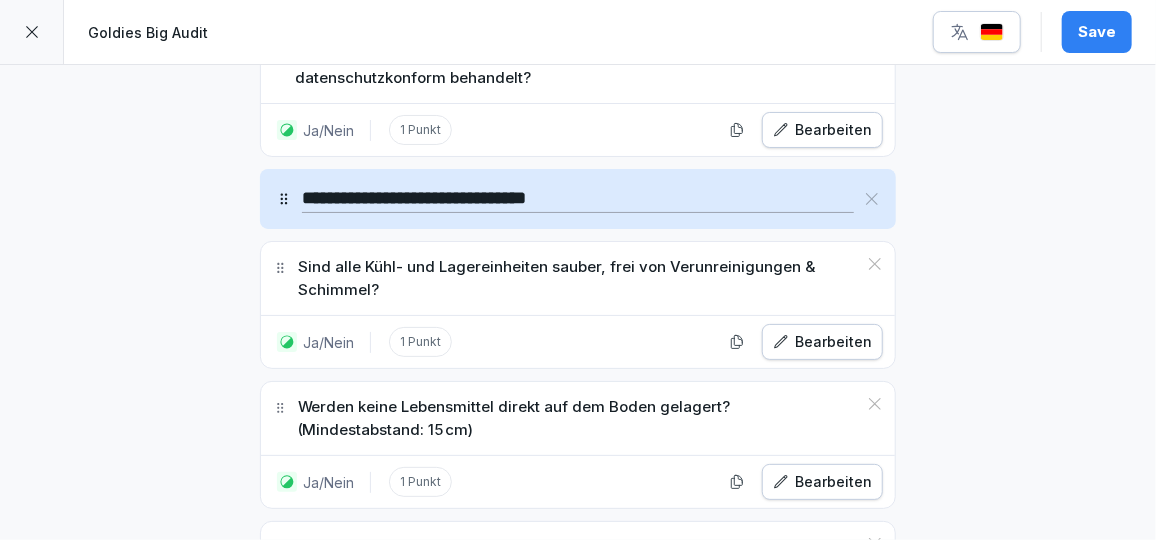 click on "Ja/Nein" at bounding box center [467, 683] 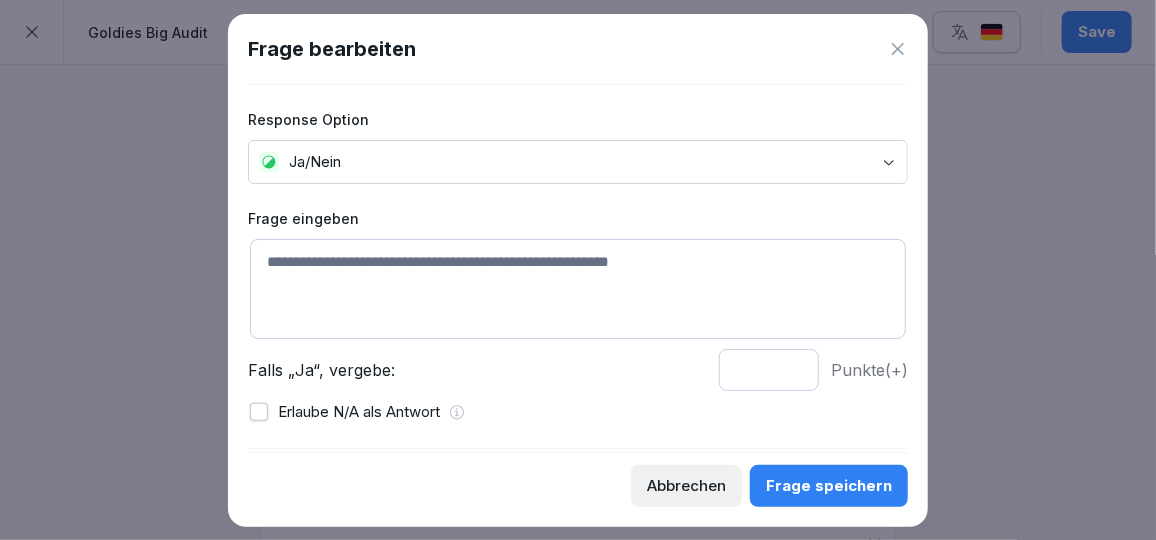 scroll, scrollTop: 50, scrollLeft: 0, axis: vertical 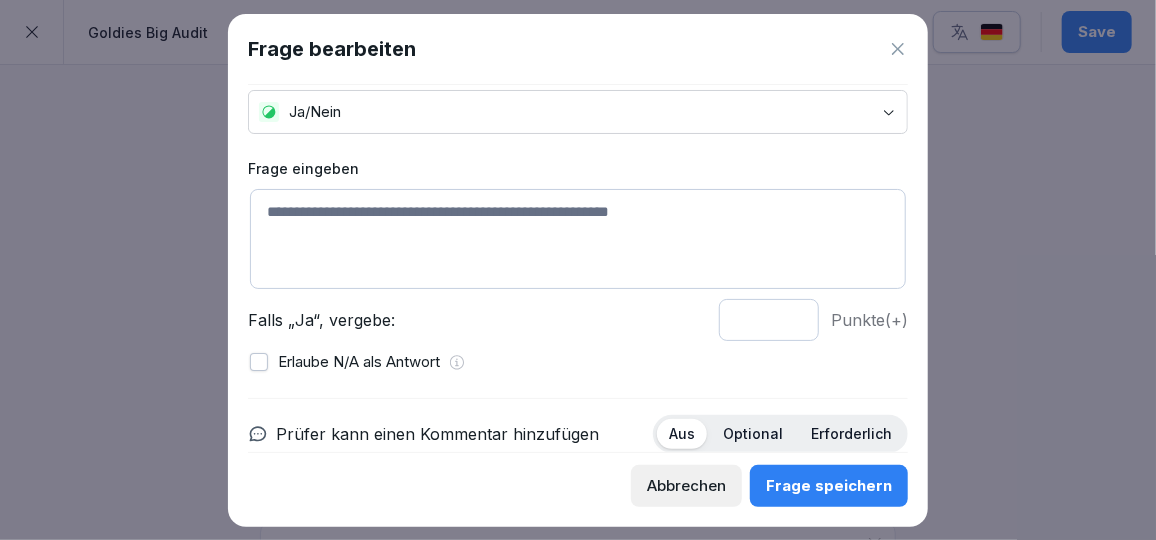click at bounding box center (578, 239) 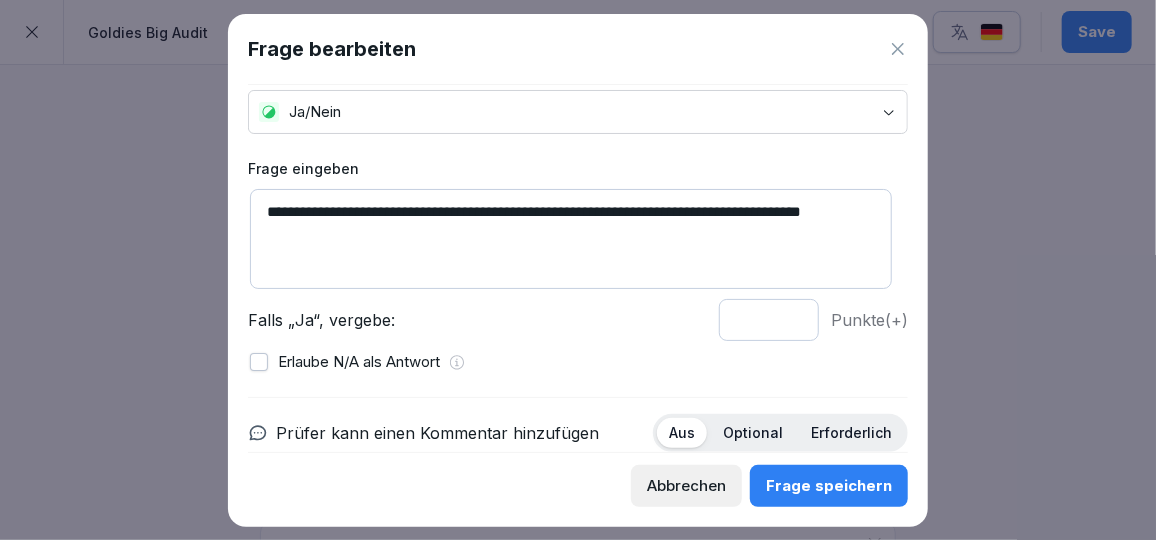 type on "**********" 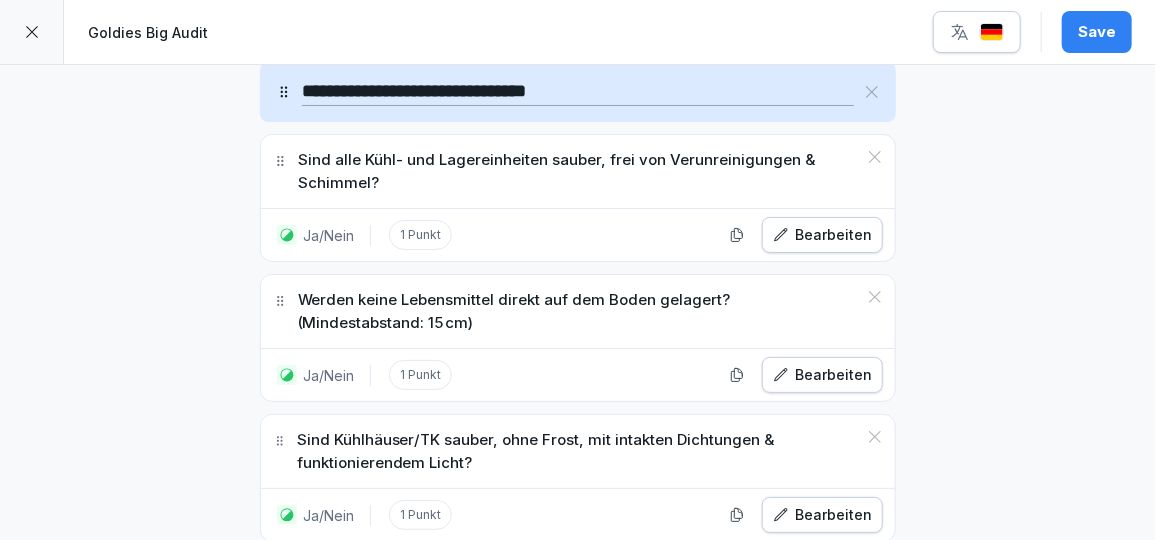 scroll, scrollTop: 20952, scrollLeft: 0, axis: vertical 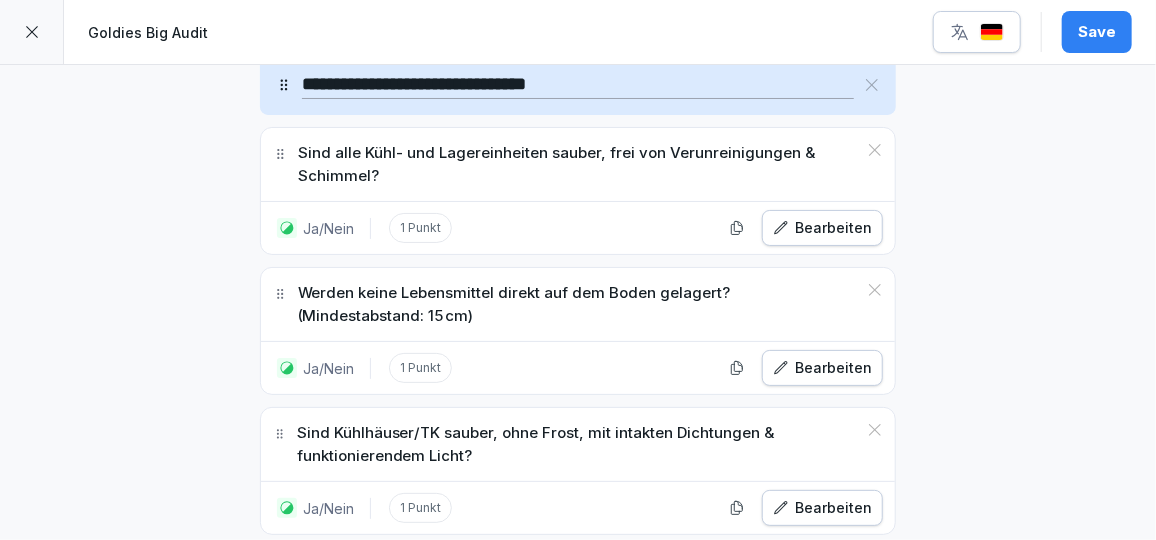 click on "Ja/Nein" at bounding box center (467, 709) 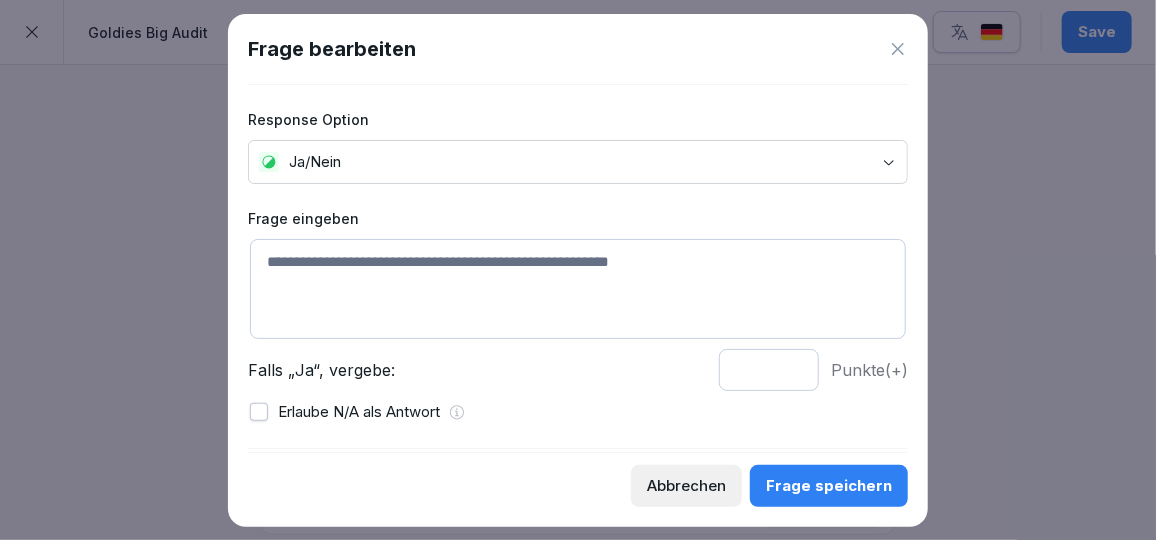 scroll, scrollTop: 72, scrollLeft: 0, axis: vertical 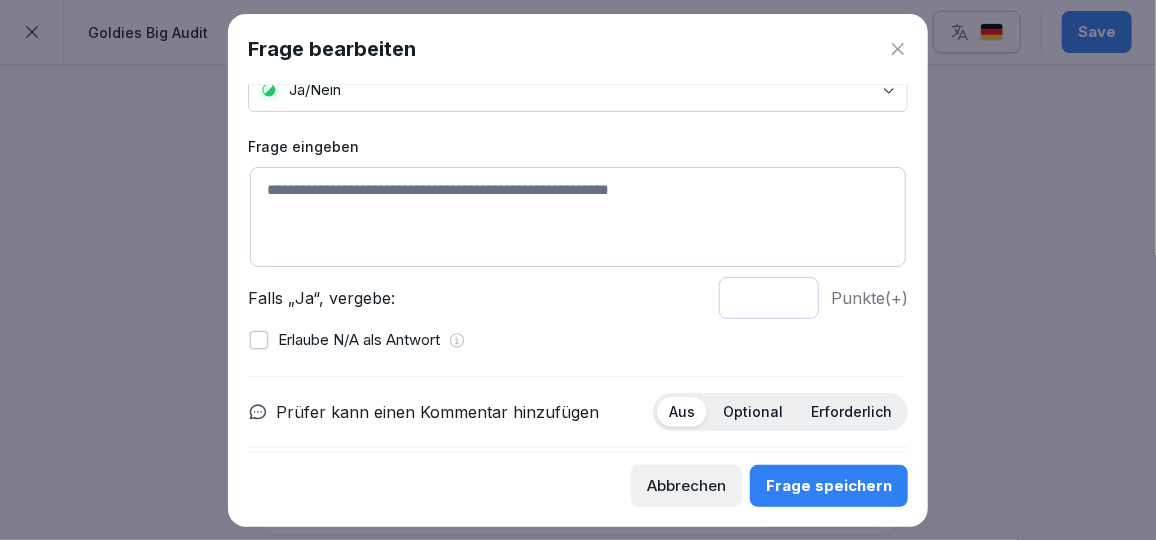 click at bounding box center [578, 217] 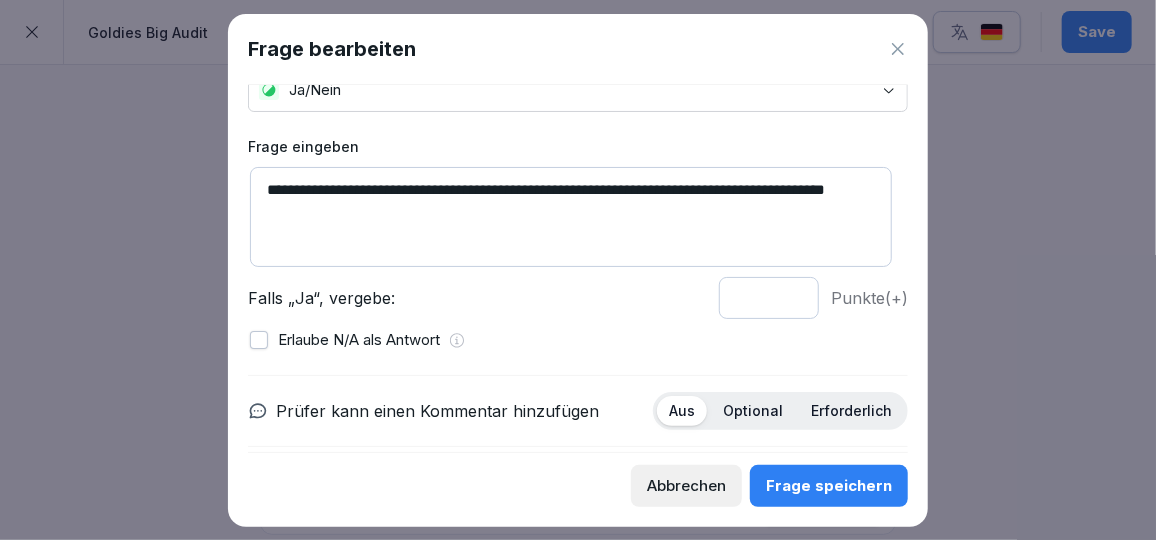type on "**********" 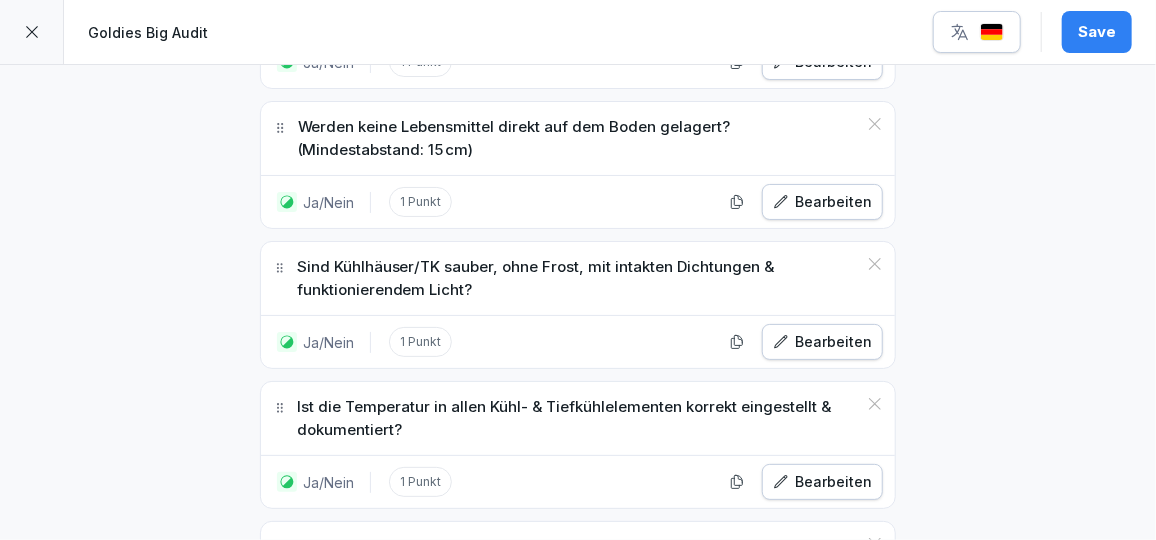 scroll, scrollTop: 21124, scrollLeft: 0, axis: vertical 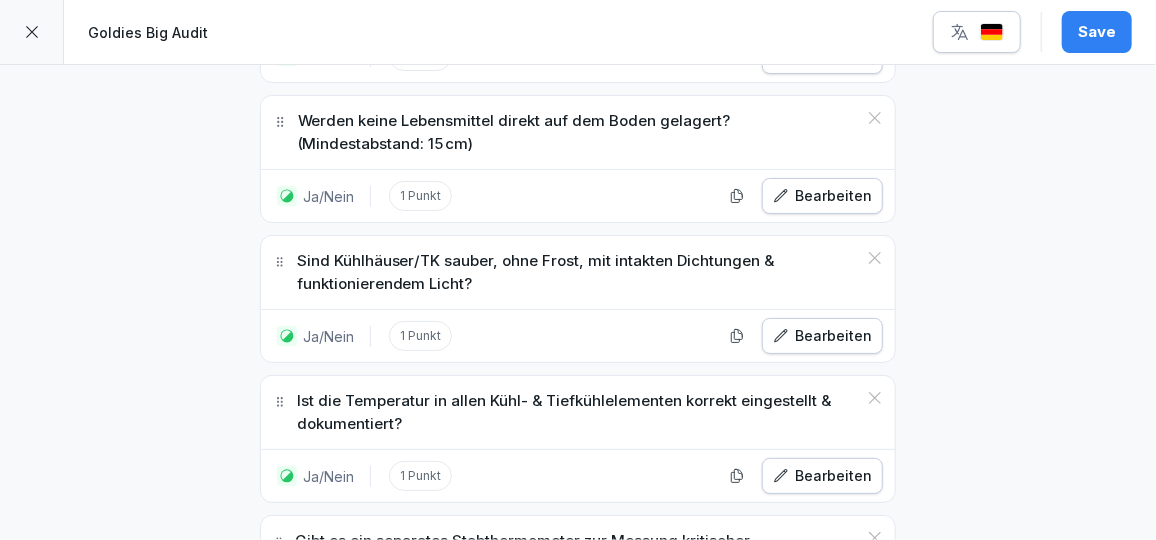 click on "Ja/Nein" at bounding box center (467, 677) 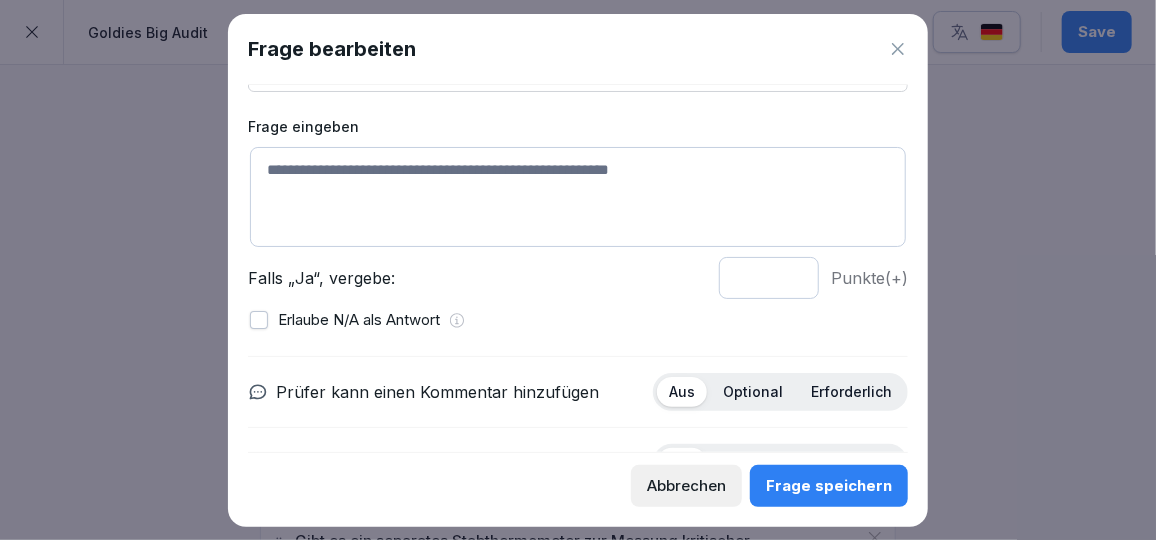 scroll, scrollTop: 92, scrollLeft: 0, axis: vertical 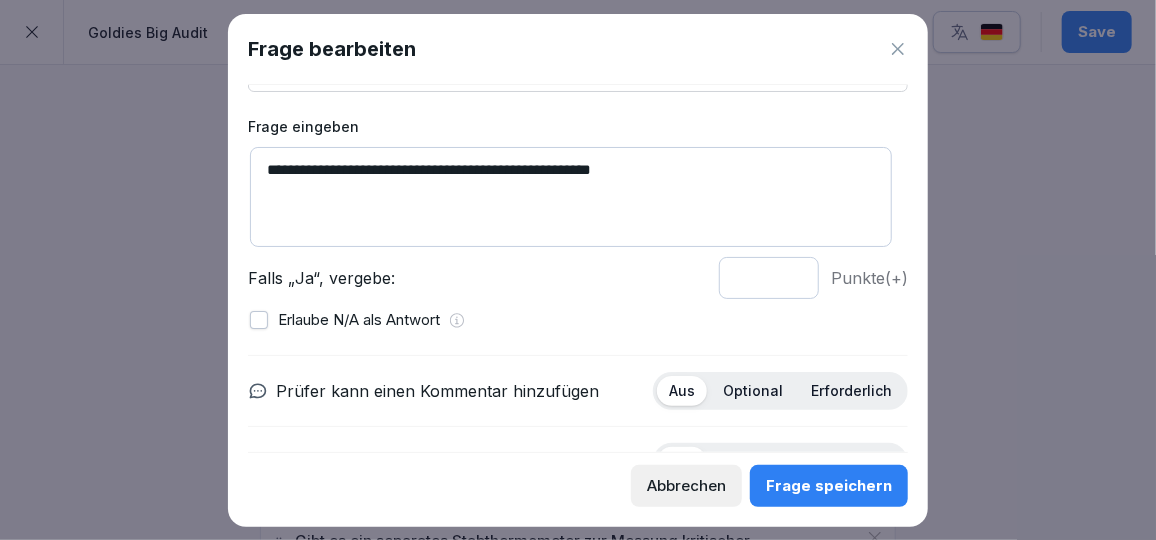 type on "**********" 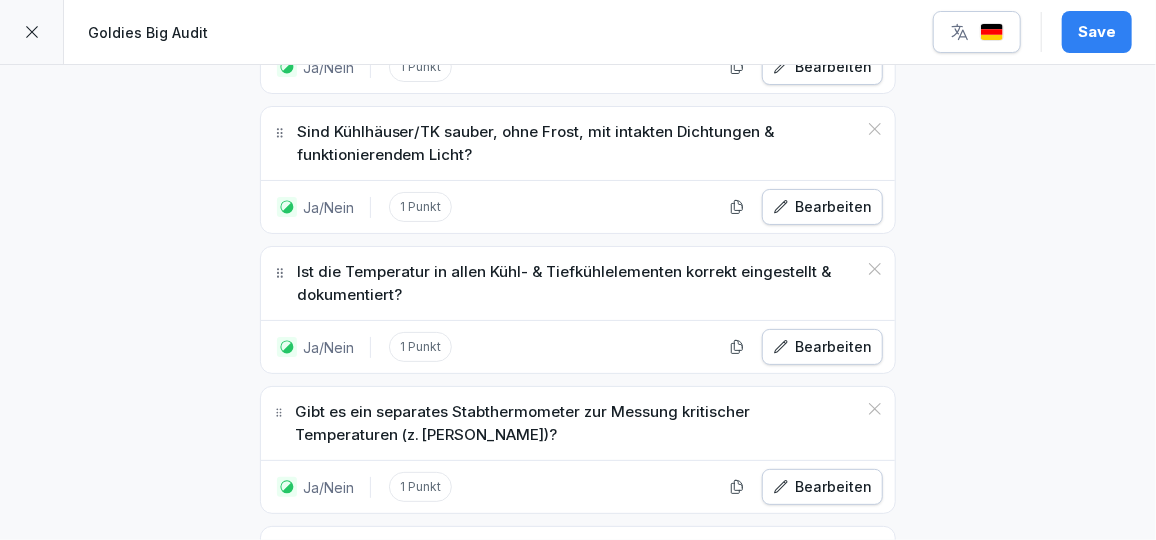 scroll, scrollTop: 21258, scrollLeft: 0, axis: vertical 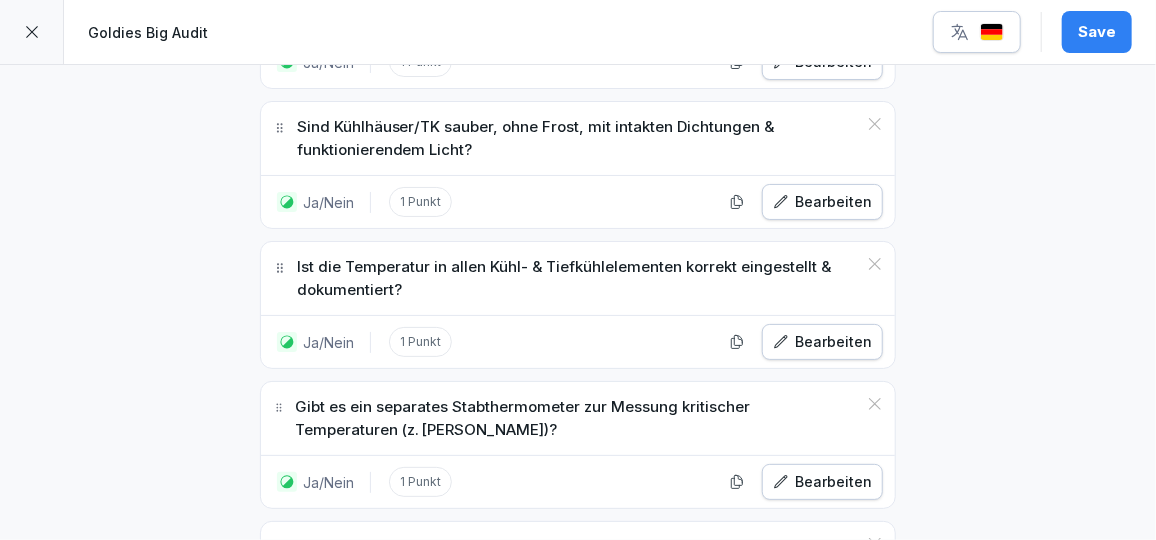 click on "Ja/Nein" at bounding box center [467, 661] 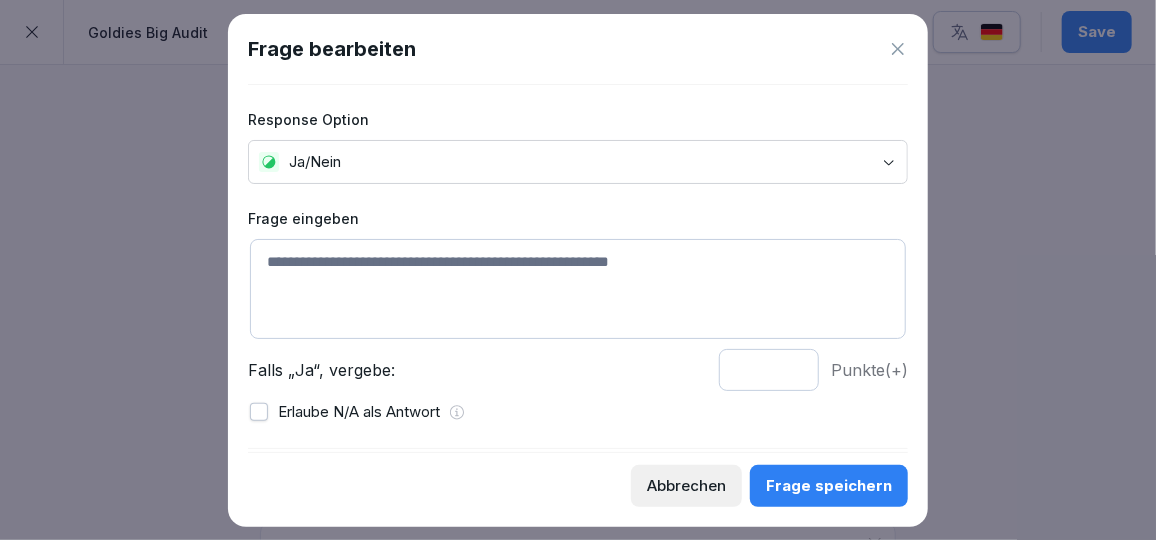 scroll, scrollTop: 50, scrollLeft: 0, axis: vertical 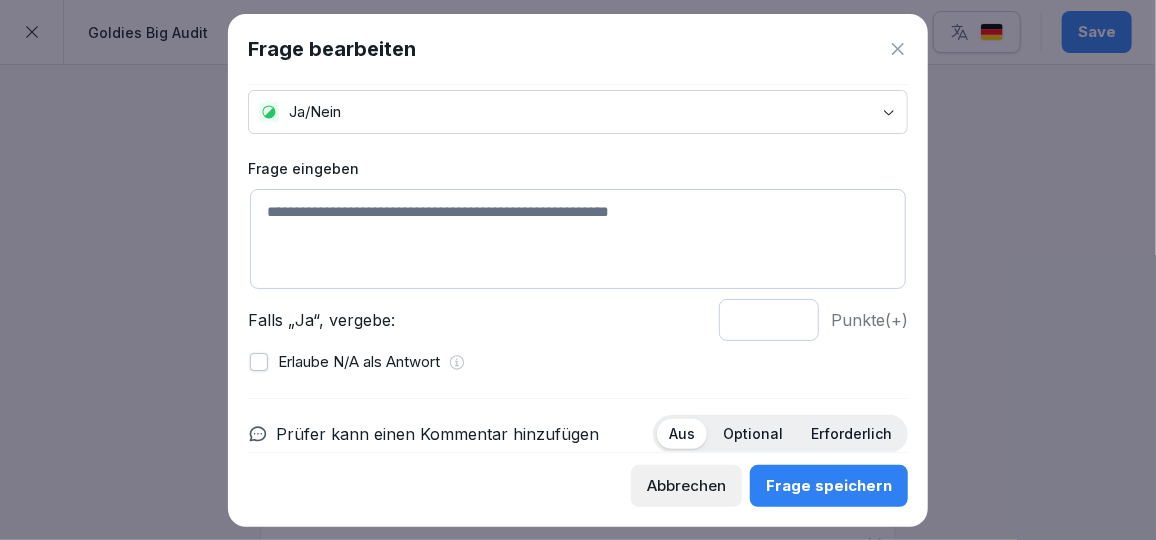 click at bounding box center (578, 239) 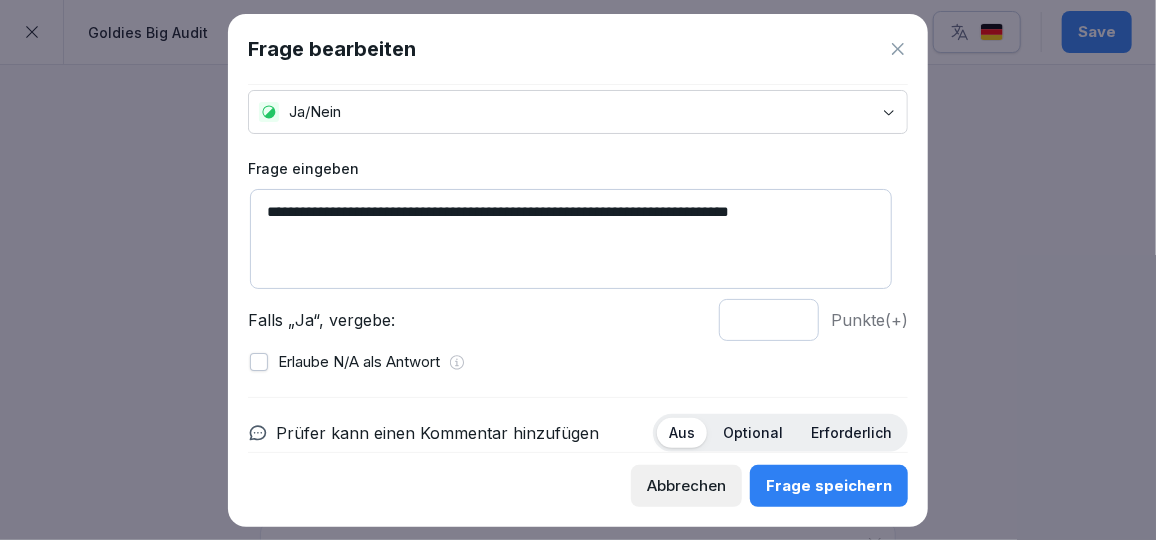 type on "**********" 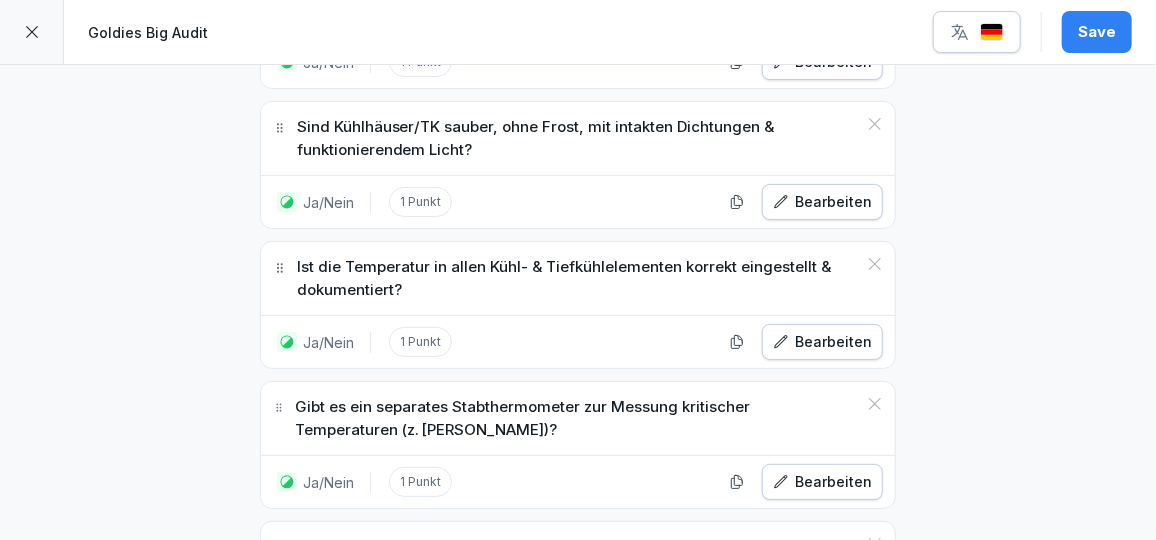click on "Ja/Nein" at bounding box center (467, 801) 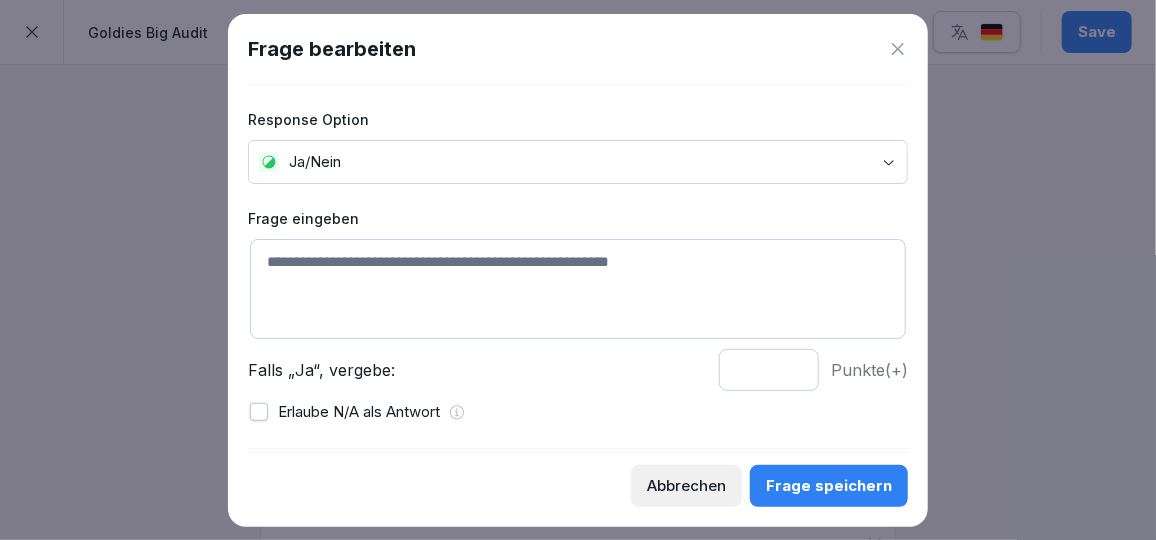 click at bounding box center (578, 289) 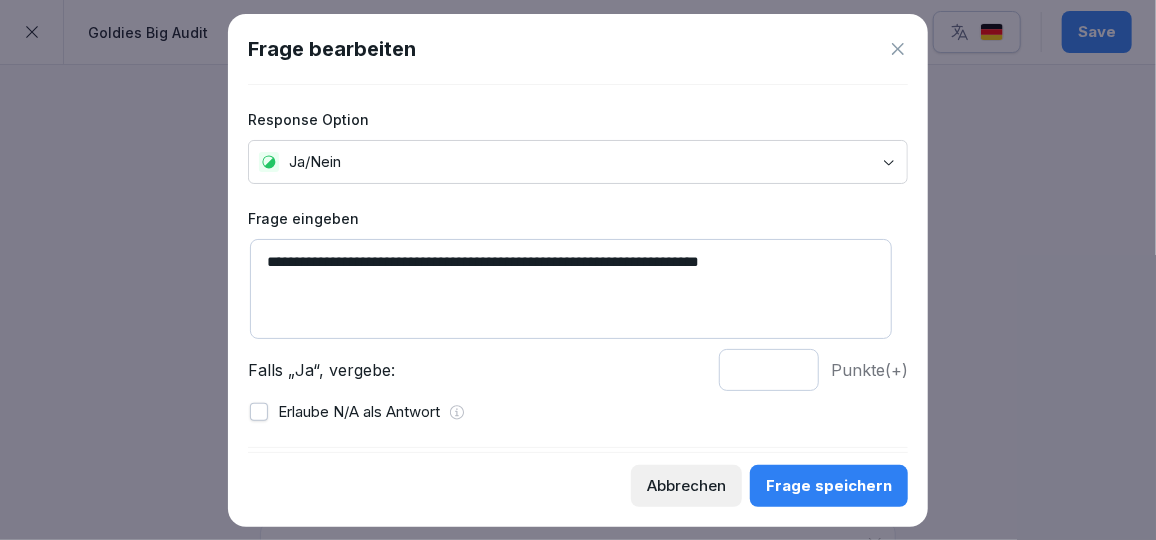 drag, startPoint x: 597, startPoint y: 263, endPoint x: 514, endPoint y: 266, distance: 83.0542 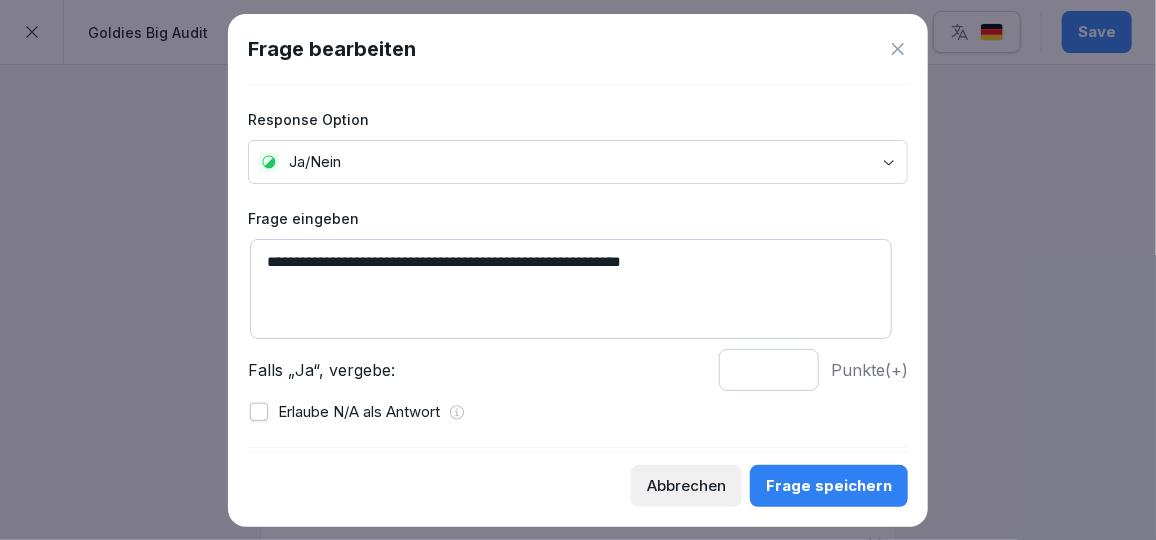 type on "**********" 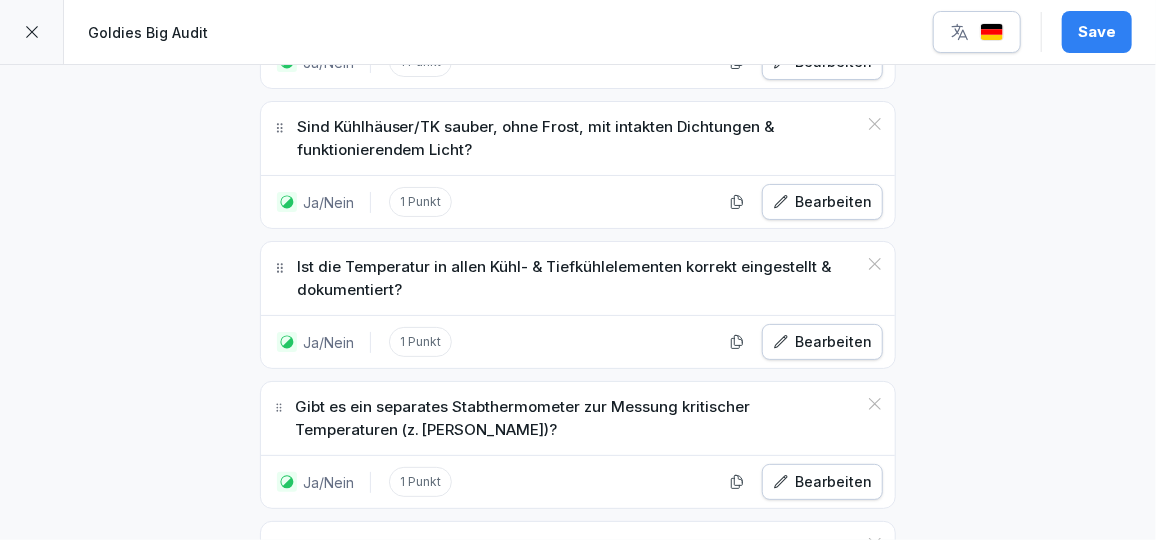 scroll, scrollTop: 21359, scrollLeft: 0, axis: vertical 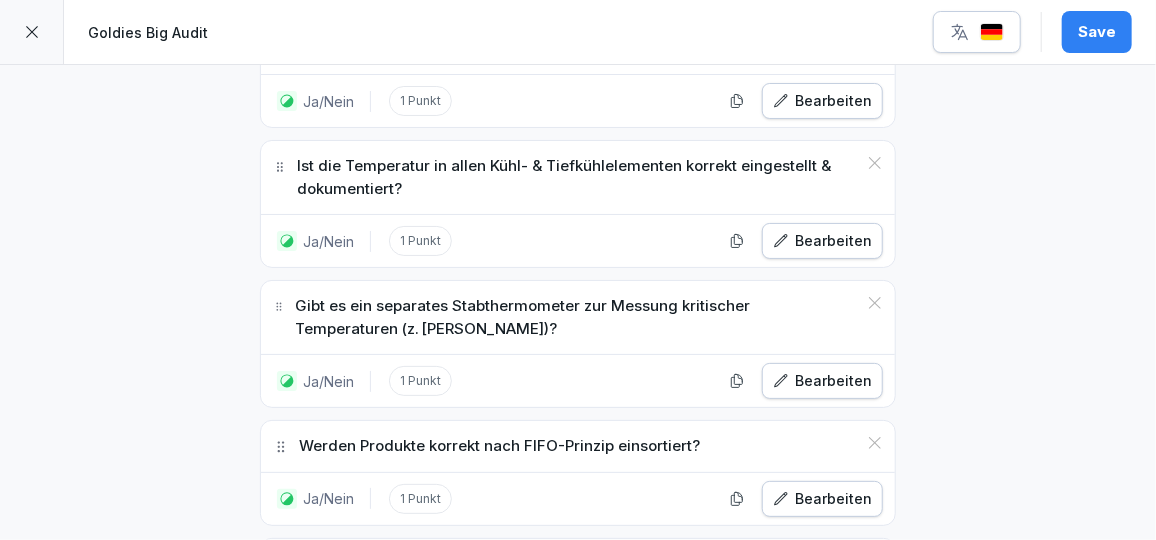 click on "Ja/Nein" at bounding box center [467, 817] 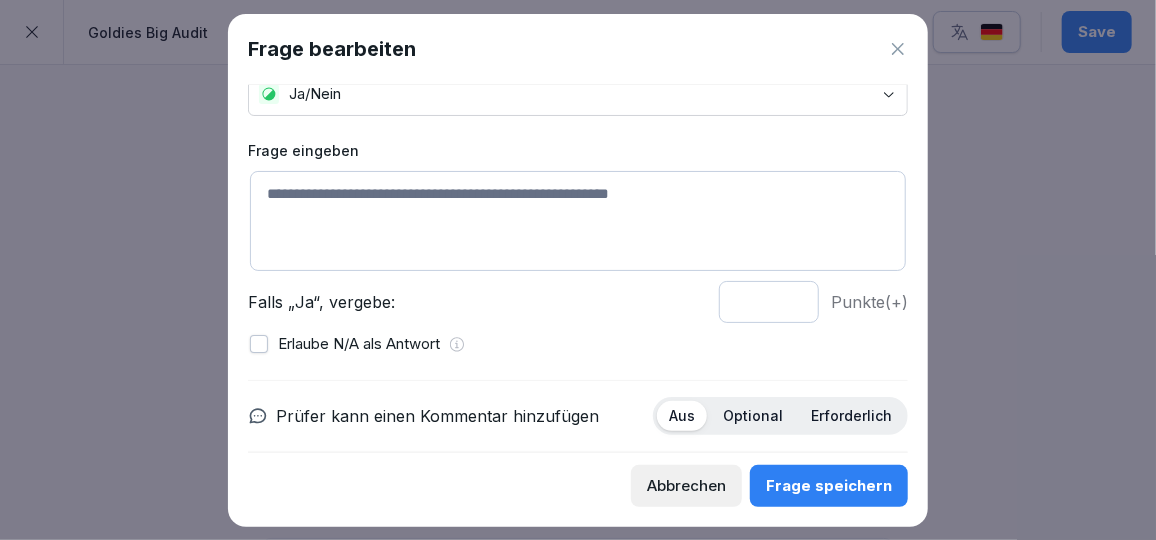scroll, scrollTop: 69, scrollLeft: 0, axis: vertical 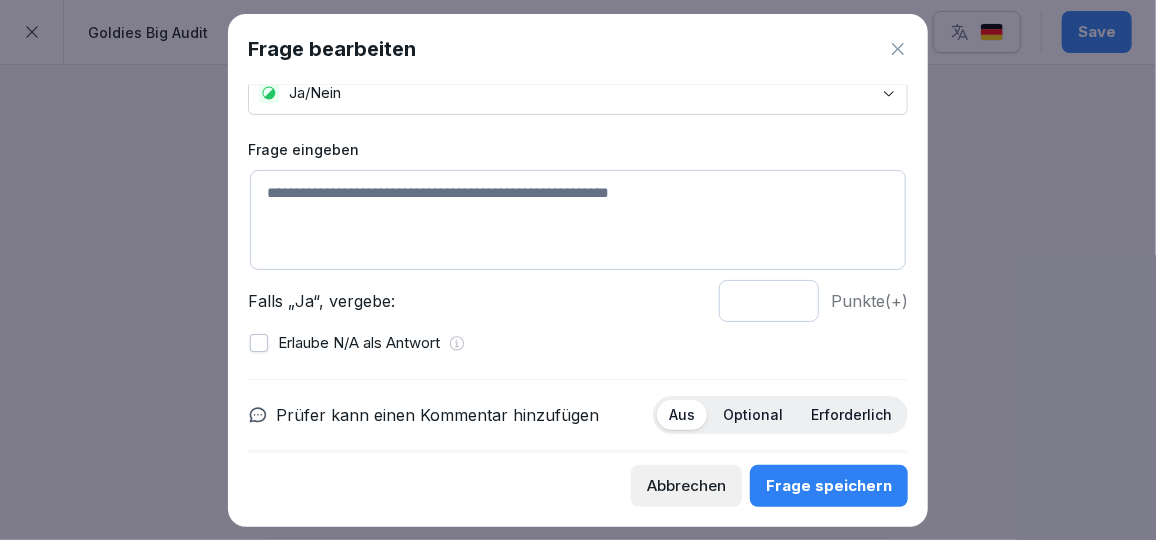 click at bounding box center (578, 220) 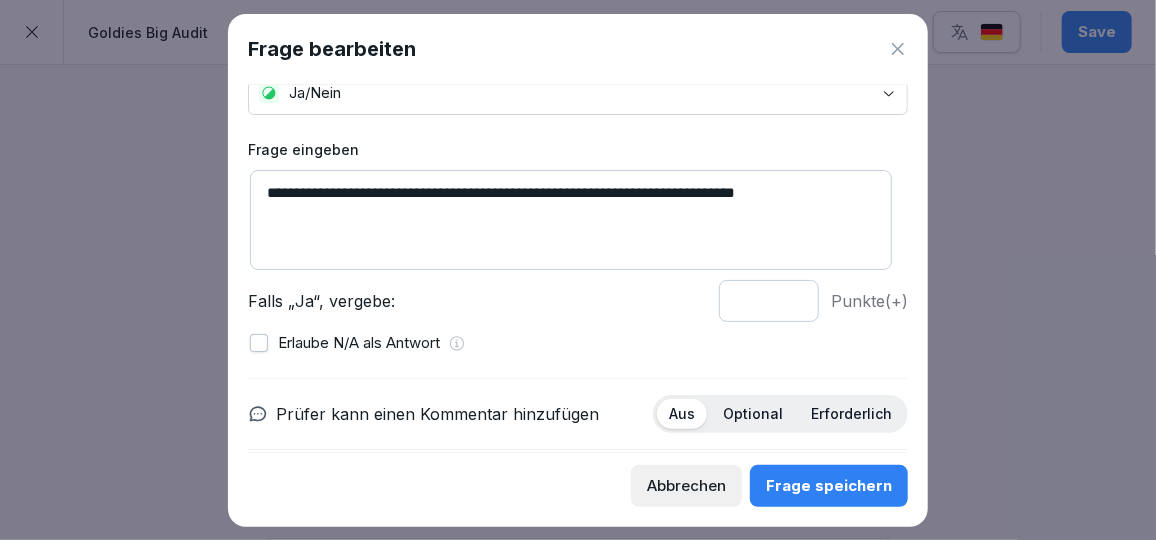 type on "**********" 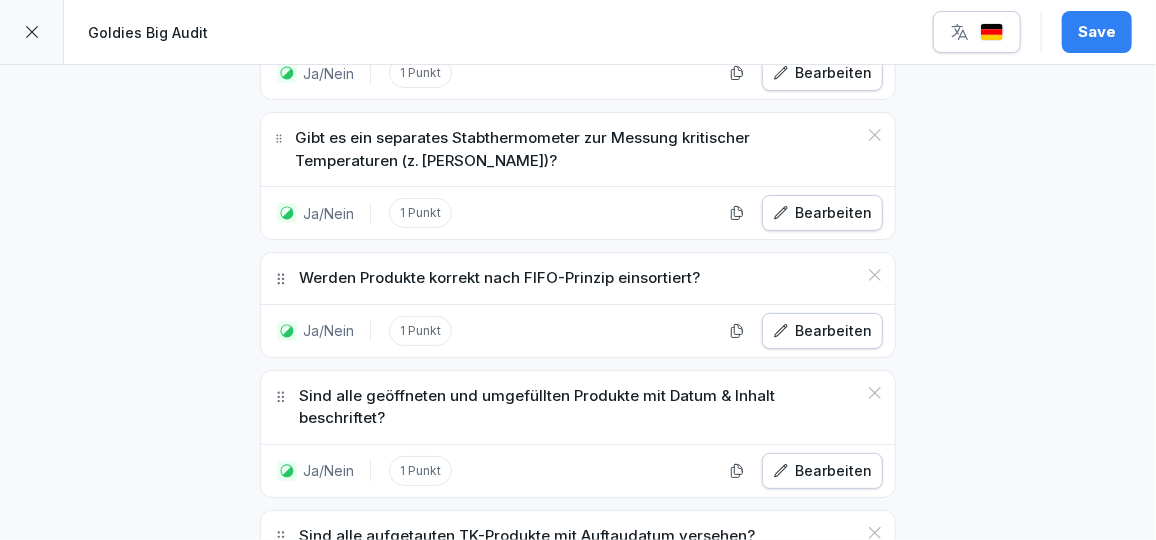 scroll, scrollTop: 21530, scrollLeft: 0, axis: vertical 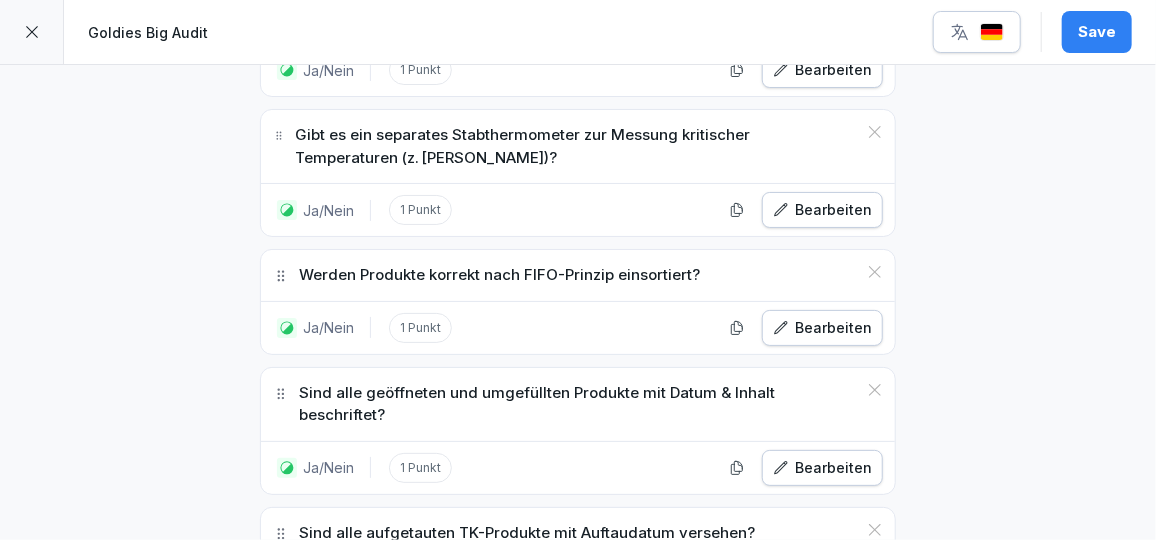 click on "Ja/Nein" at bounding box center [467, 786] 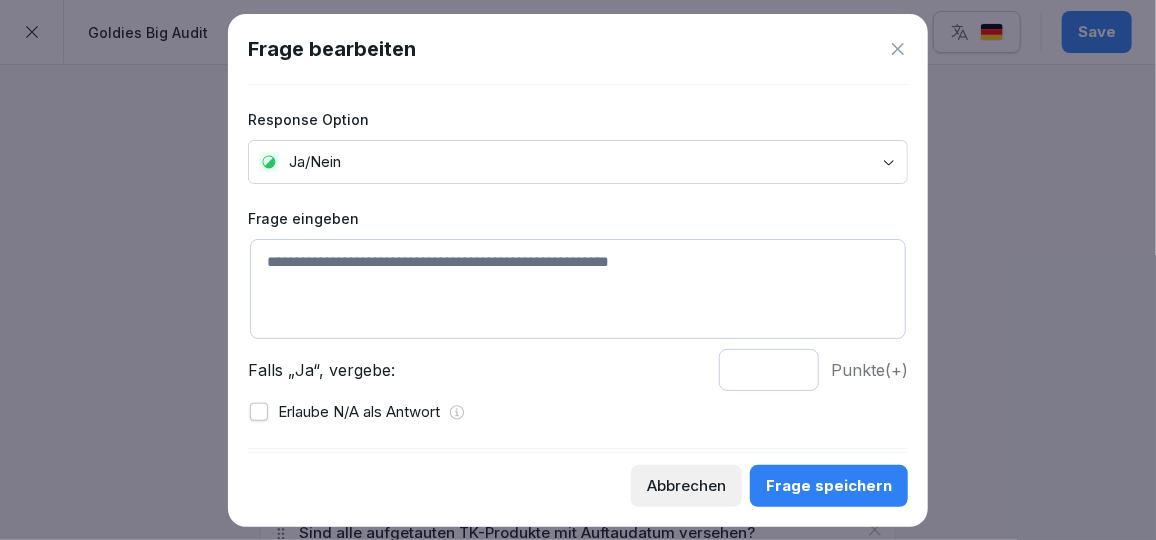 click at bounding box center [578, 289] 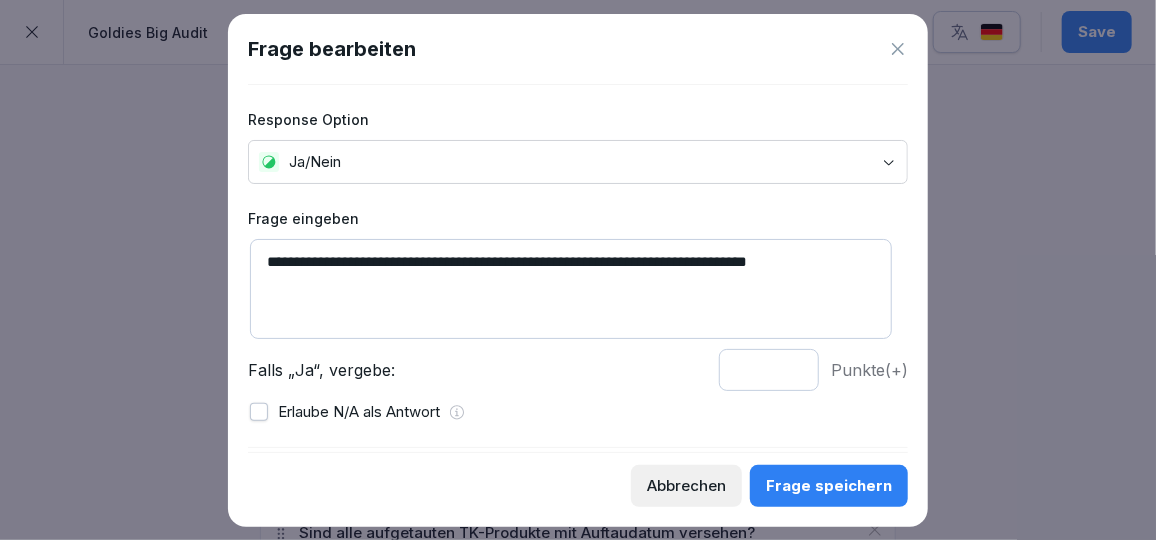 drag, startPoint x: 853, startPoint y: 260, endPoint x: 663, endPoint y: 253, distance: 190.1289 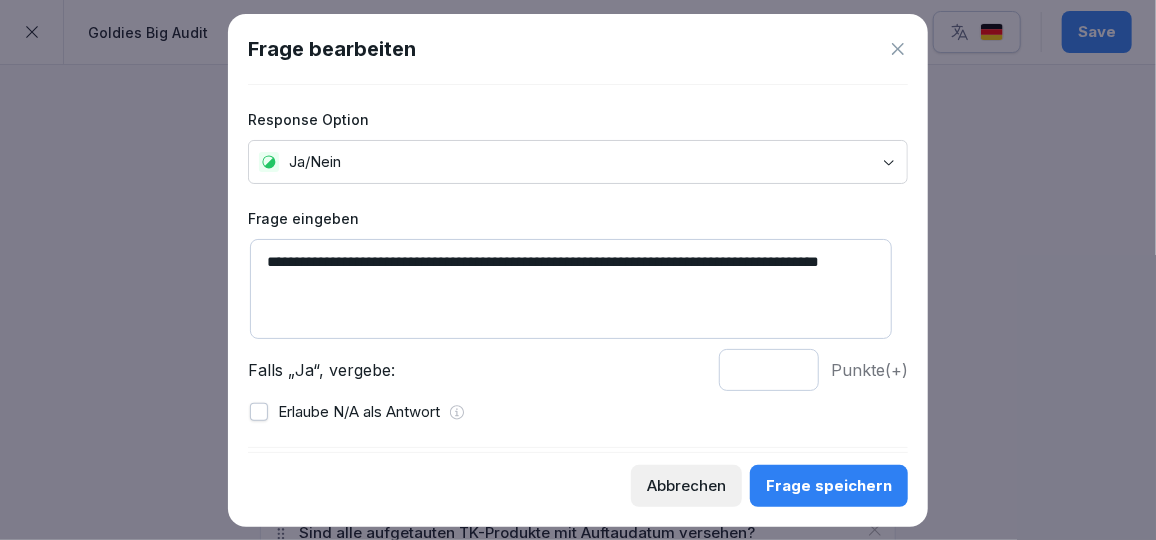 type on "**********" 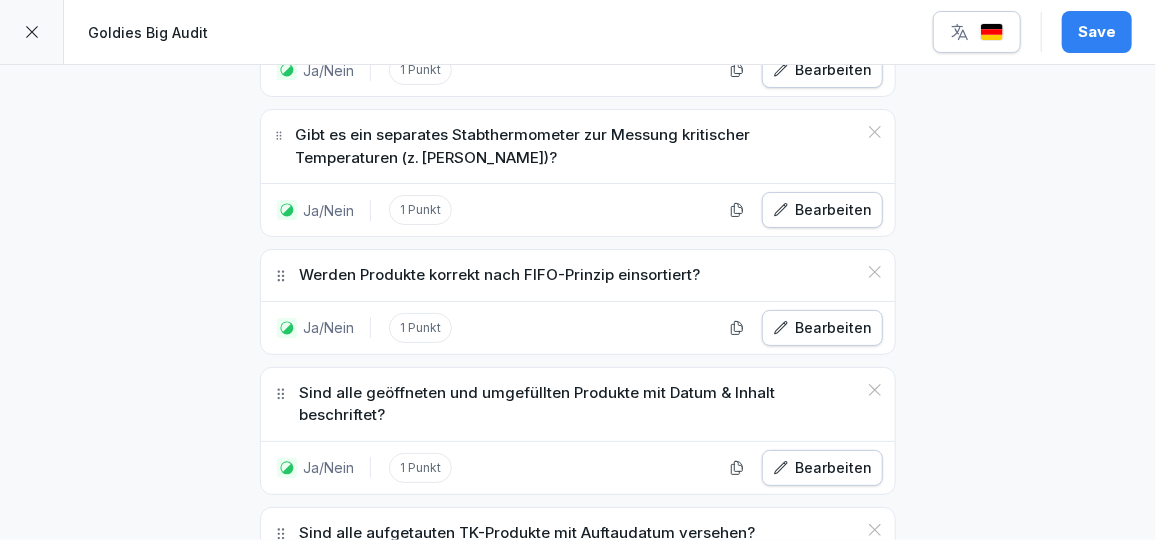 click on "Ja/Nein" at bounding box center (467, 926) 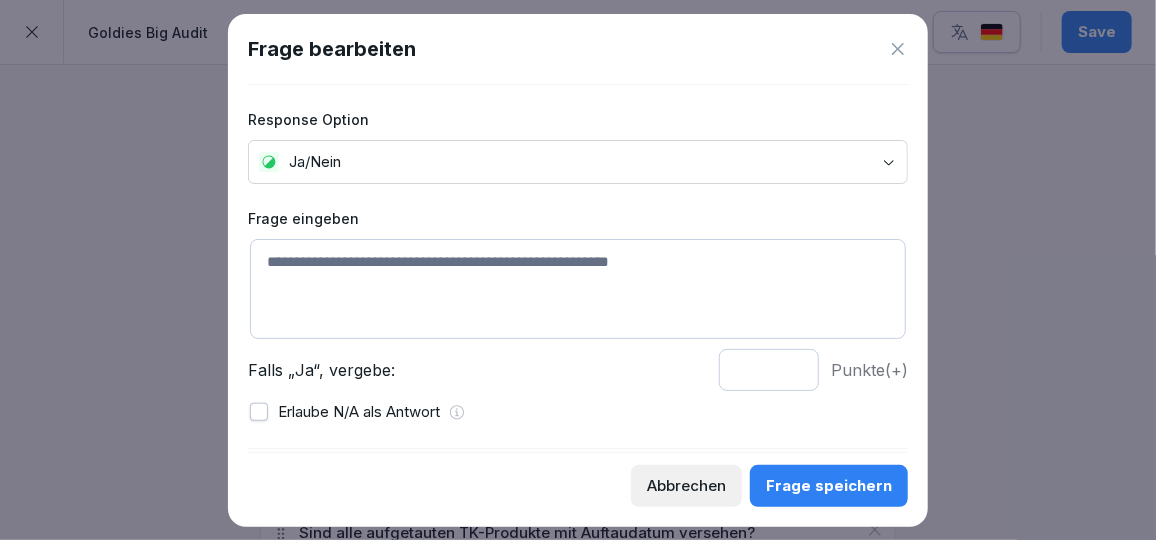 click at bounding box center [578, 289] 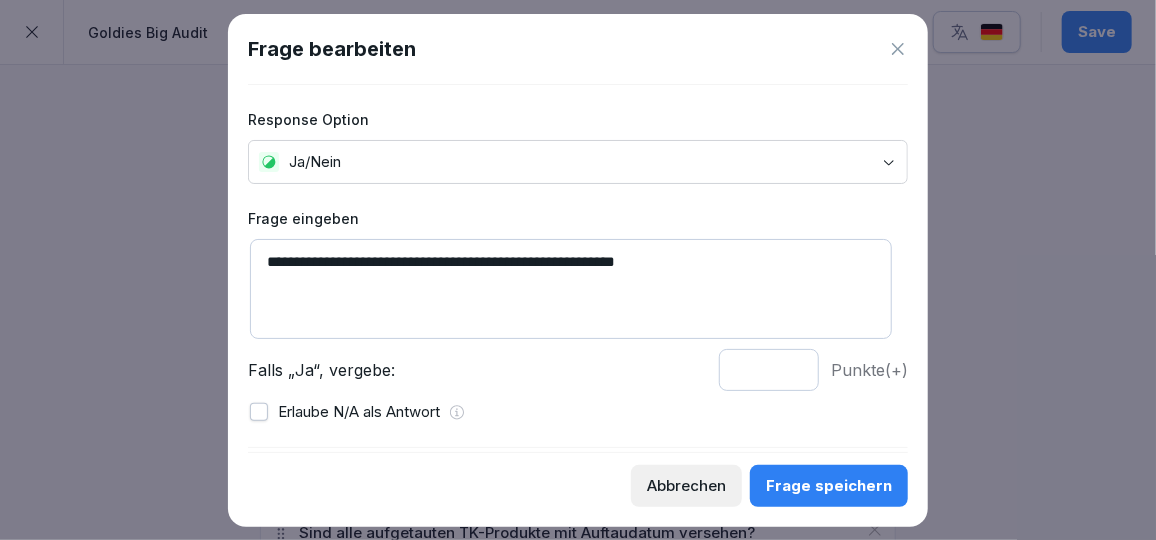 type on "**********" 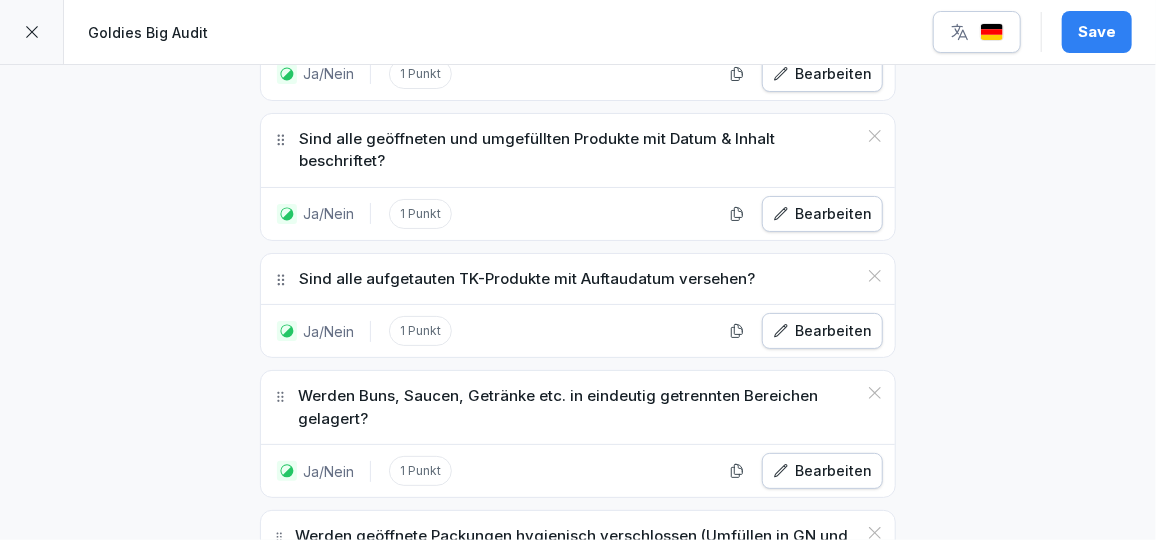 scroll, scrollTop: 21785, scrollLeft: 0, axis: vertical 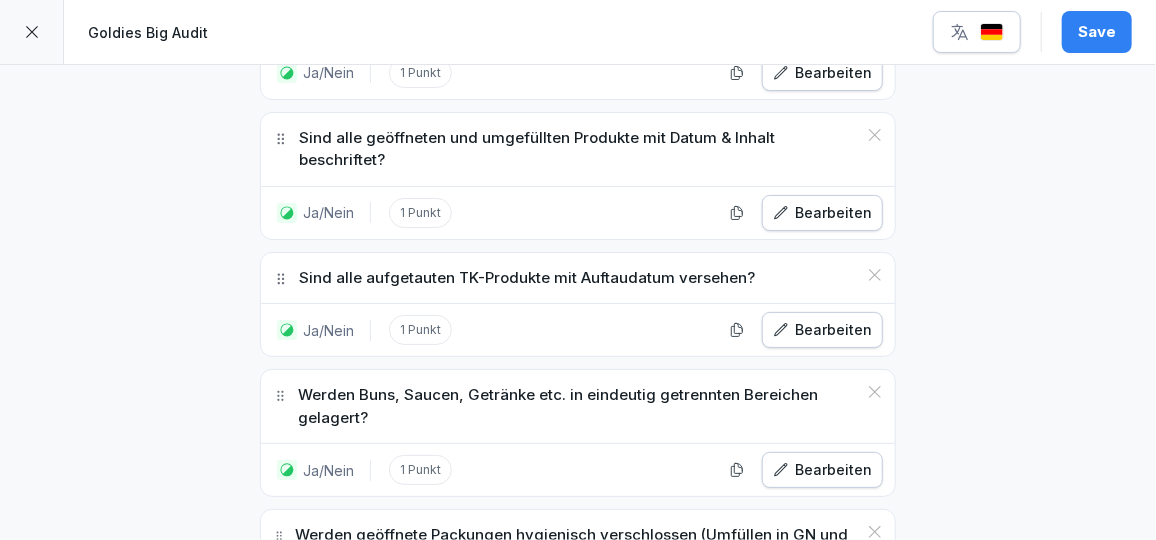 click on "Sektion hinzufügen" at bounding box center (744, 843) 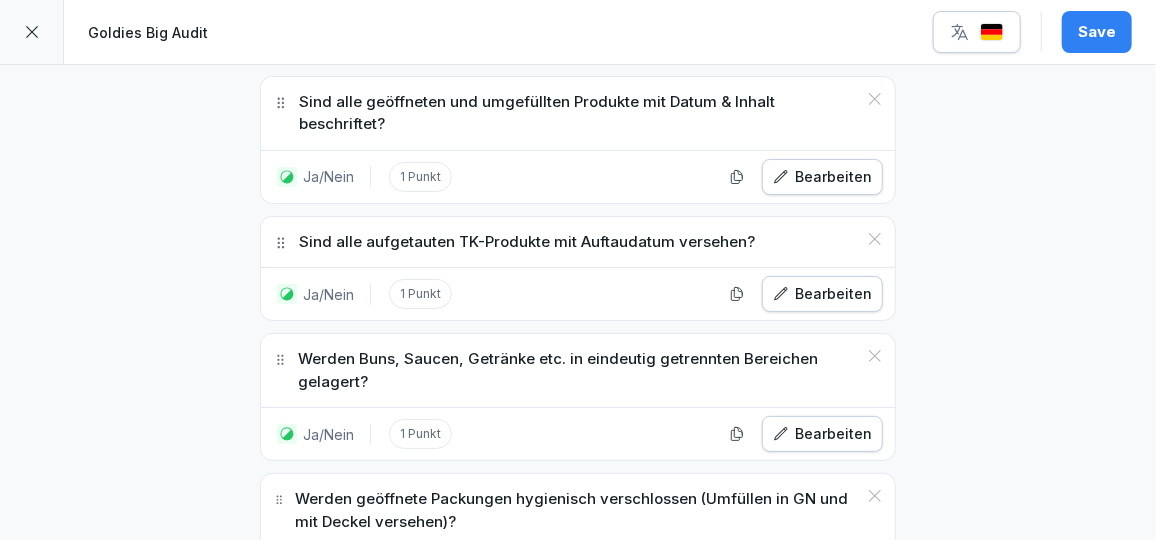 scroll, scrollTop: 21818, scrollLeft: 0, axis: vertical 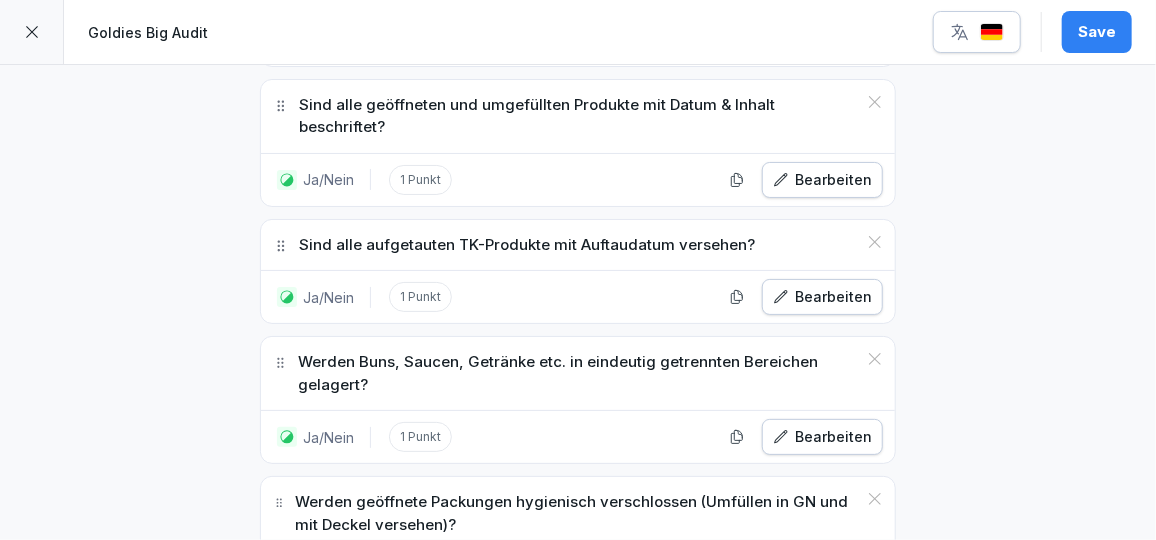 click at bounding box center (578, 764) 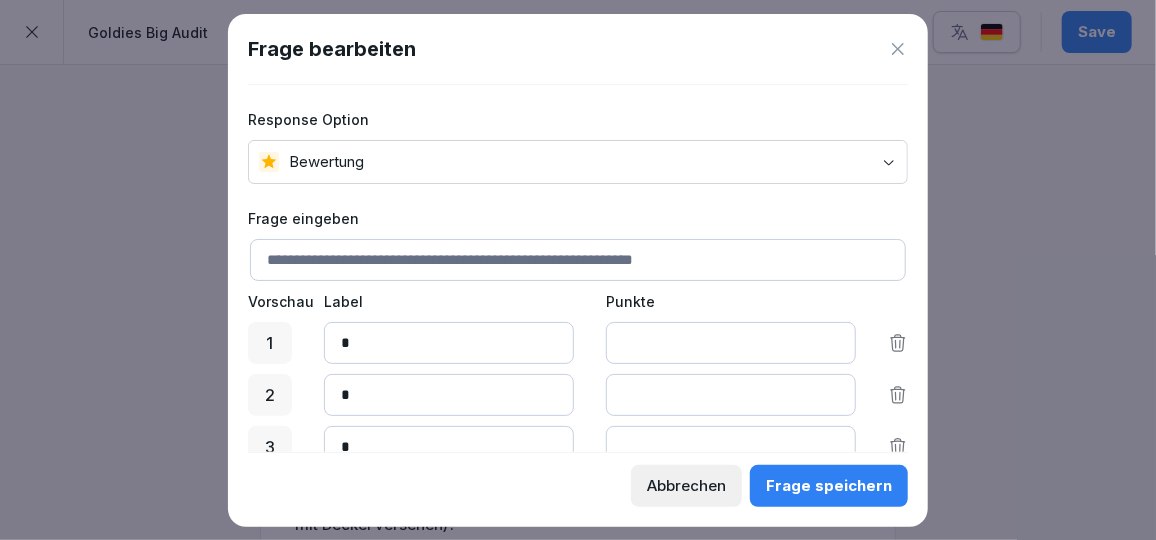 click 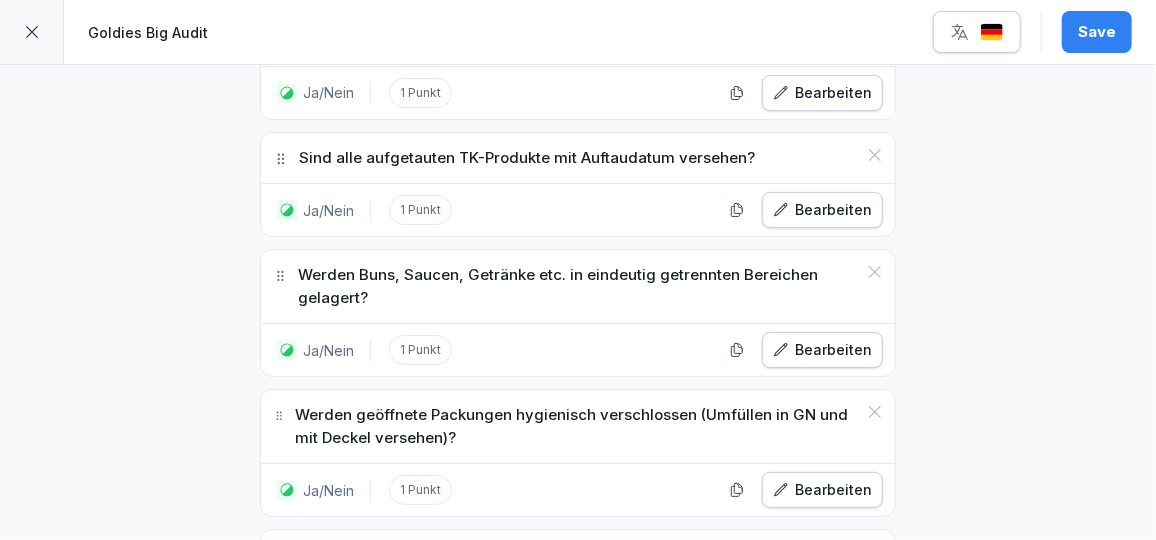 scroll, scrollTop: 21906, scrollLeft: 0, axis: vertical 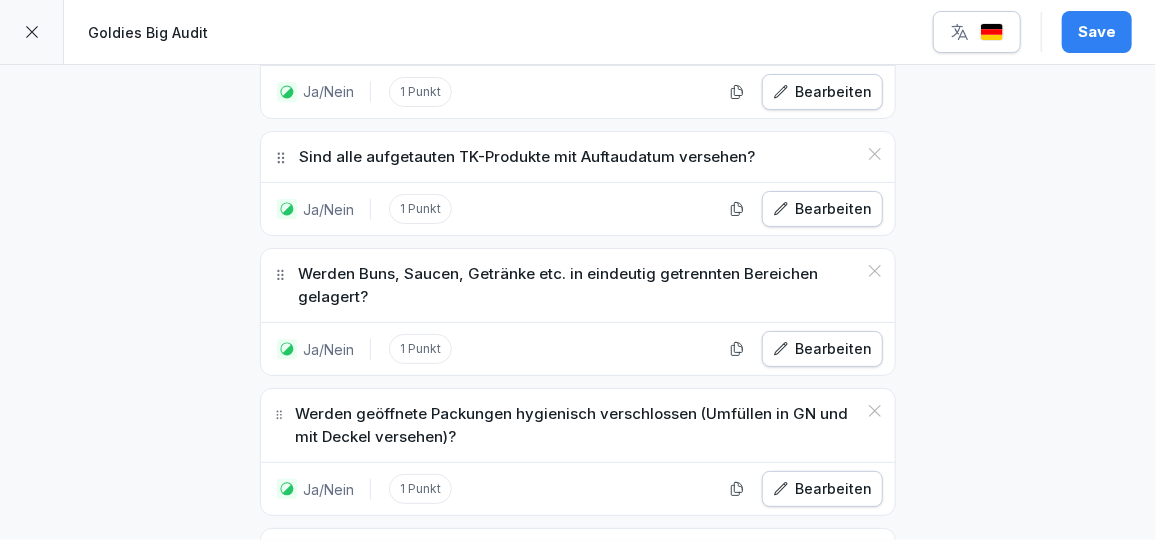 click on "Ja/Nein" at bounding box center (467, 740) 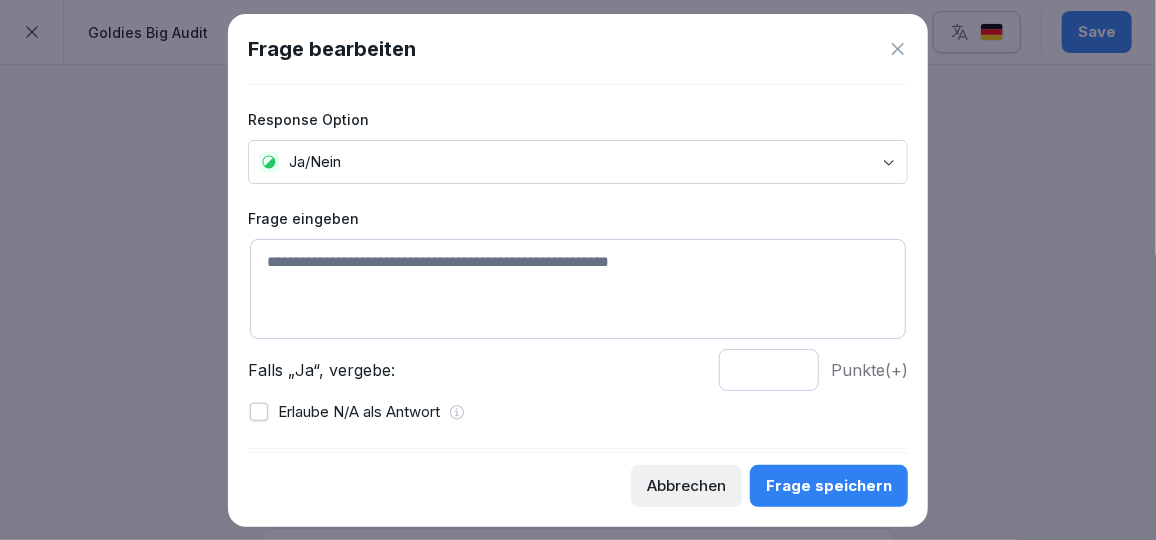 click at bounding box center [578, 289] 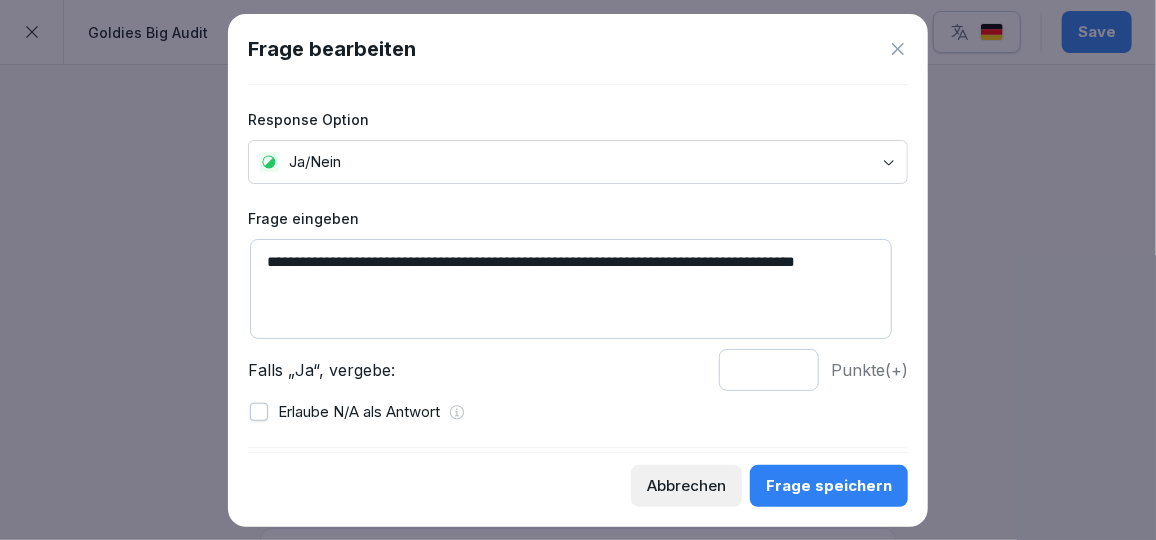type on "**********" 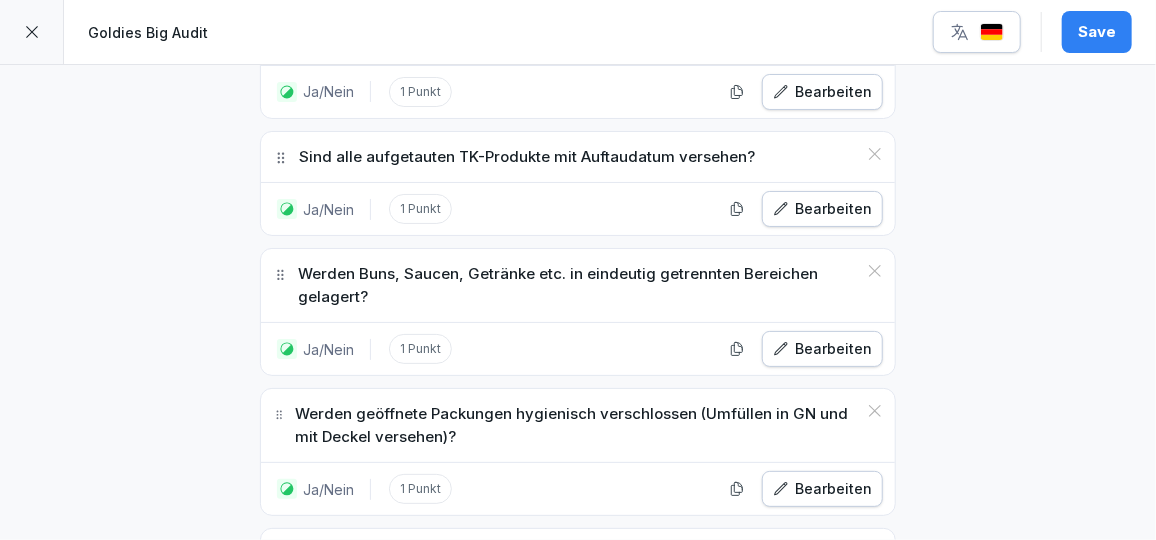 scroll, scrollTop: 22092, scrollLeft: 0, axis: vertical 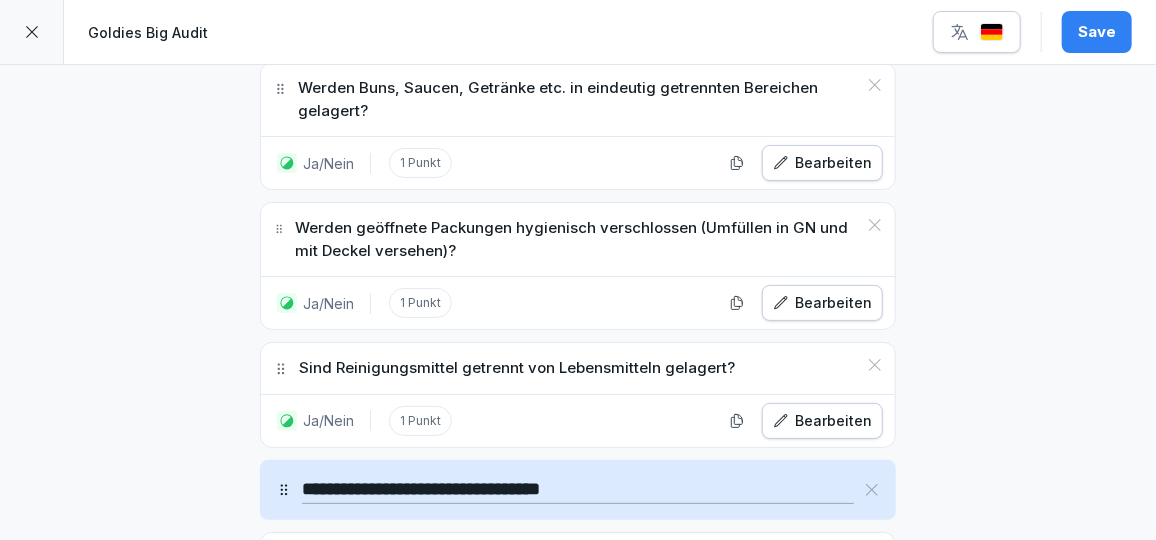 click on "Ja/Nein" at bounding box center (467, 694) 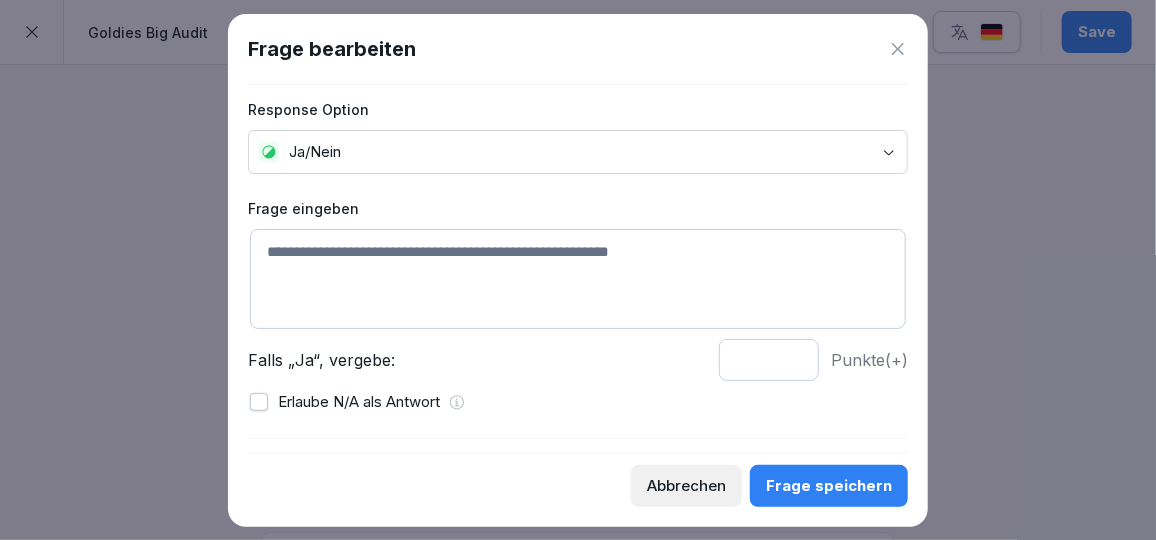 scroll, scrollTop: 10, scrollLeft: 0, axis: vertical 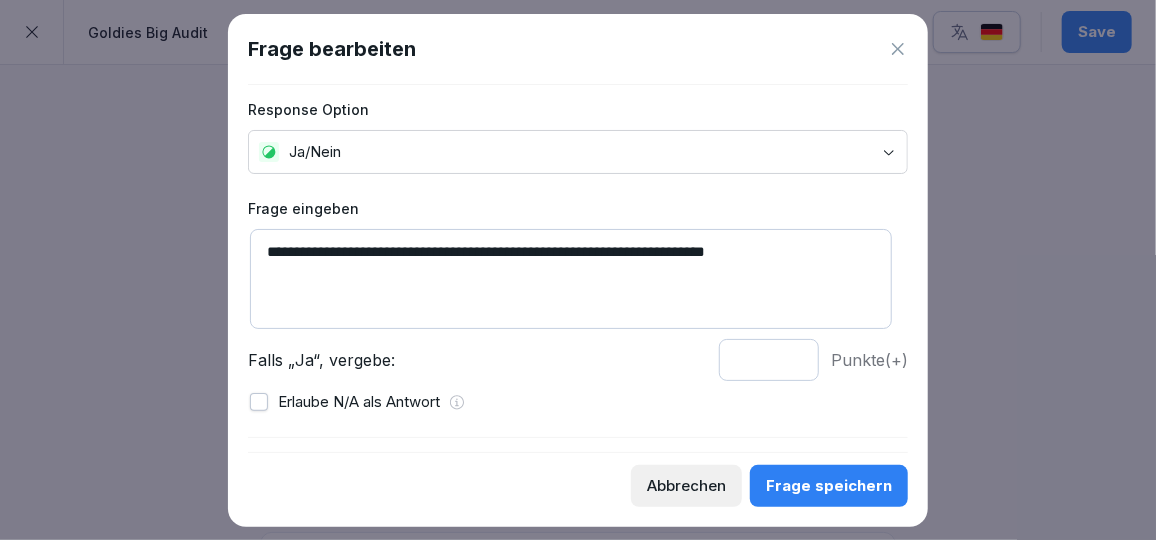 type on "**********" 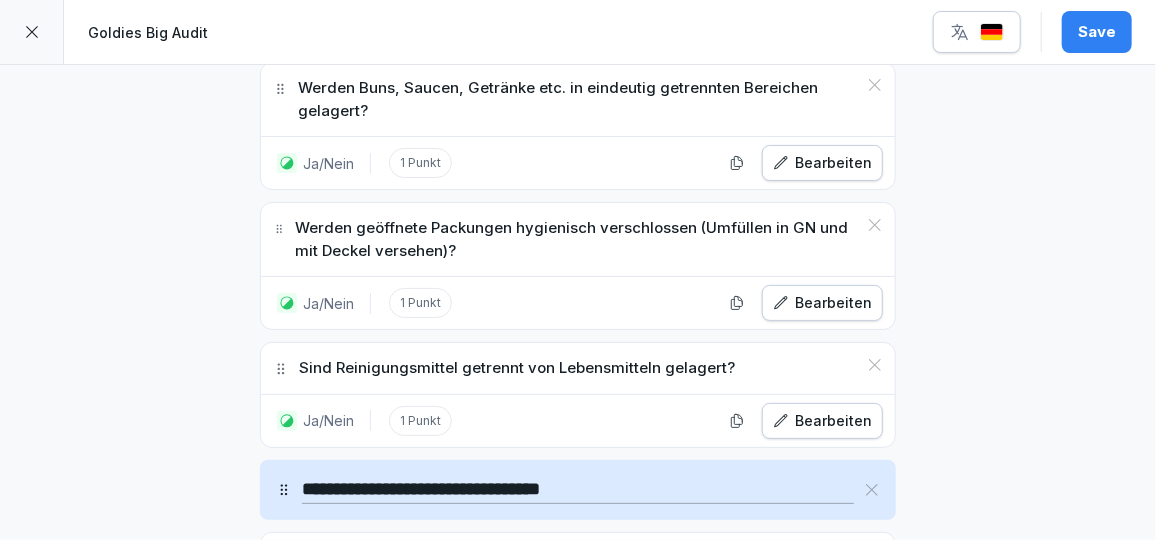 scroll, scrollTop: 22139, scrollLeft: 0, axis: vertical 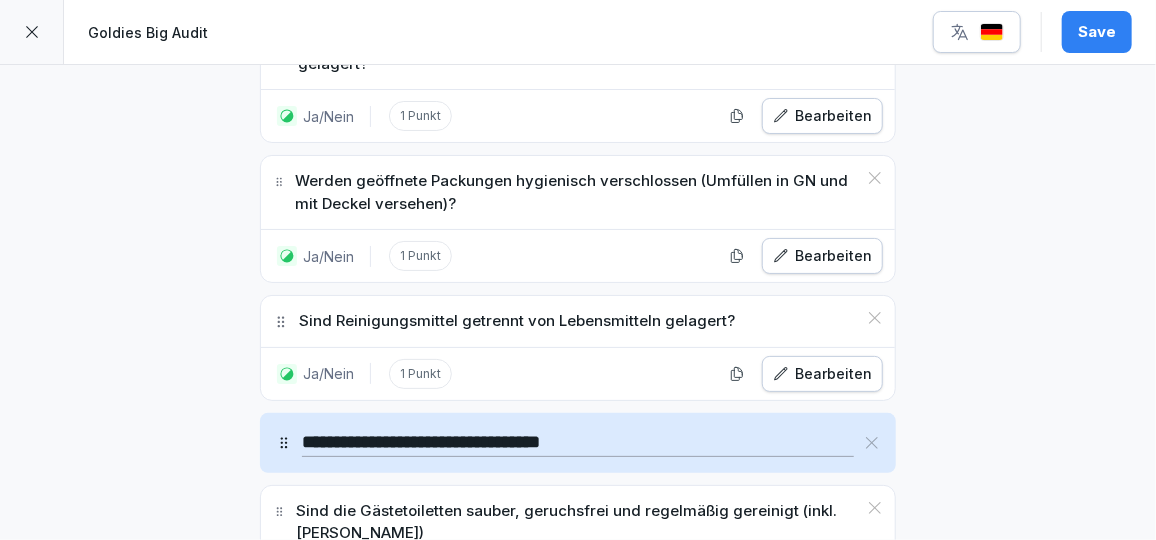 click on "Ja/Nein" at bounding box center [467, 764] 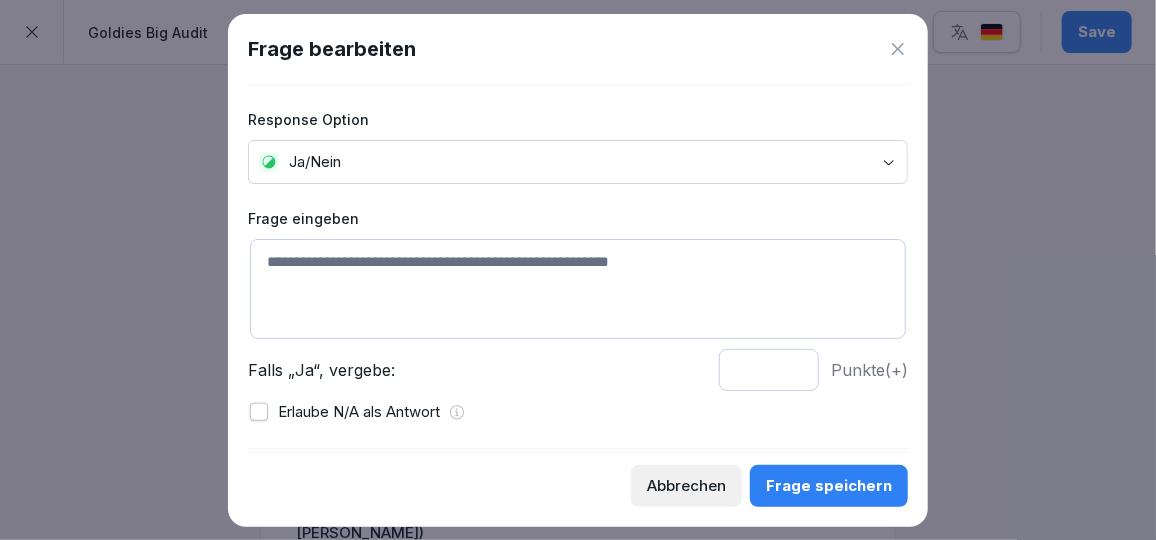 scroll, scrollTop: 37, scrollLeft: 0, axis: vertical 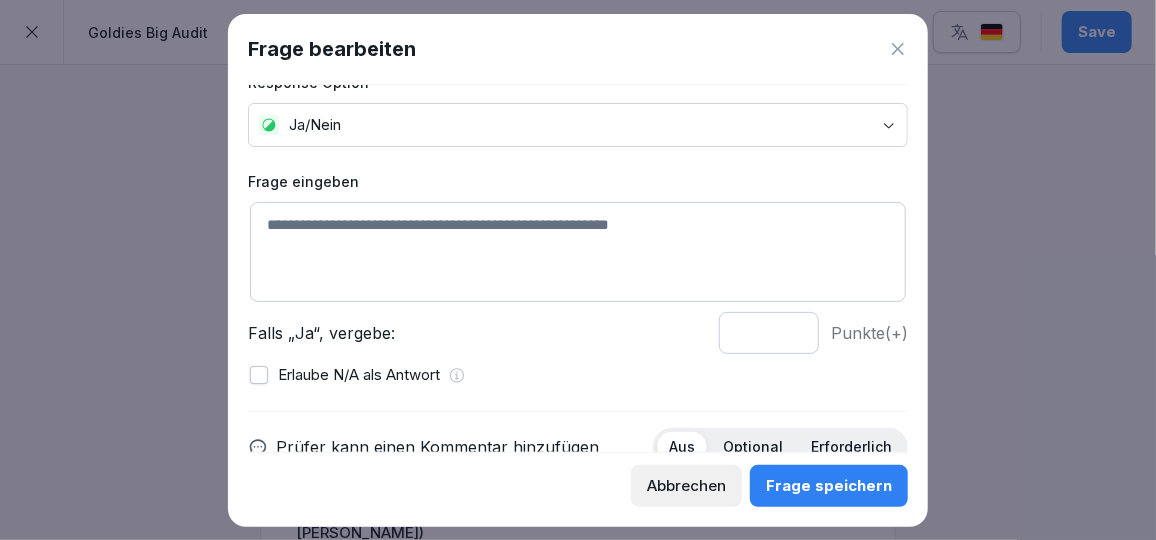 click at bounding box center (578, 252) 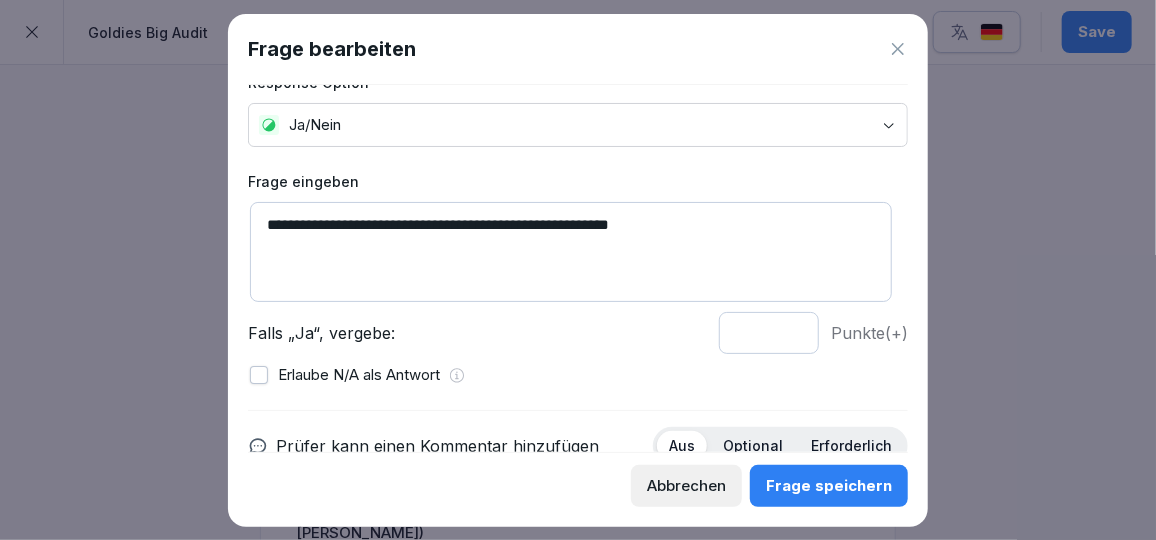 type on "**********" 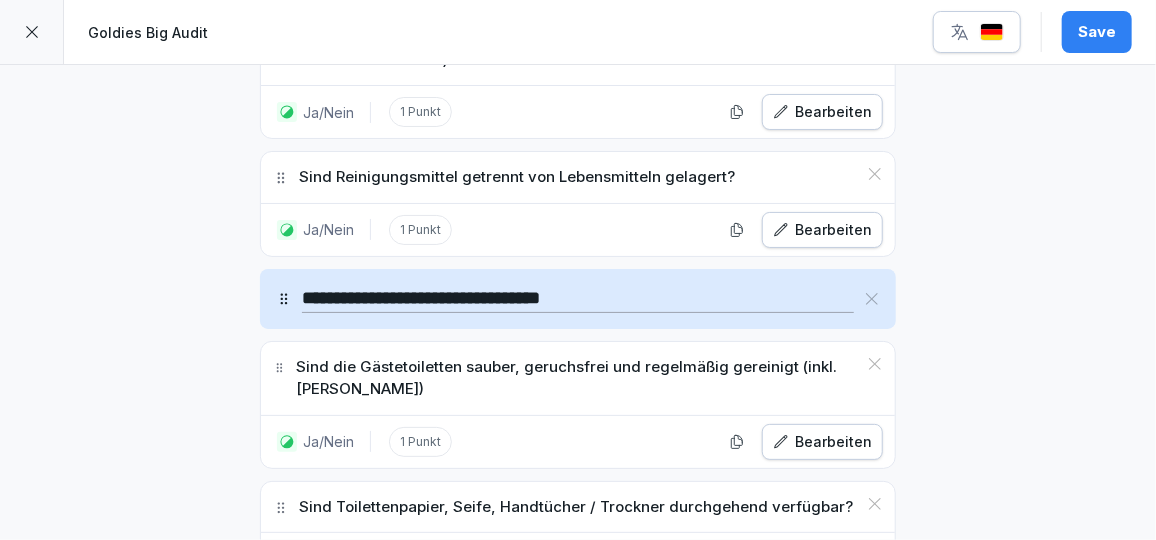 scroll, scrollTop: 22323, scrollLeft: 0, axis: vertical 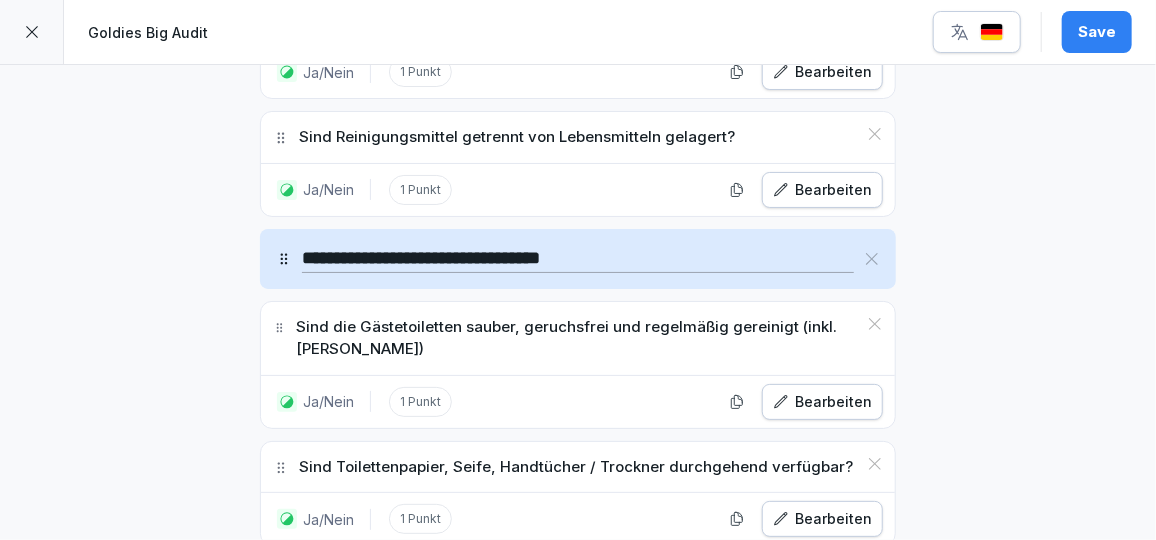 click on "Ja/Nein" at bounding box center [467, 698] 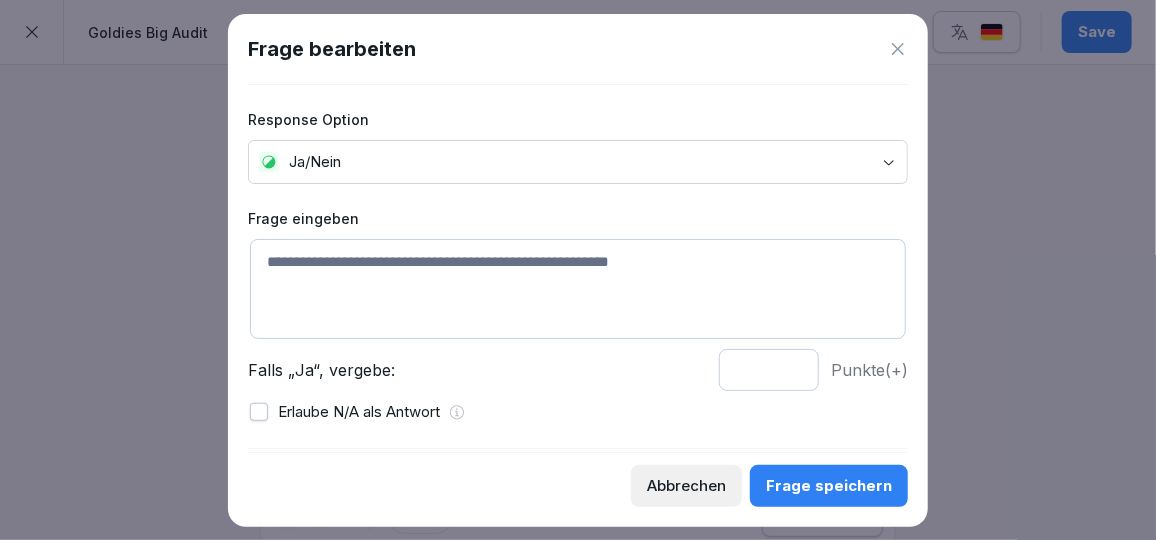 click at bounding box center [578, 289] 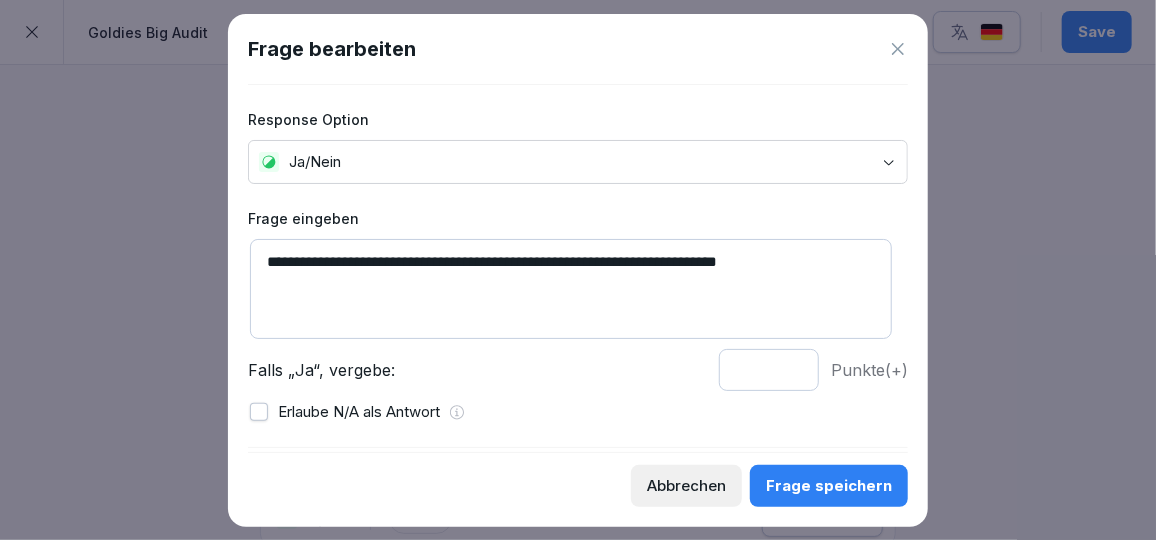 type on "**********" 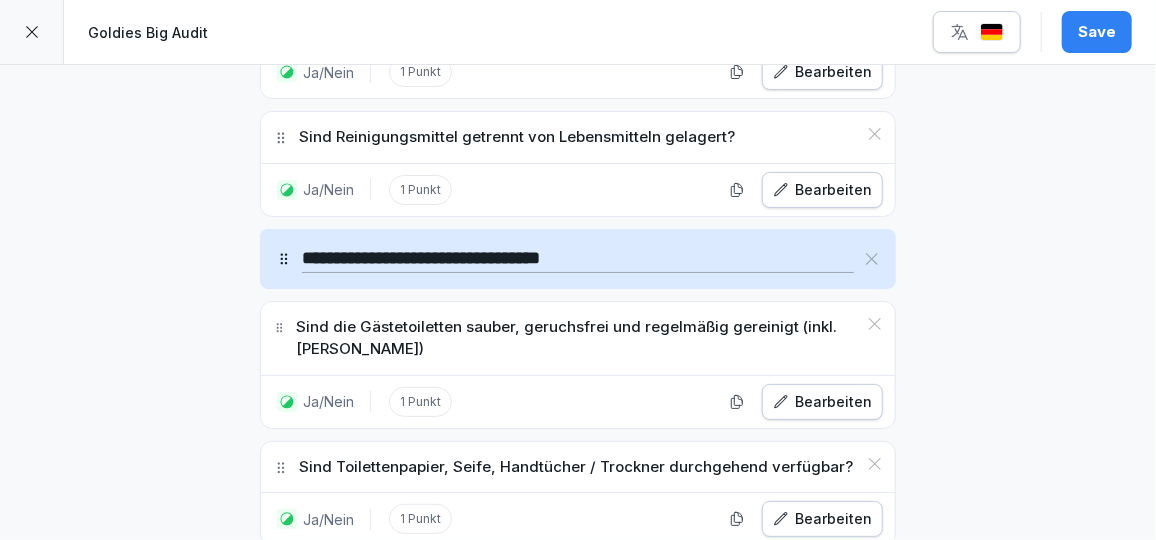 scroll, scrollTop: 22461, scrollLeft: 0, axis: vertical 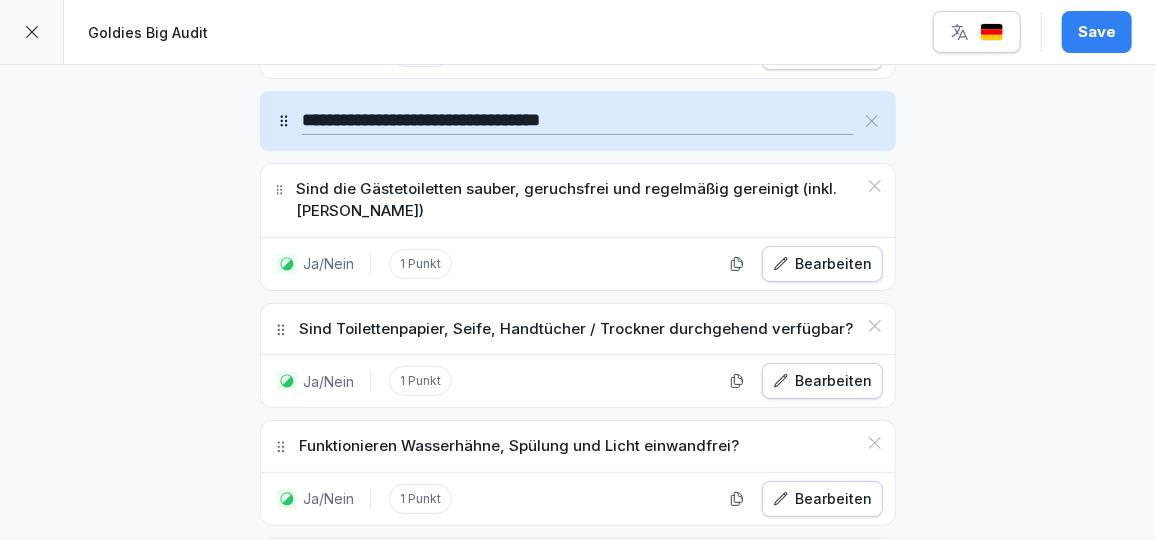 click on "Ja/Nein" at bounding box center [467, 700] 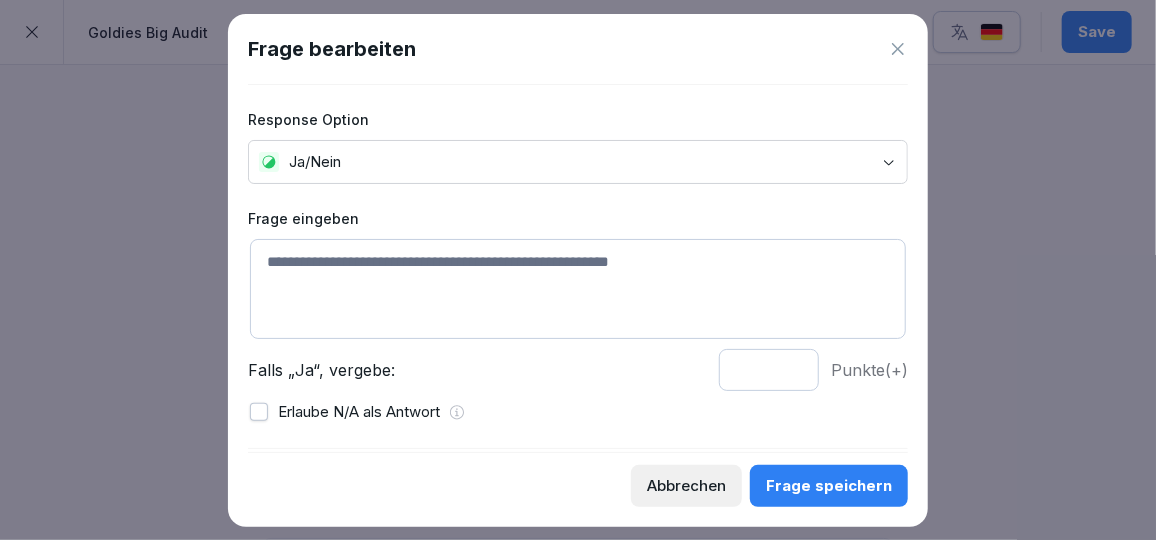 click at bounding box center [578, 289] 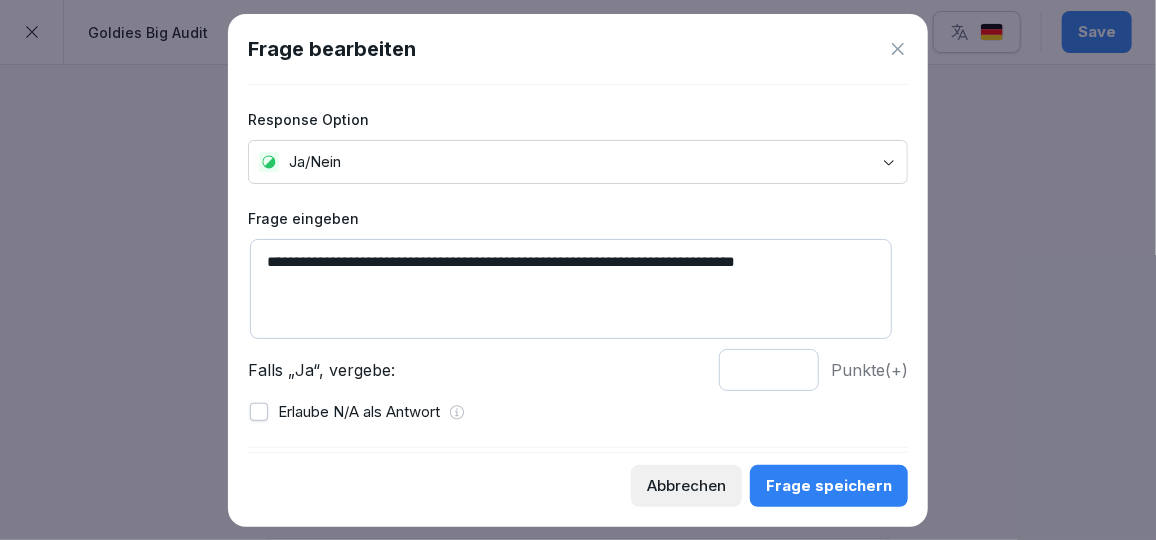 type on "**********" 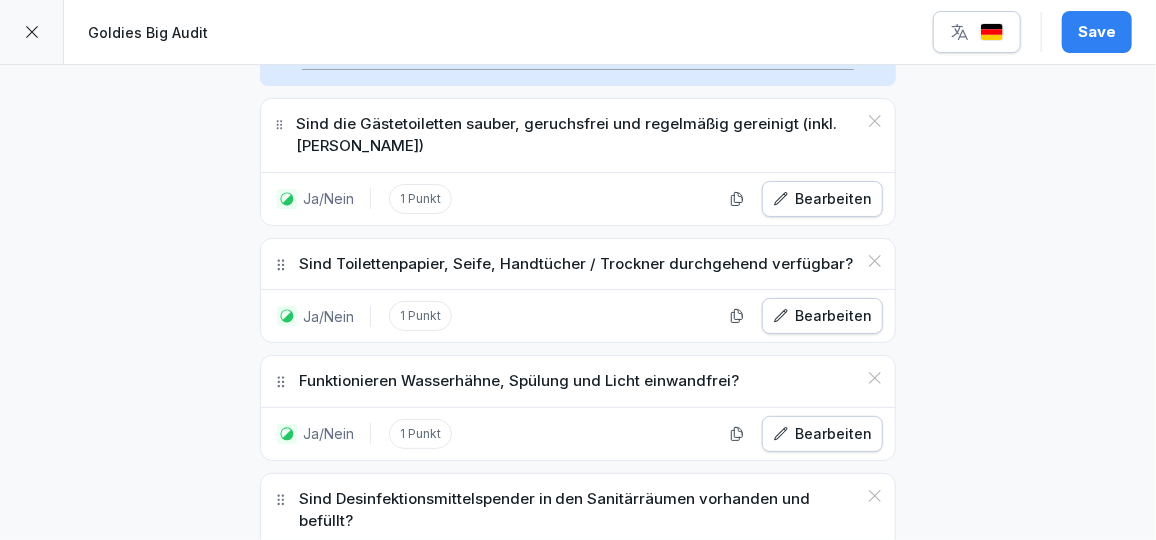 scroll, scrollTop: 22527, scrollLeft: 0, axis: vertical 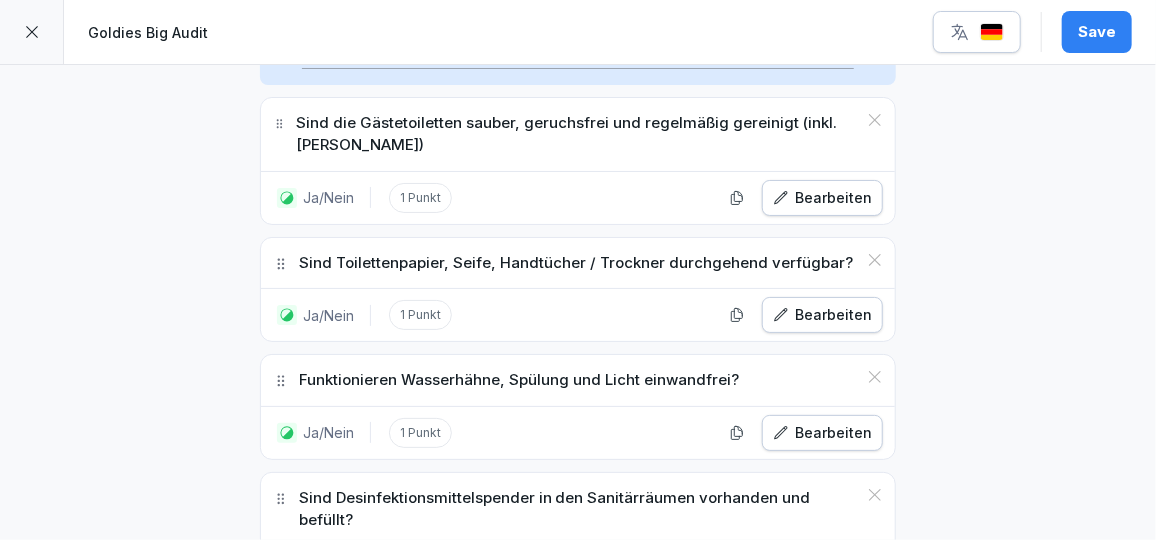 click on "Ja/Nein" at bounding box center (467, 774) 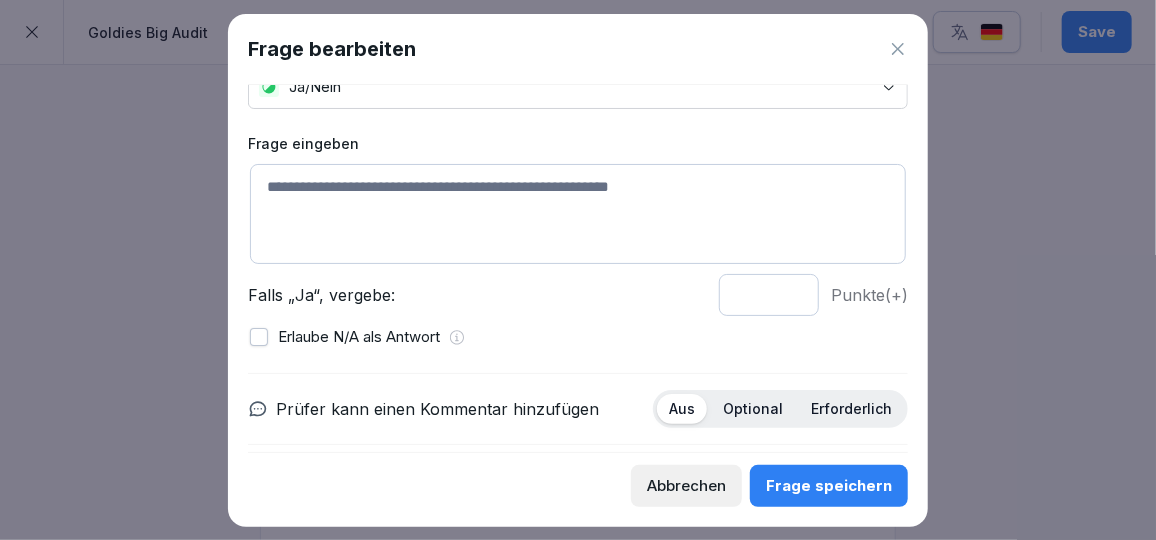 scroll, scrollTop: 76, scrollLeft: 0, axis: vertical 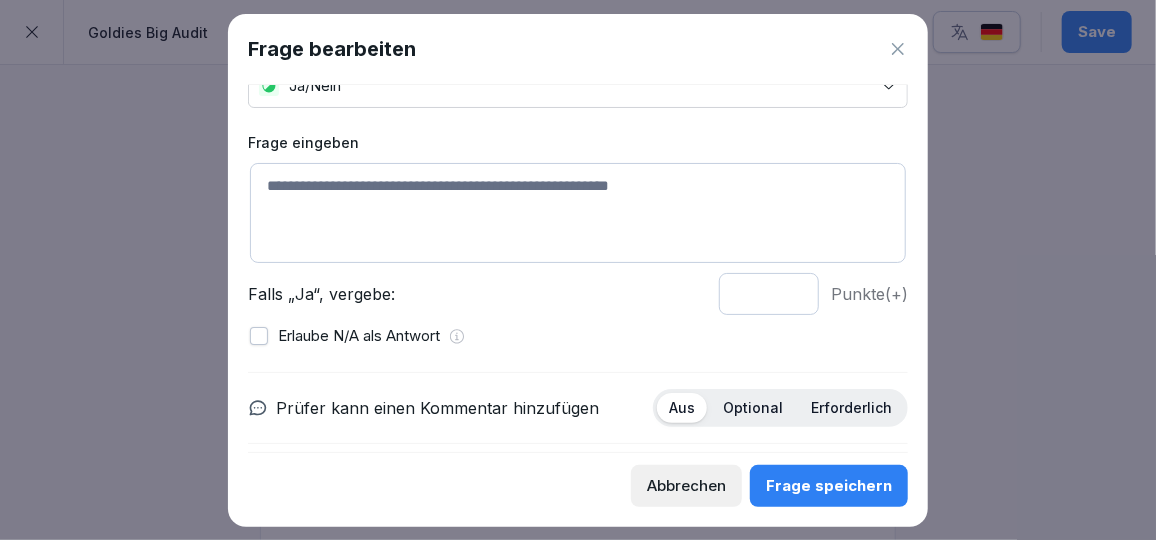 click at bounding box center [578, 213] 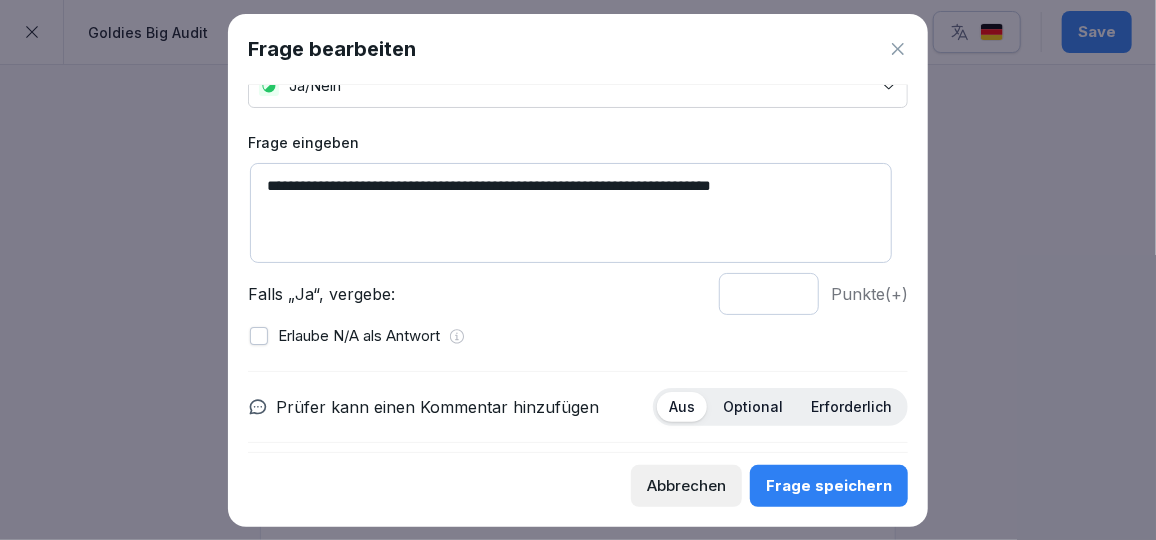 type on "**********" 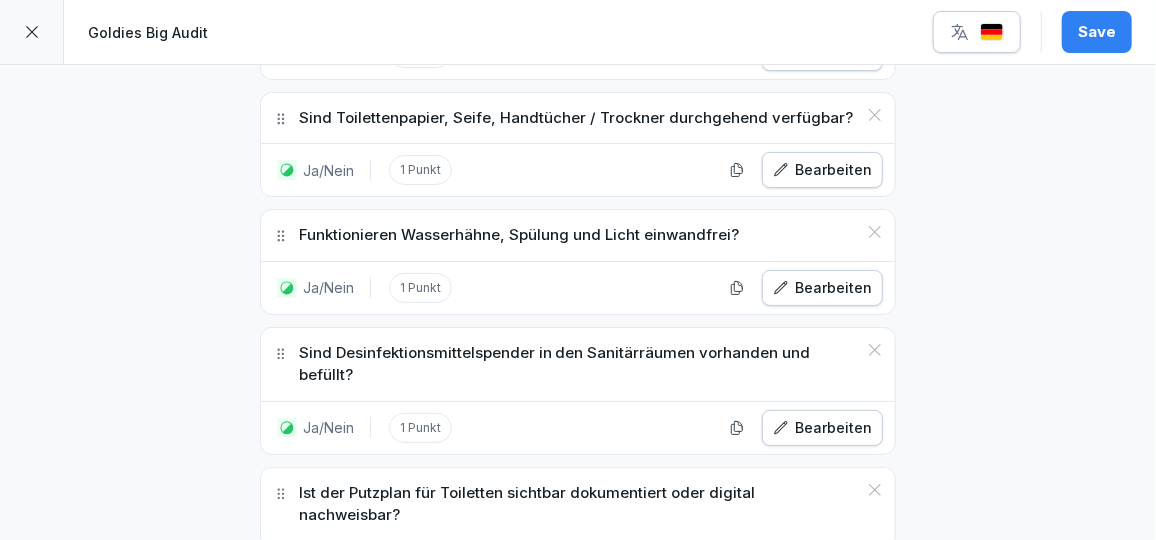 scroll, scrollTop: 22692, scrollLeft: 0, axis: vertical 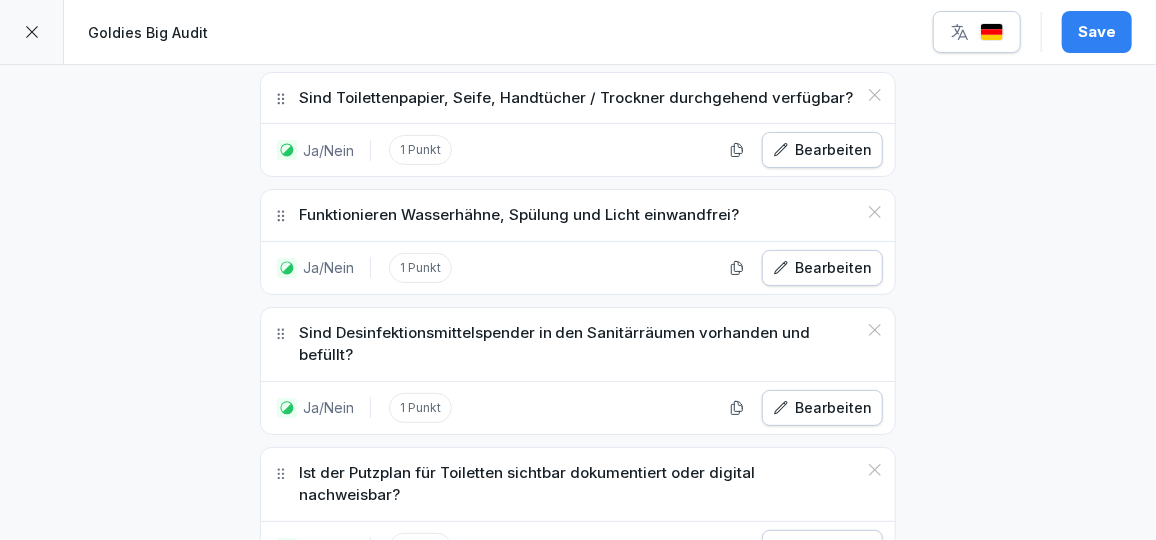 click on "Ja/Nein" at bounding box center (467, 726) 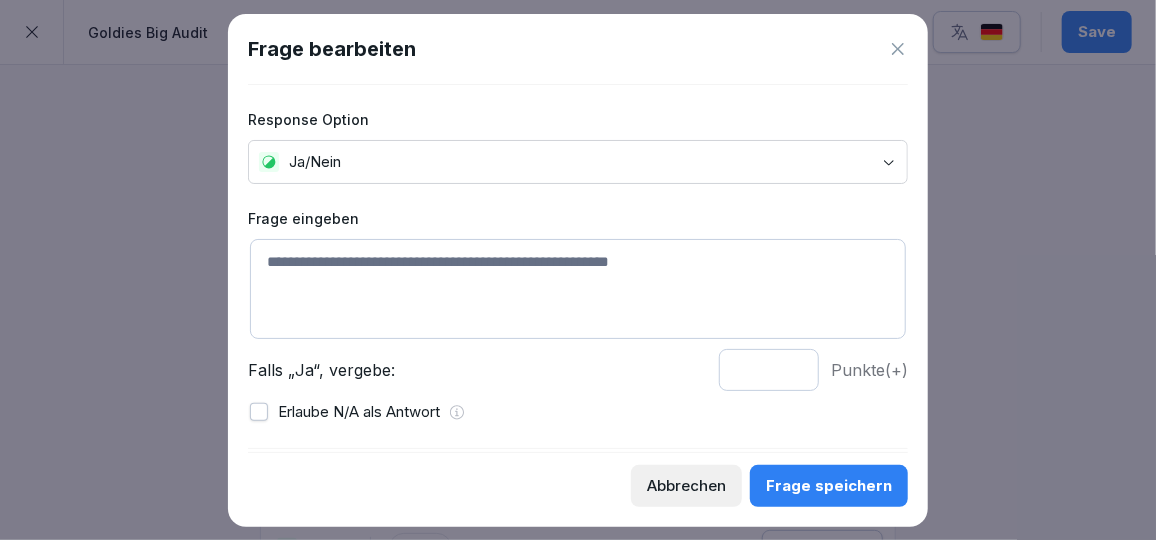 click at bounding box center (578, 289) 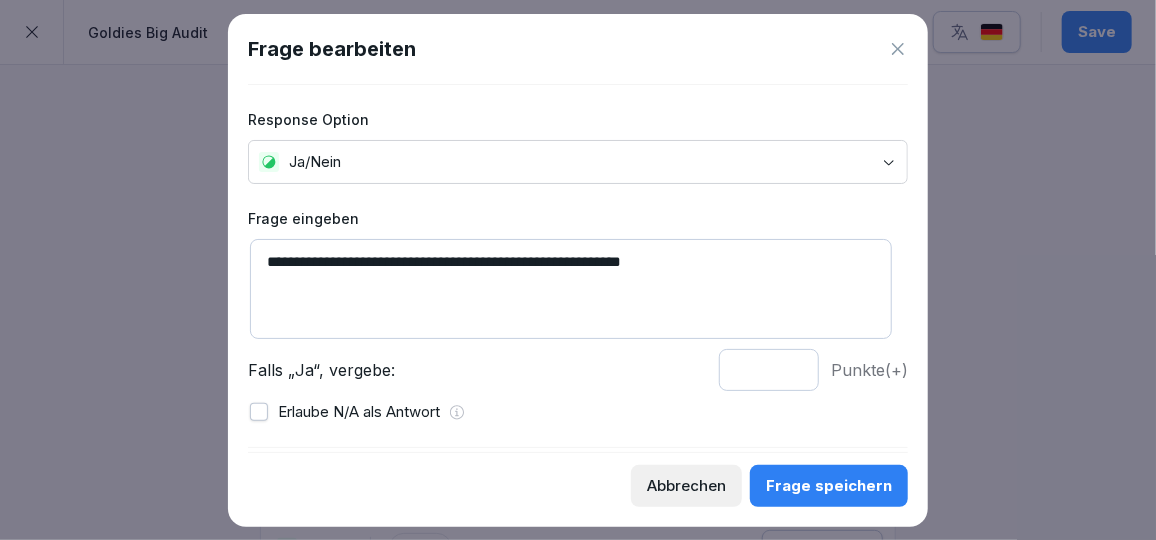 type on "**********" 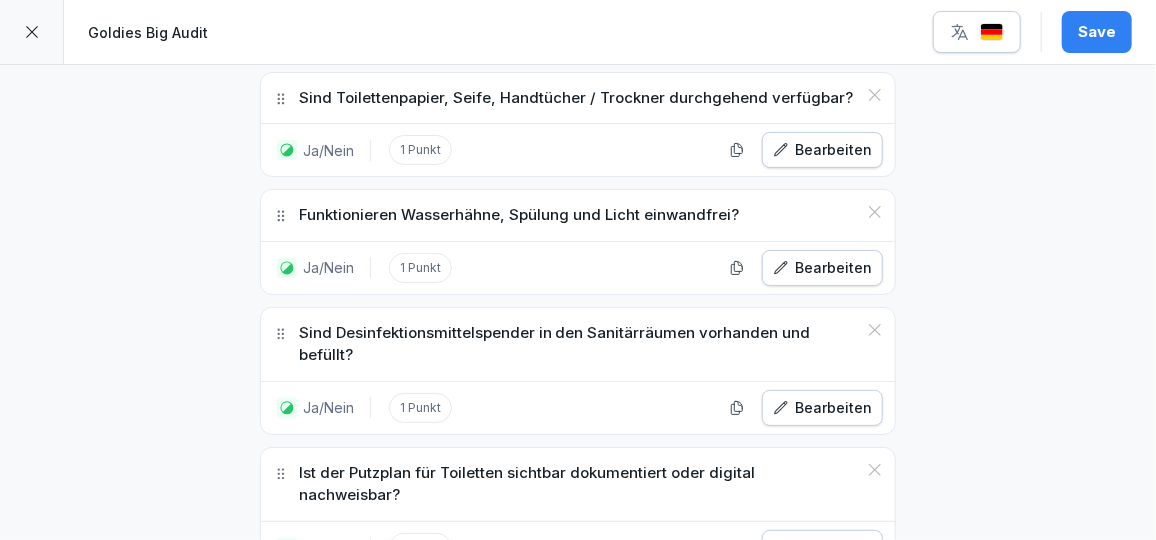 scroll, scrollTop: 22768, scrollLeft: 0, axis: vertical 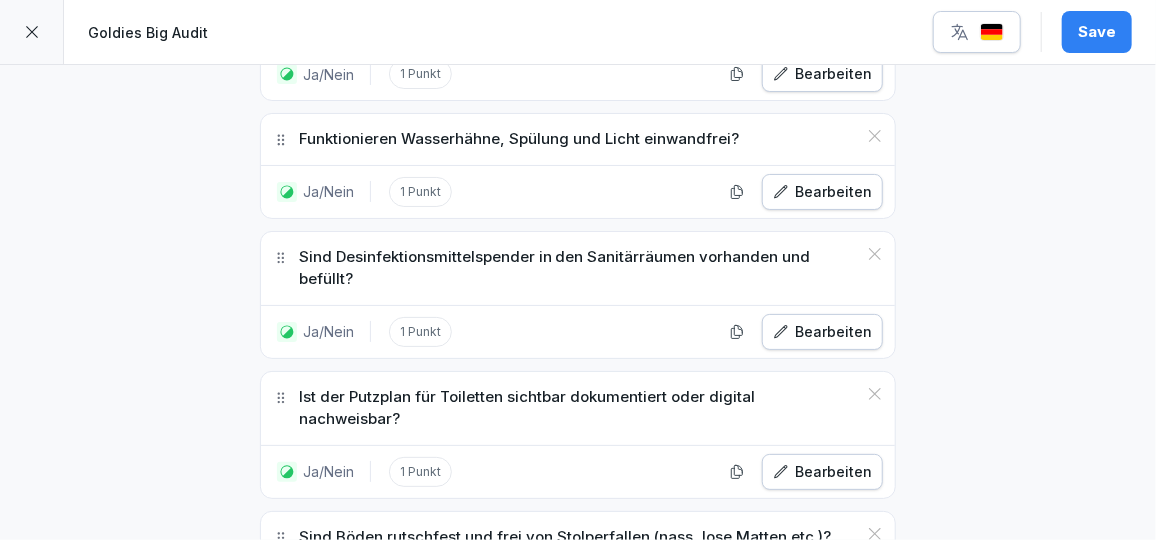click on "Ja/Nein" at bounding box center [467, 768] 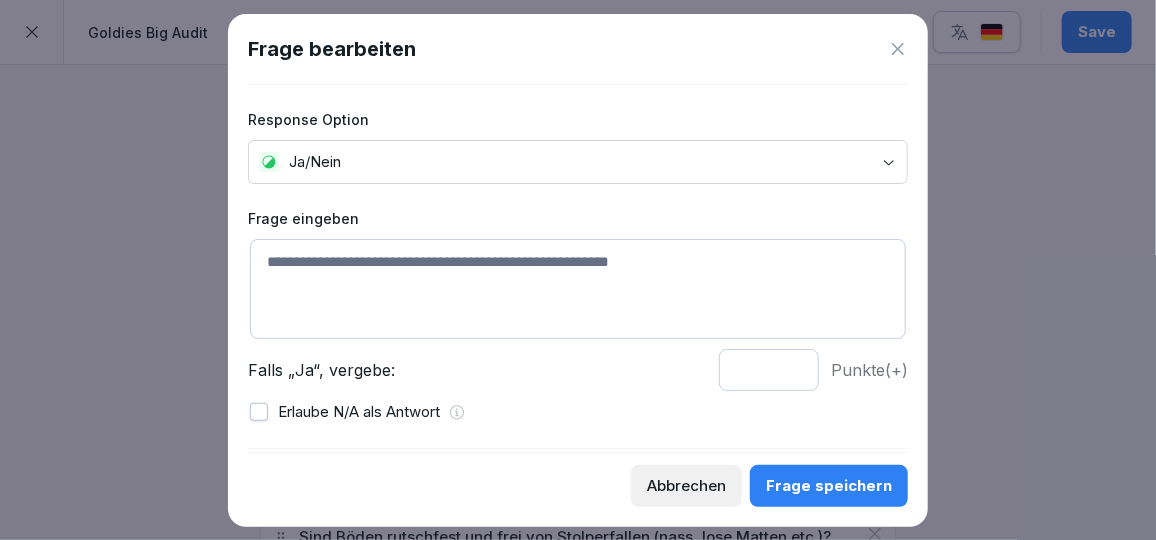 click at bounding box center (578, 289) 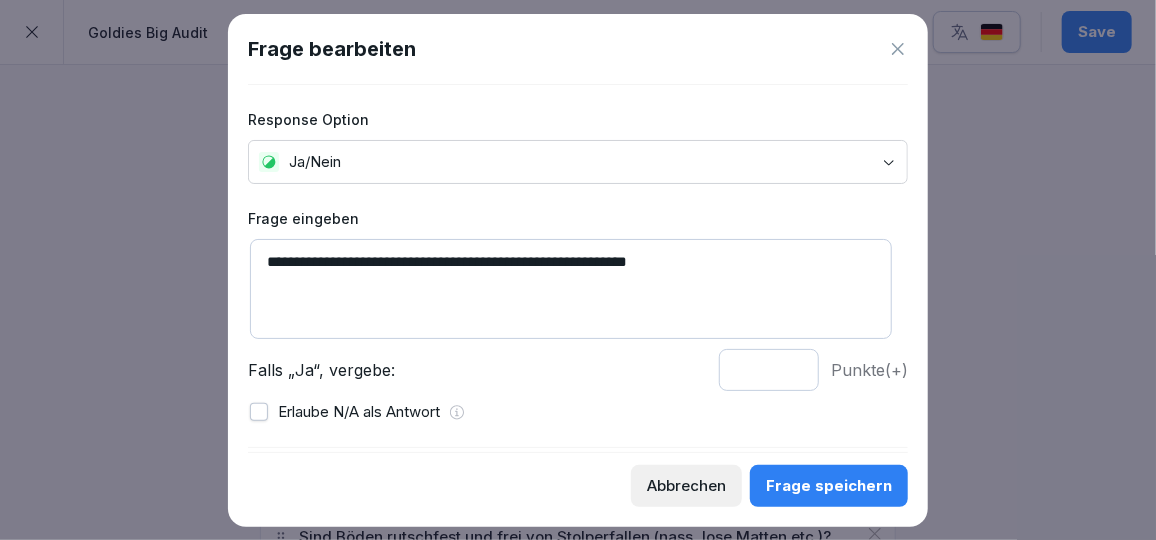 type on "**********" 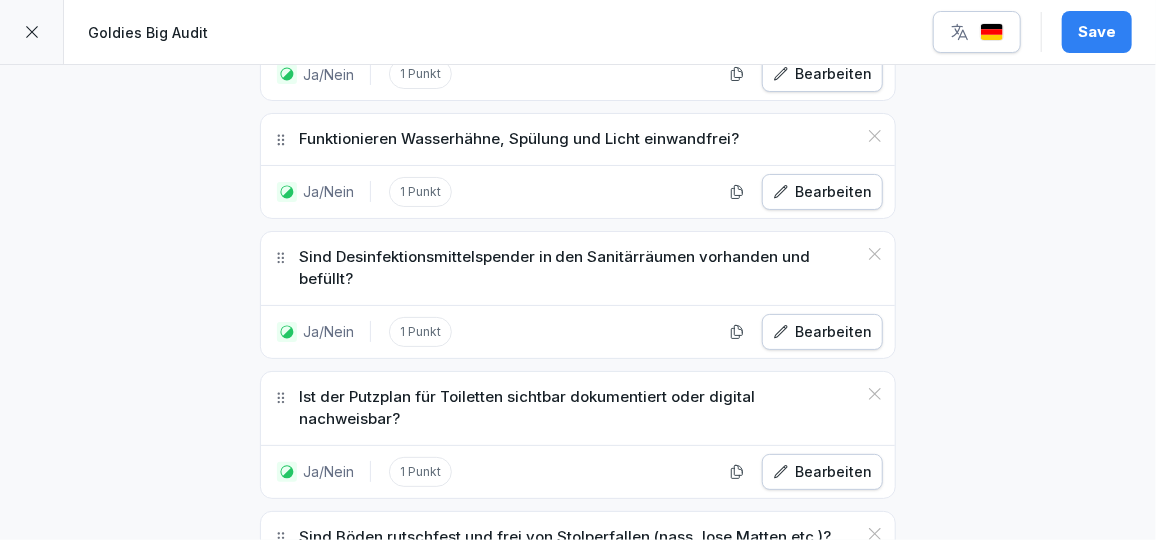 scroll, scrollTop: 22843, scrollLeft: 0, axis: vertical 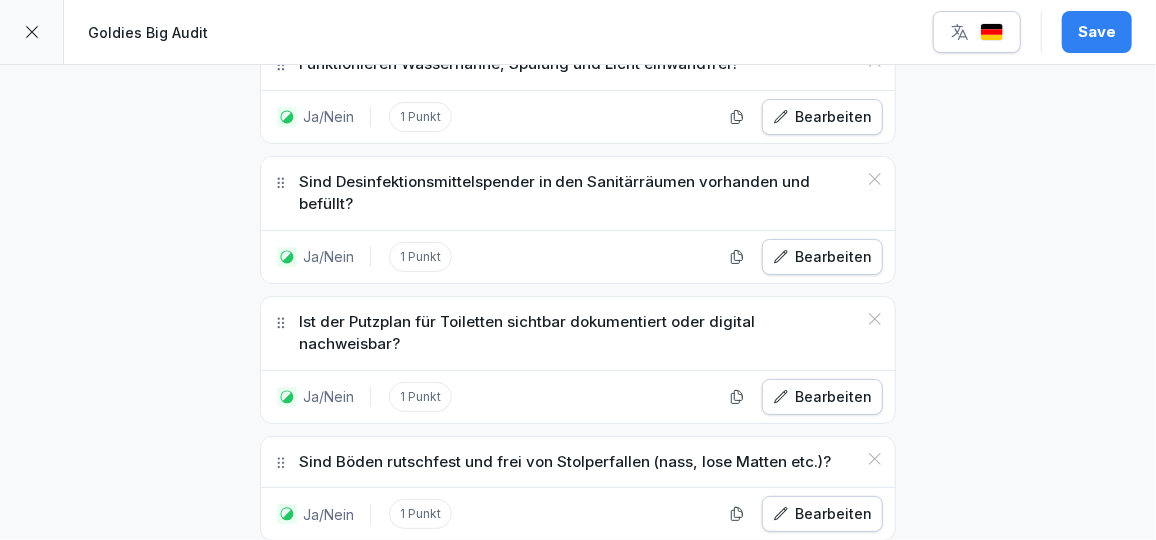click on "Ja/Nein" at bounding box center (467, 810) 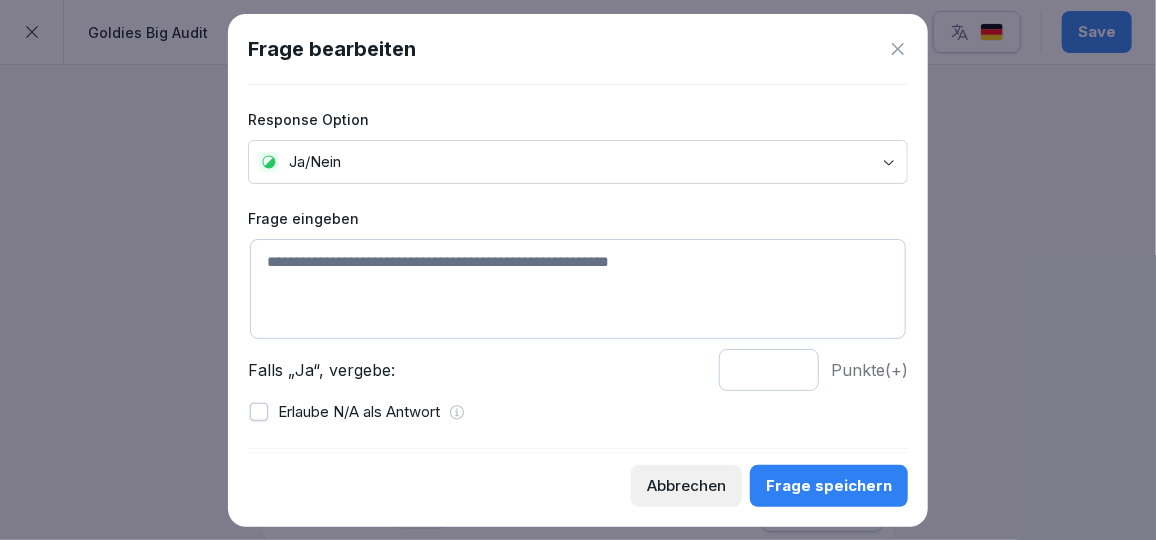 click at bounding box center (578, 289) 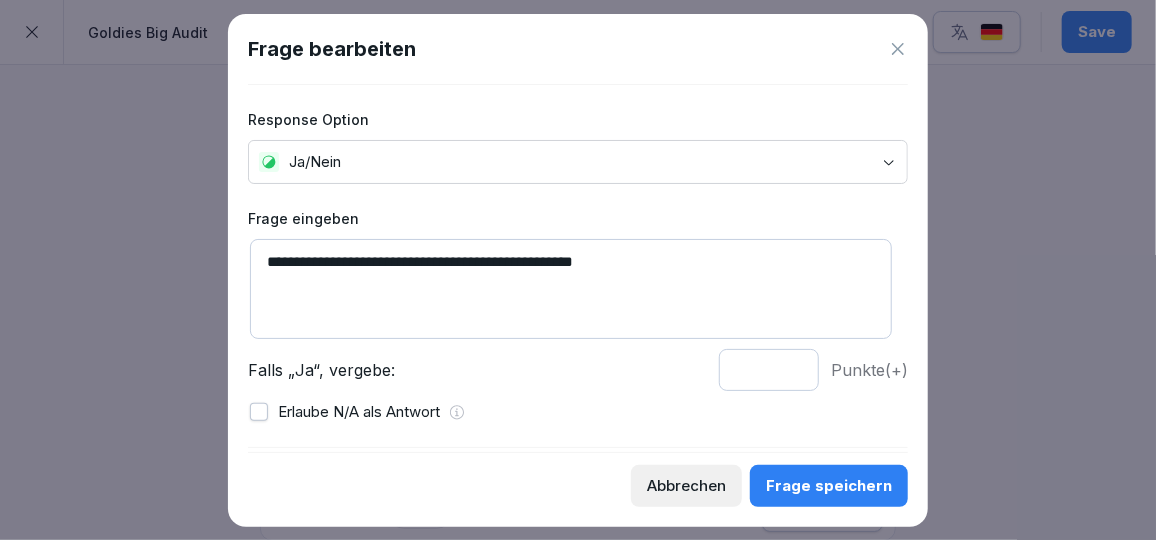 type on "**********" 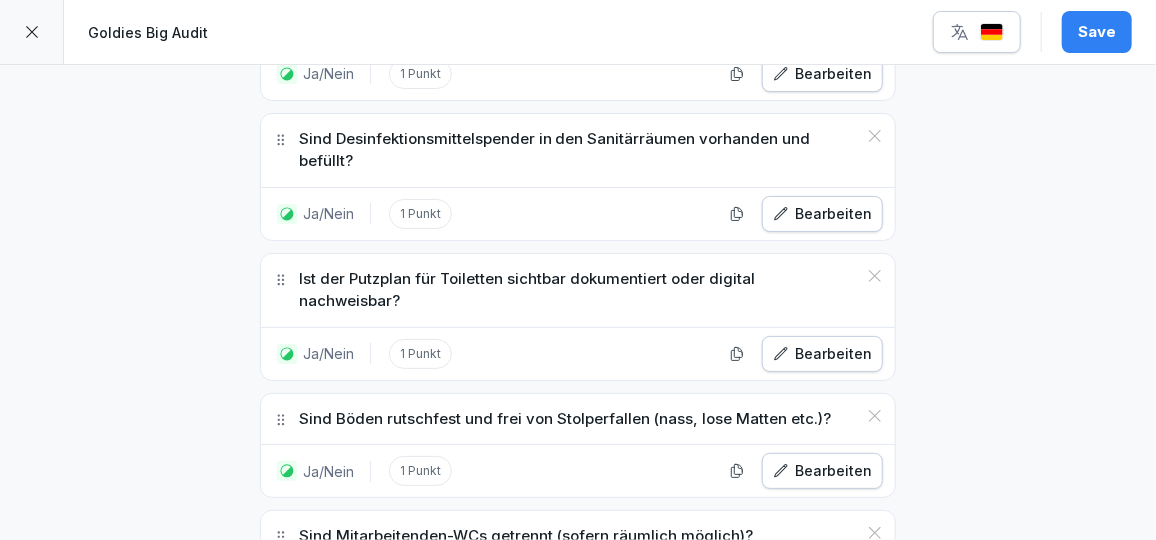 scroll, scrollTop: 22888, scrollLeft: 0, axis: vertical 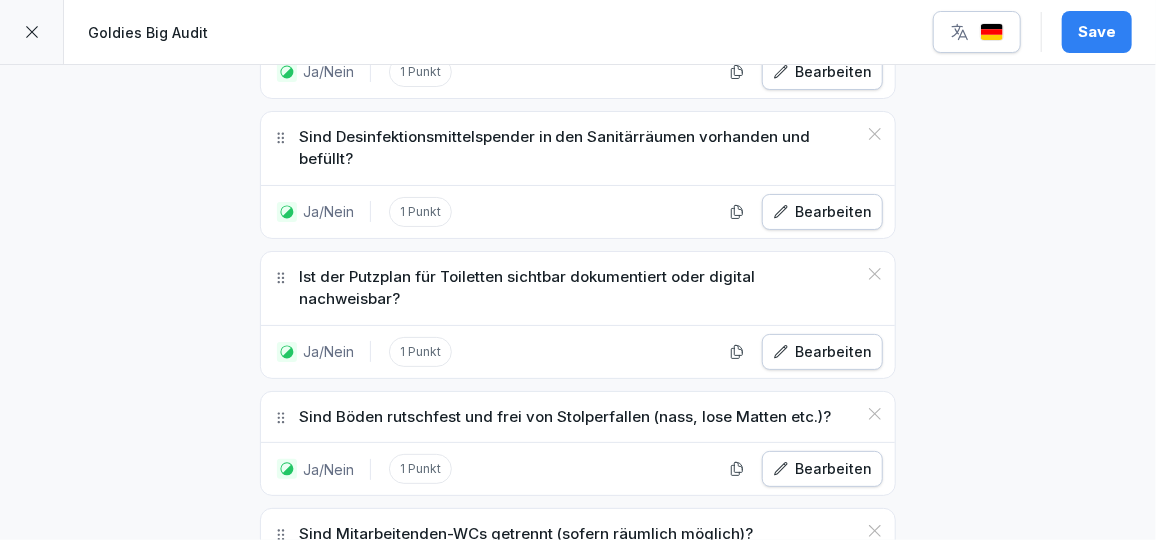 click on "Ja/Nein" at bounding box center (467, 883) 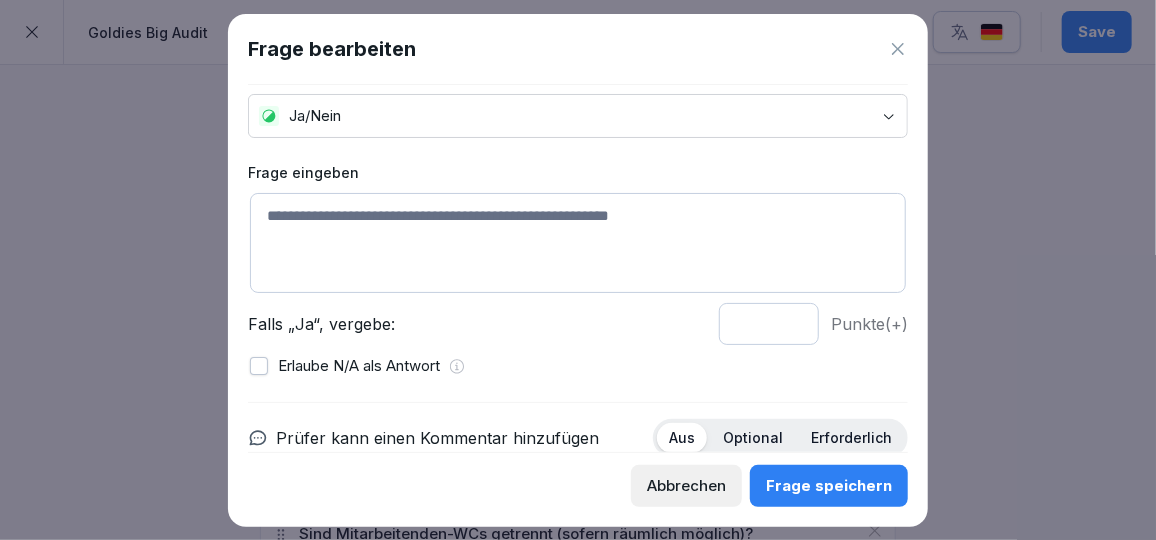 scroll, scrollTop: 48, scrollLeft: 0, axis: vertical 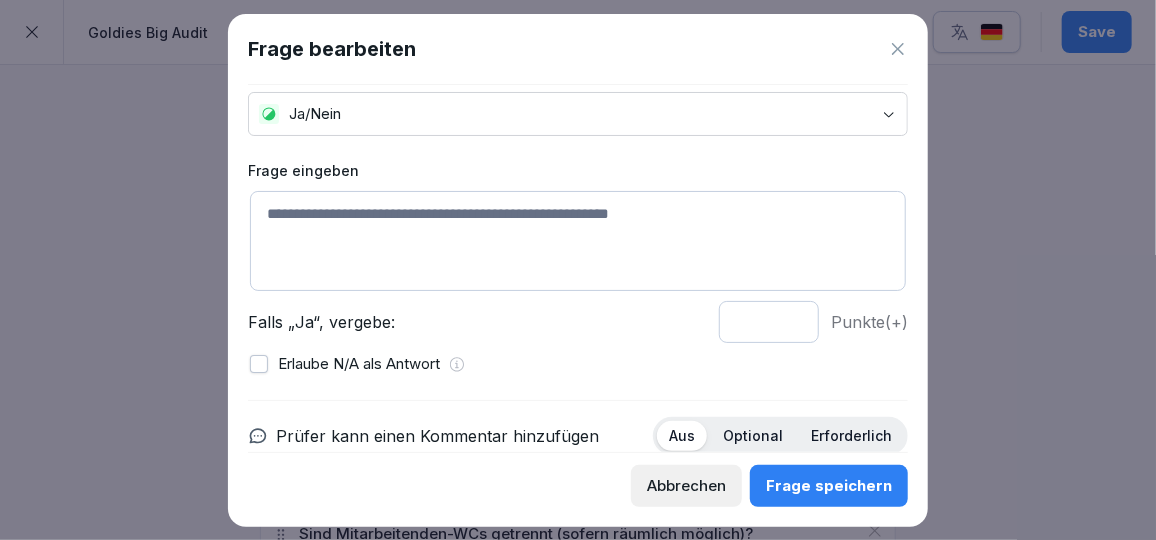 click at bounding box center (578, 241) 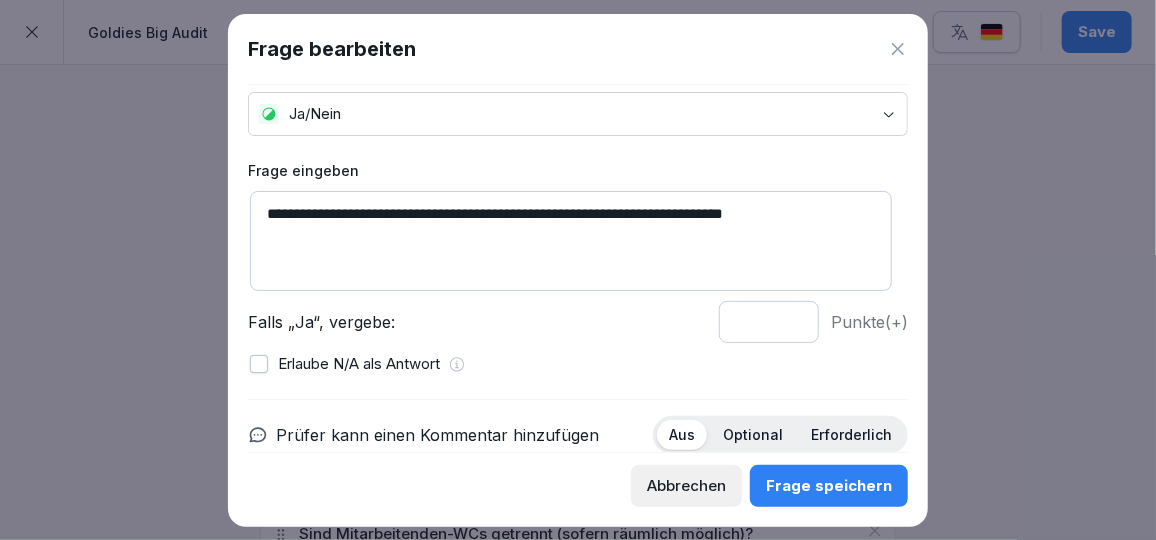 type on "**********" 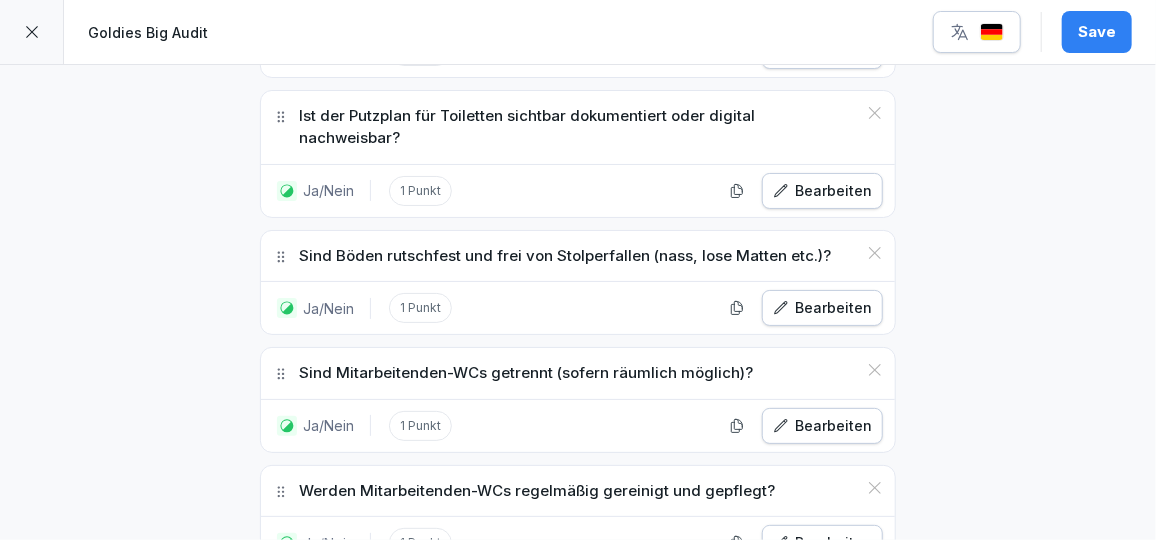 scroll, scrollTop: 23063, scrollLeft: 0, axis: vertical 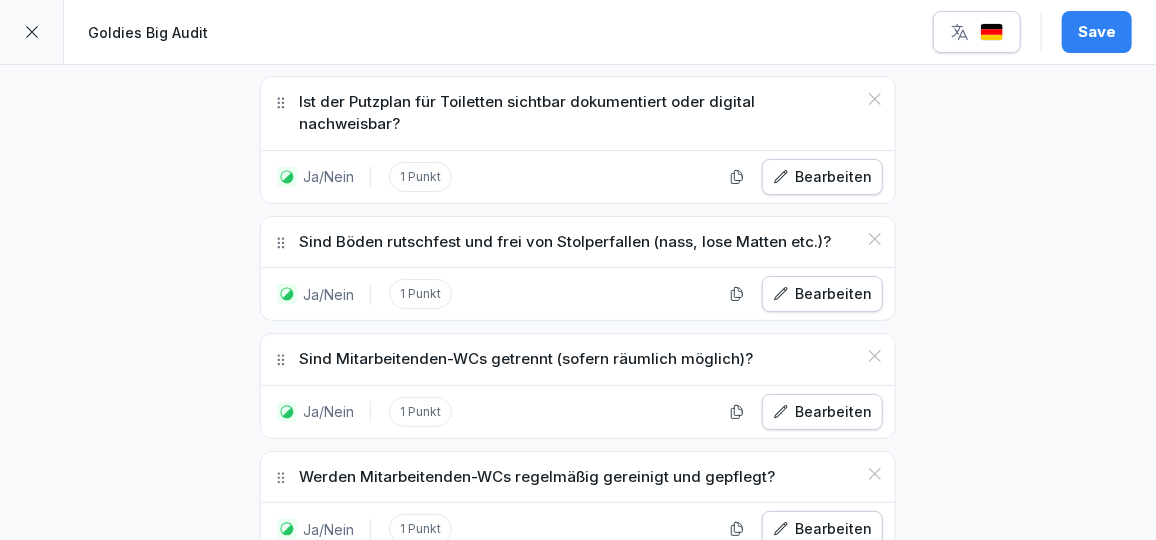 click on "Ja/Nein" at bounding box center (467, 848) 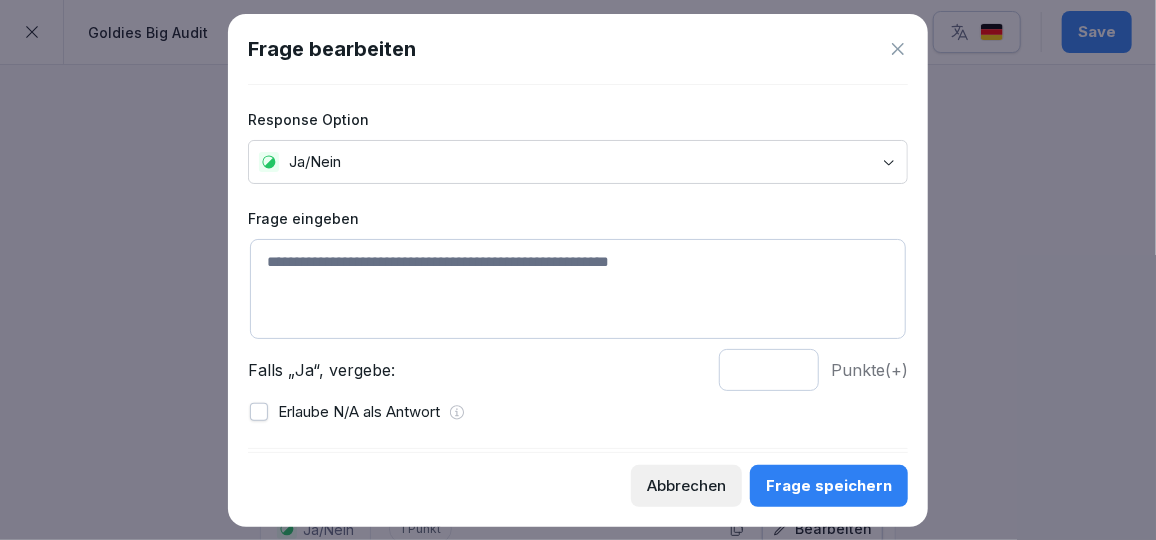 click at bounding box center (578, 289) 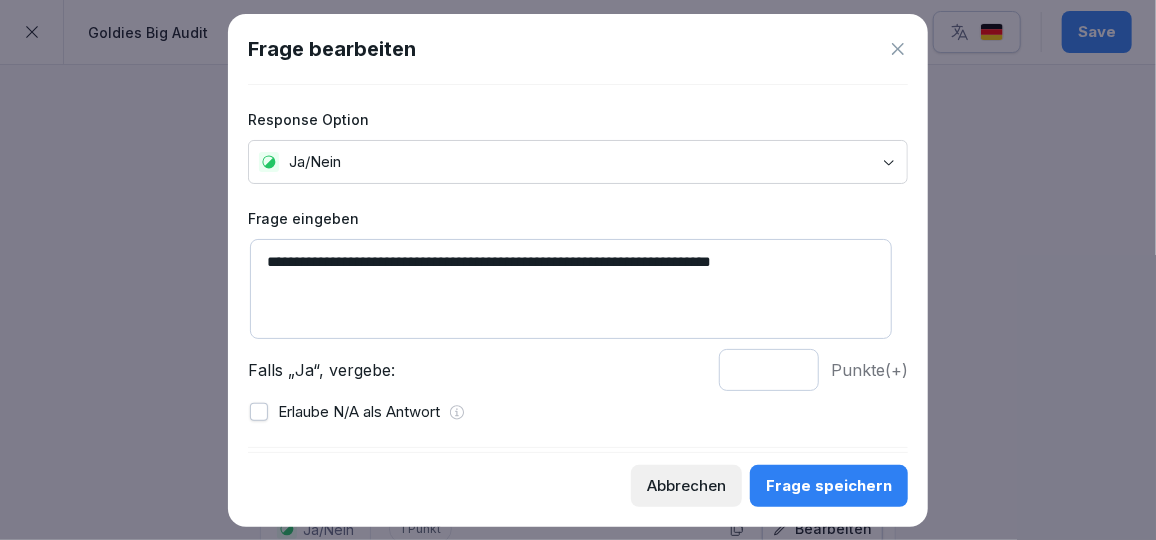type on "**********" 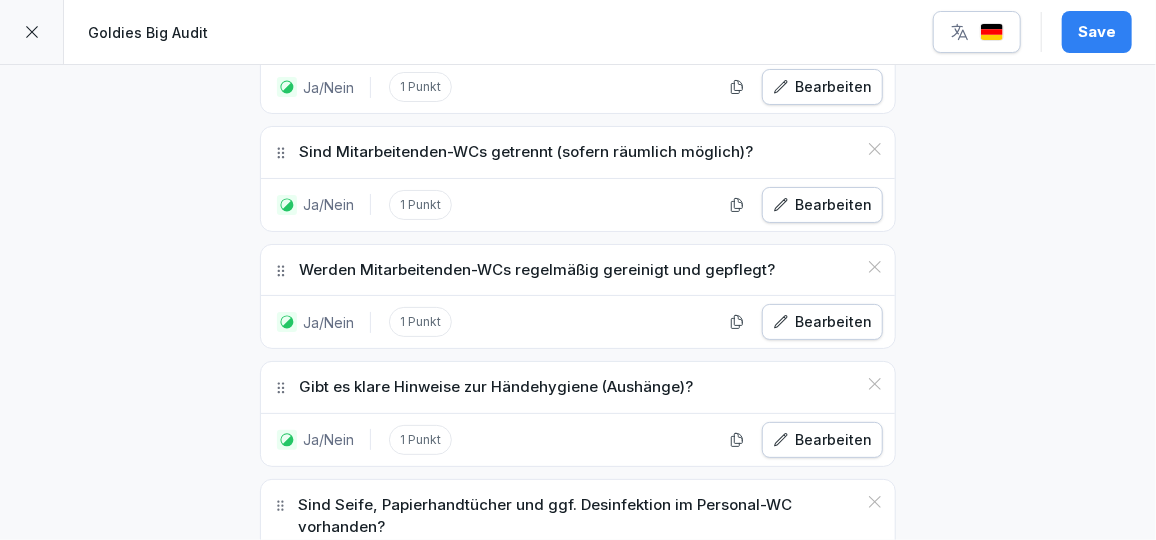 scroll, scrollTop: 23270, scrollLeft: 0, axis: vertical 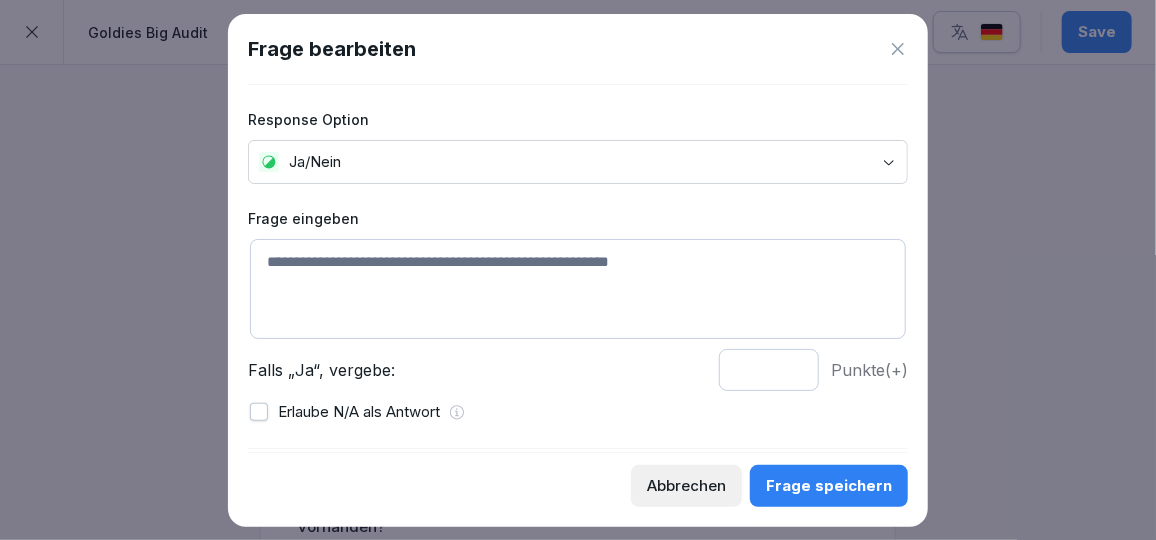 click at bounding box center (578, 289) 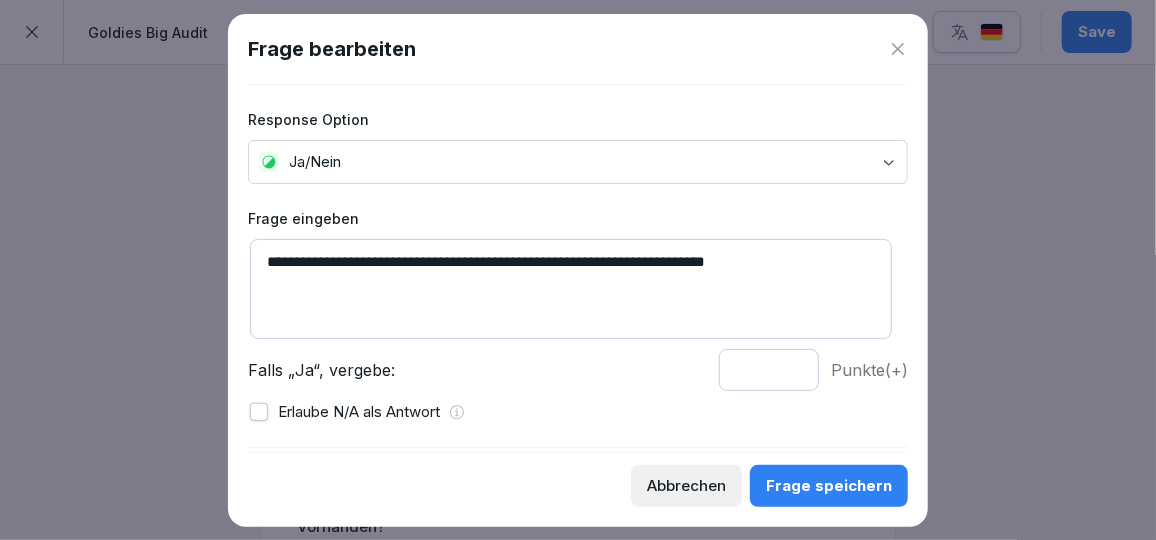 type on "**********" 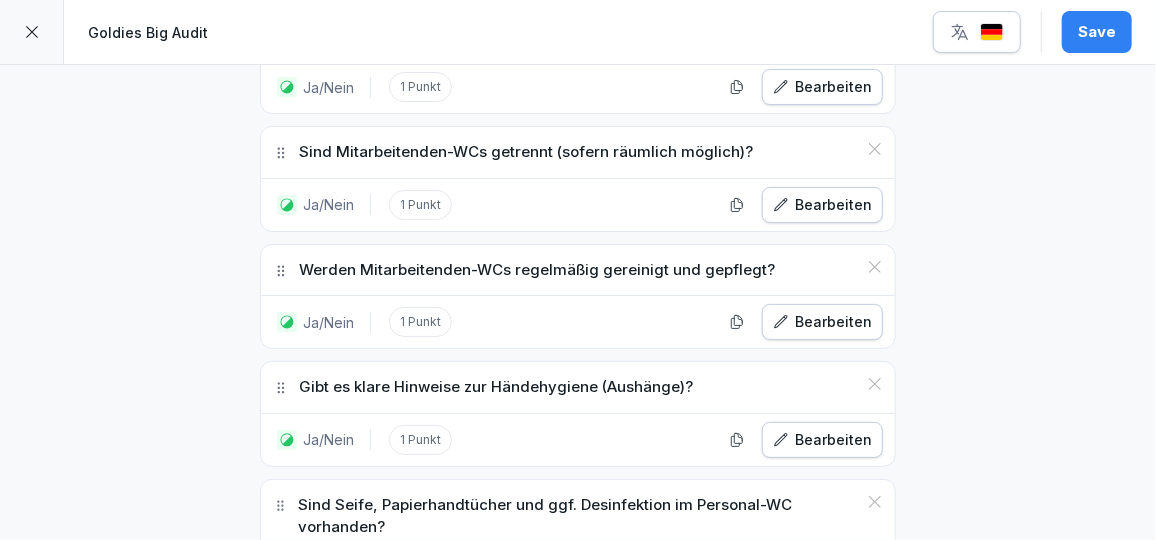 scroll, scrollTop: 23453, scrollLeft: 0, axis: vertical 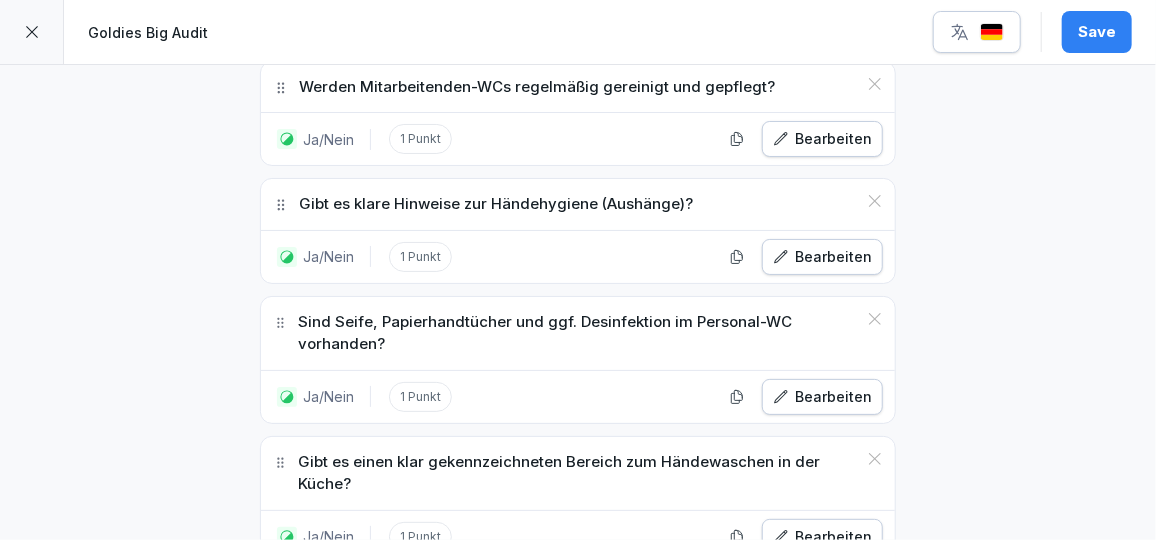 click on "Ja/Nein" at bounding box center [467, 738] 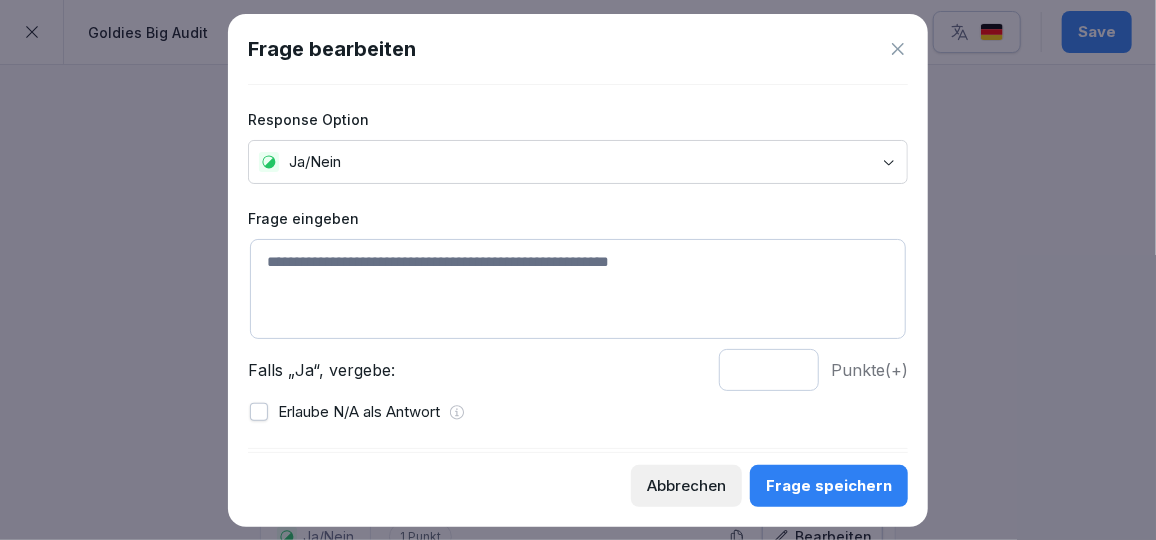 scroll, scrollTop: 39, scrollLeft: 0, axis: vertical 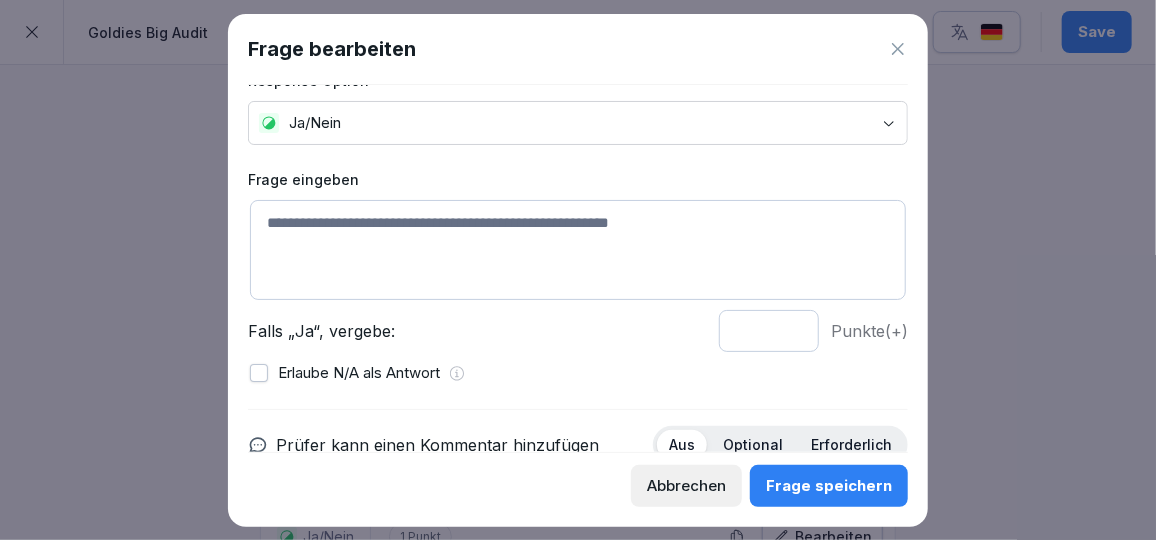 click at bounding box center (578, 250) 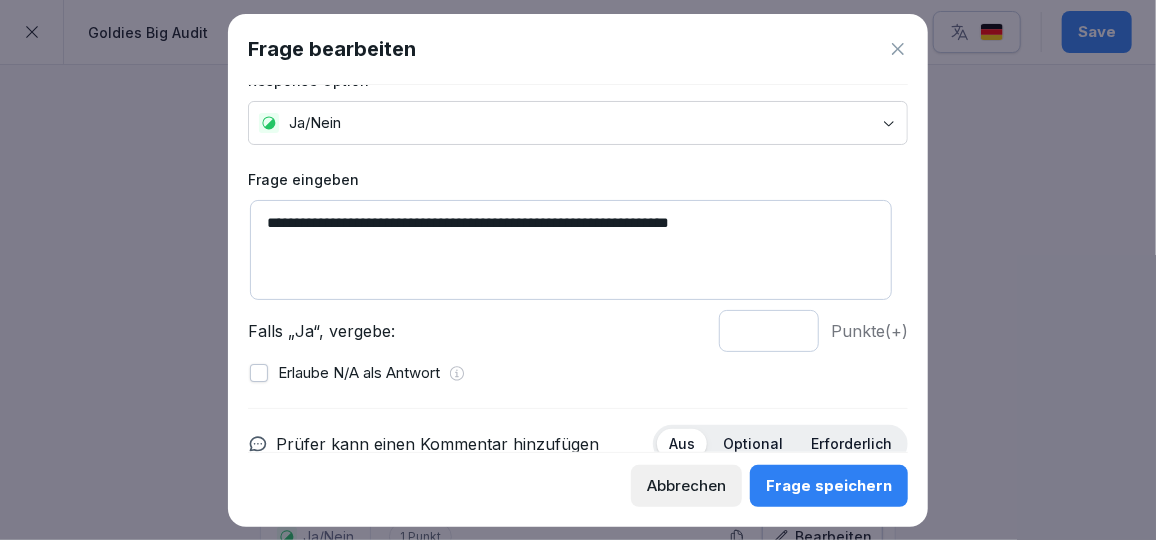type on "**********" 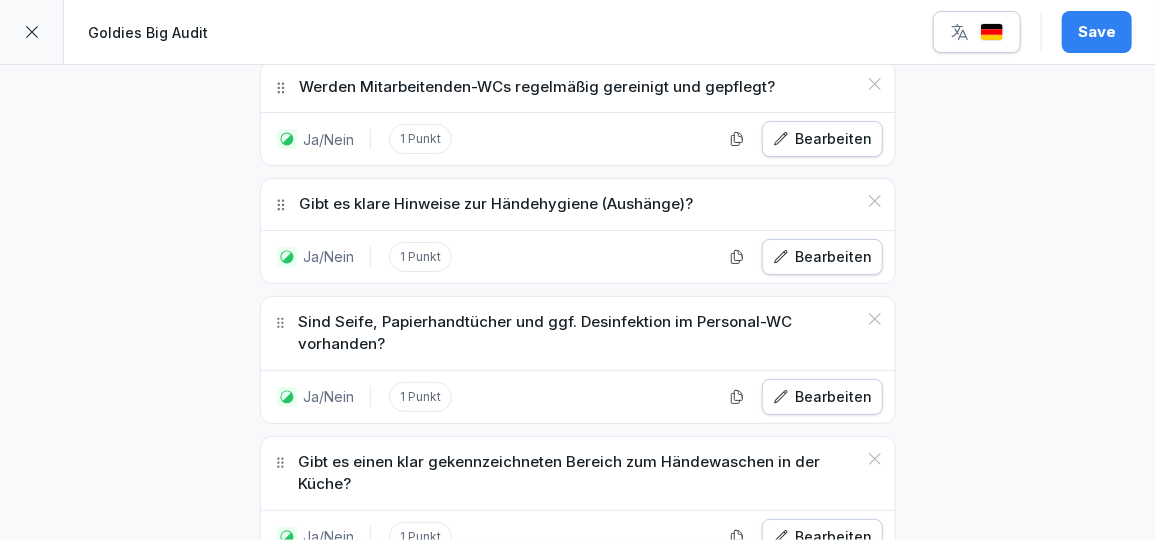 scroll, scrollTop: 23519, scrollLeft: 0, axis: vertical 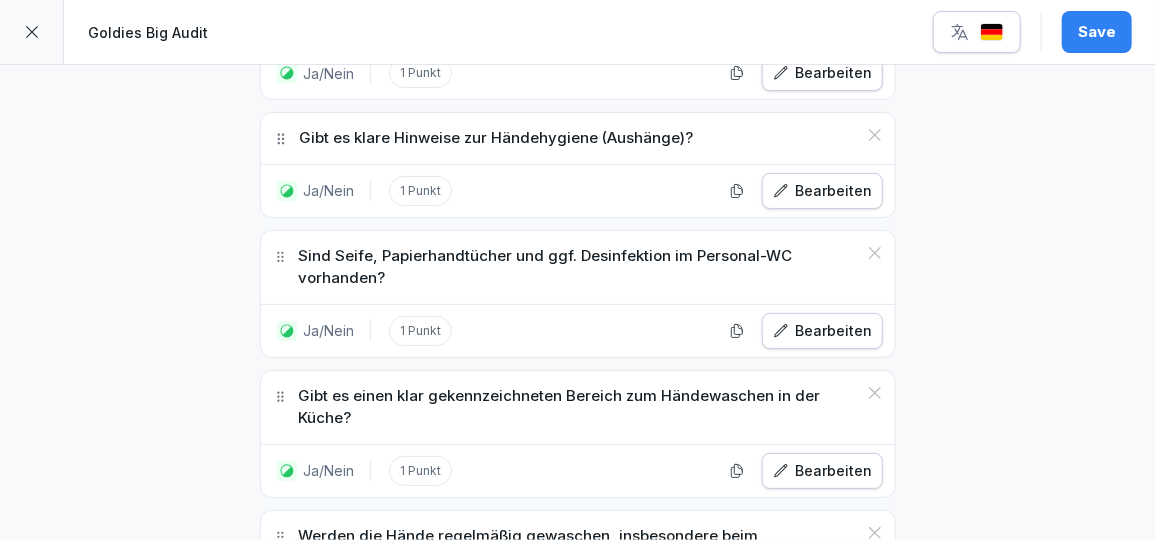 click on "Ja/Nein" at bounding box center (467, 789) 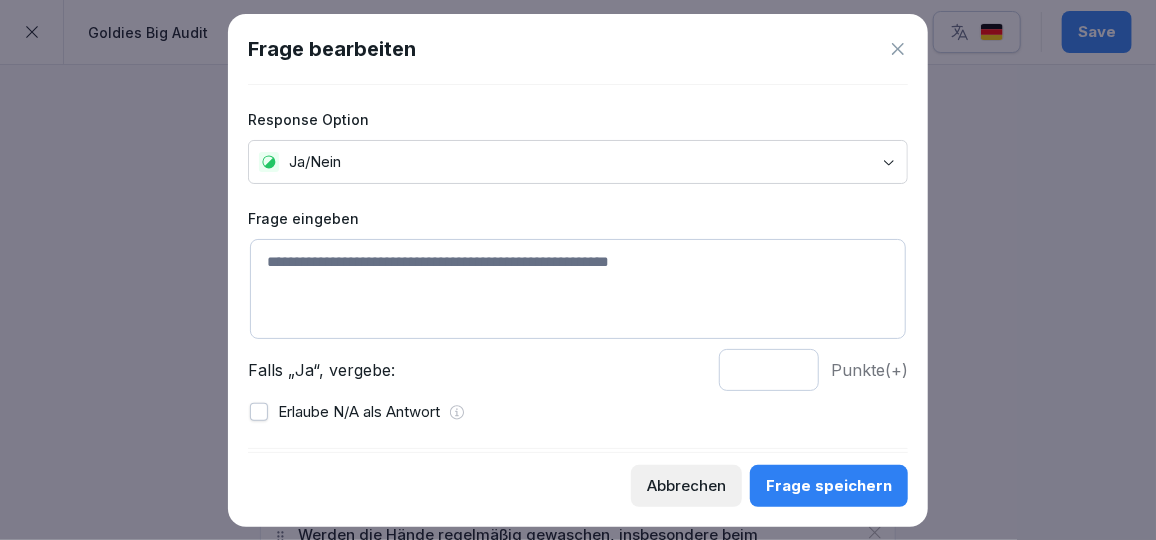 click at bounding box center [578, 289] 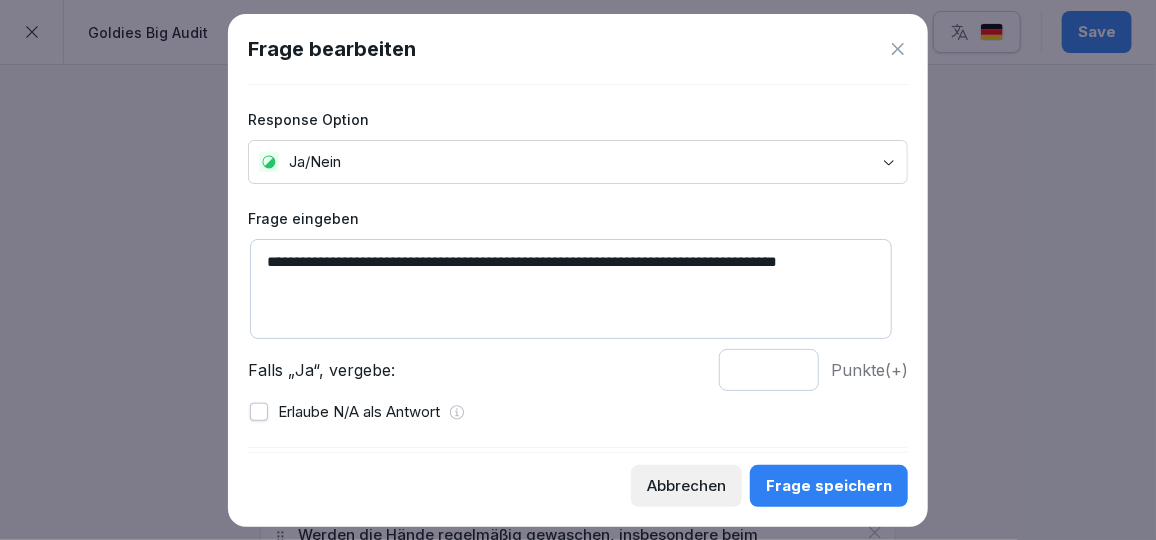 drag, startPoint x: 868, startPoint y: 267, endPoint x: 695, endPoint y: 259, distance: 173.18488 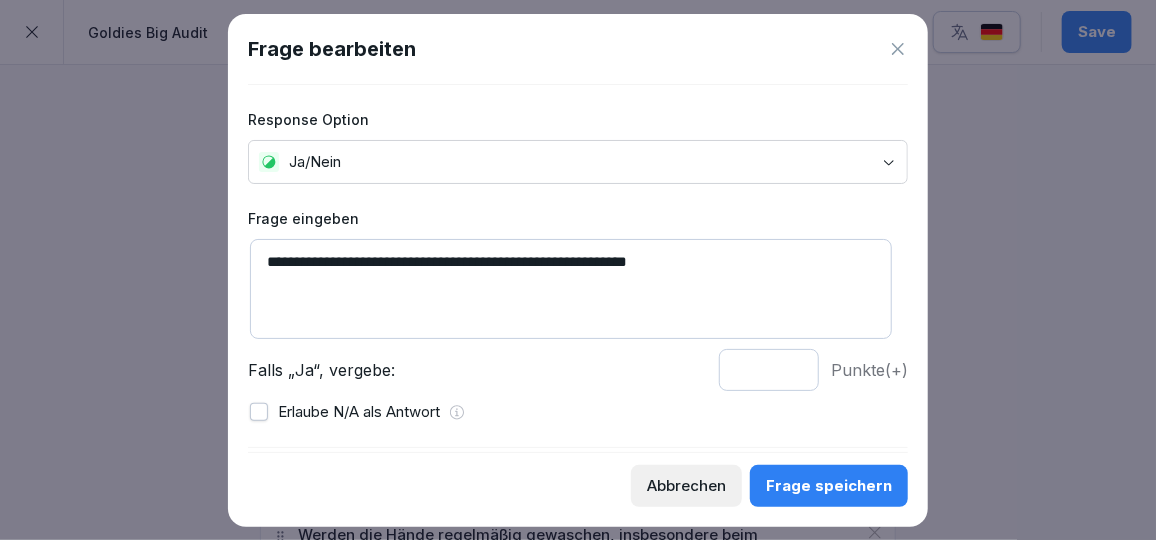 type on "**********" 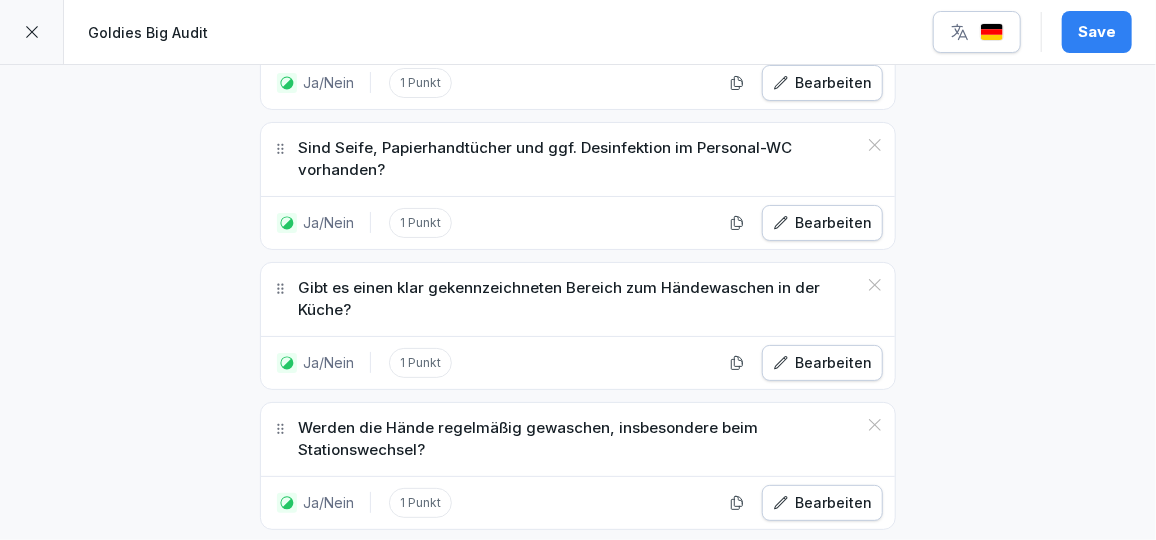 scroll, scrollTop: 23629, scrollLeft: 0, axis: vertical 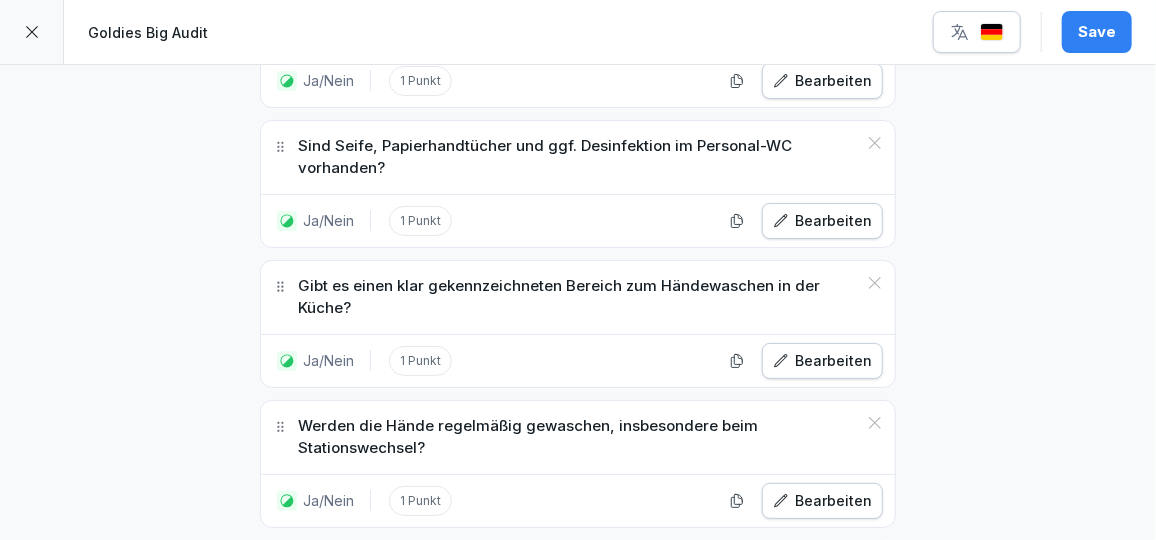 click on "Ja/Nein" at bounding box center [467, 797] 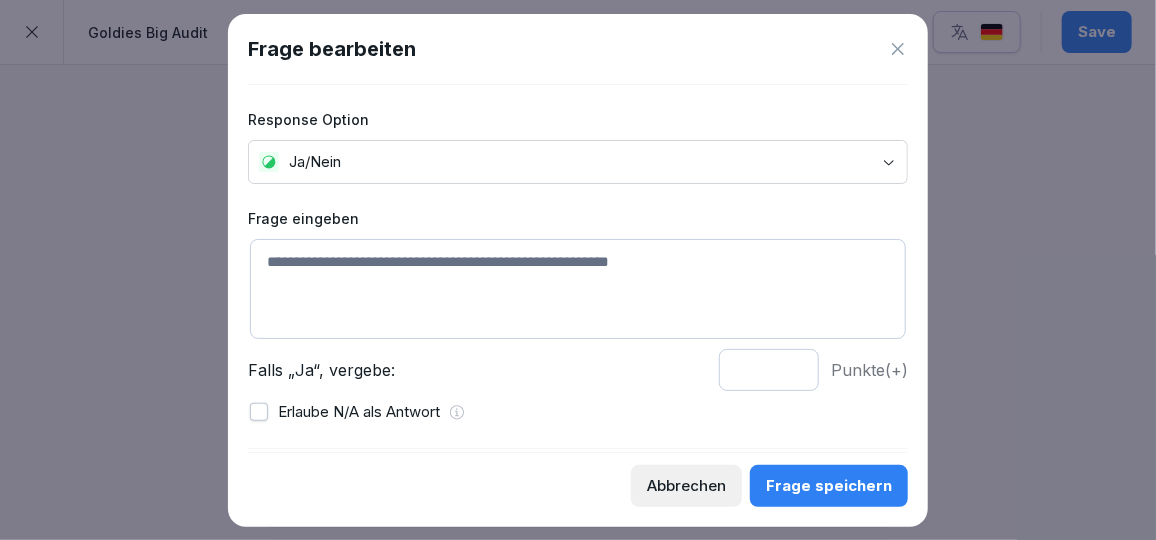 click at bounding box center [578, 289] 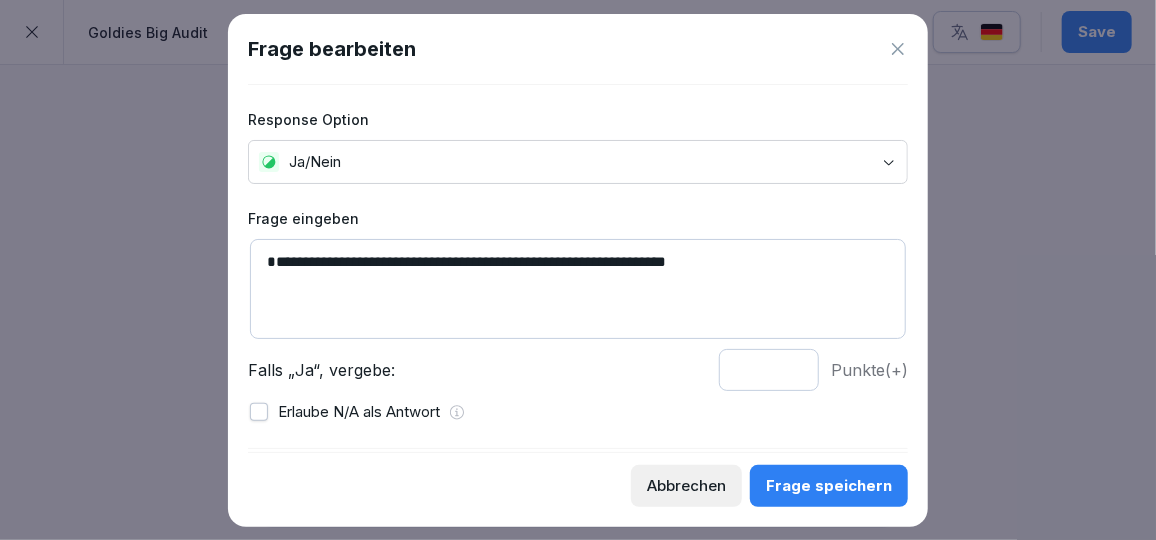 click on "**********" at bounding box center [578, 289] 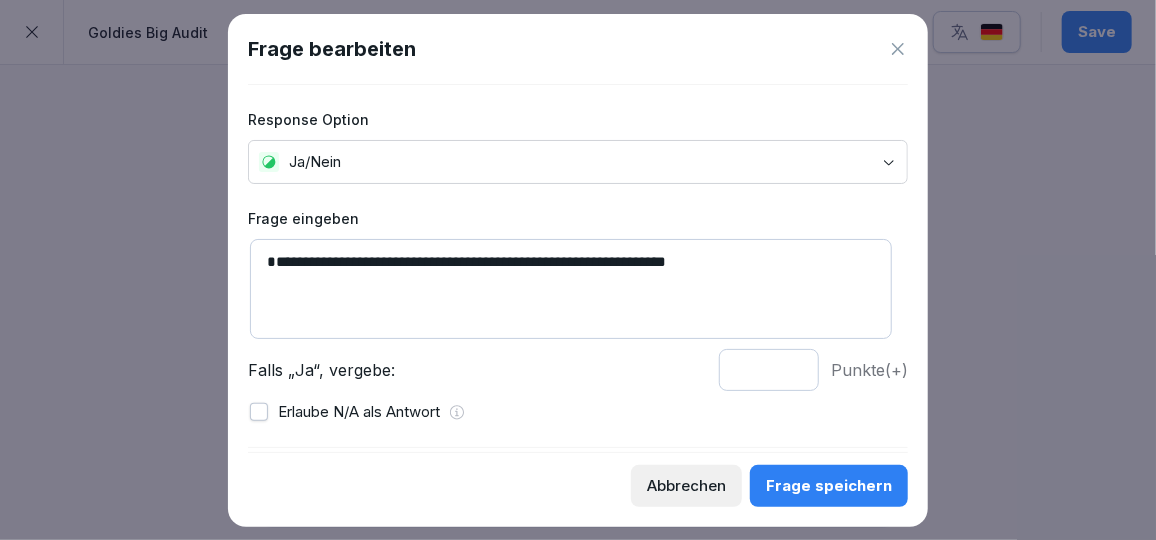 drag, startPoint x: 286, startPoint y: 259, endPoint x: 167, endPoint y: 248, distance: 119.507324 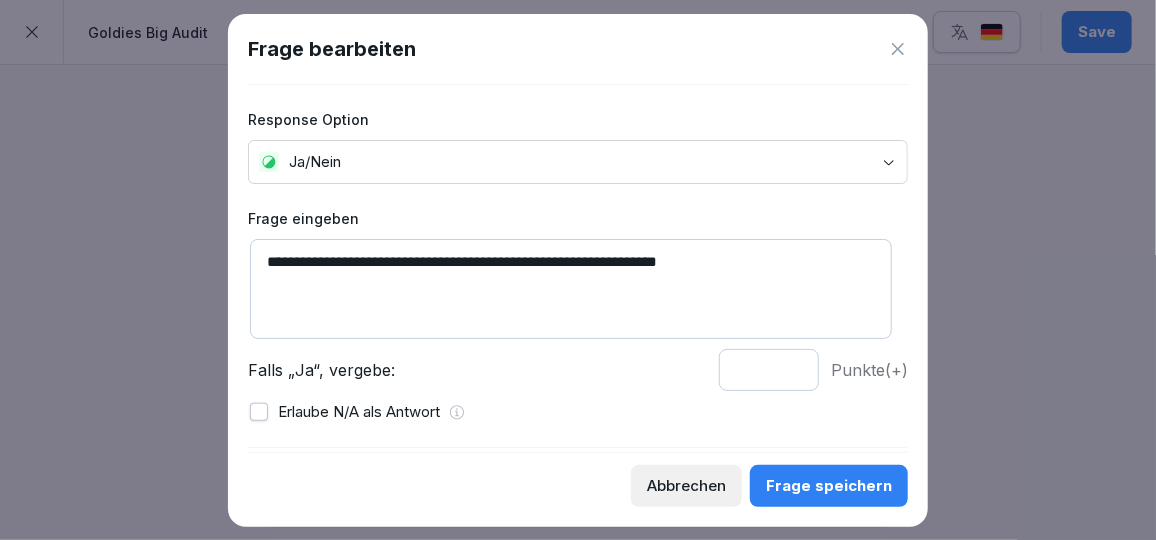 type on "**********" 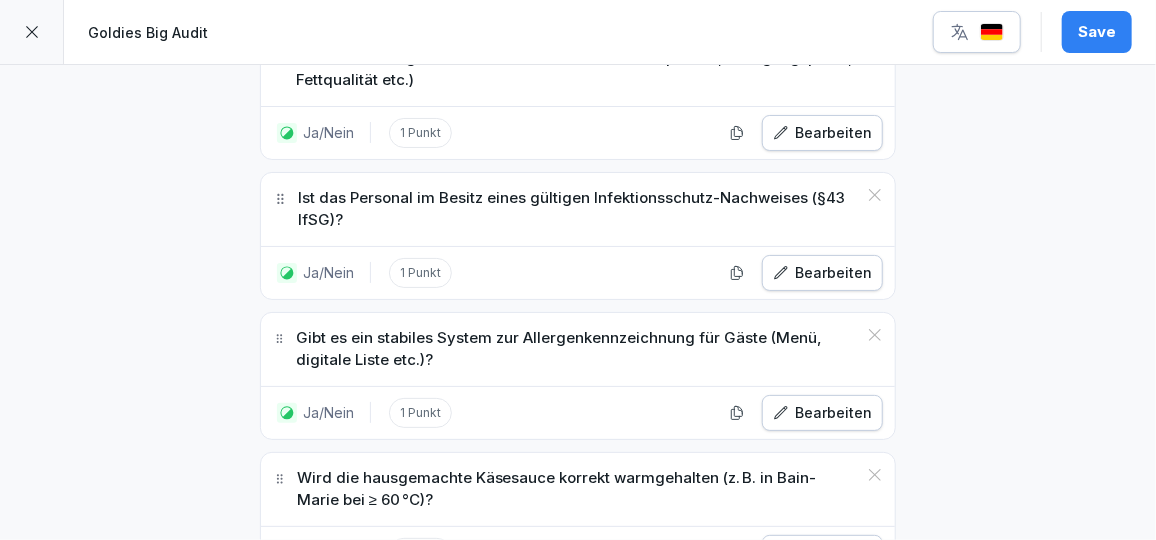 scroll, scrollTop: 18875, scrollLeft: 0, axis: vertical 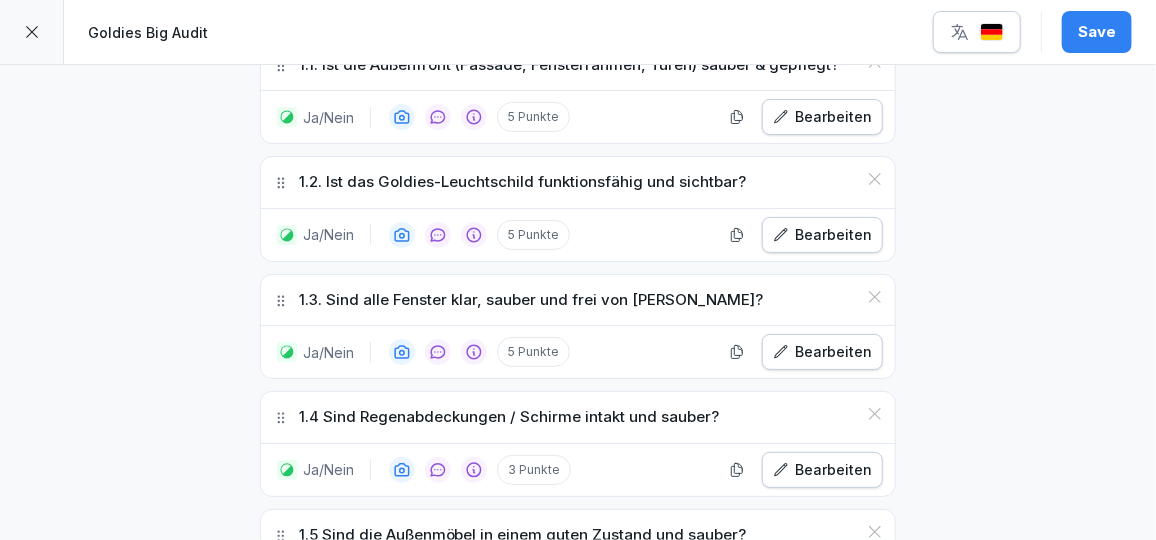 drag, startPoint x: 215, startPoint y: 363, endPoint x: 765, endPoint y: 519, distance: 571.69574 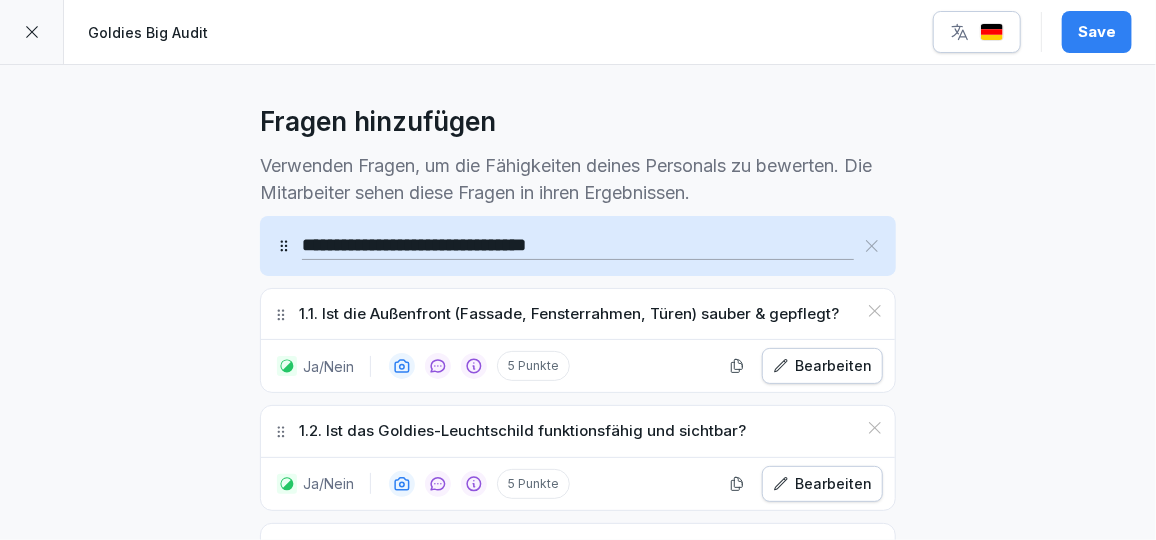 scroll, scrollTop: 520, scrollLeft: 0, axis: vertical 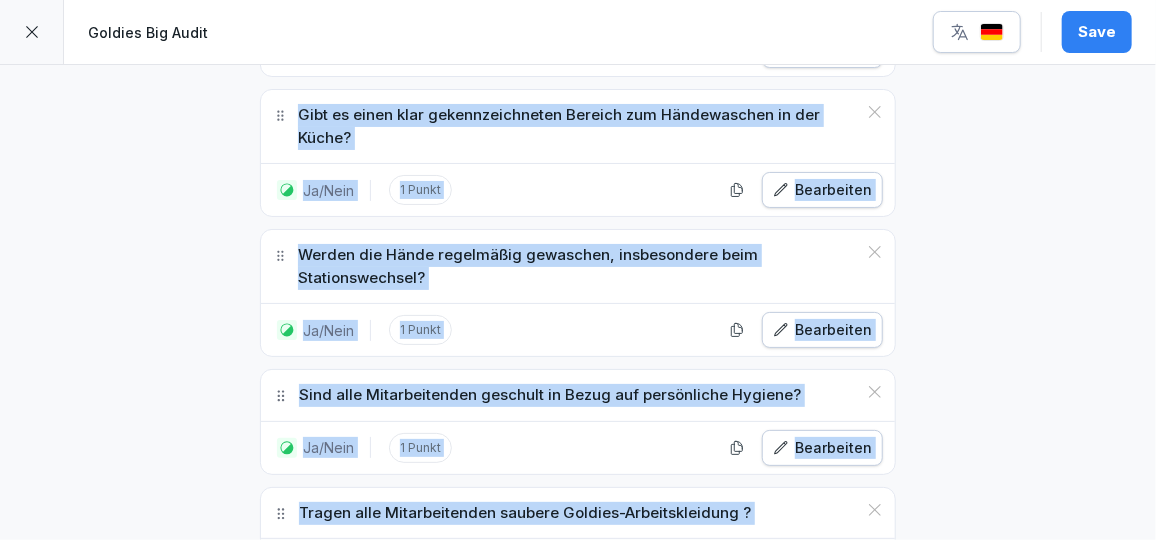 drag, startPoint x: 226, startPoint y: 239, endPoint x: 615, endPoint y: 586, distance: 521.2773 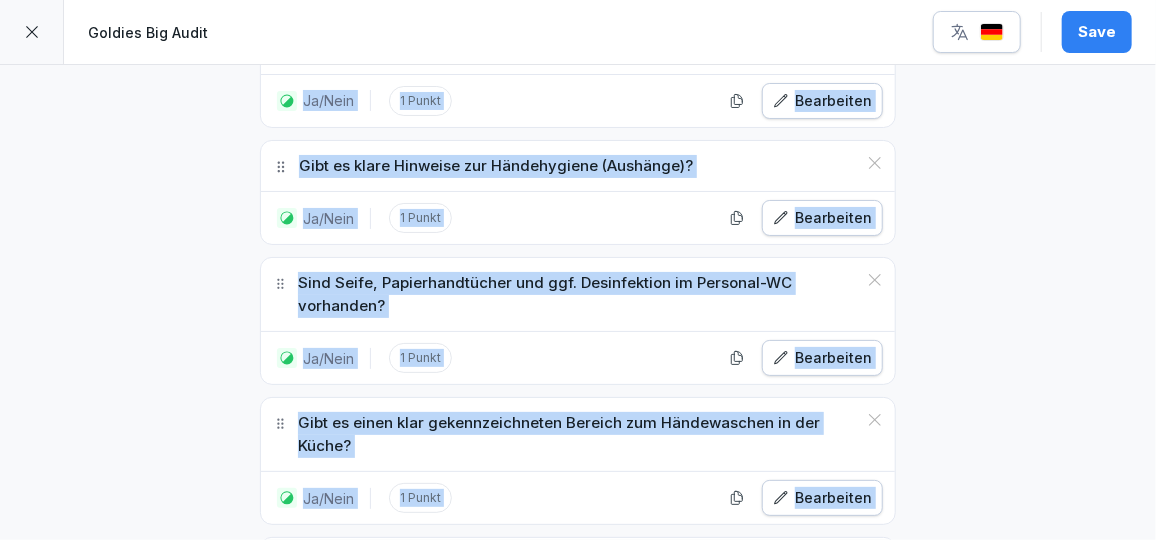 click on "**********" at bounding box center (578, -11049) 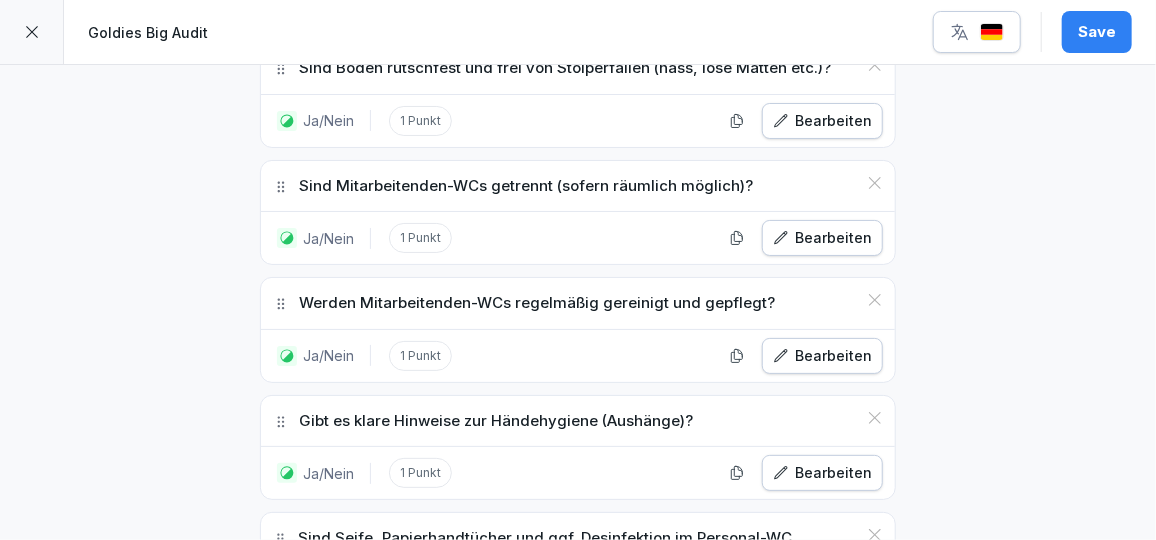 scroll, scrollTop: 23238, scrollLeft: 0, axis: vertical 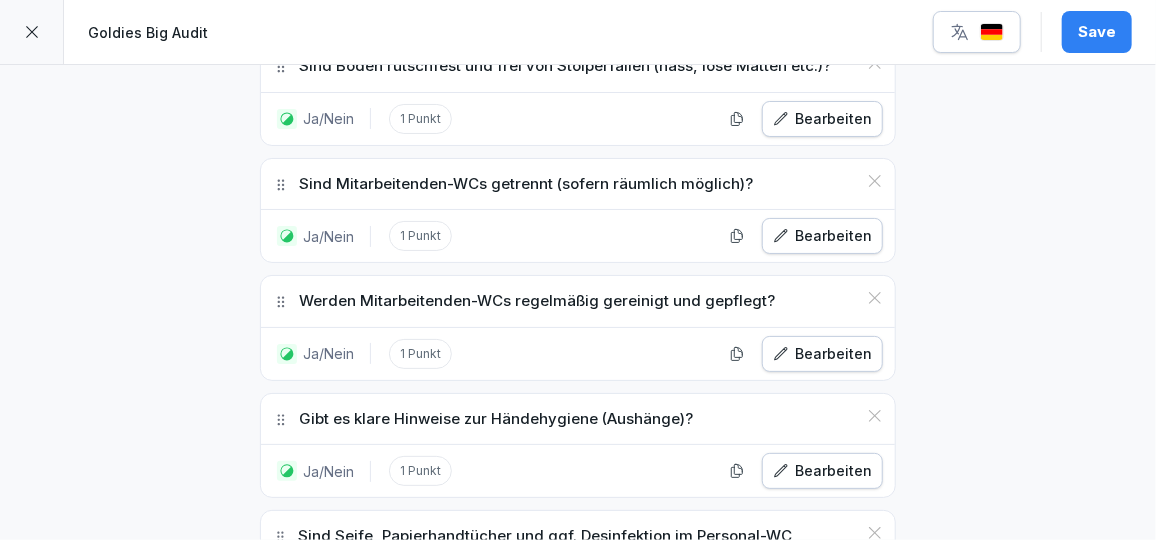 click 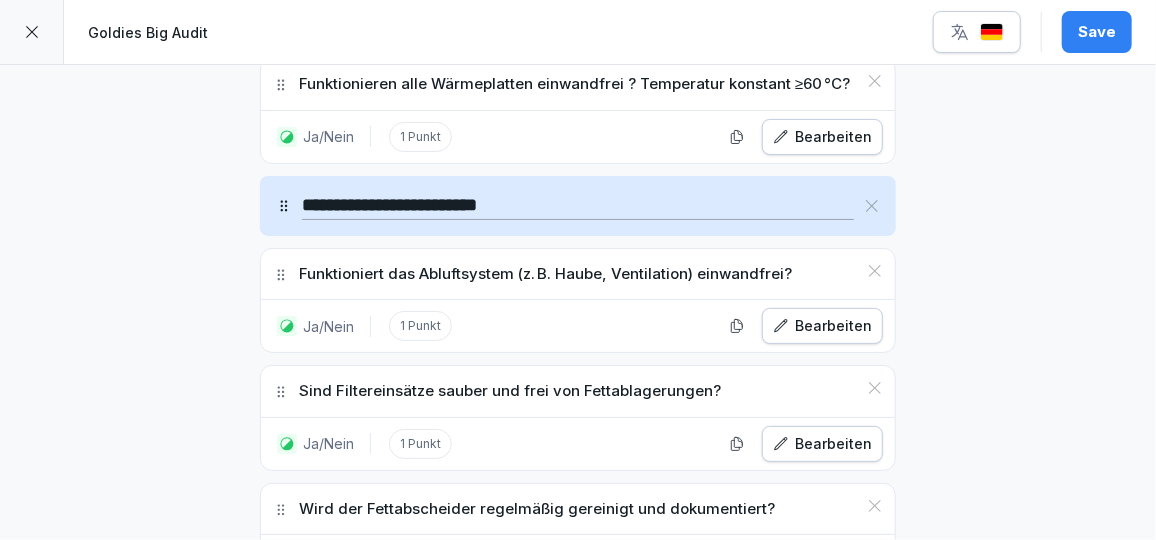 scroll, scrollTop: 18202, scrollLeft: 0, axis: vertical 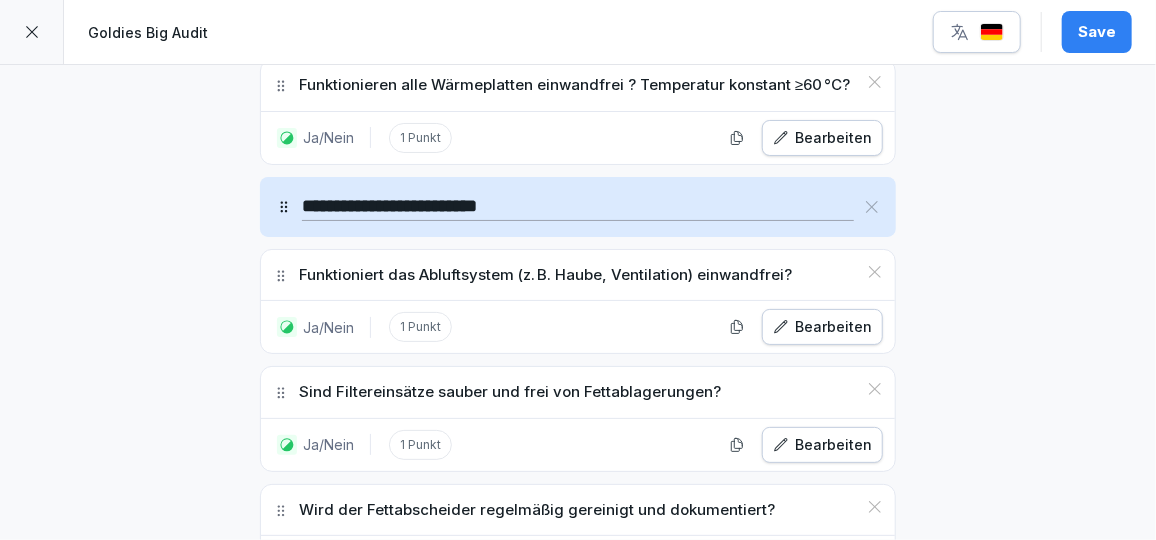 click on "Save" at bounding box center (1097, 32) 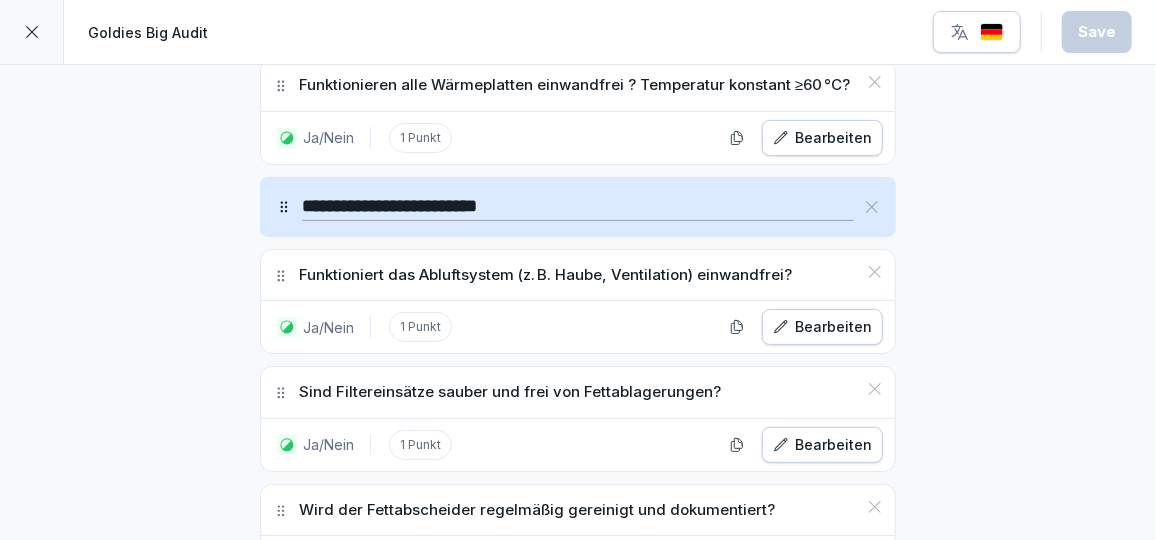 scroll, scrollTop: 0, scrollLeft: 0, axis: both 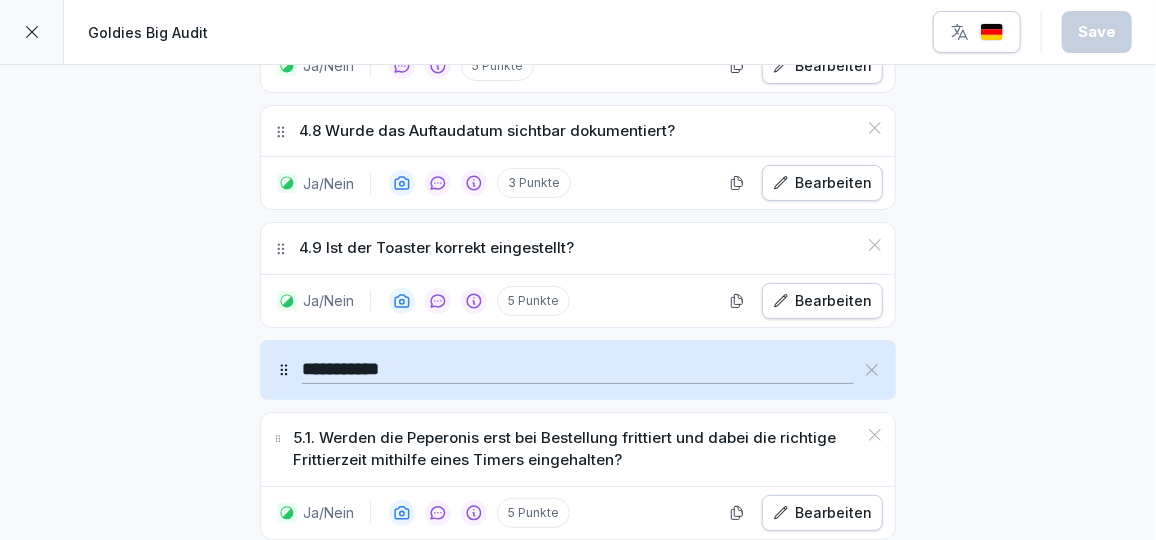 click 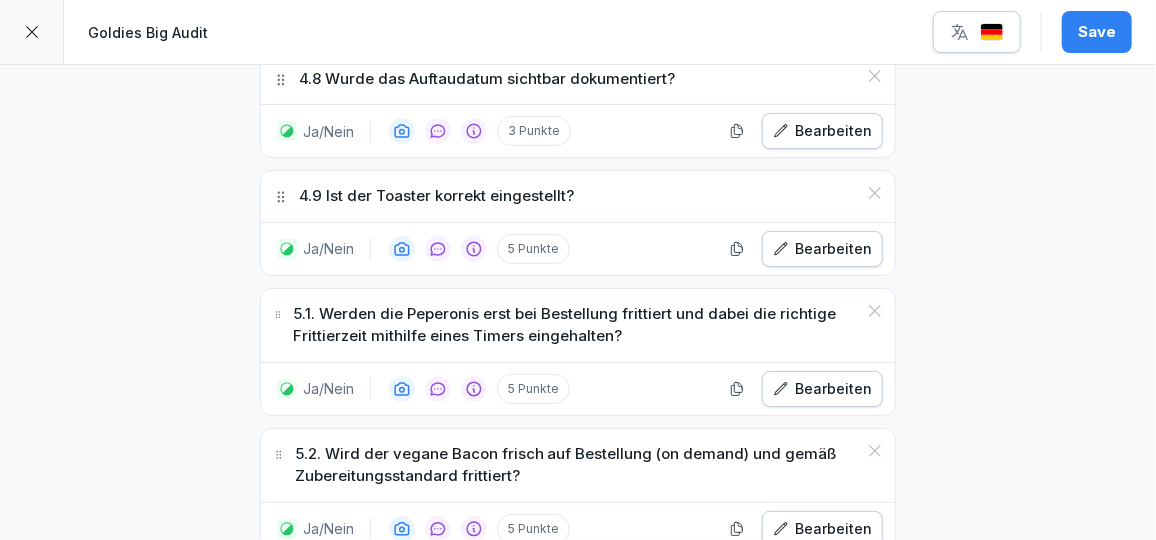 scroll, scrollTop: 5520, scrollLeft: 0, axis: vertical 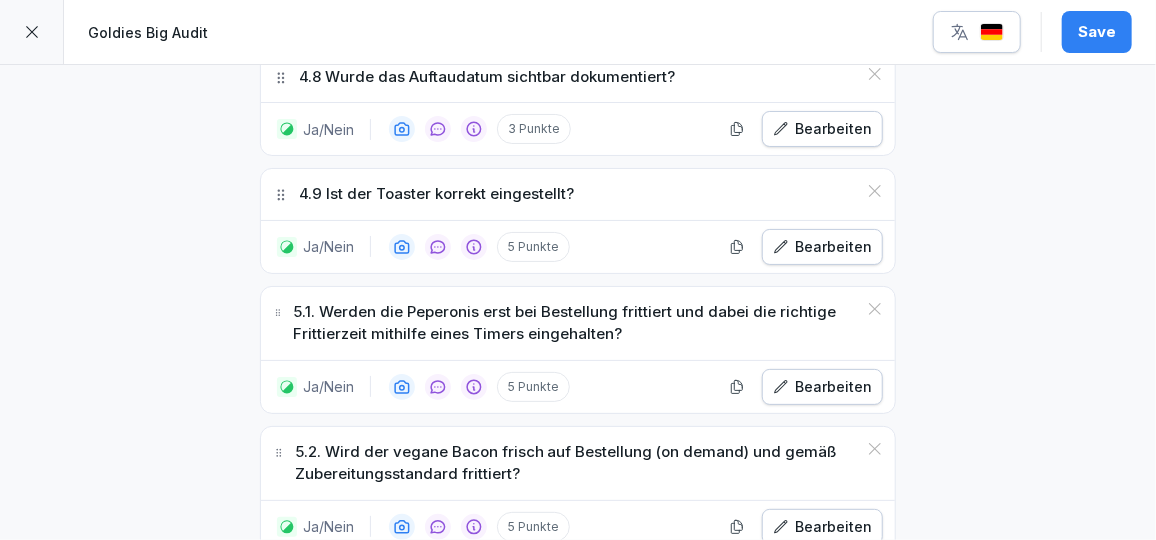 click 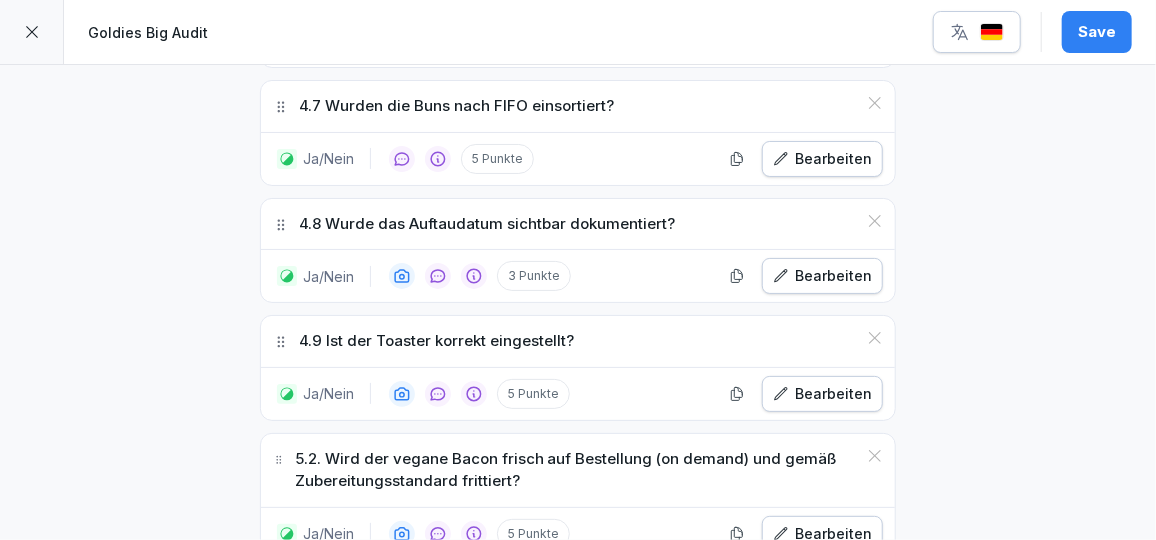 scroll, scrollTop: 5375, scrollLeft: 0, axis: vertical 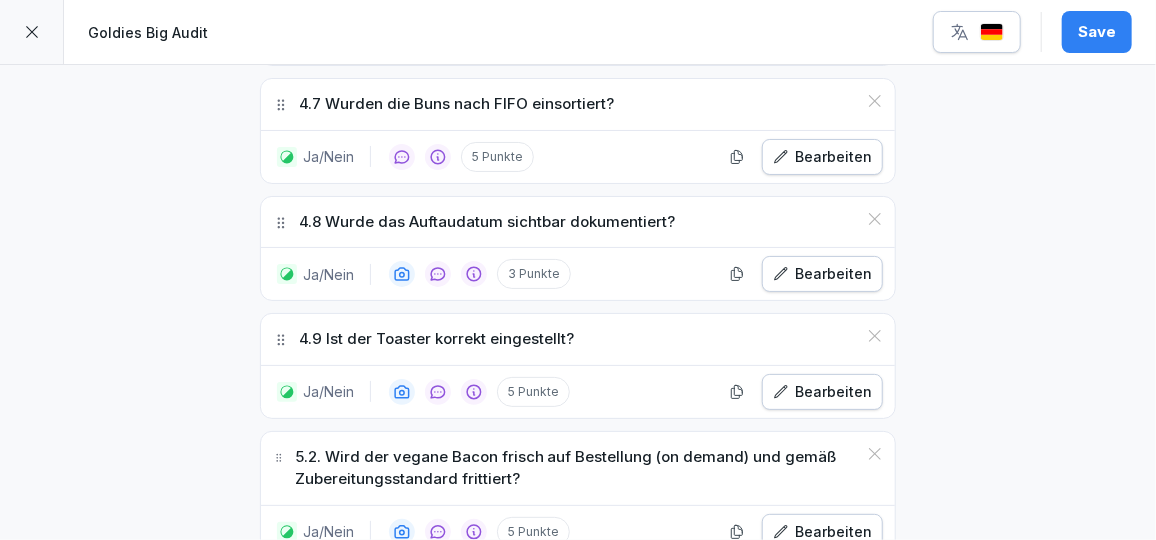 click 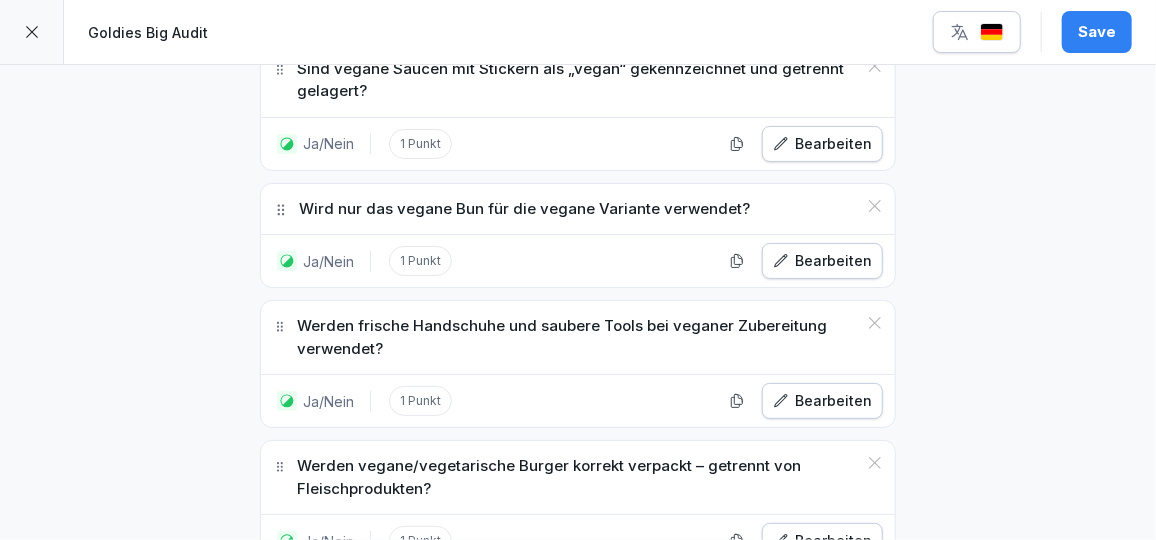 scroll, scrollTop: 9017, scrollLeft: 0, axis: vertical 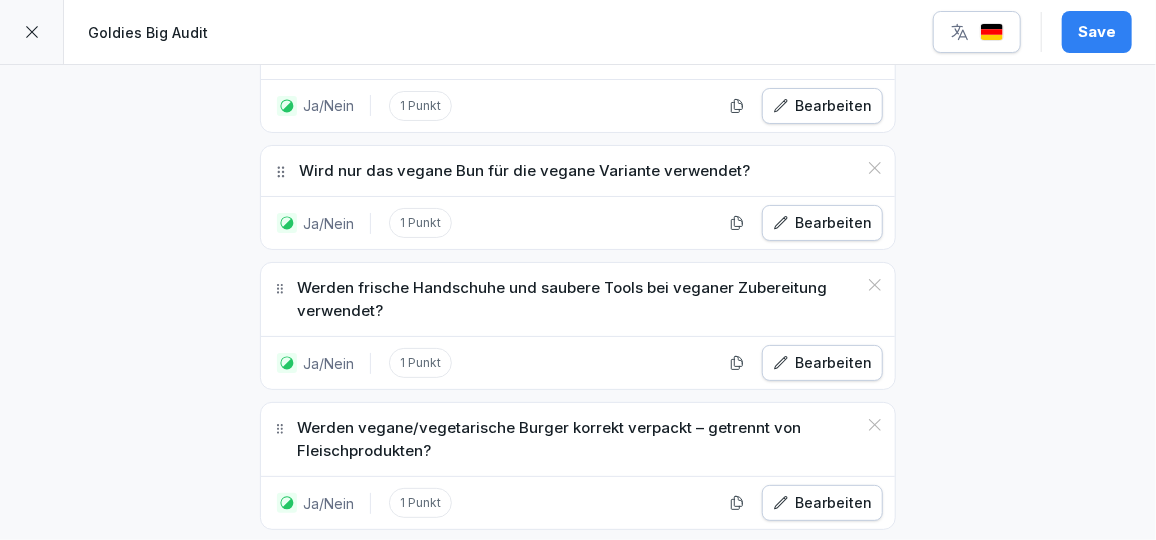 click 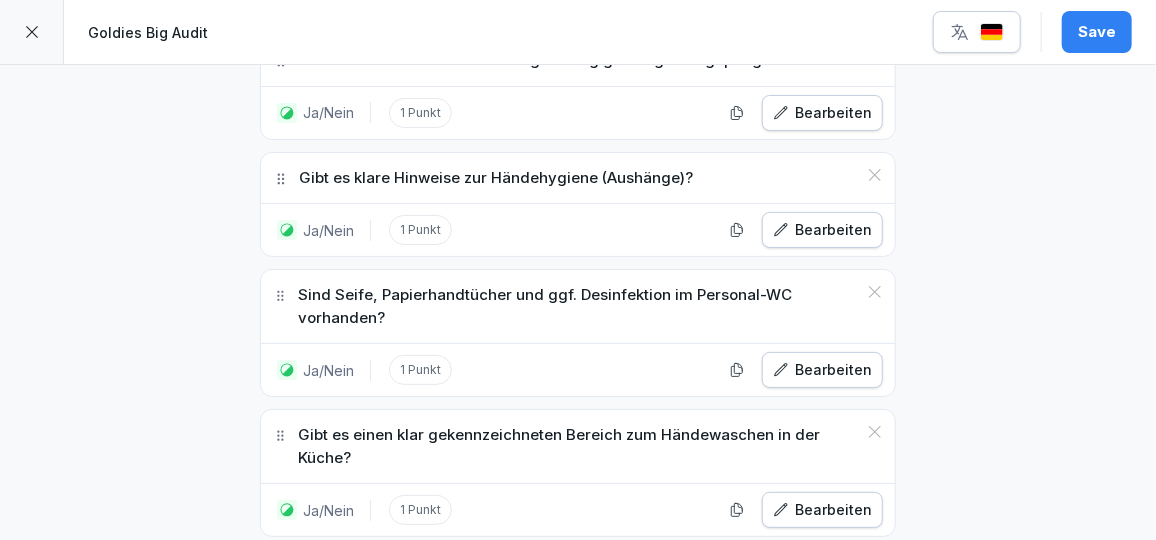 scroll, scrollTop: 23176, scrollLeft: 0, axis: vertical 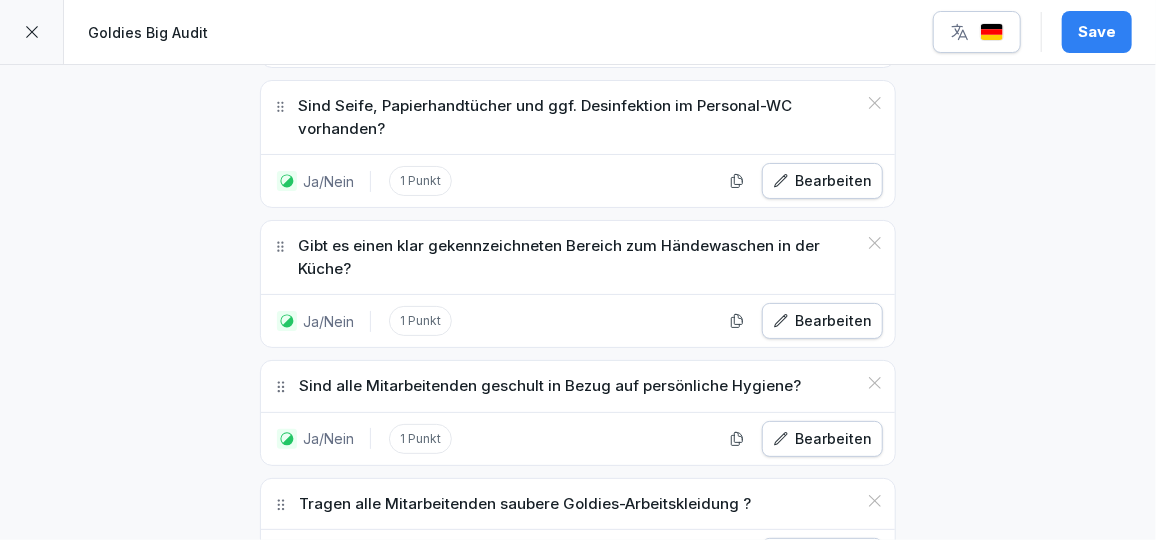 click on "Sektion hinzufügen" at bounding box center [744, 789] 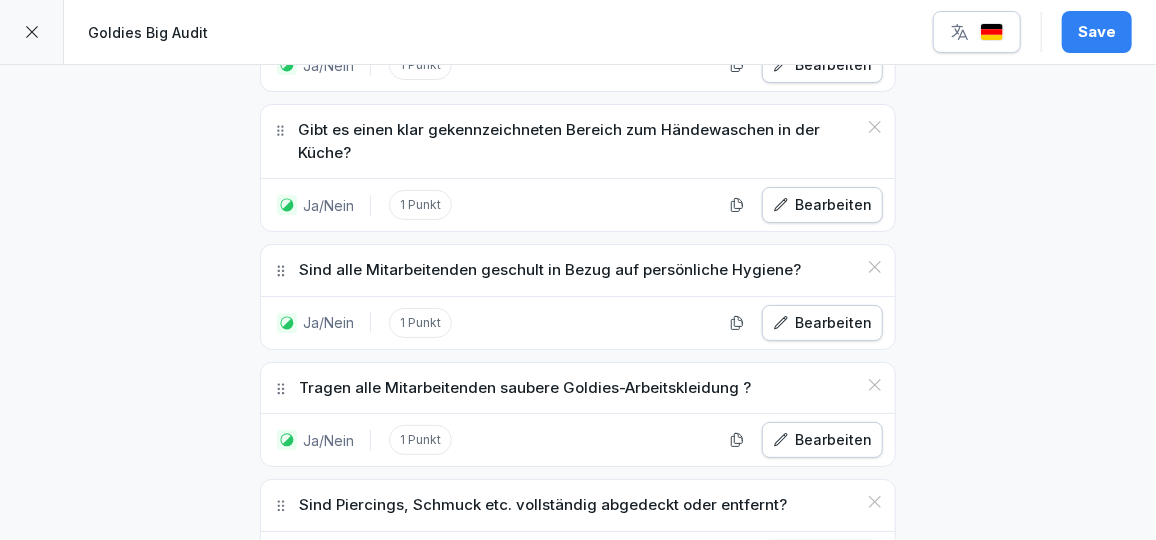 scroll, scrollTop: 23296, scrollLeft: 0, axis: vertical 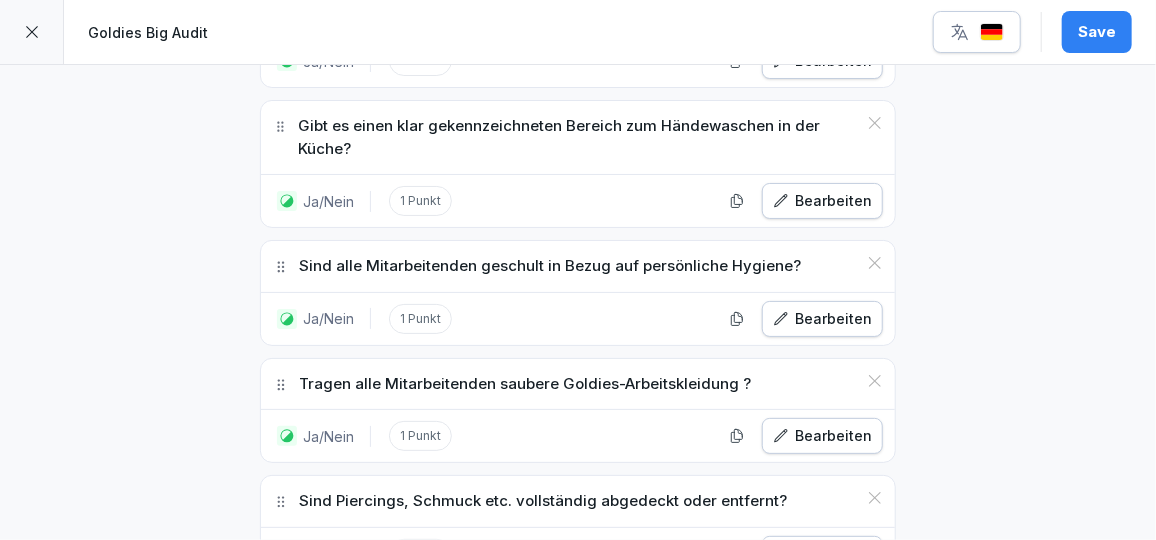 click 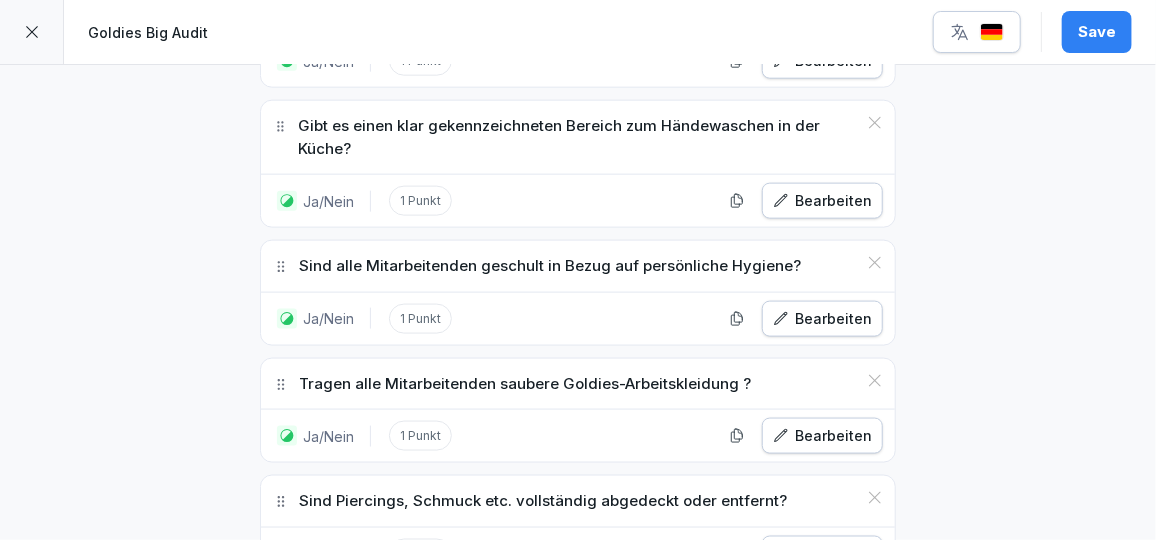 scroll, scrollTop: 23247, scrollLeft: 0, axis: vertical 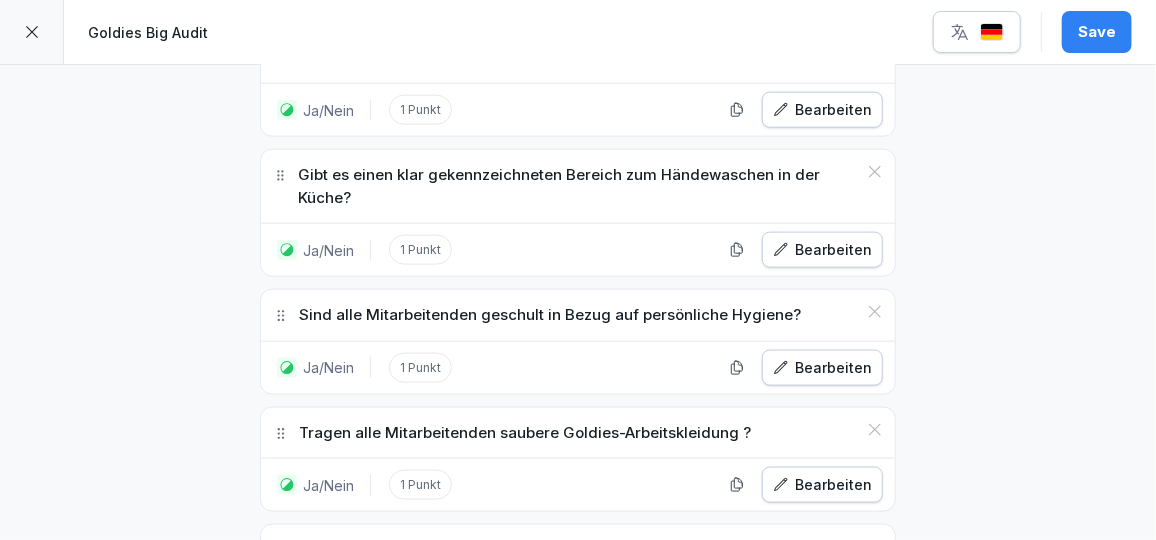 click on "Ja/Nein" at bounding box center (467, 736) 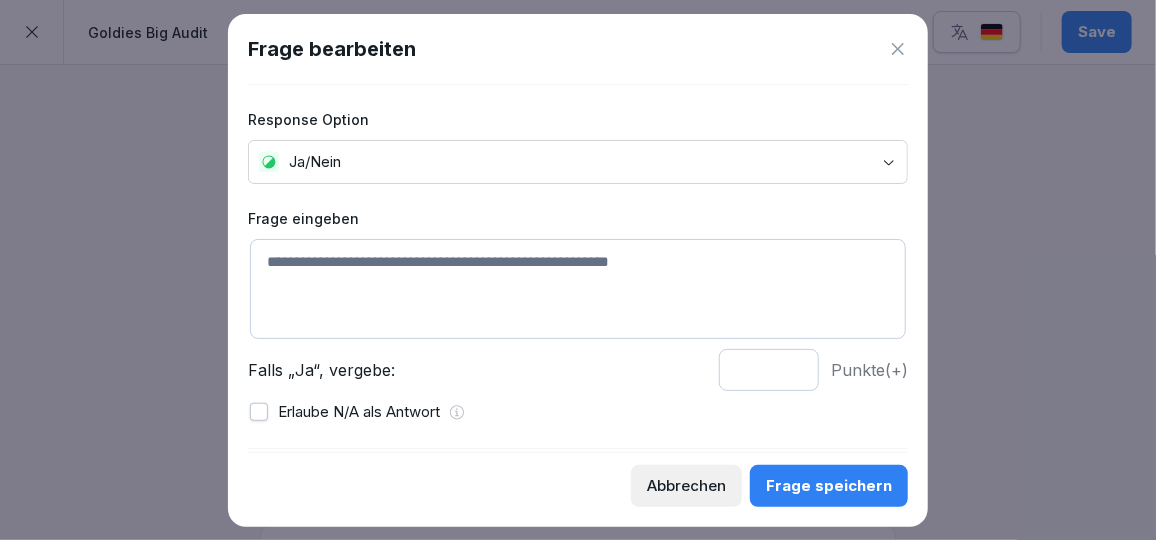 click at bounding box center [578, 289] 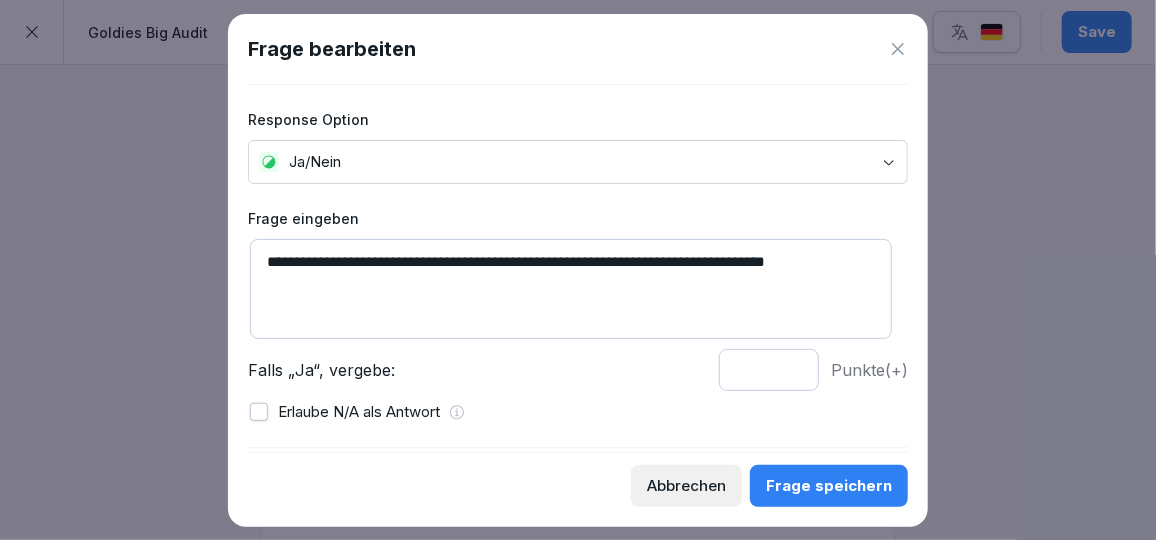 type on "**********" 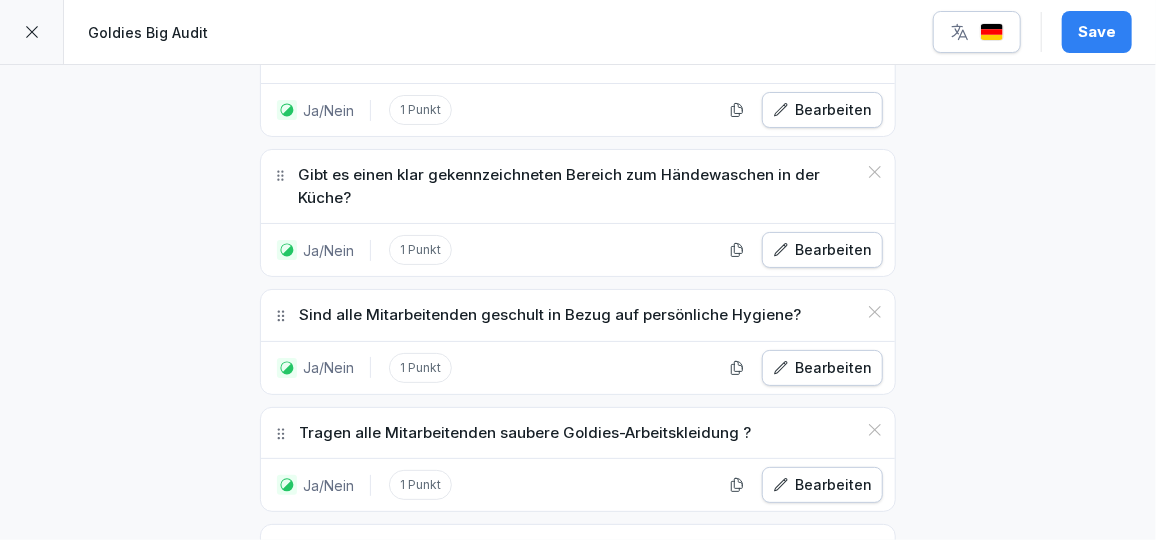 scroll, scrollTop: 23381, scrollLeft: 0, axis: vertical 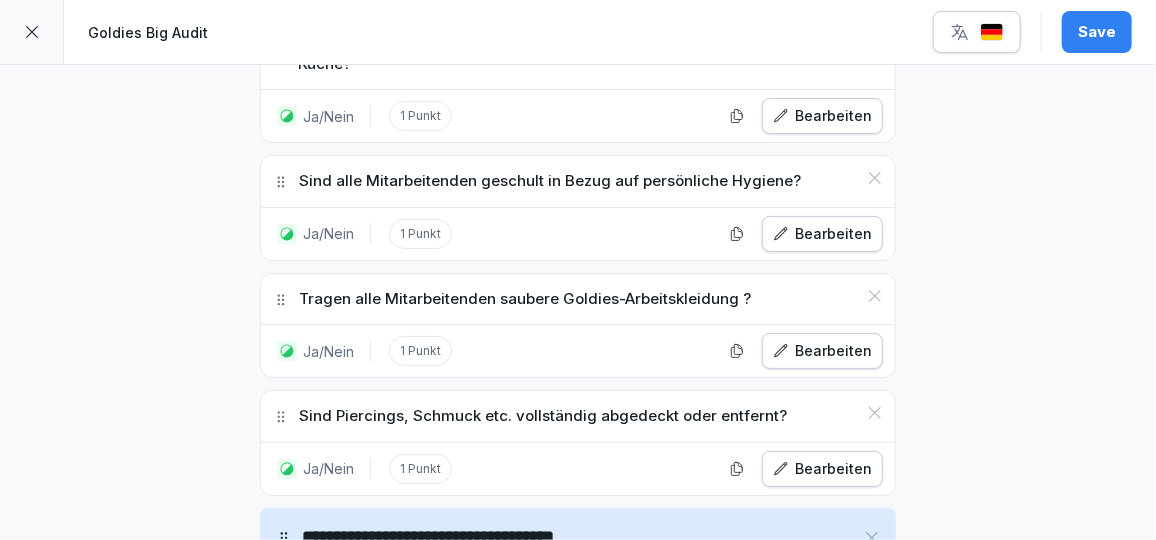 click on "Ja/Nein" at bounding box center [467, 742] 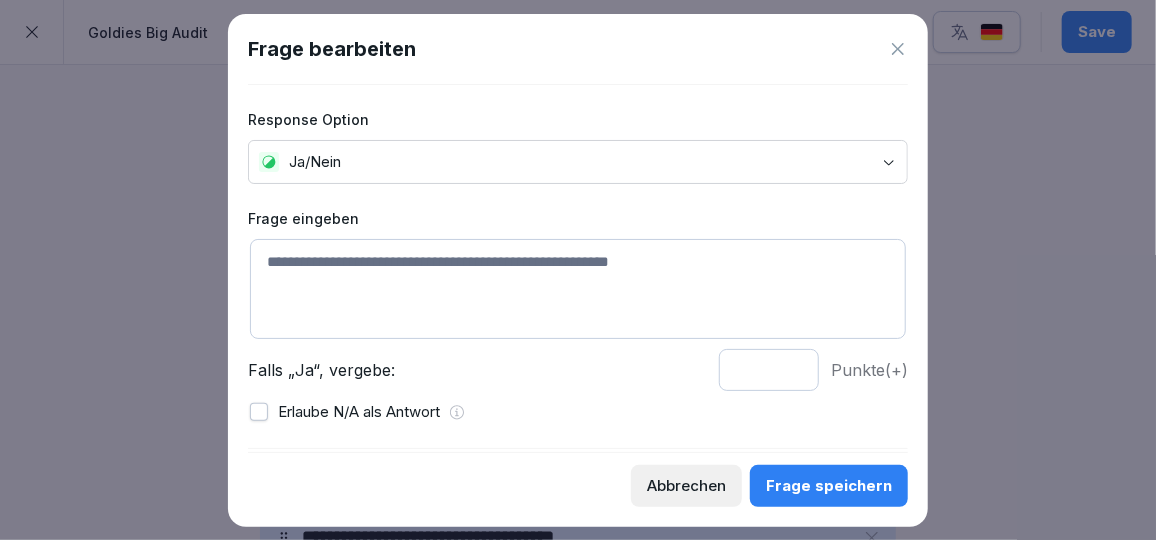 scroll, scrollTop: 18, scrollLeft: 0, axis: vertical 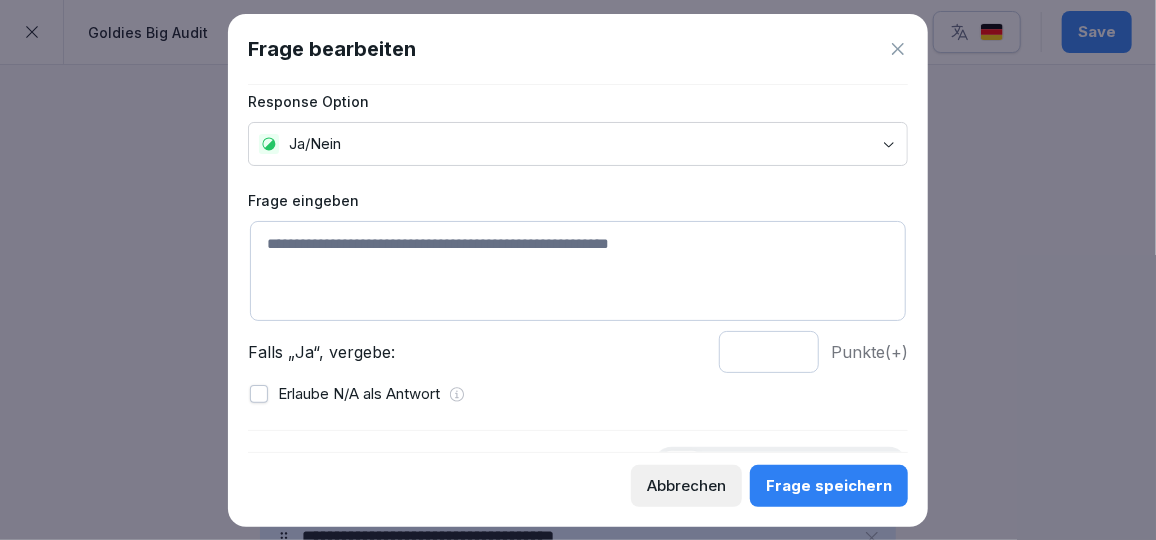 click at bounding box center (578, 271) 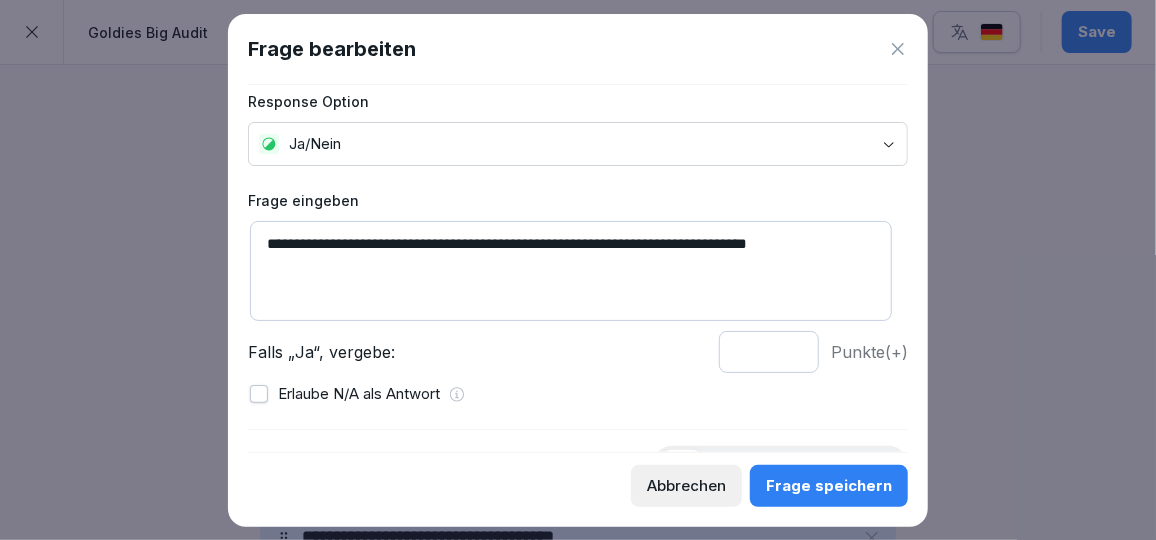 type on "**********" 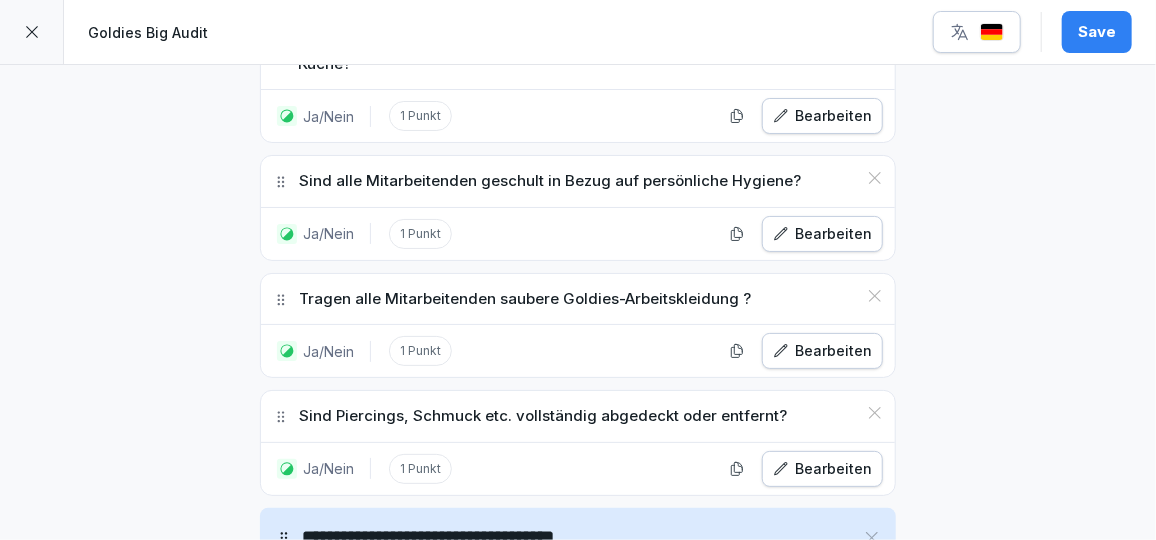 scroll, scrollTop: 23424, scrollLeft: 0, axis: vertical 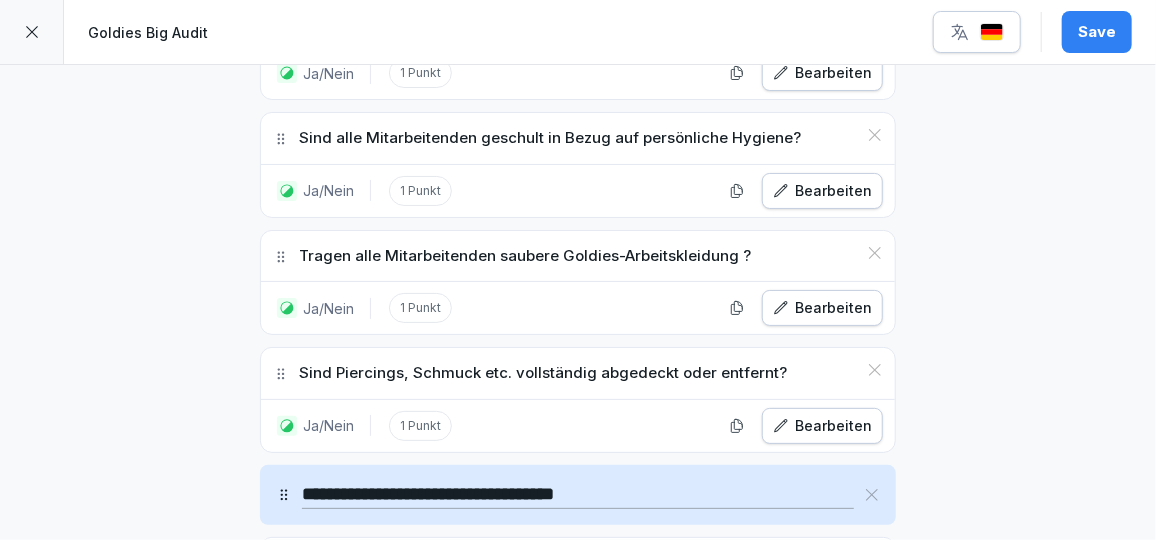 click on "Ja/Nein" at bounding box center [467, 839] 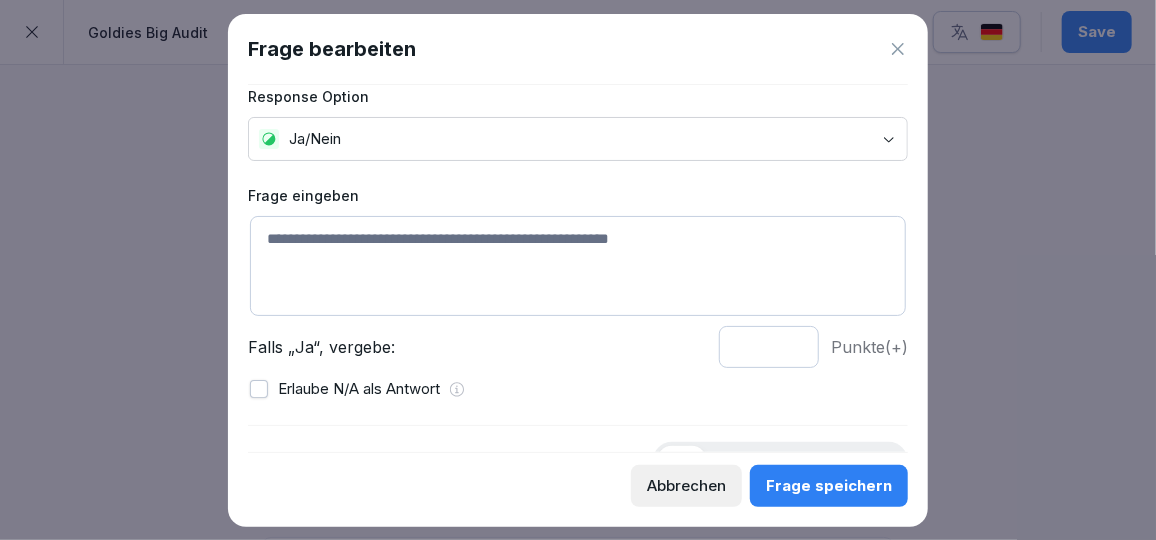scroll, scrollTop: 23, scrollLeft: 0, axis: vertical 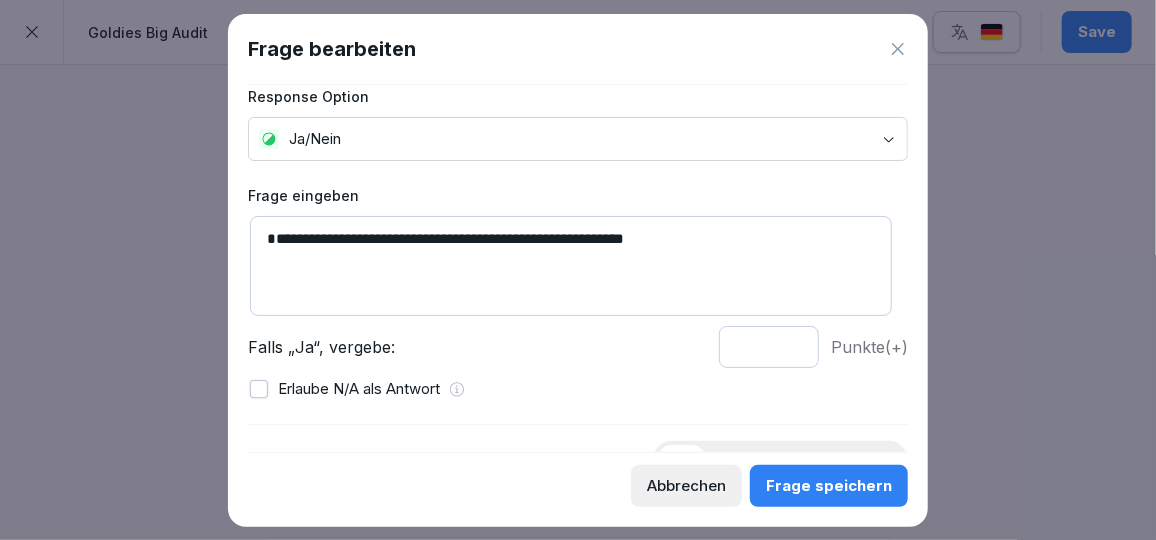 type on "**********" 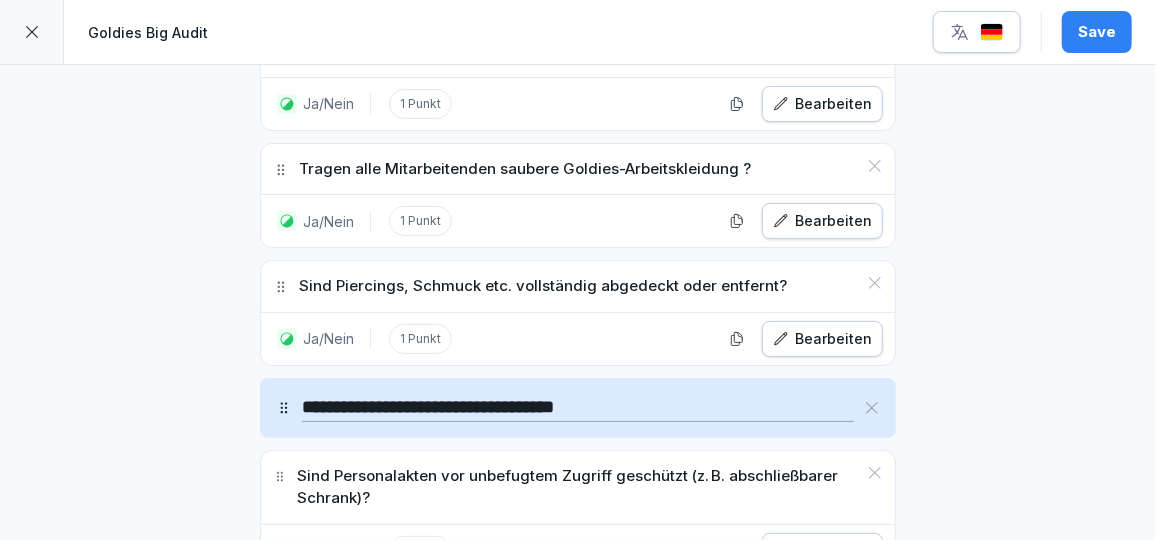 scroll, scrollTop: 23515, scrollLeft: 0, axis: vertical 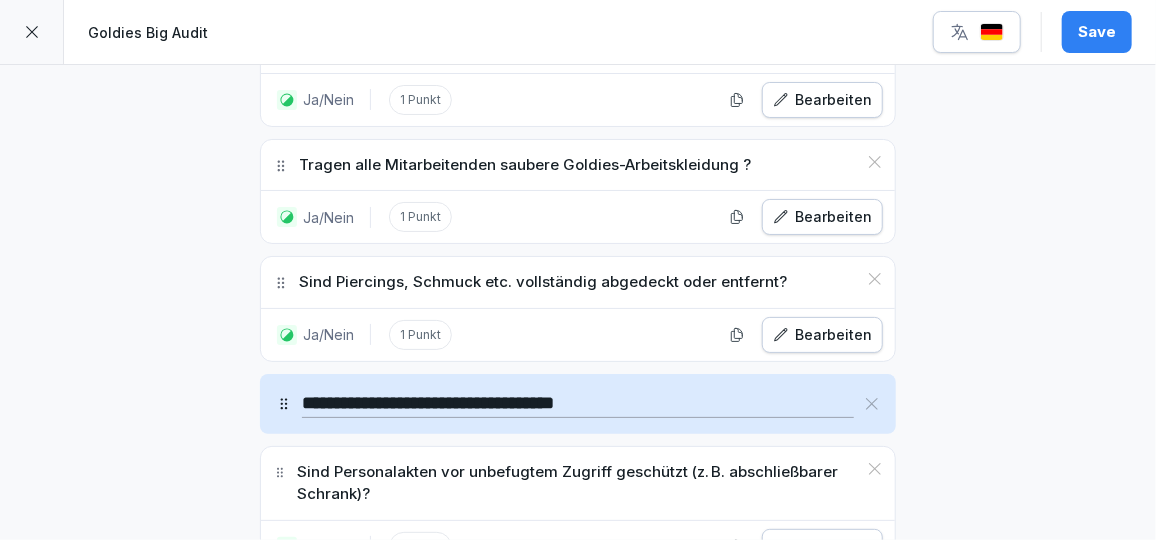 click on "Ja/Nein" at bounding box center (467, 865) 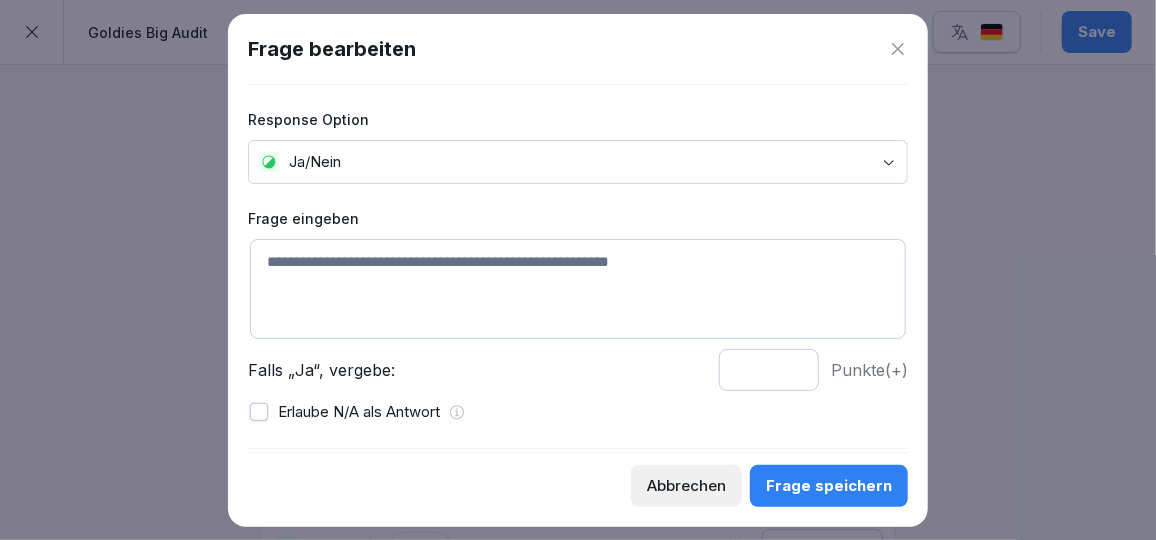 click at bounding box center (578, 289) 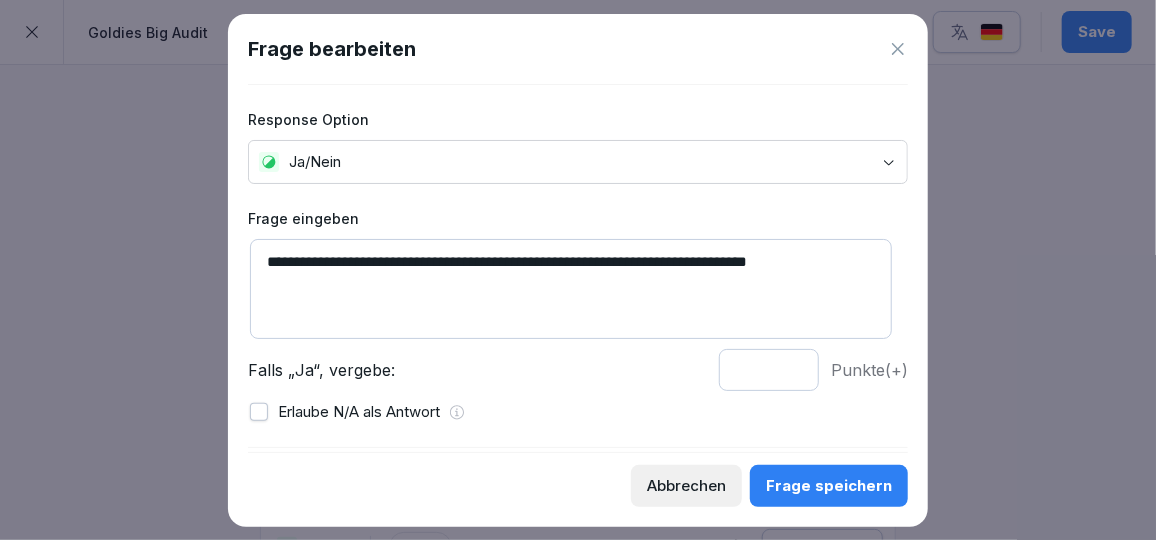 type on "**********" 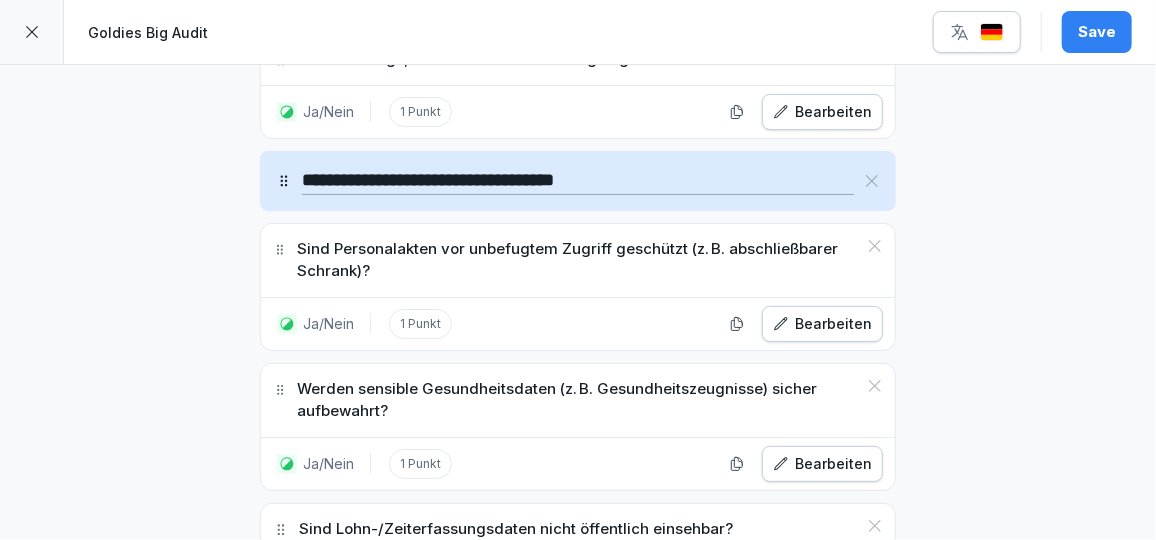scroll, scrollTop: 23776, scrollLeft: 0, axis: vertical 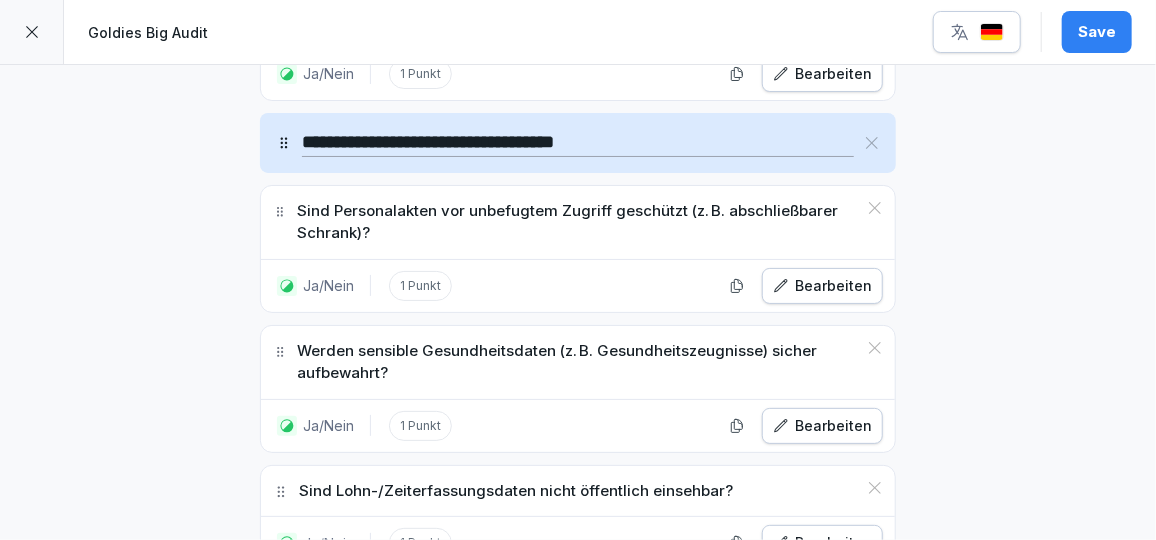 click on "Ja/Nein" at bounding box center (467, 744) 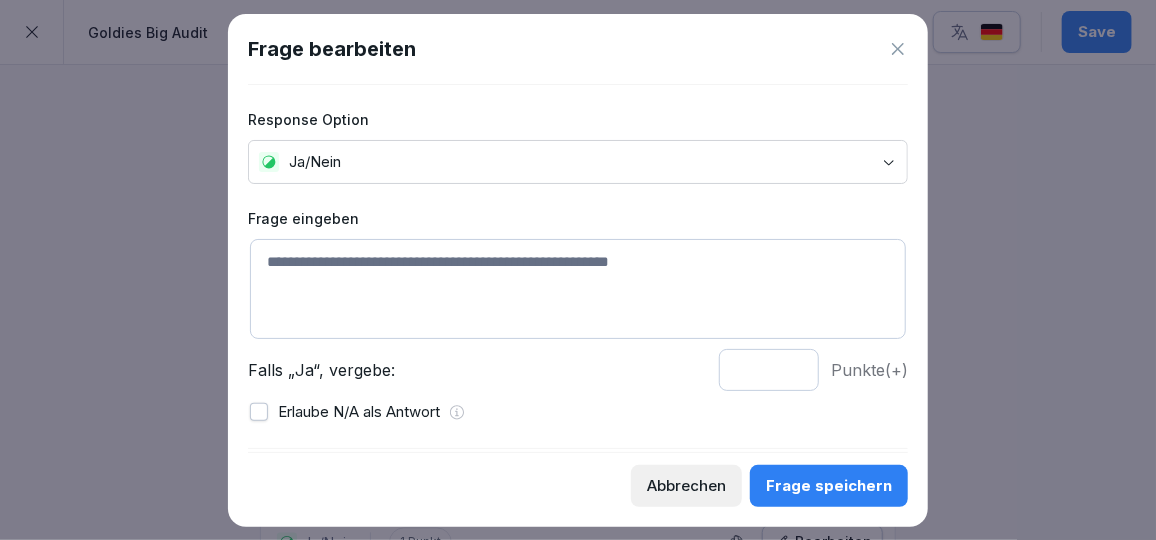 click at bounding box center (578, 289) 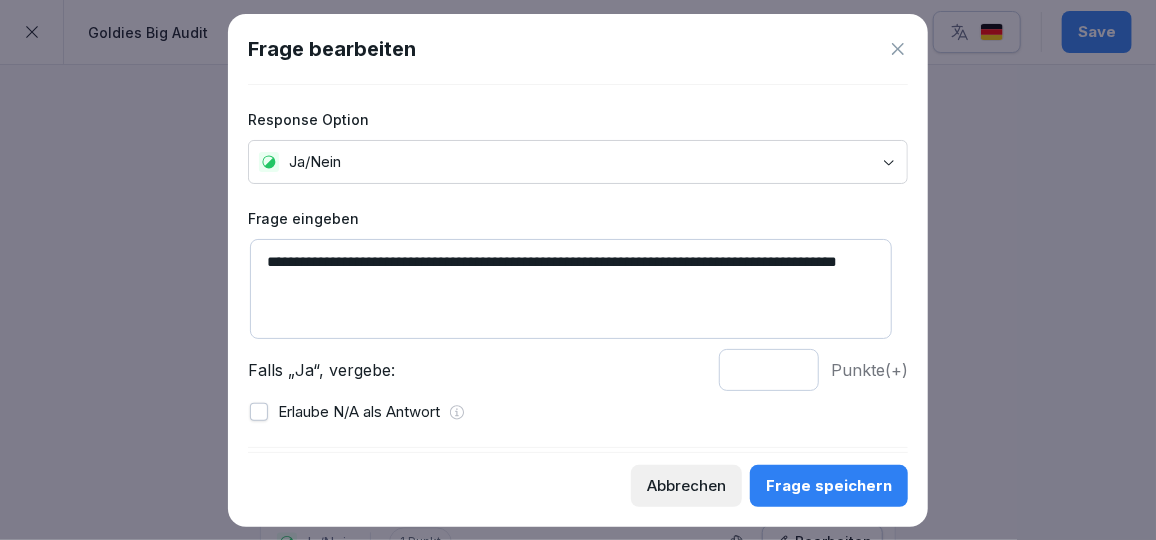 type on "**********" 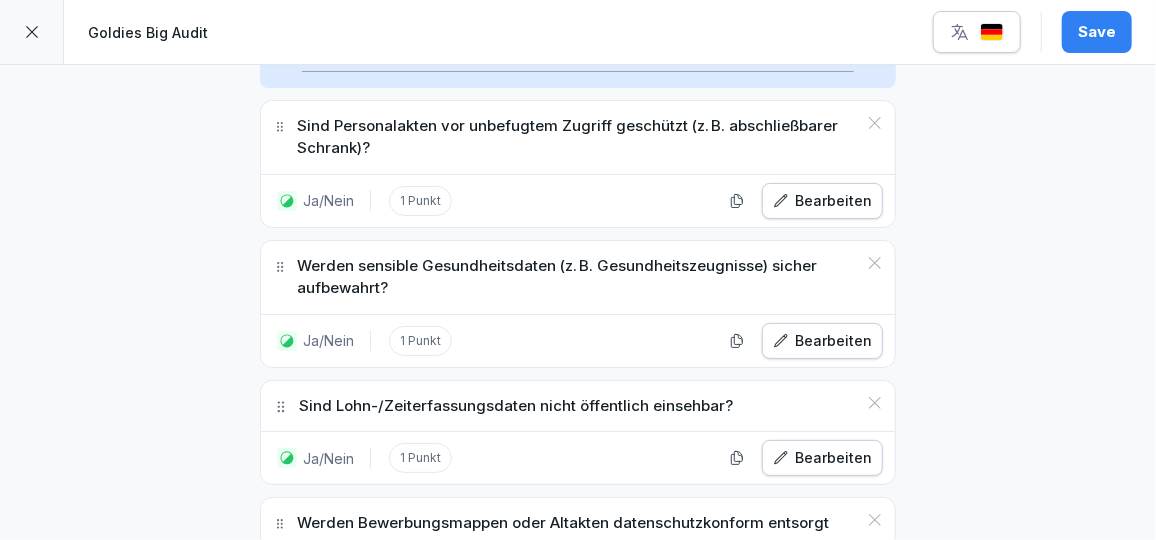 scroll, scrollTop: 23881, scrollLeft: 0, axis: vertical 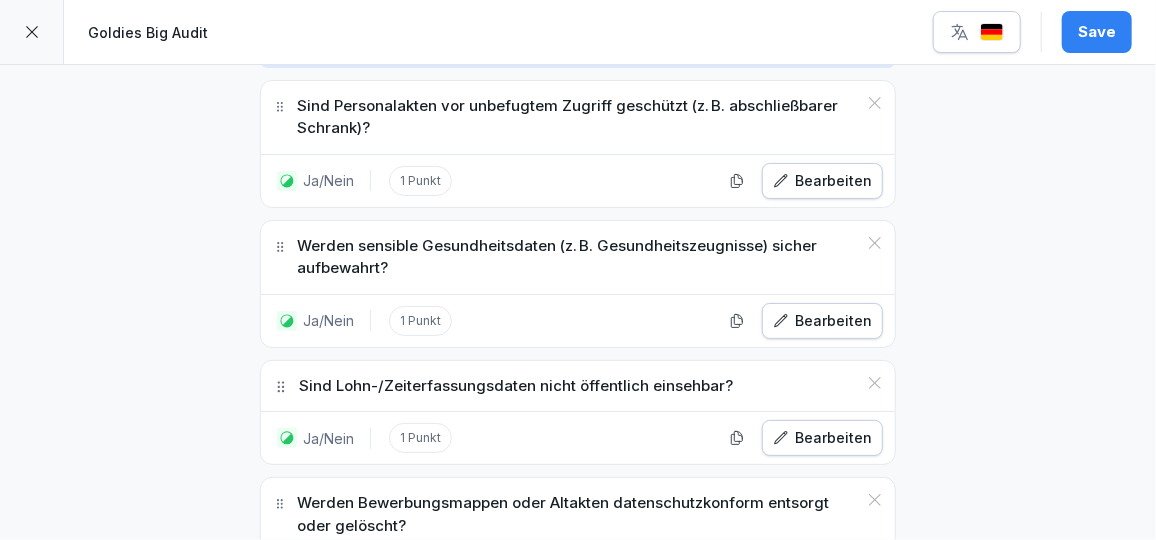 click on "Sektion hinzufügen" at bounding box center (744, 833) 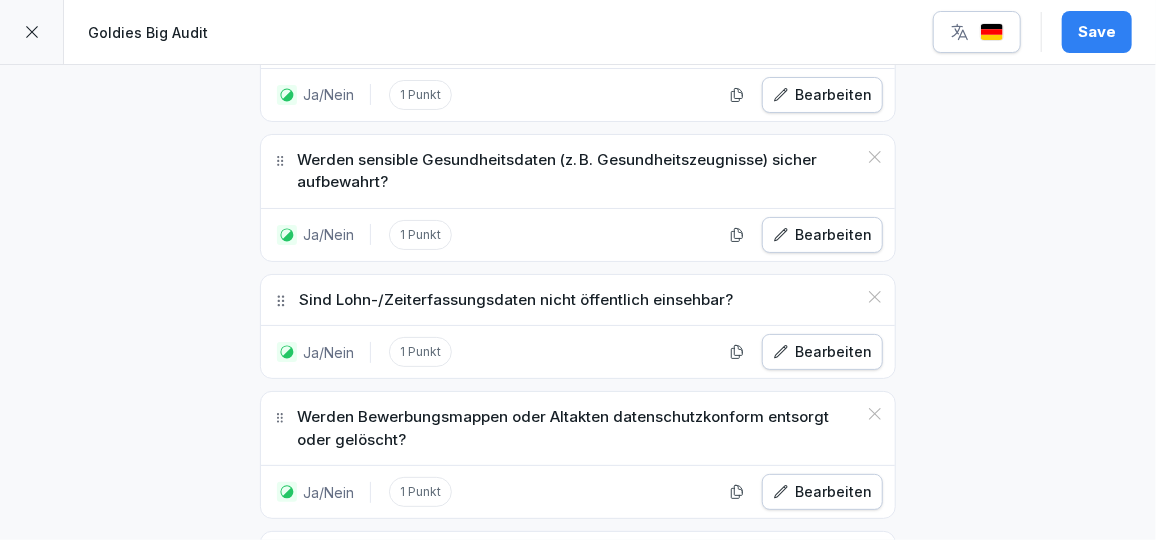 scroll, scrollTop: 23970, scrollLeft: 0, axis: vertical 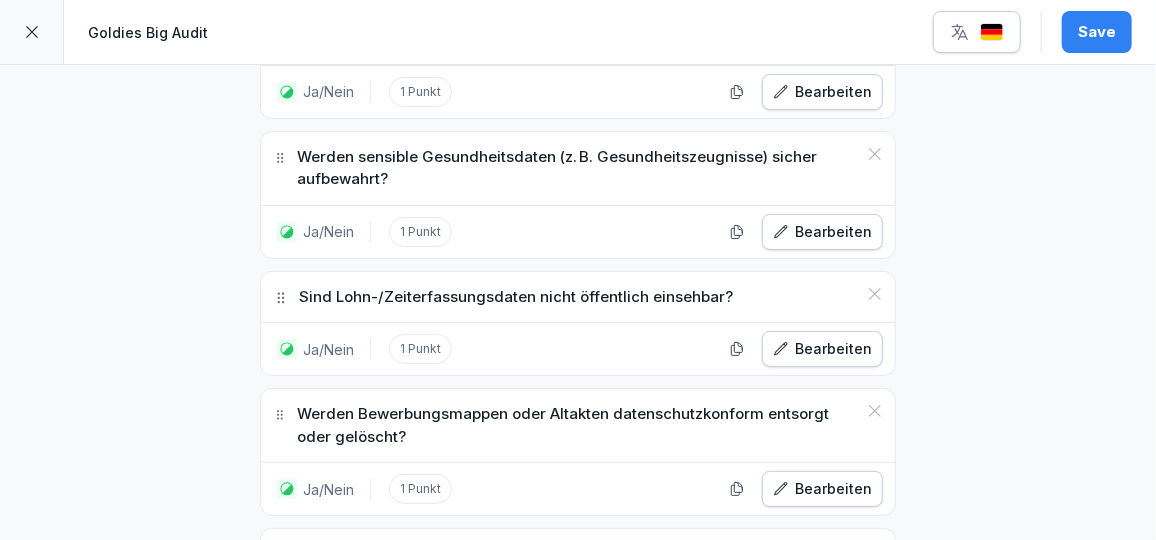 type on "**********" 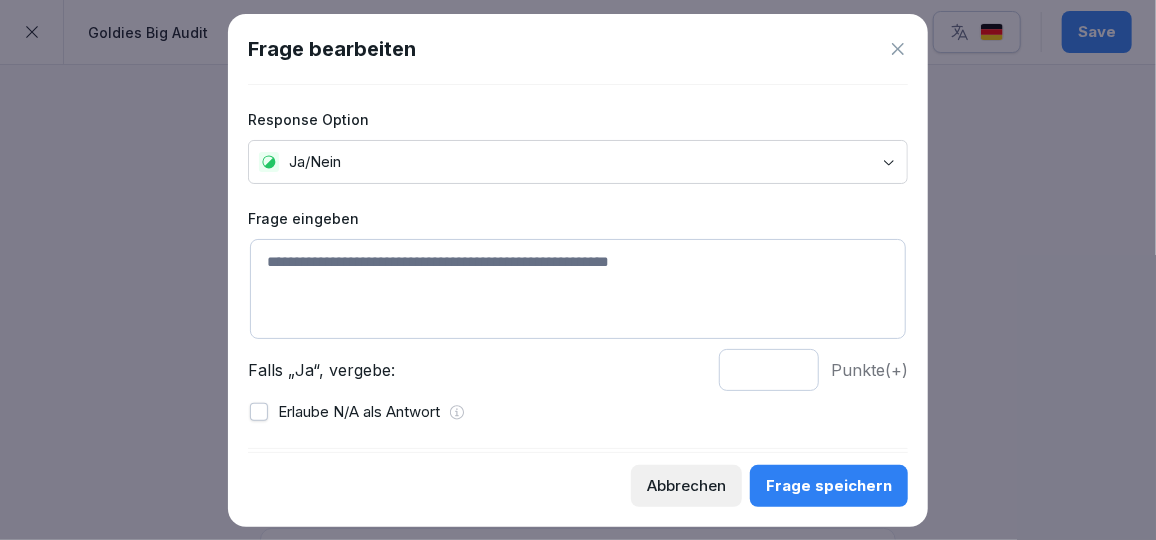 scroll, scrollTop: 34, scrollLeft: 0, axis: vertical 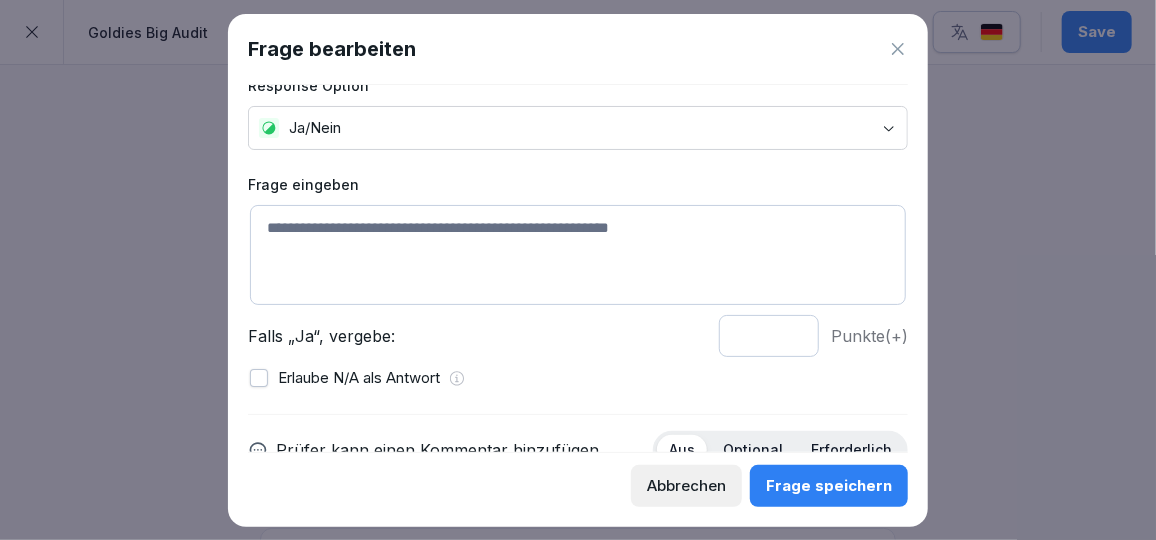 click at bounding box center (578, 255) 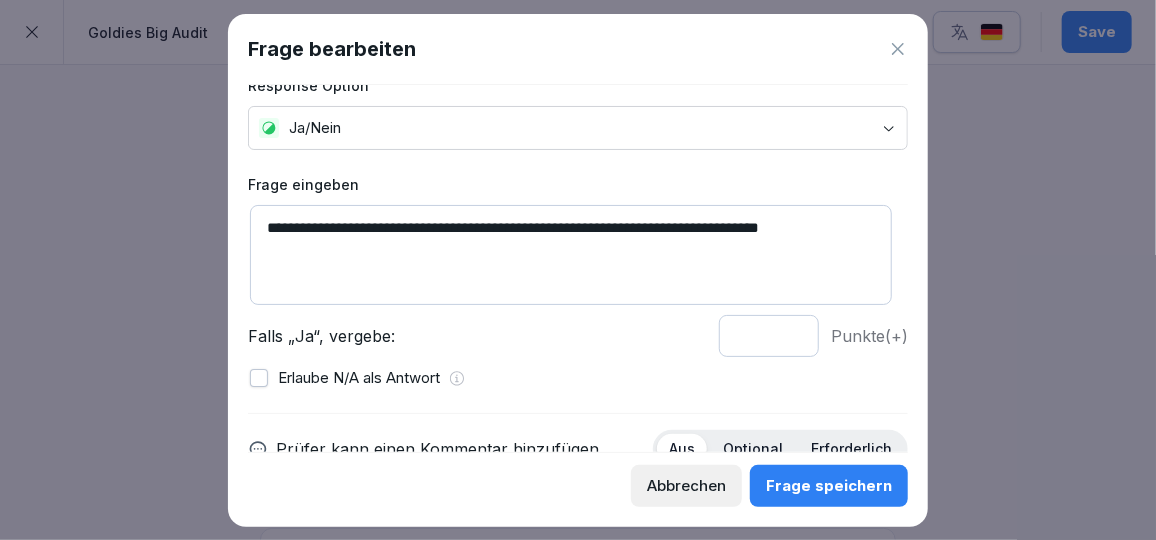 type on "**********" 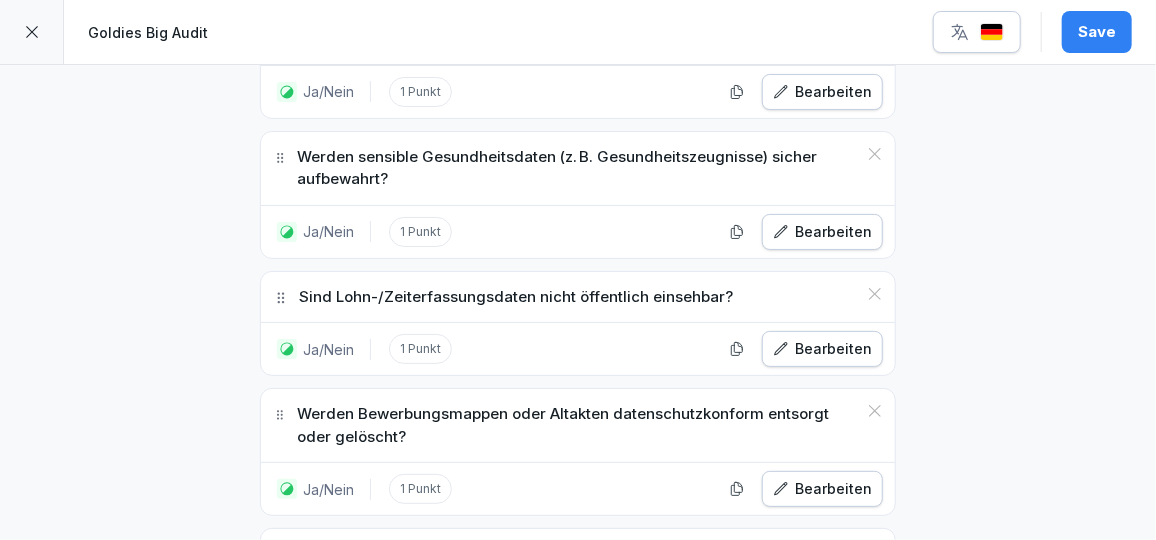 click on "Ja/Nein" at bounding box center [467, 902] 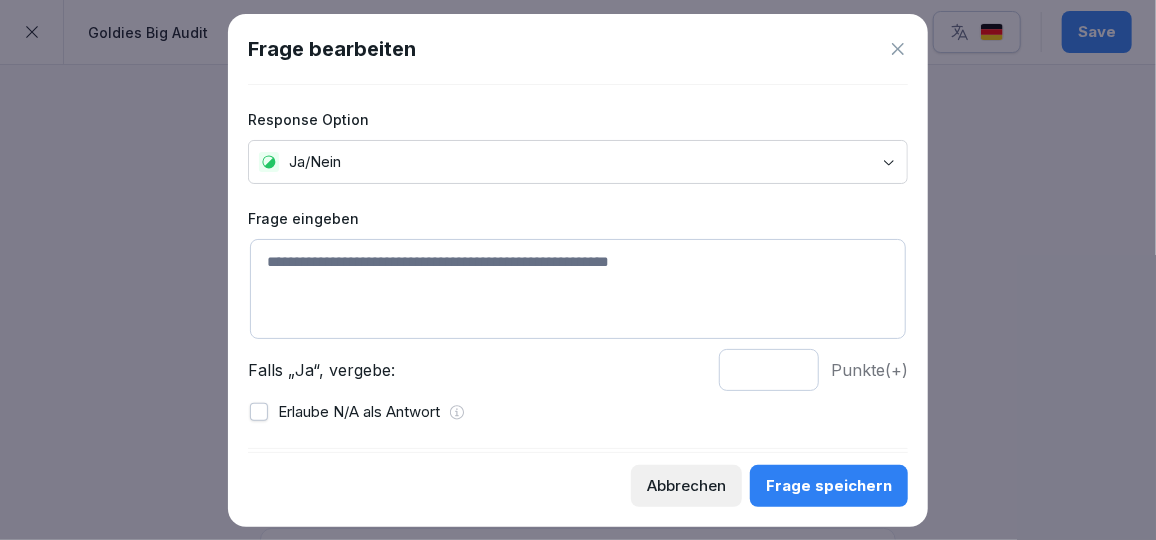 click at bounding box center [578, 289] 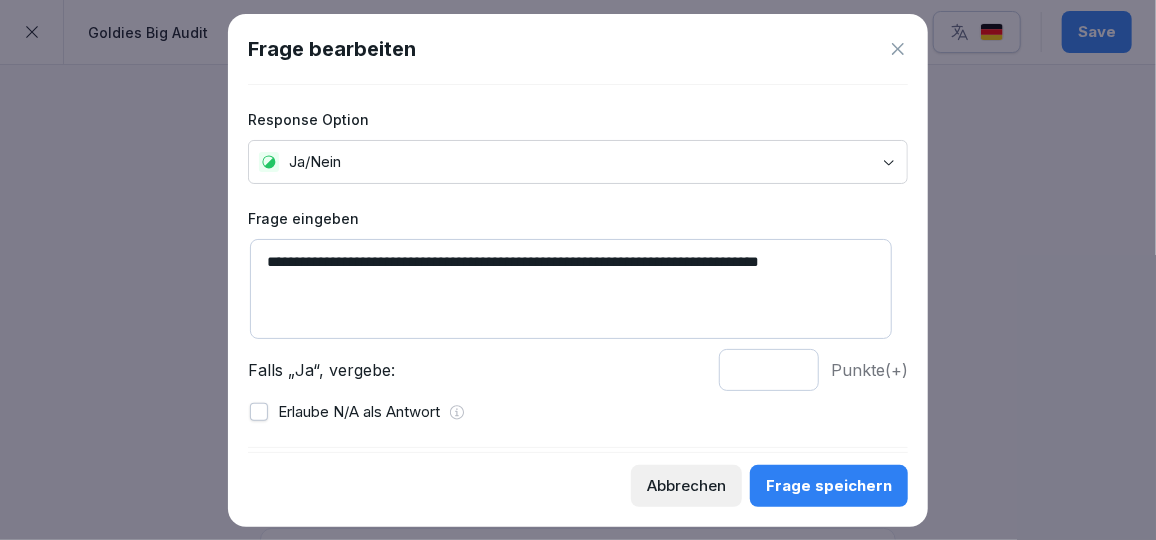 type on "**********" 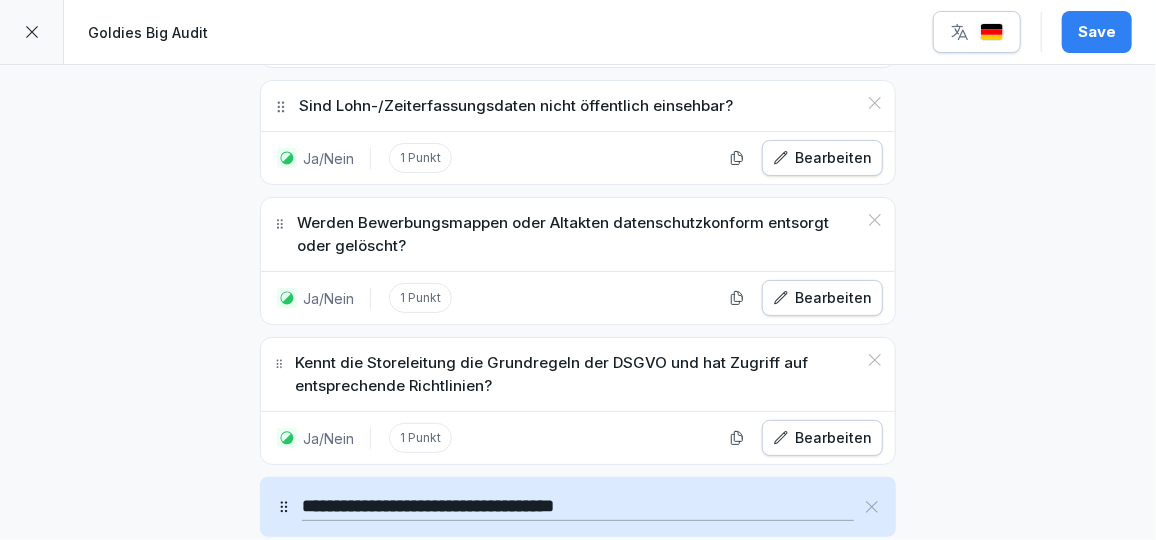 scroll, scrollTop: 24162, scrollLeft: 0, axis: vertical 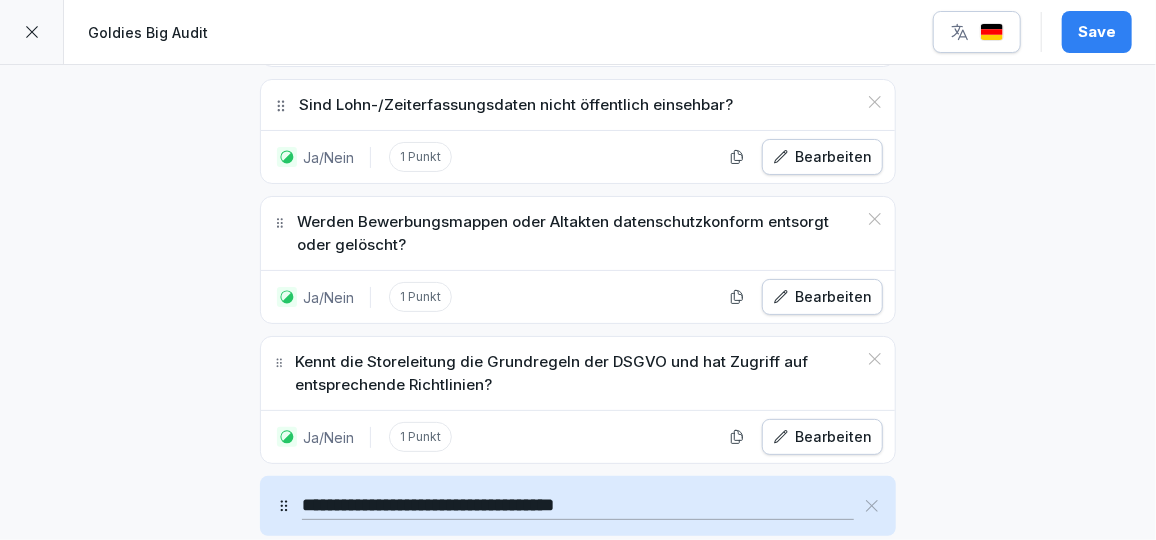 click on "Ja/Nein" at bounding box center [467, 850] 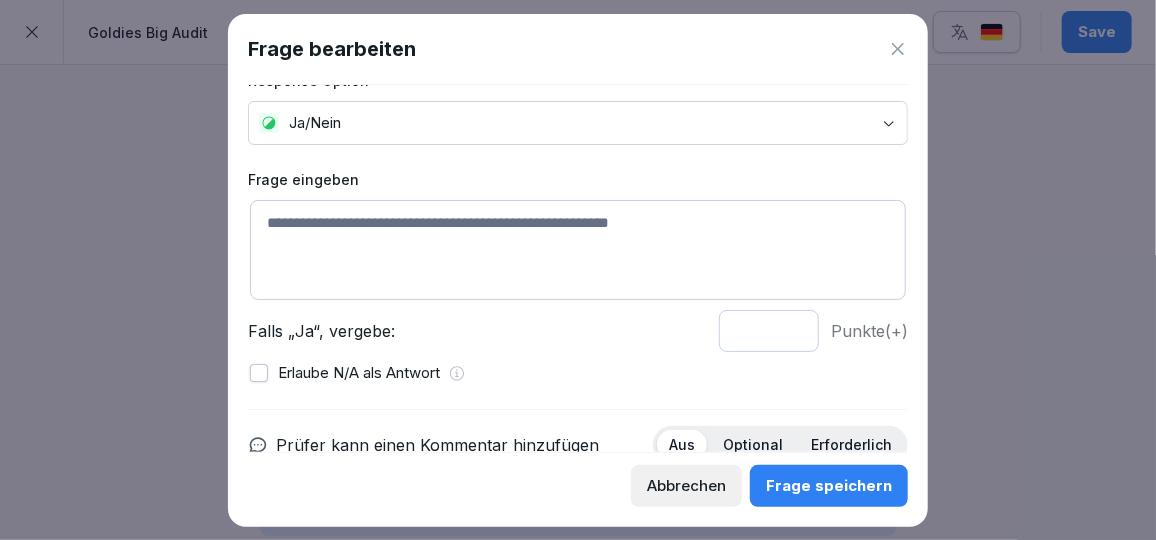 scroll, scrollTop: 41, scrollLeft: 0, axis: vertical 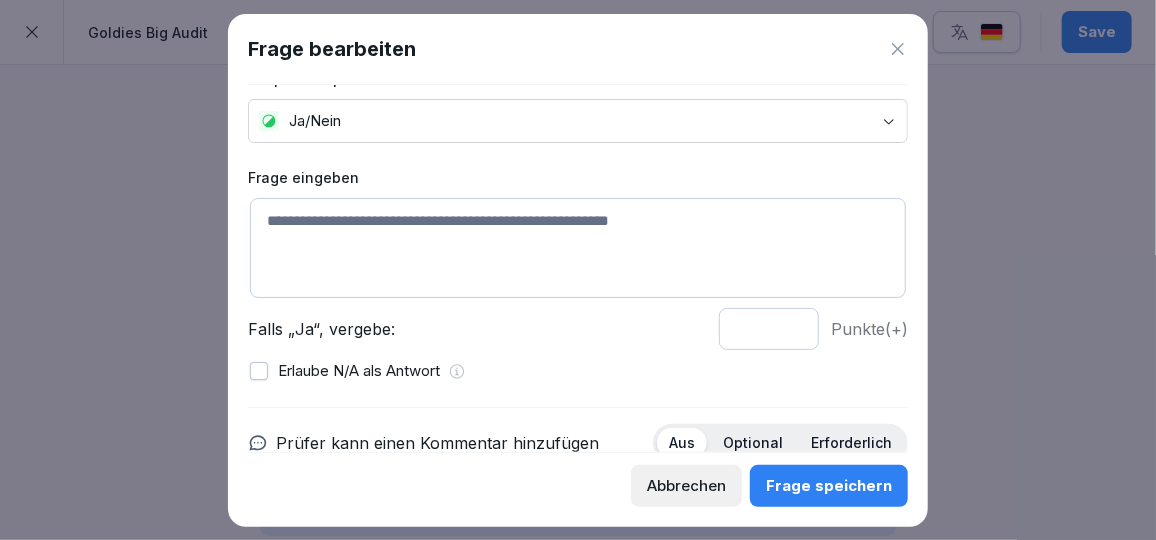 click at bounding box center [578, 248] 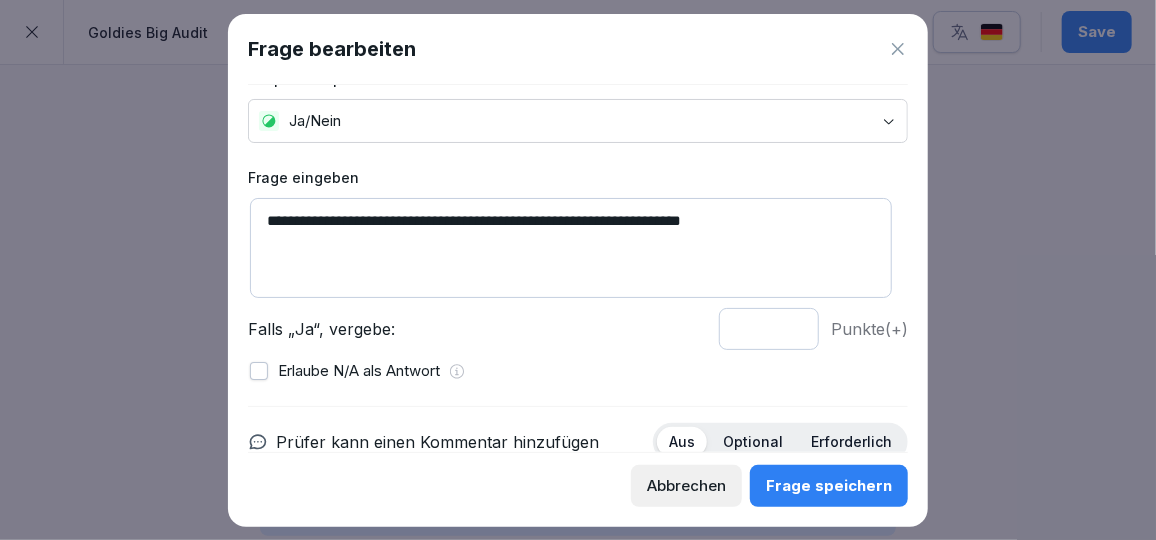 type on "**********" 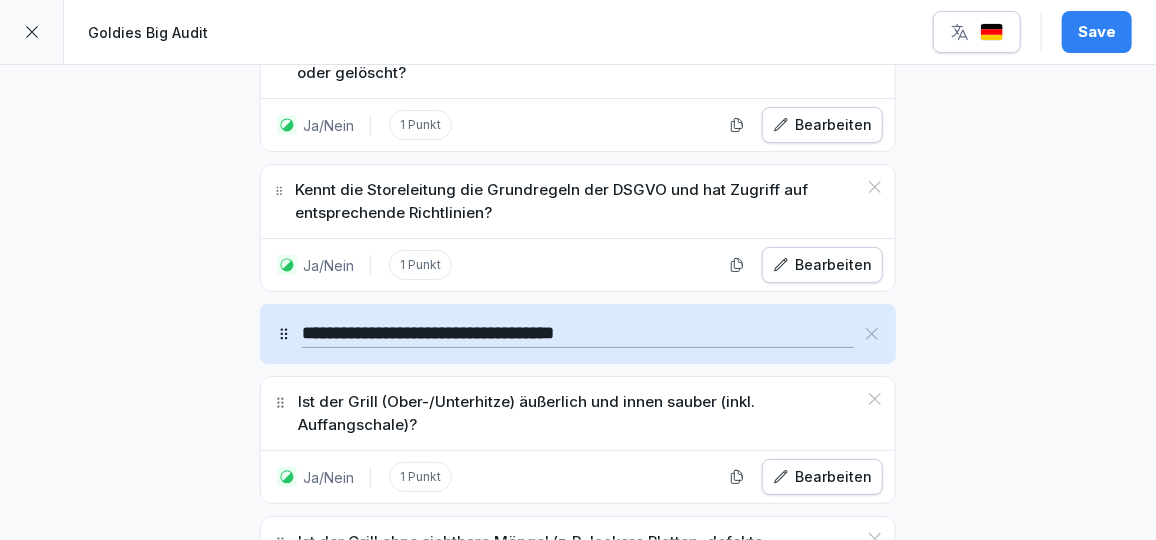 scroll, scrollTop: 24340, scrollLeft: 0, axis: vertical 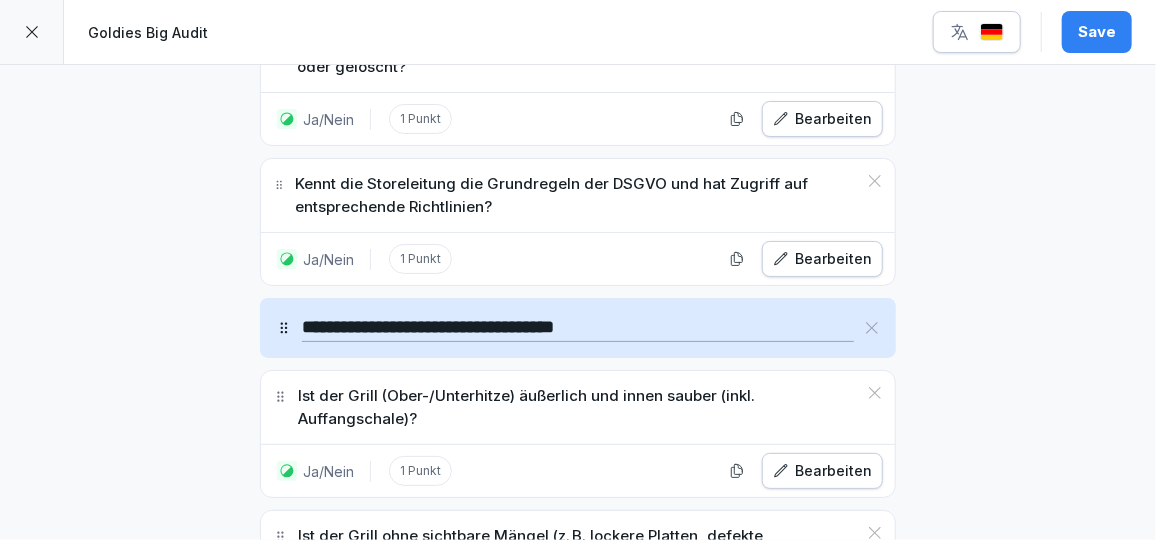 click on "Ja/Nein" at bounding box center [467, 790] 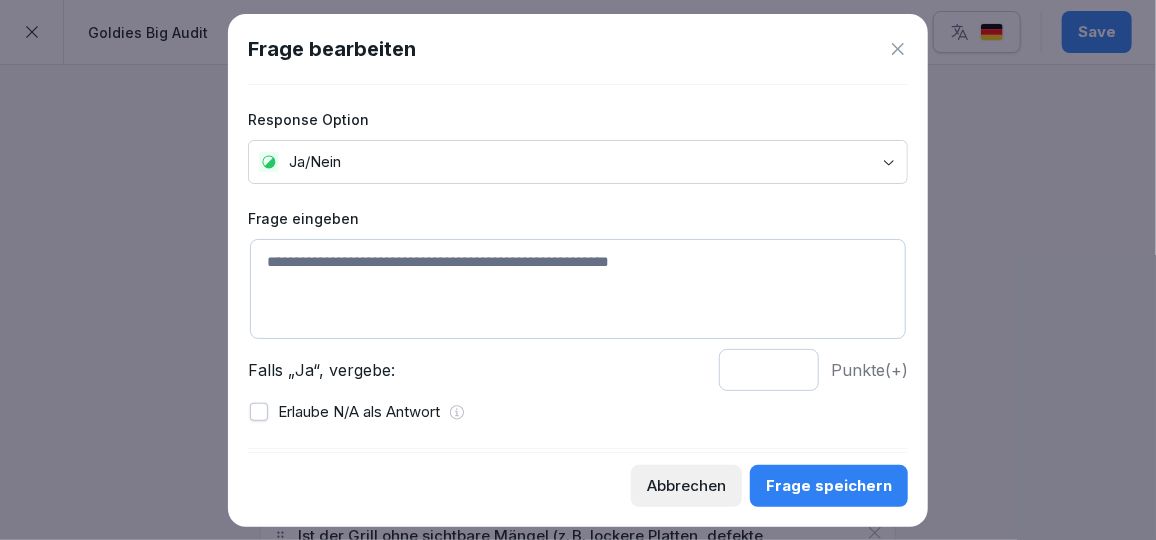 scroll, scrollTop: 59, scrollLeft: 0, axis: vertical 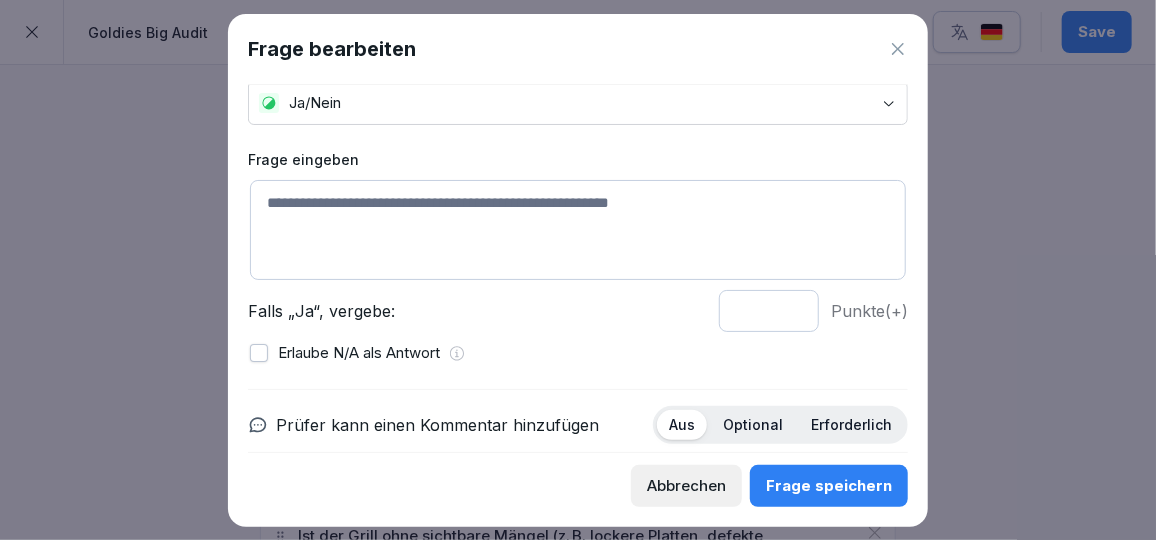 click at bounding box center [578, 230] 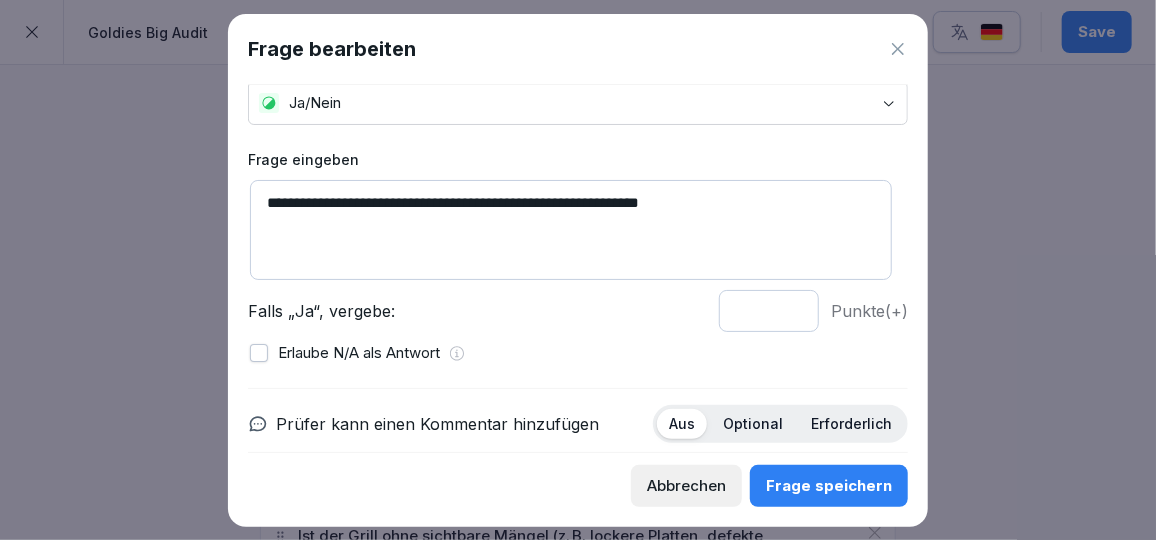 type on "**********" 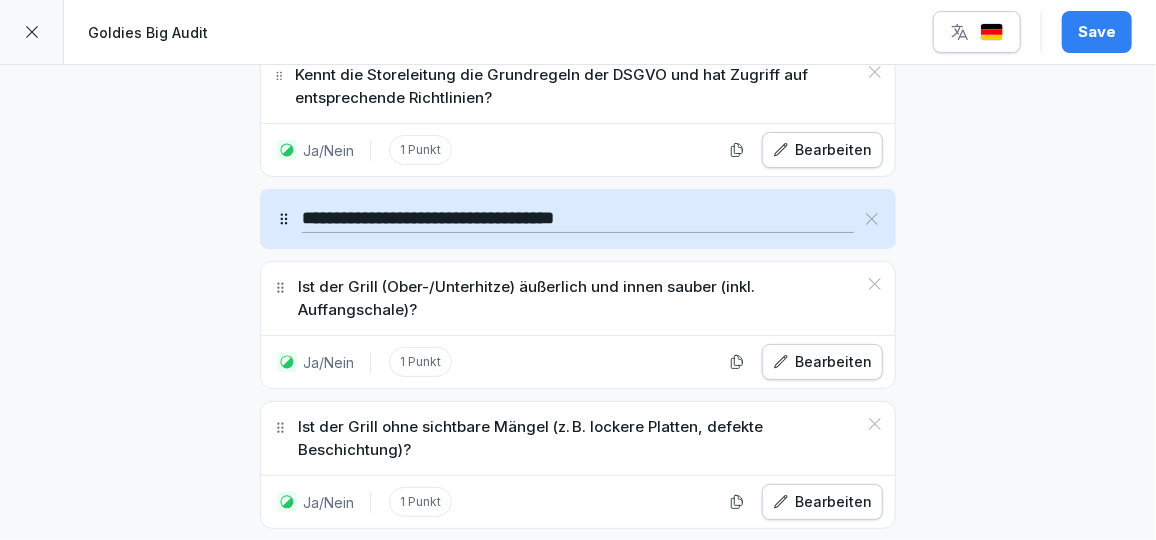 scroll, scrollTop: 24493, scrollLeft: 0, axis: vertical 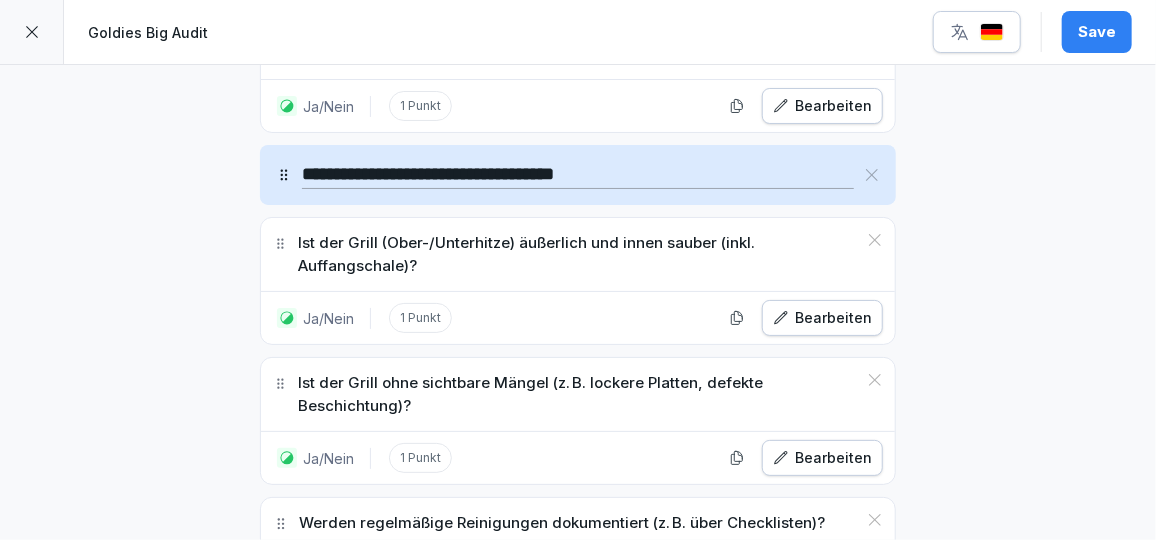 click on "Ja/Nein" at bounding box center [467, 754] 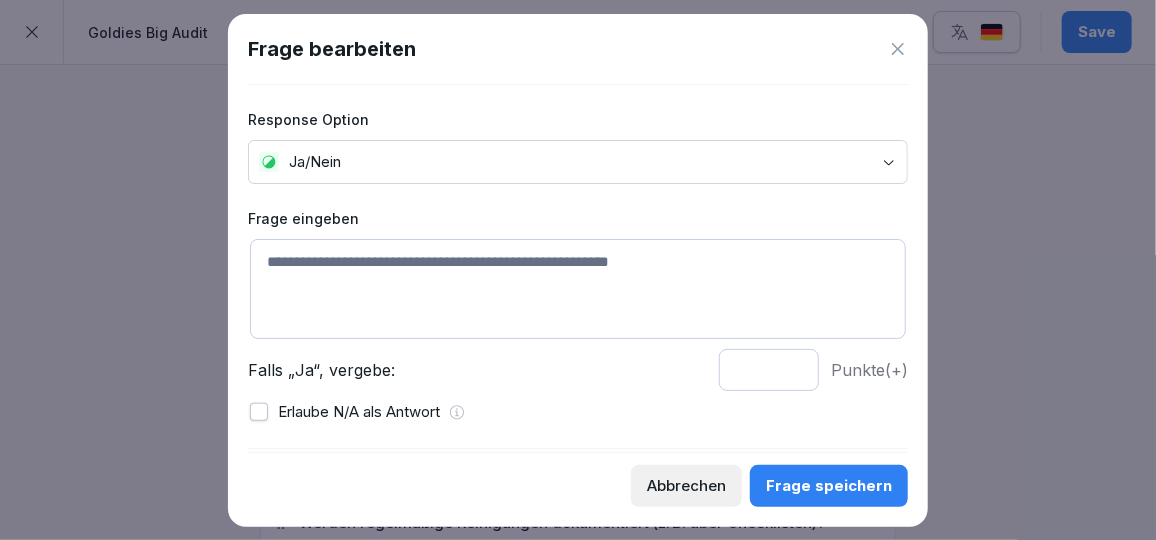 scroll, scrollTop: 24, scrollLeft: 0, axis: vertical 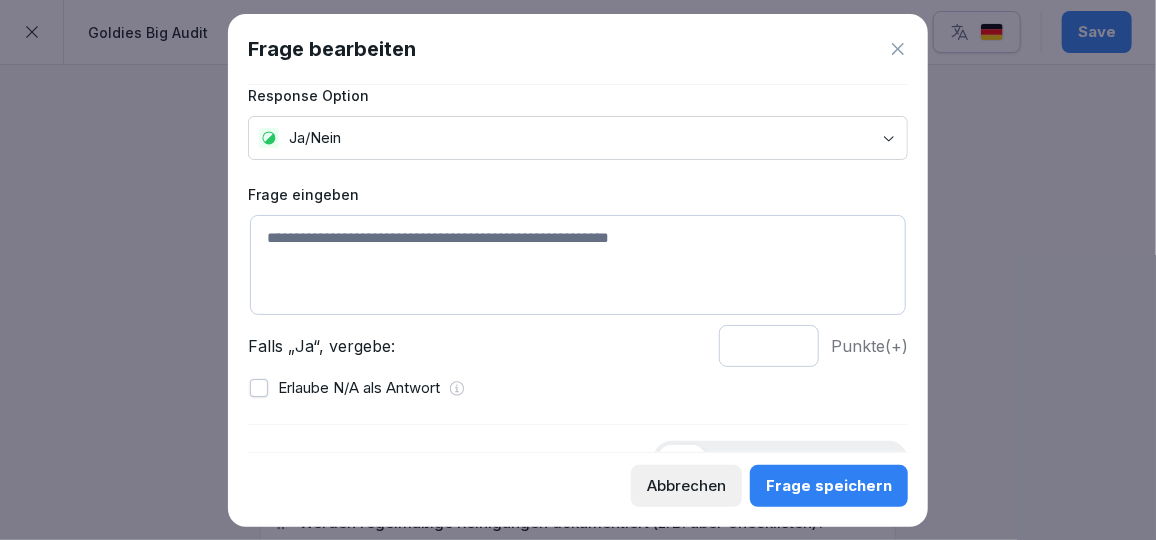 click at bounding box center [578, 265] 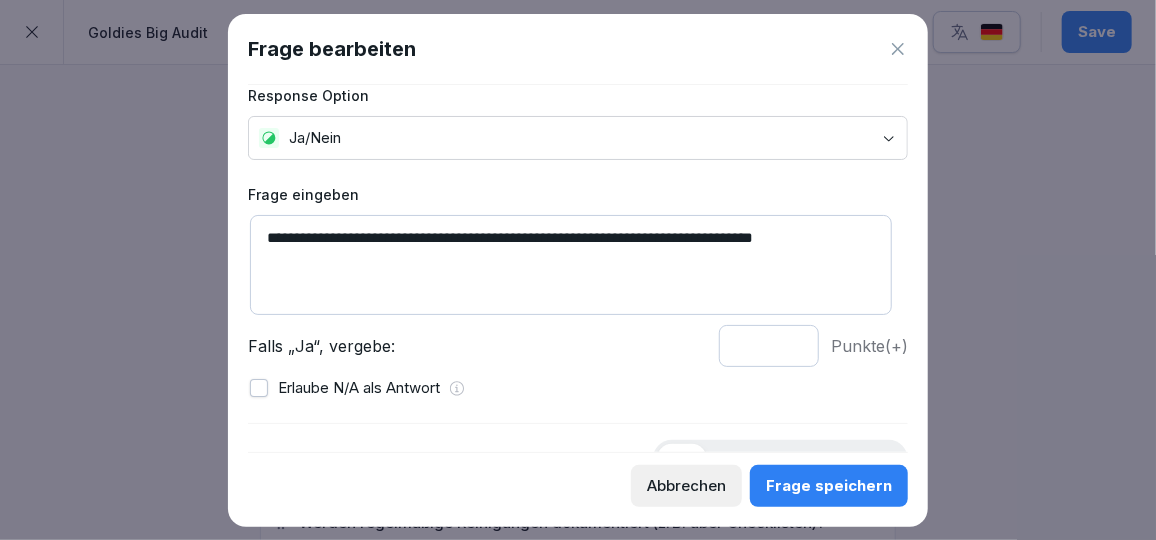 type on "**********" 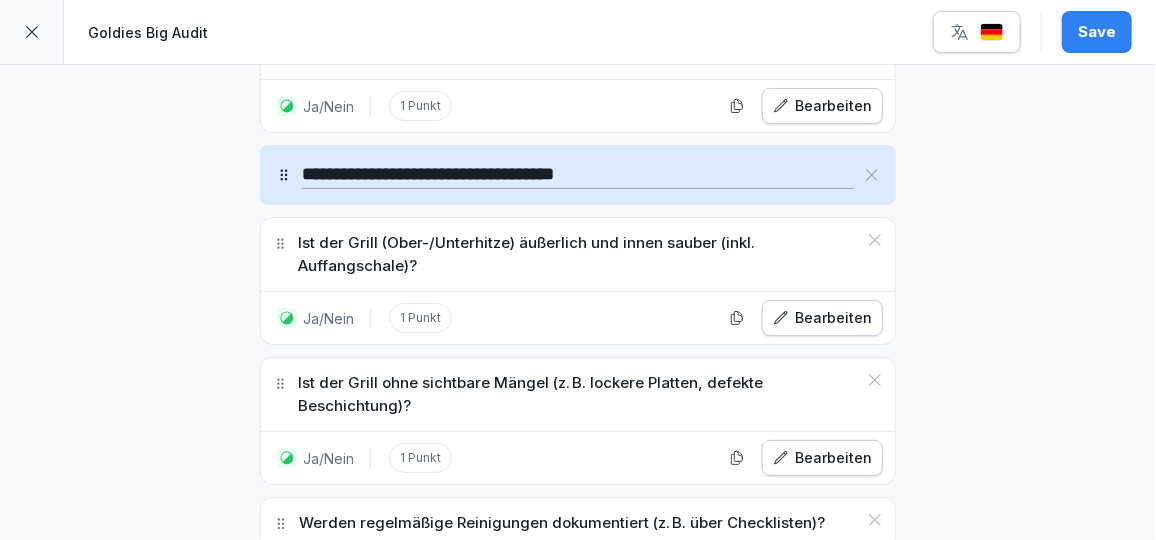 scroll, scrollTop: 24515, scrollLeft: 0, axis: vertical 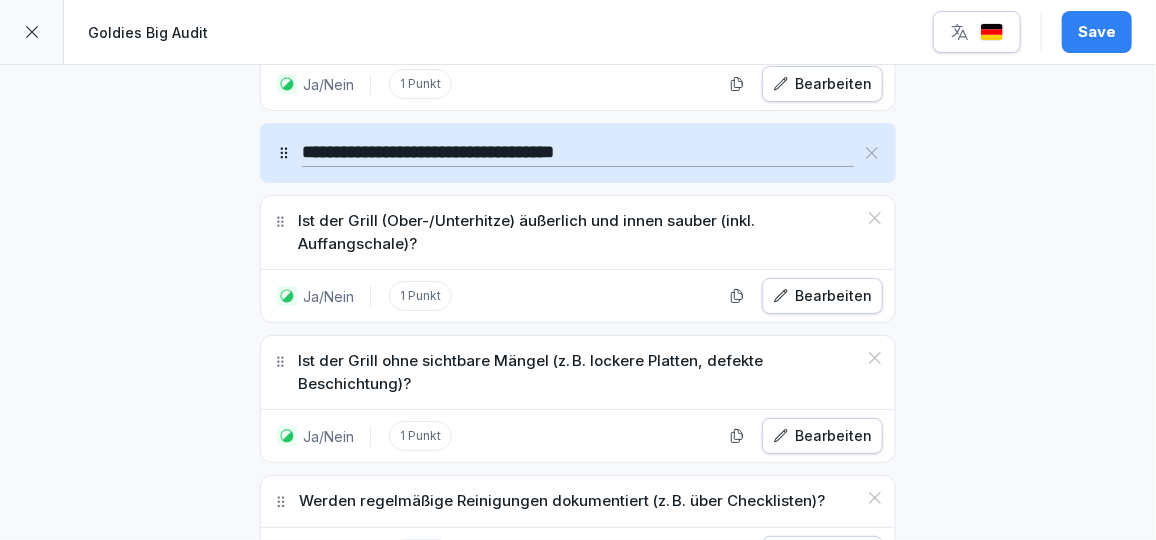 click on "Sektion hinzufügen" at bounding box center [744, 926] 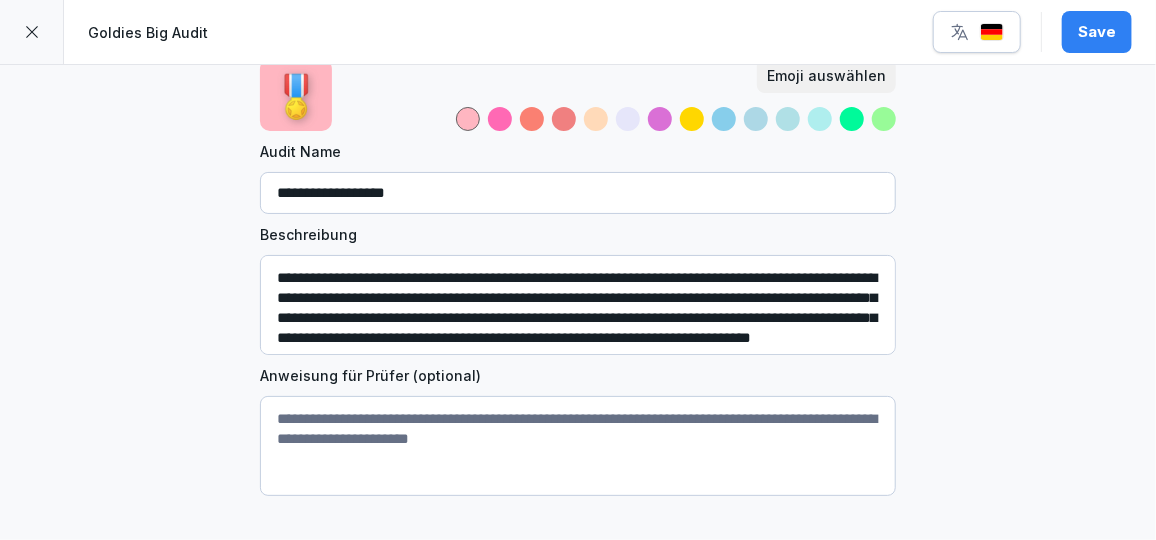 scroll, scrollTop: 65, scrollLeft: 0, axis: vertical 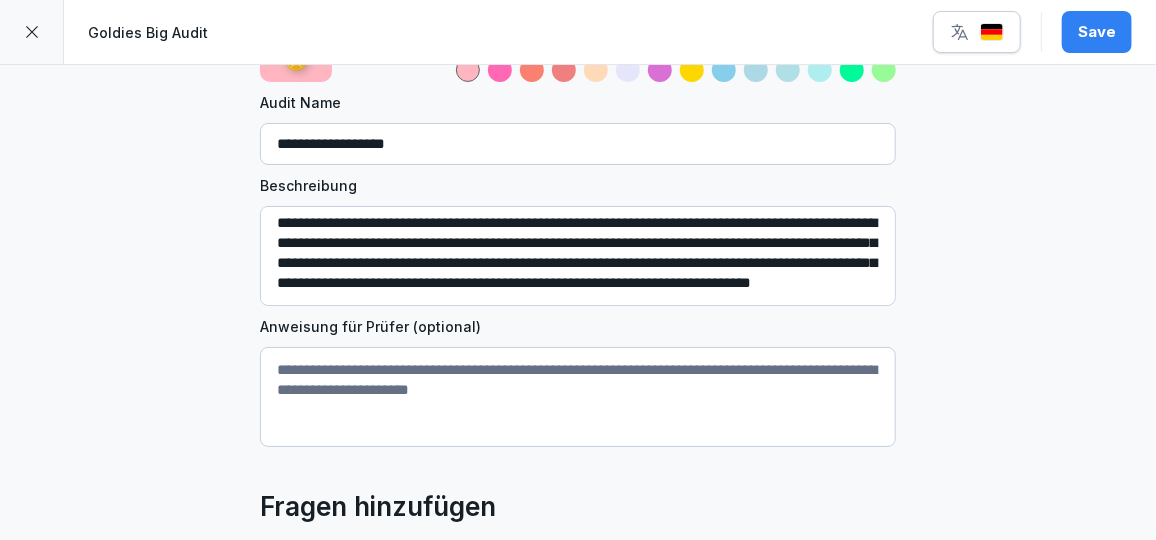 click on "**********" at bounding box center [578, 12763] 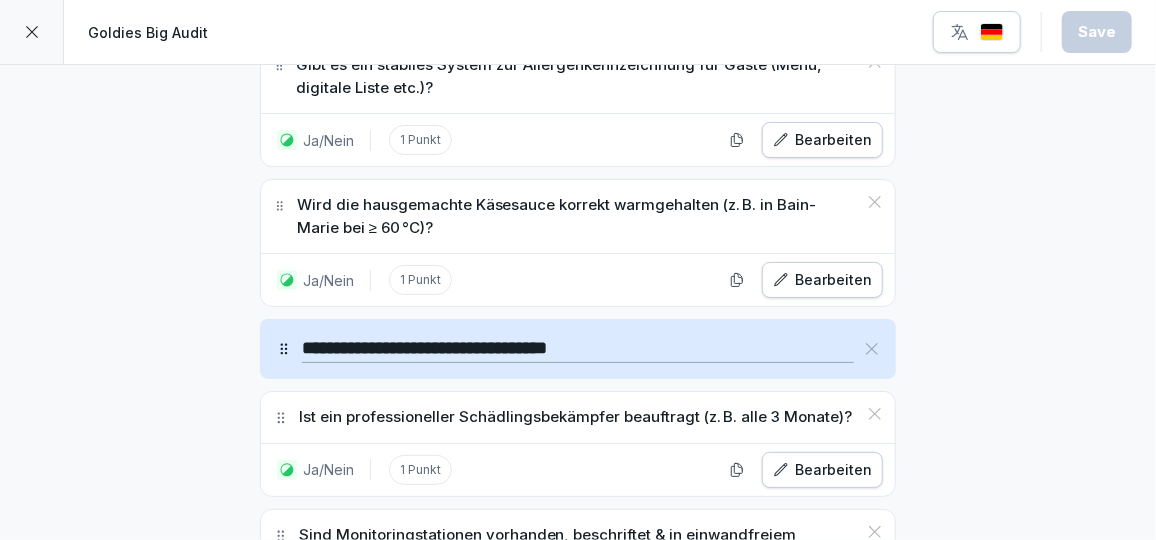 scroll, scrollTop: 24703, scrollLeft: 0, axis: vertical 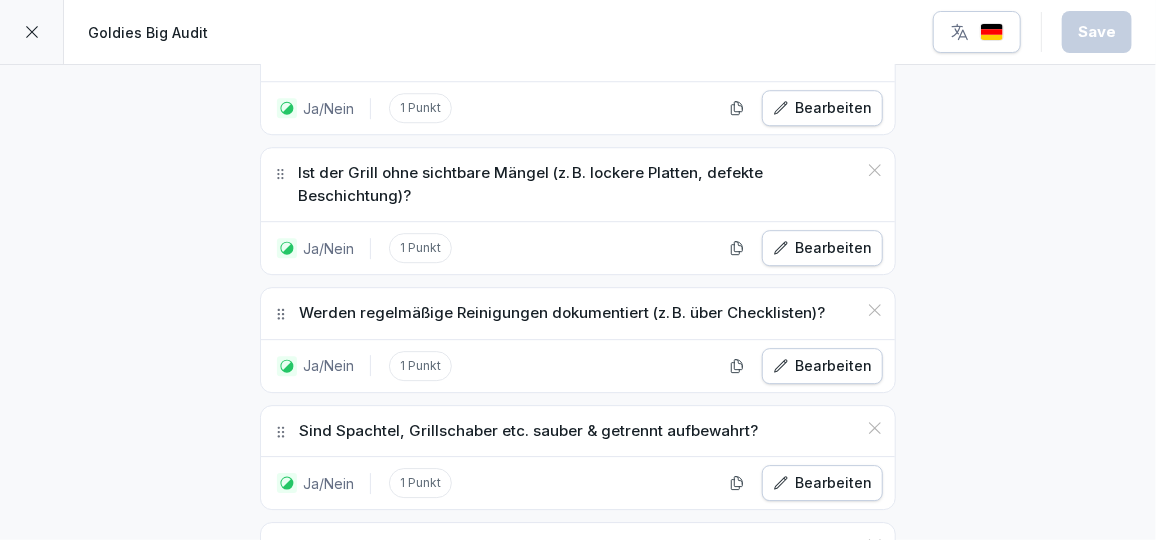 click at bounding box center [578, 692] 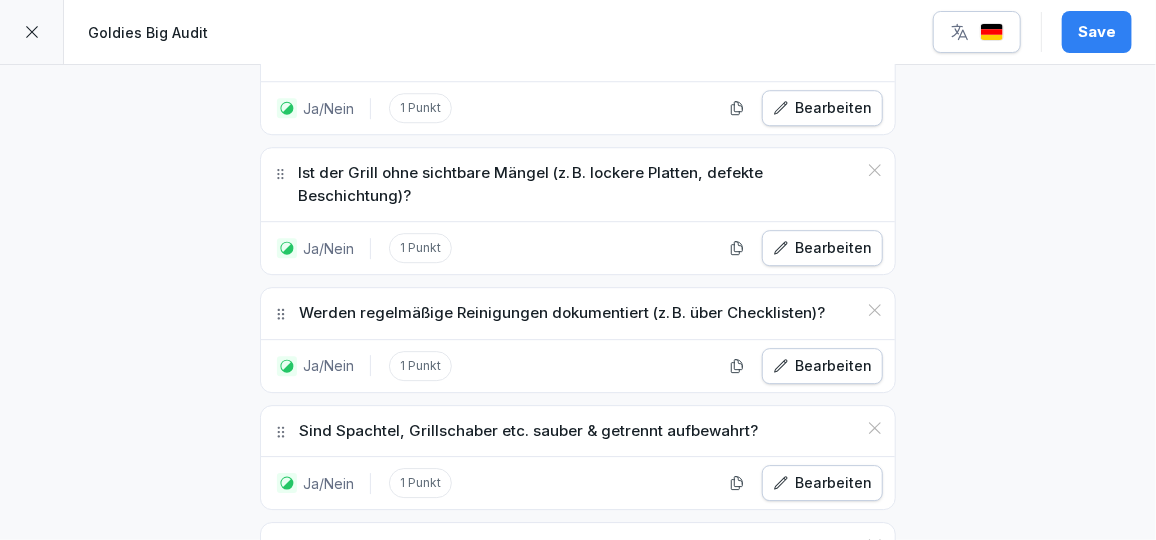 type on "**********" 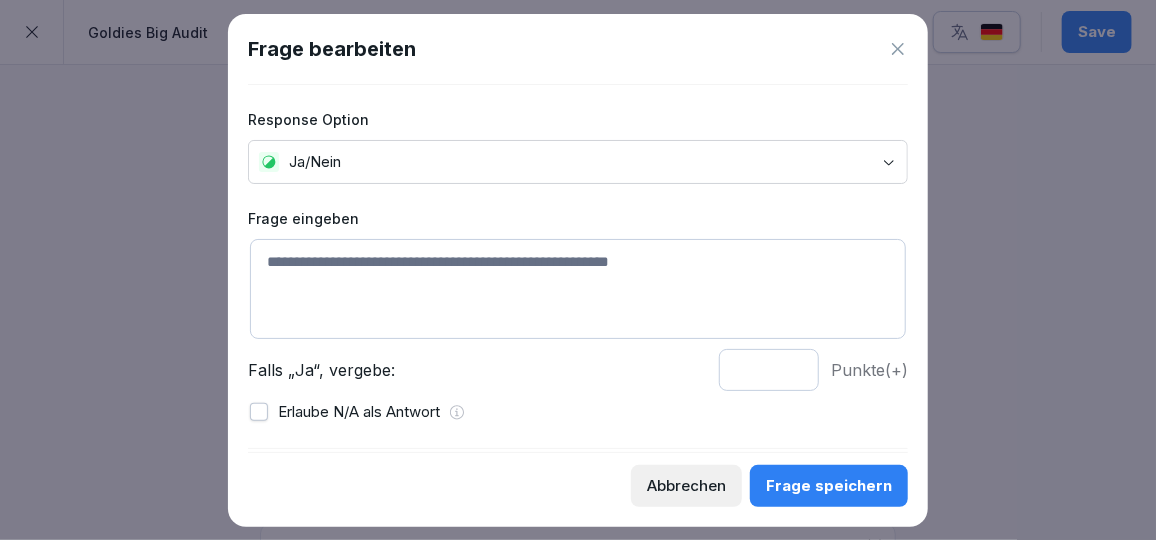 click at bounding box center (578, 270) 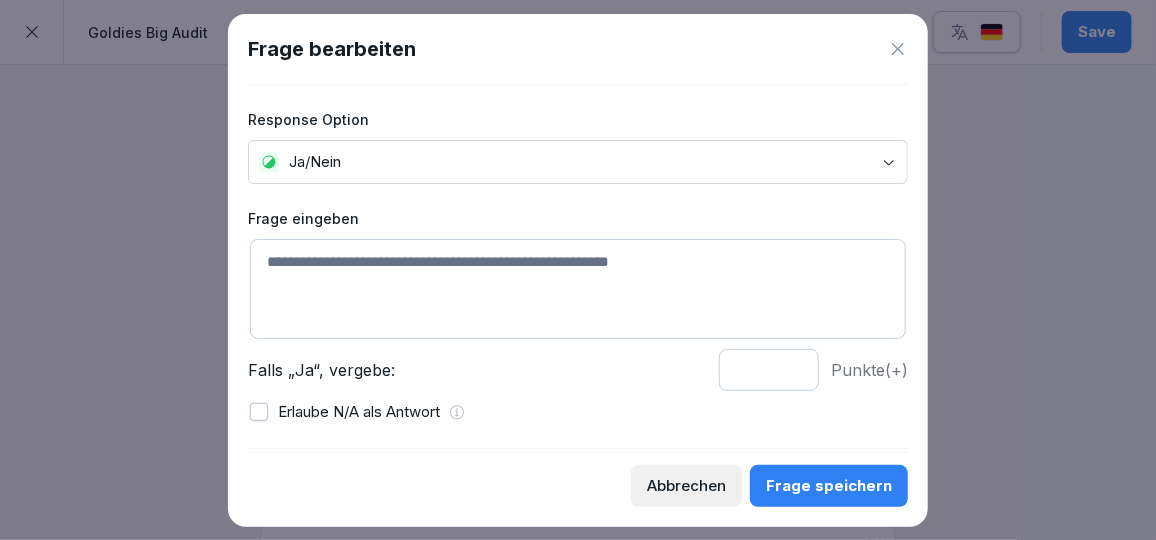 click 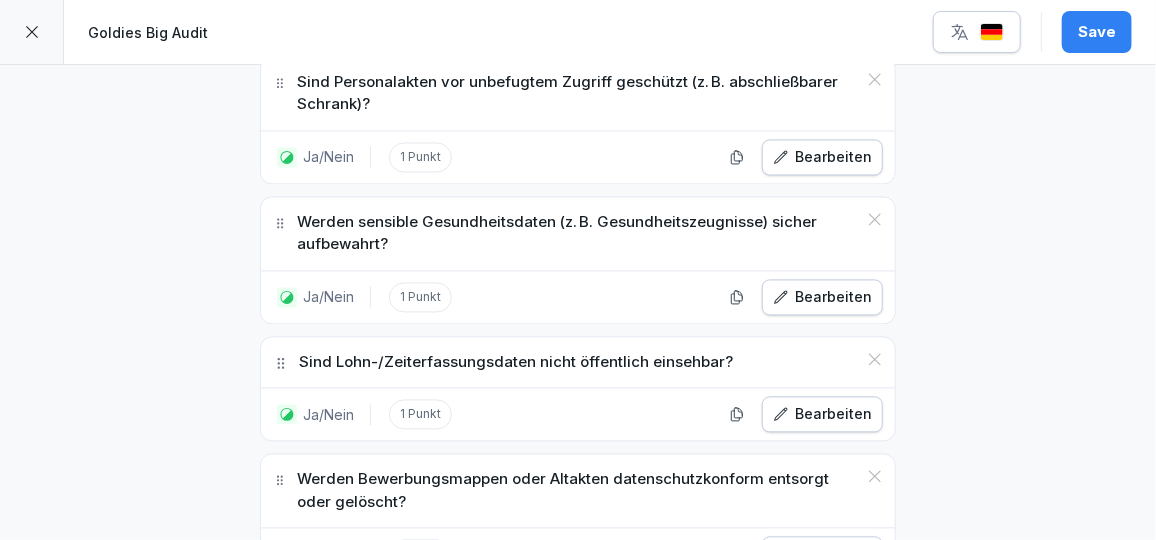 scroll, scrollTop: 23904, scrollLeft: 0, axis: vertical 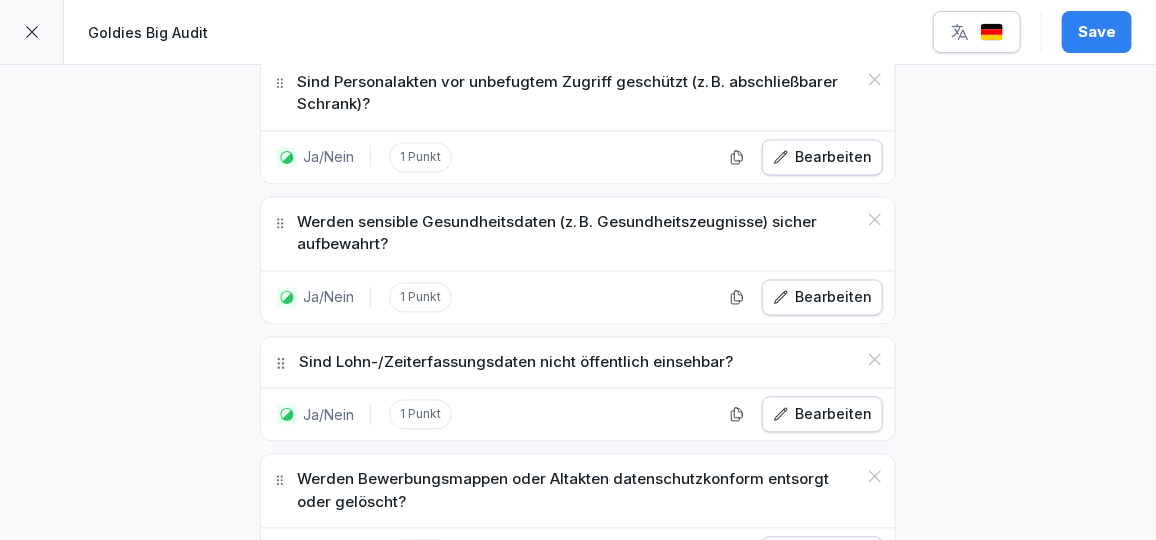 drag, startPoint x: 278, startPoint y: 194, endPoint x: 364, endPoint y: 343, distance: 172.03778 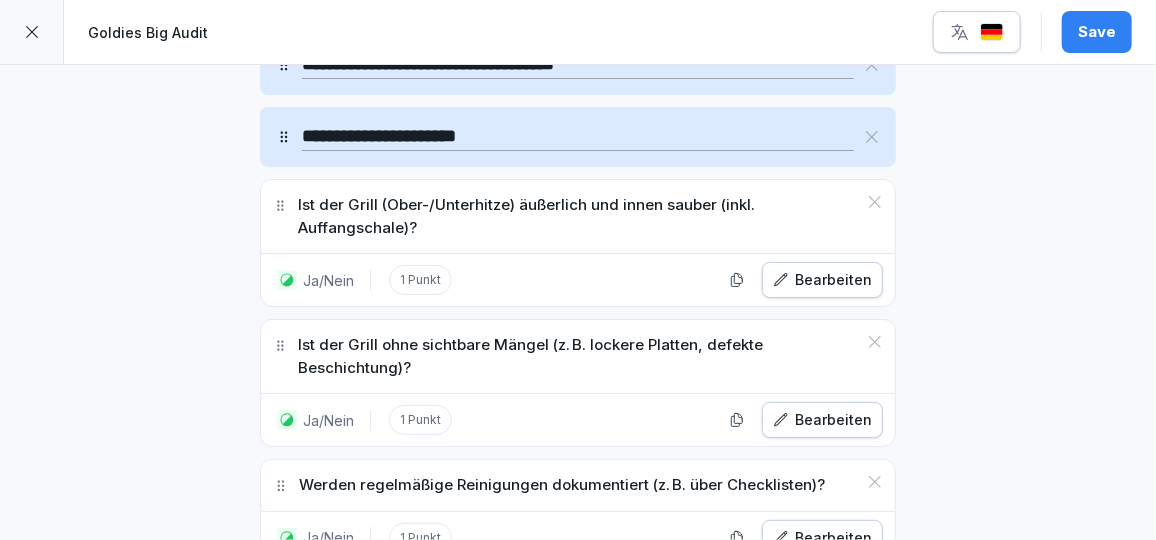 scroll, scrollTop: 24703, scrollLeft: 0, axis: vertical 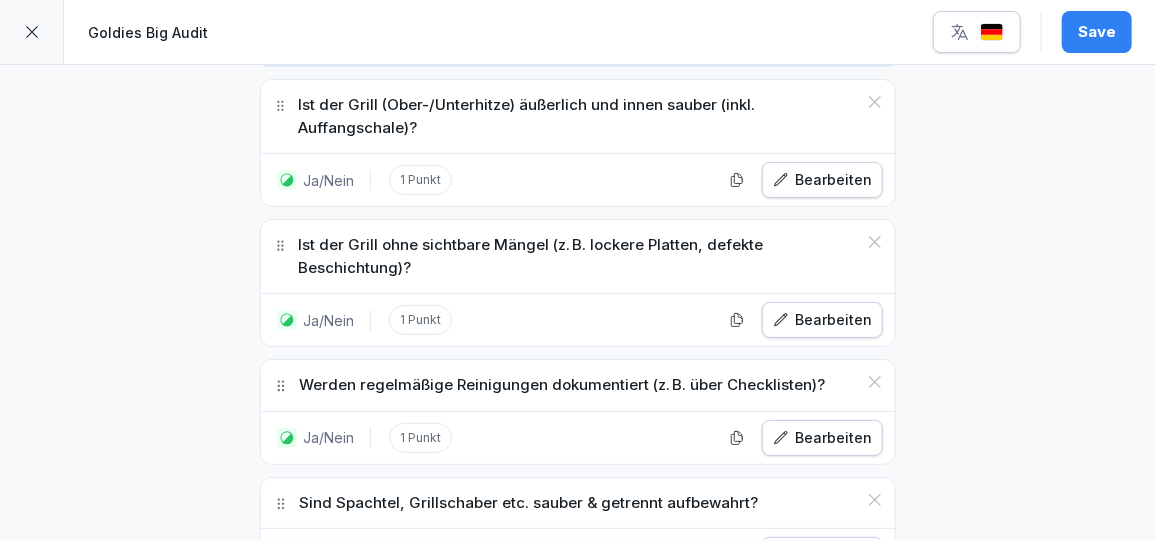 click 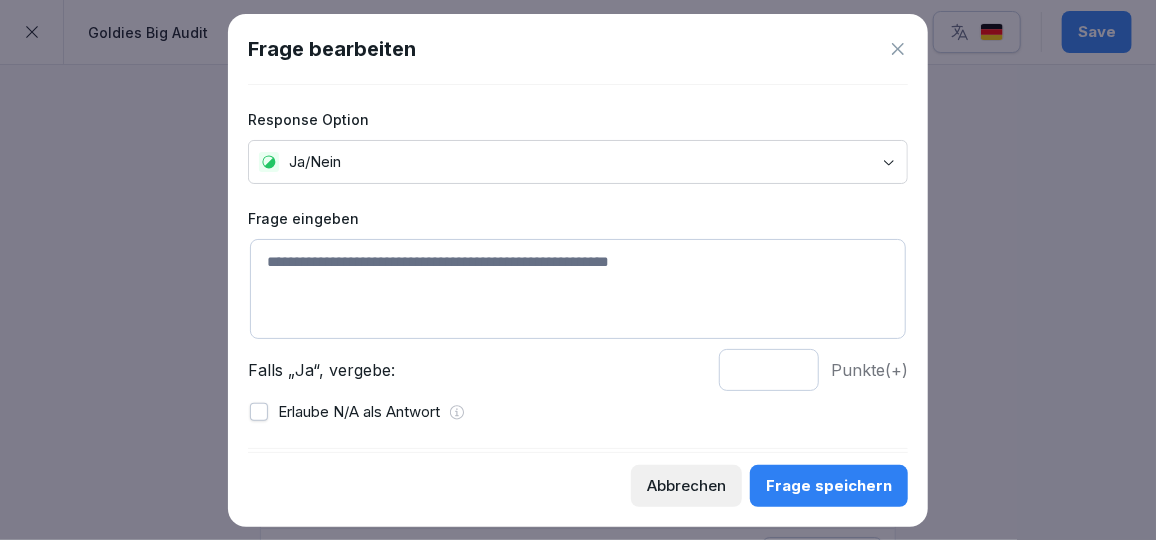 click at bounding box center [578, 289] 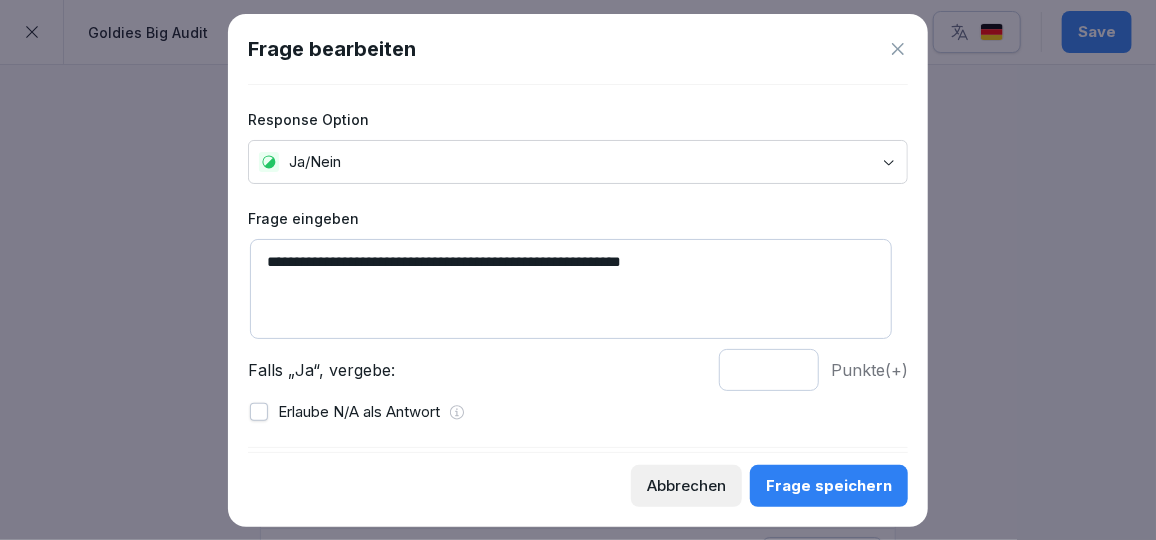type on "**********" 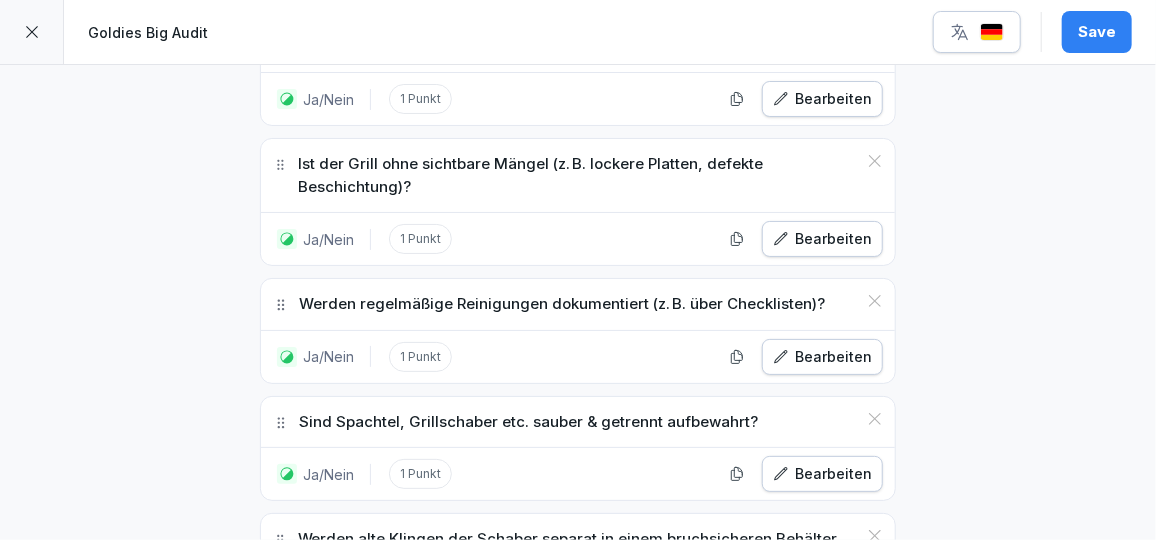 scroll, scrollTop: 24785, scrollLeft: 0, axis: vertical 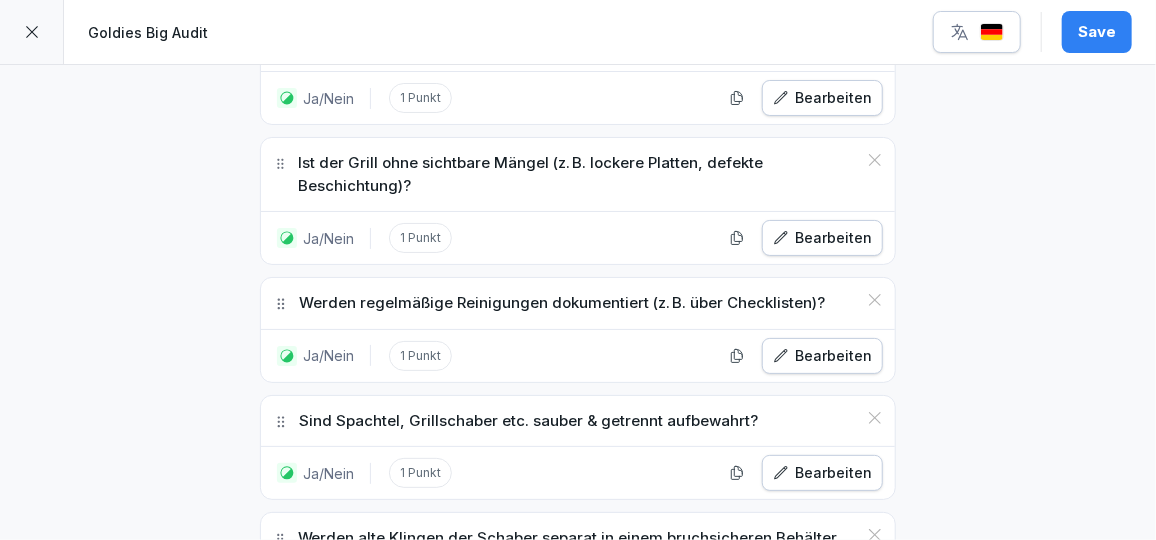 click on "Ja/Nein" at bounding box center [467, 792] 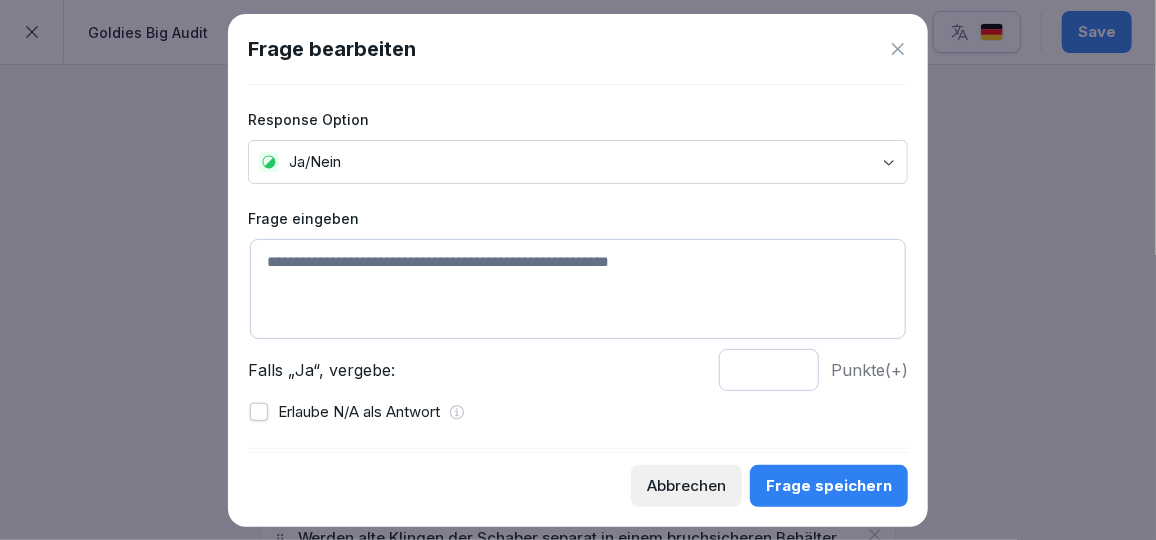 click at bounding box center [578, 289] 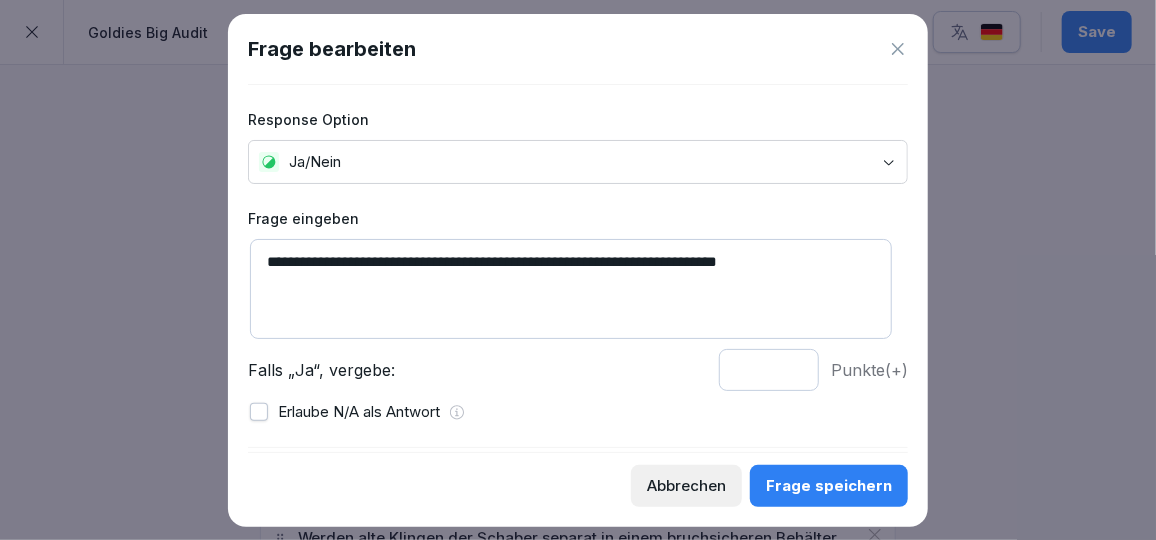 type on "**********" 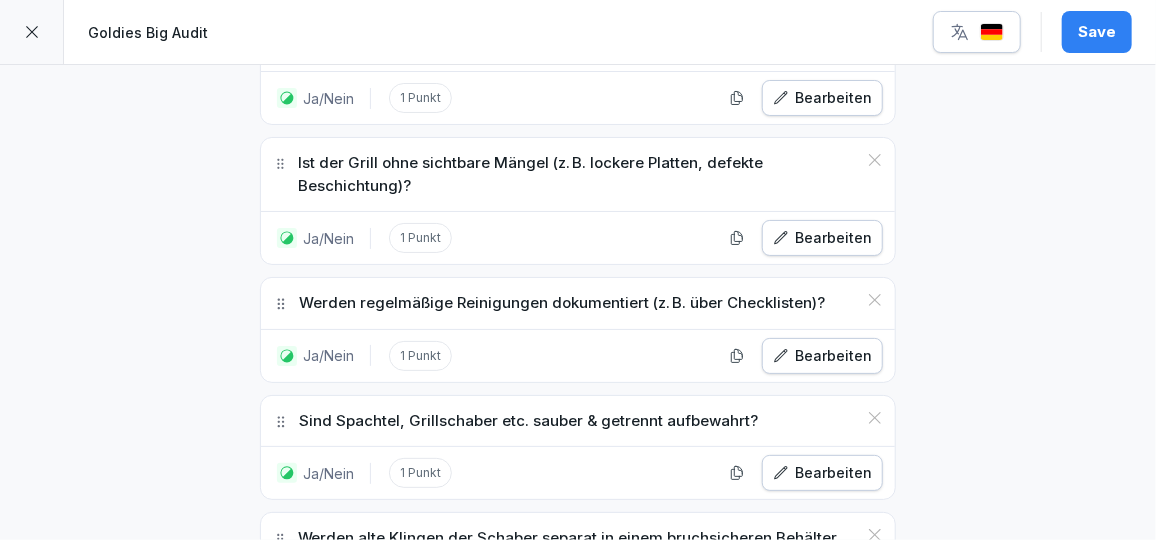 scroll, scrollTop: 24928, scrollLeft: 0, axis: vertical 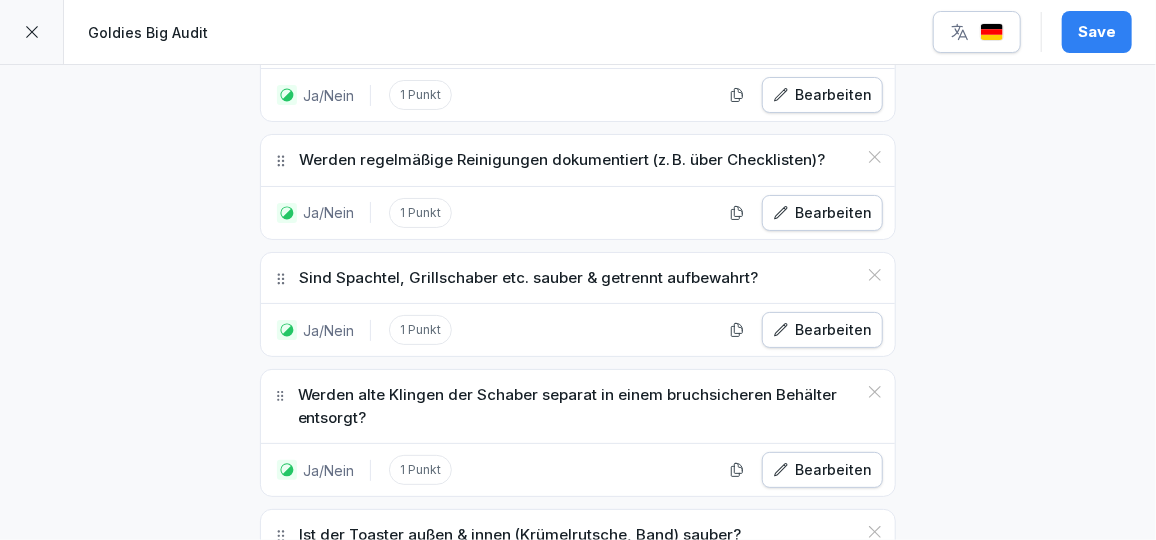 click on "Ja/Nein" at bounding box center [467, 766] 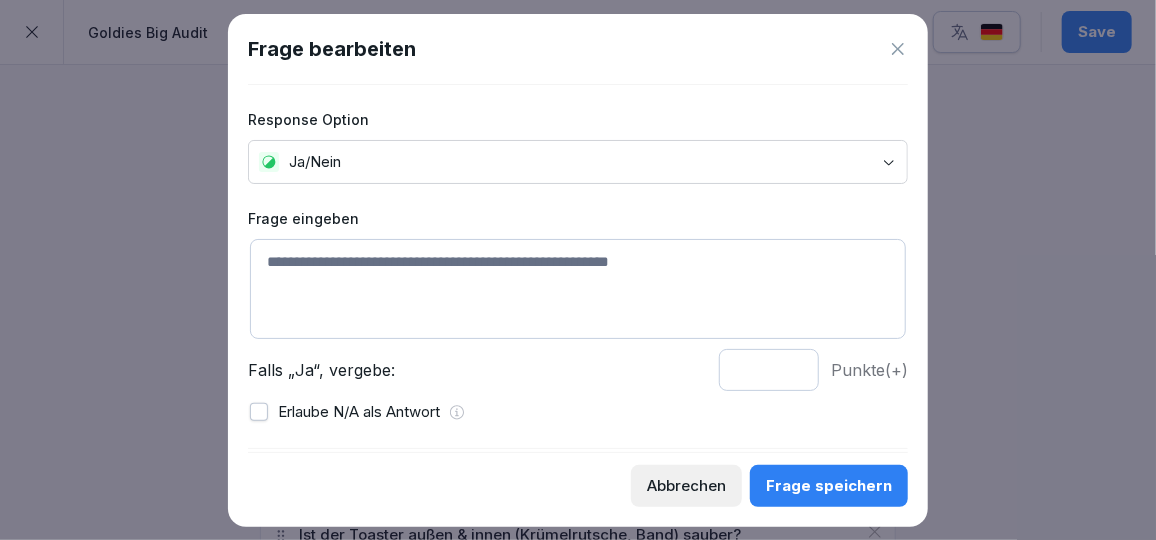 scroll, scrollTop: 24, scrollLeft: 0, axis: vertical 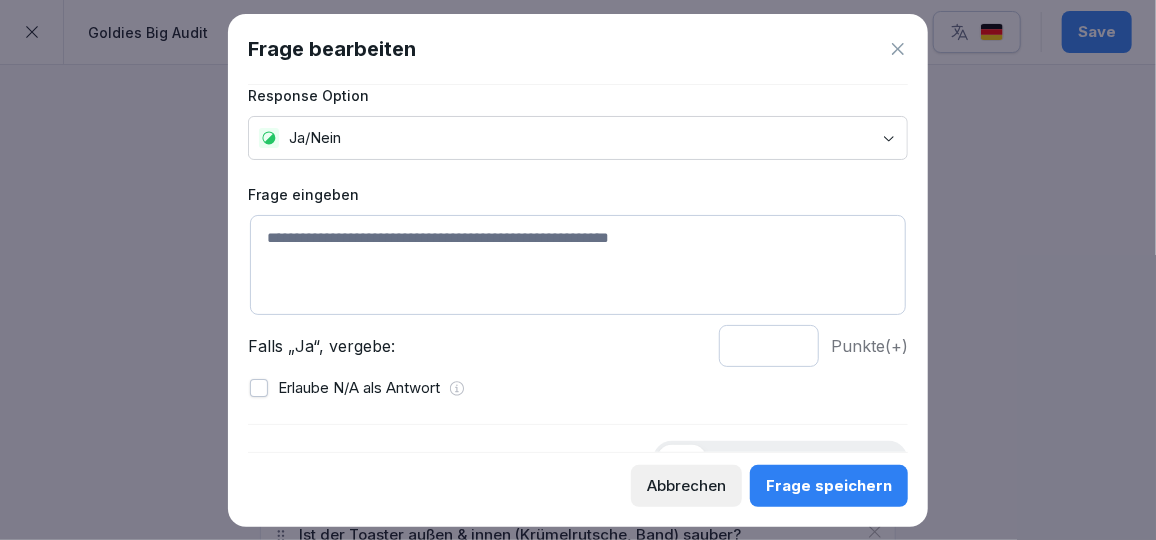 click at bounding box center [578, 265] 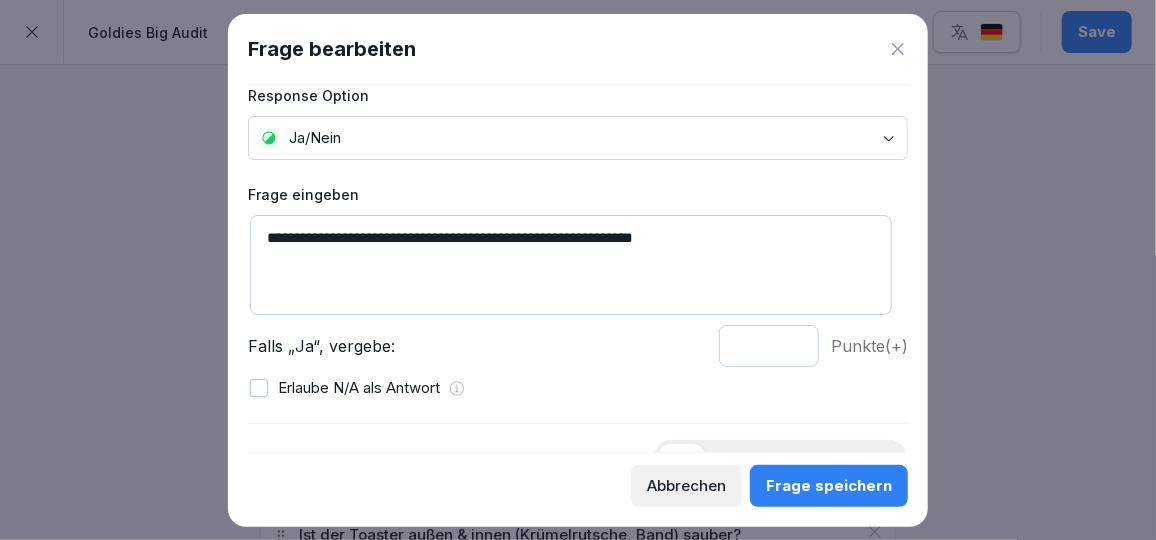 type on "**********" 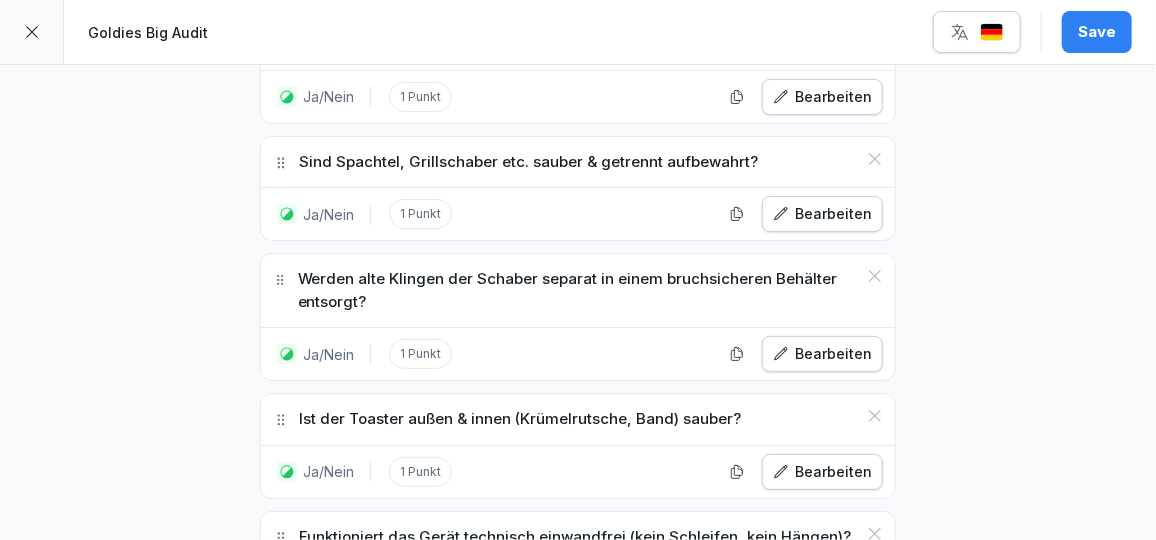 scroll, scrollTop: 25049, scrollLeft: 0, axis: vertical 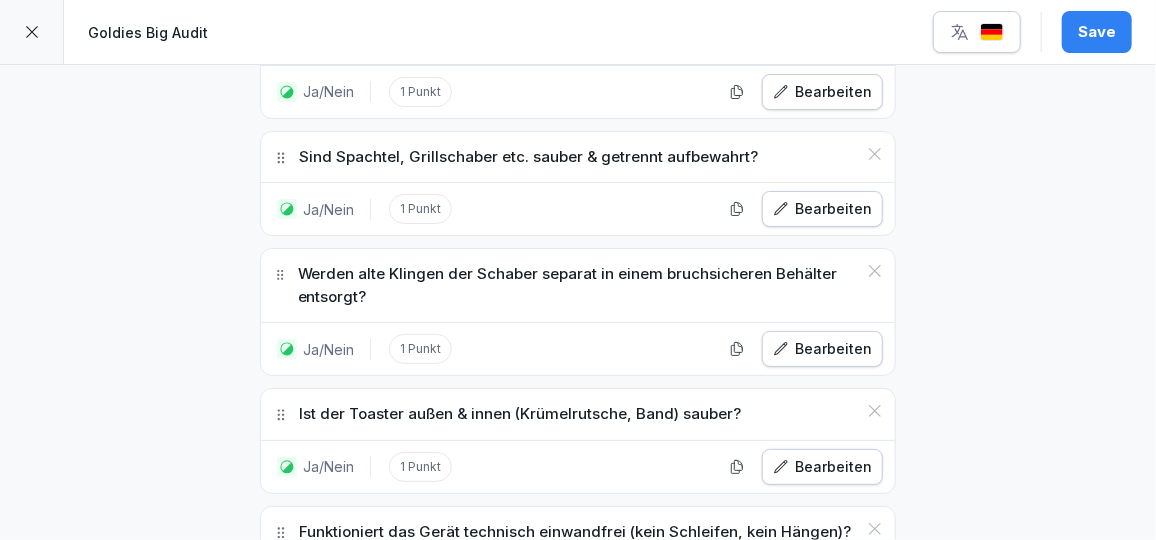 click on "Ja/Nein" at bounding box center (467, 763) 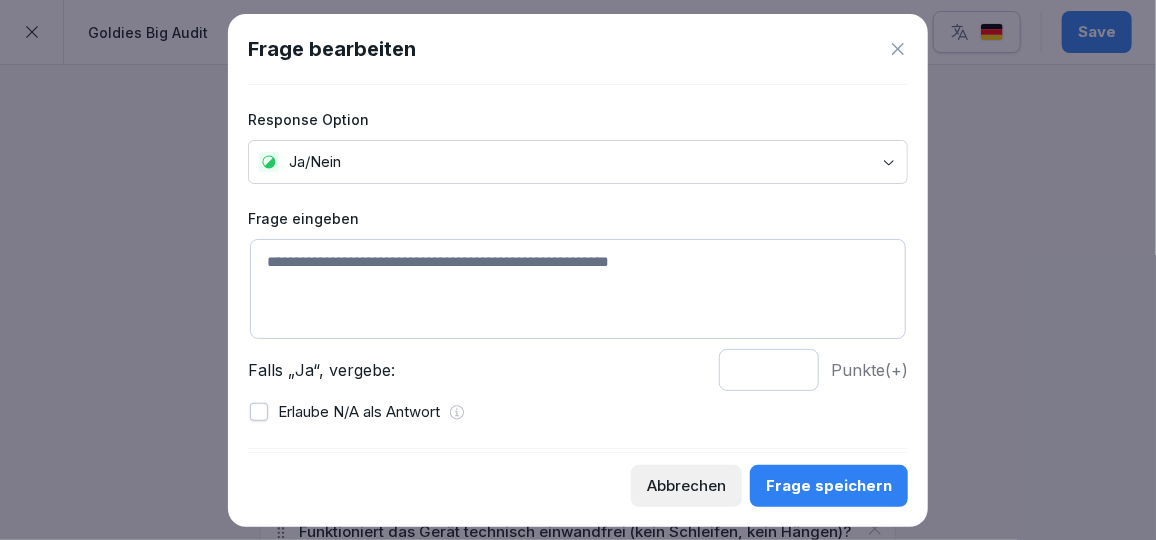 scroll, scrollTop: 39, scrollLeft: 0, axis: vertical 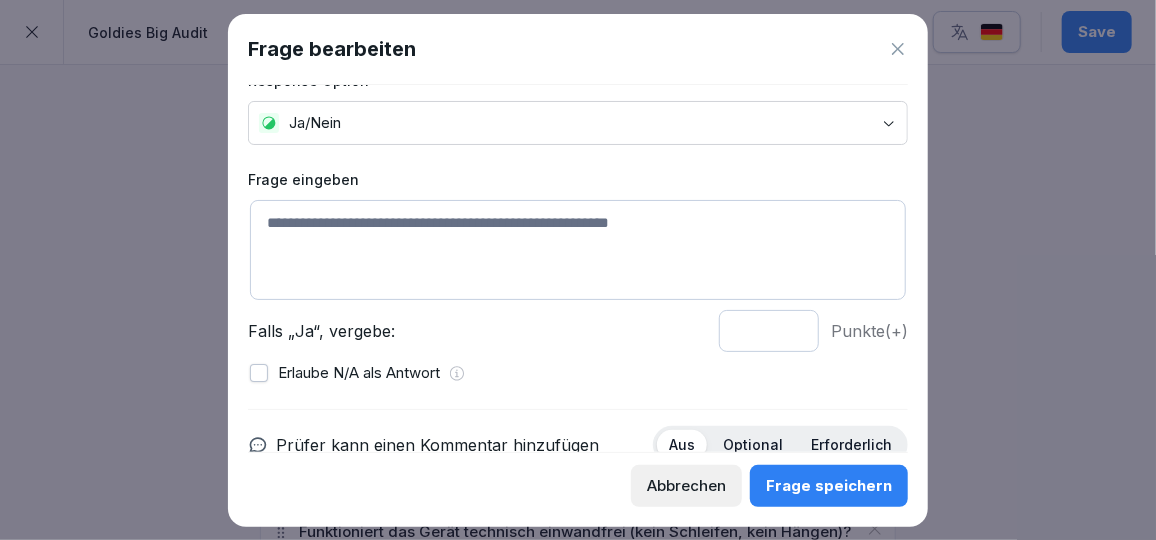 click at bounding box center [578, 250] 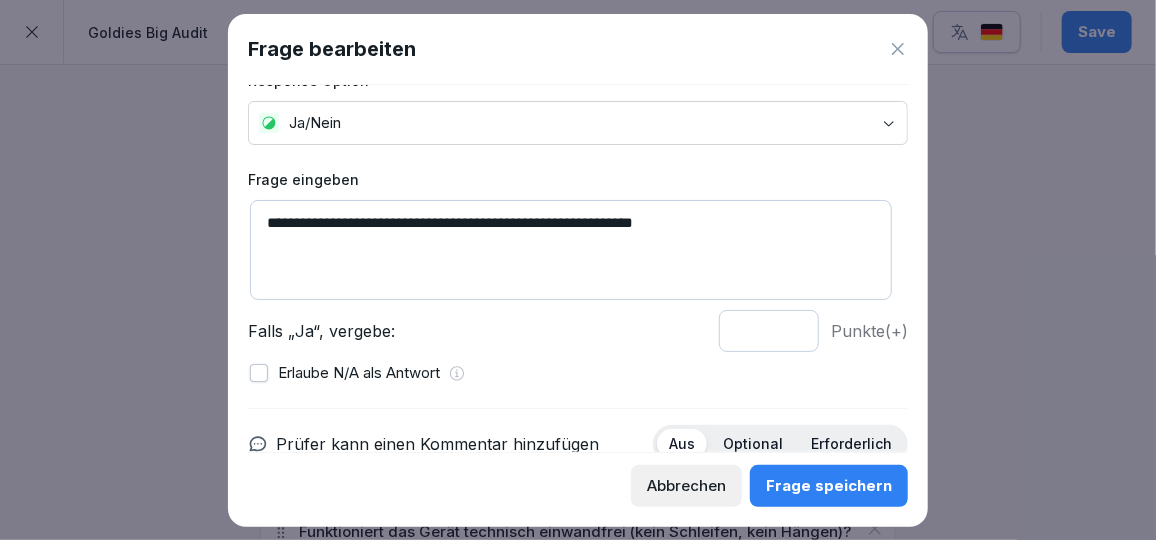 type on "**********" 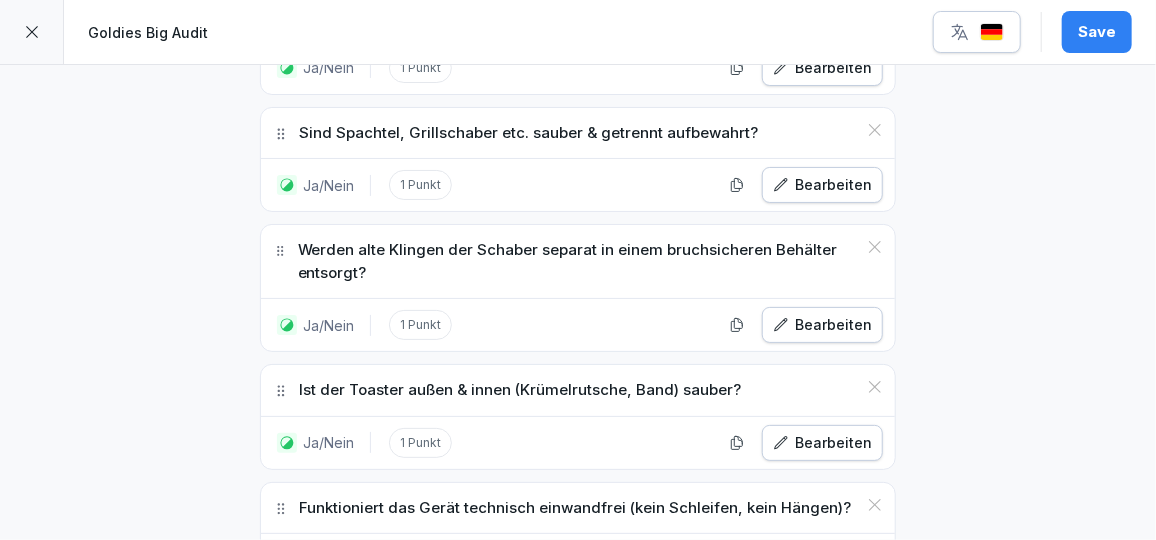 scroll, scrollTop: 25076, scrollLeft: 0, axis: vertical 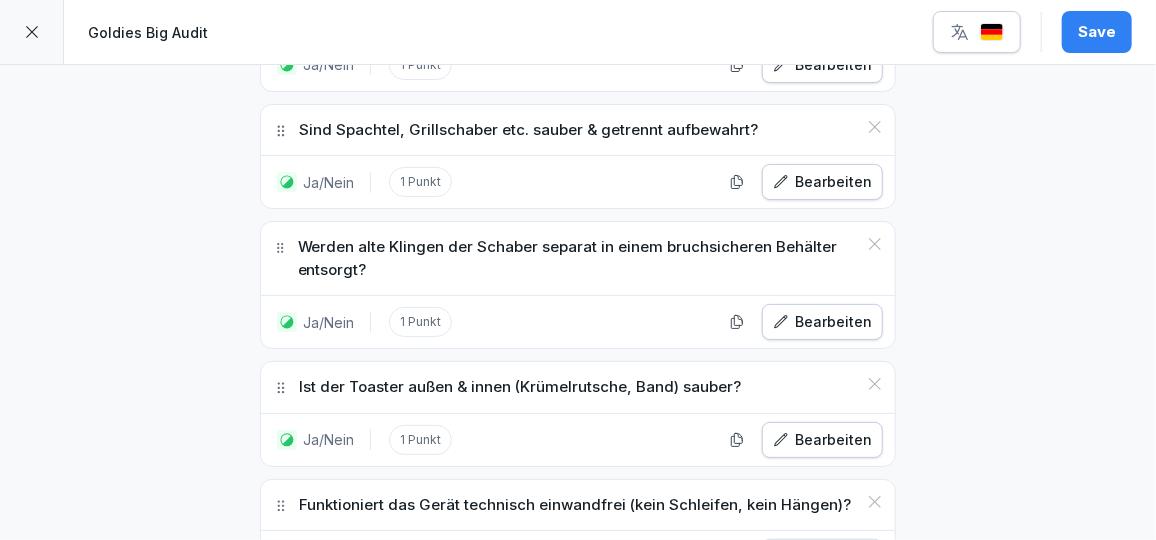 click on "Sektion hinzufügen" at bounding box center [744, 907] 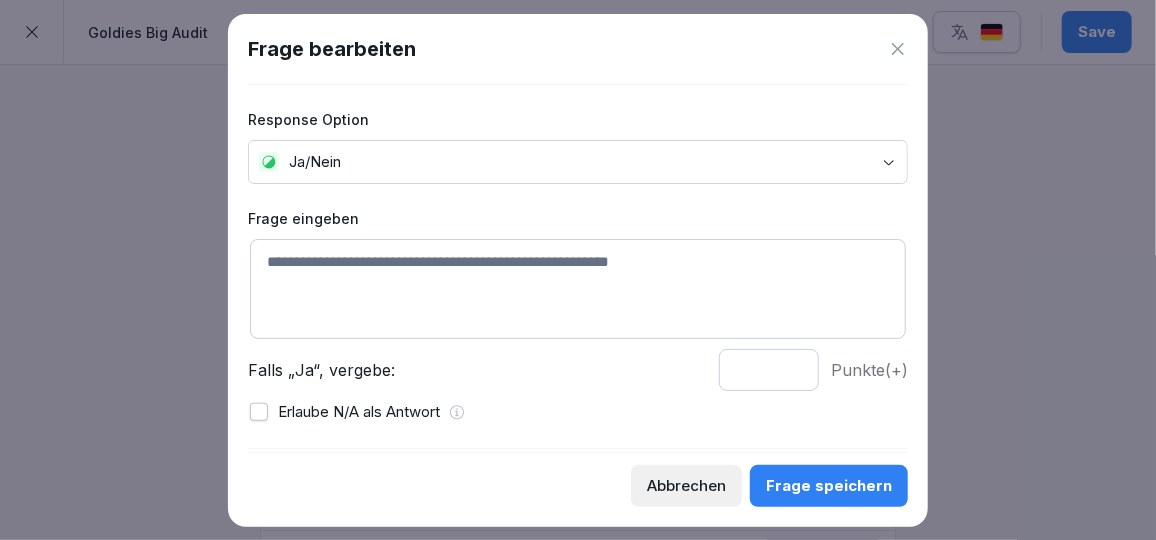 click at bounding box center (578, 289) 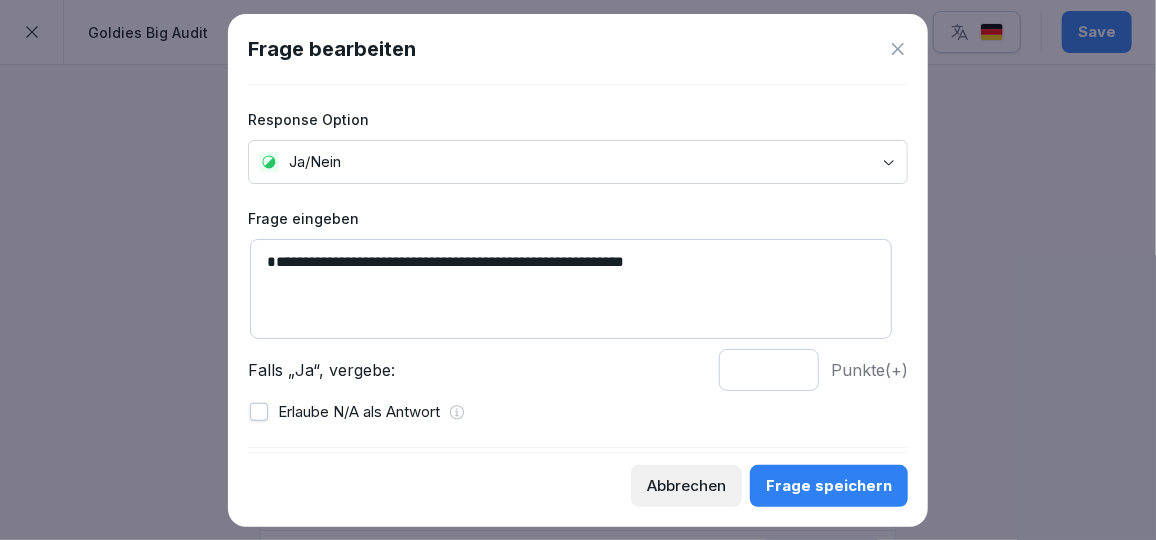 type on "**********" 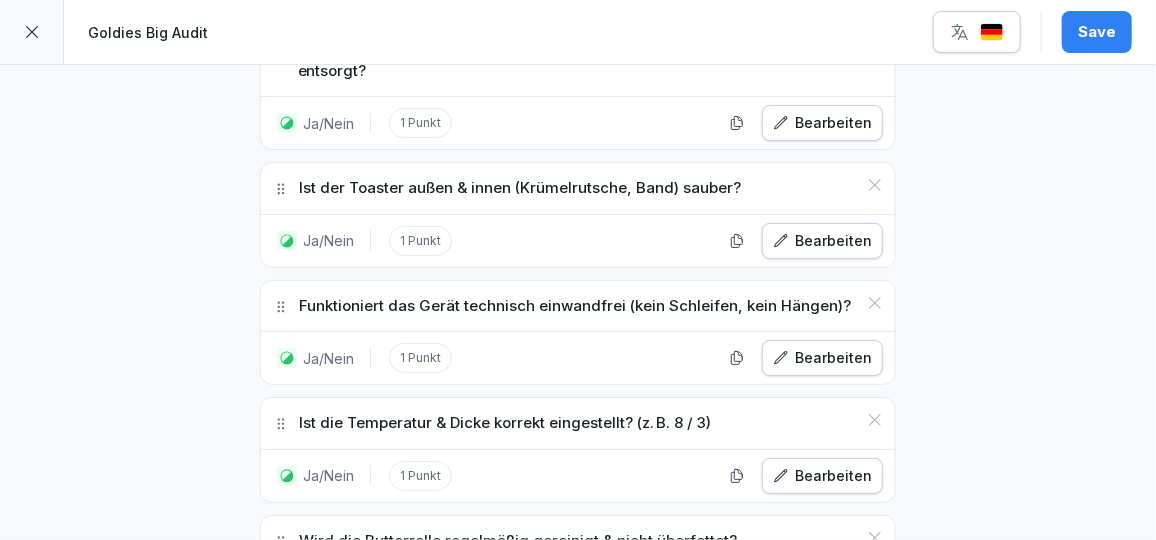 scroll, scrollTop: 25335, scrollLeft: 0, axis: vertical 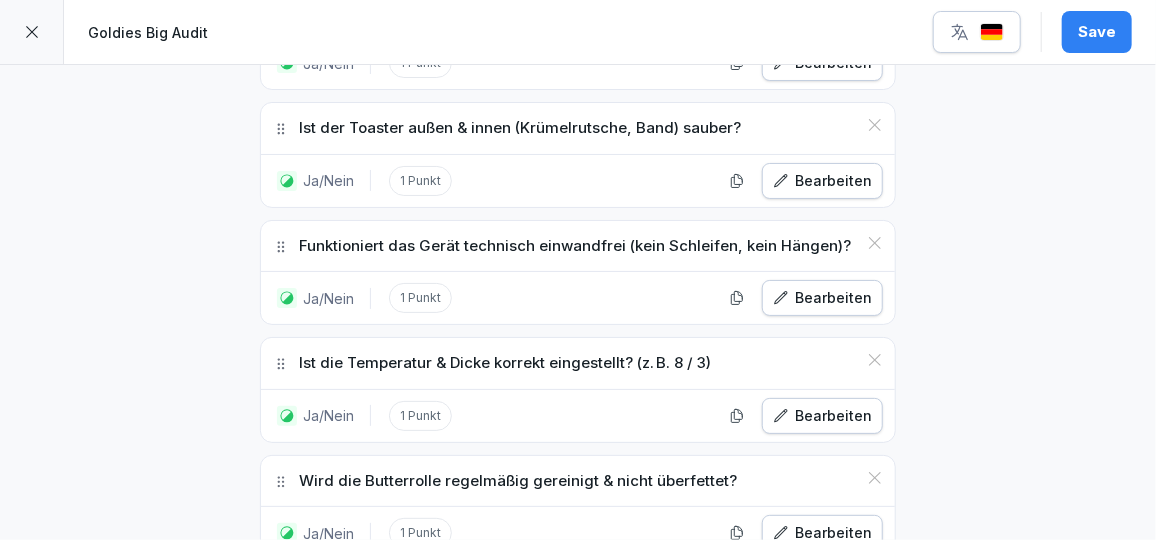 click on "**********" at bounding box center [578, -11869] 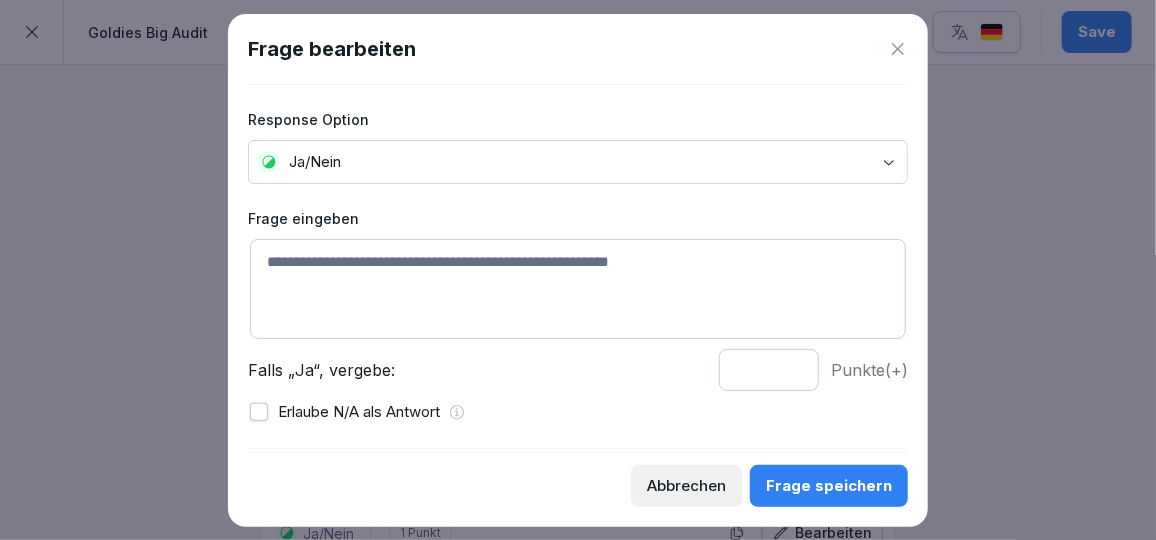 drag, startPoint x: 452, startPoint y: 256, endPoint x: 409, endPoint y: 272, distance: 45.88028 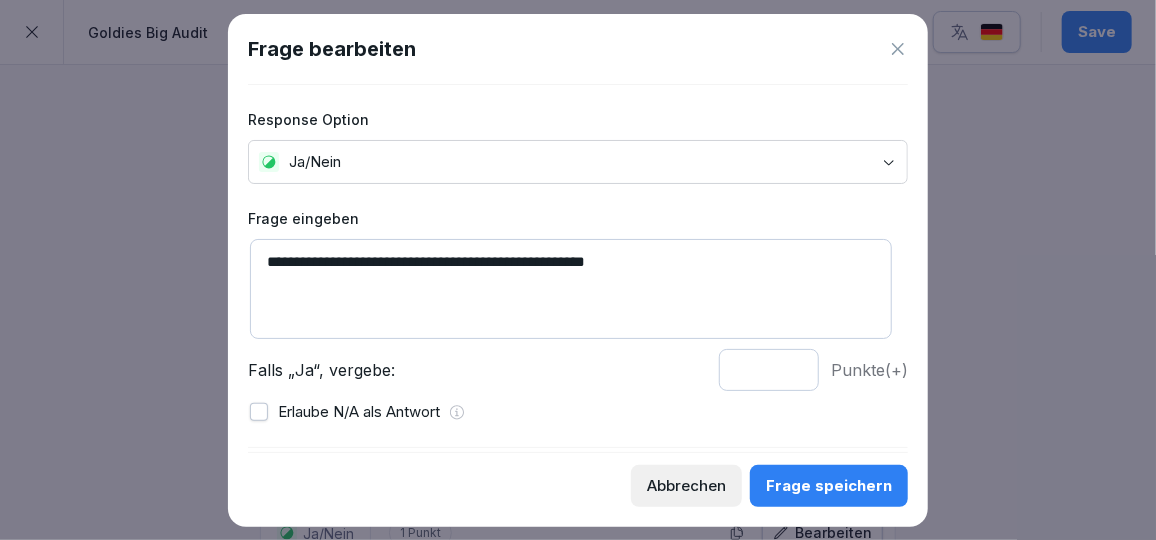type on "**********" 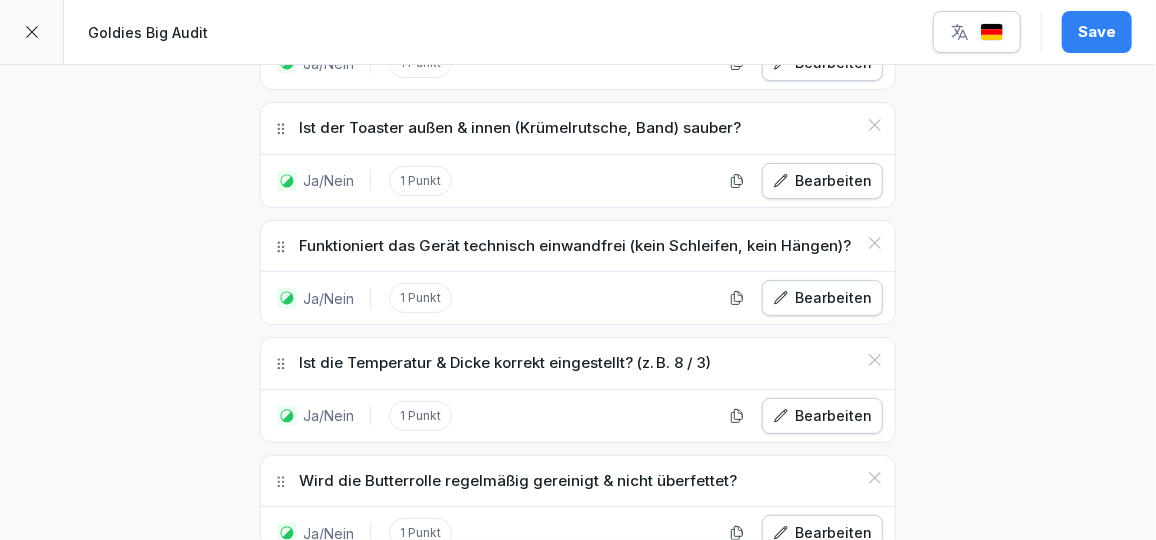 click on "Ja/Nein" at bounding box center (467, 901) 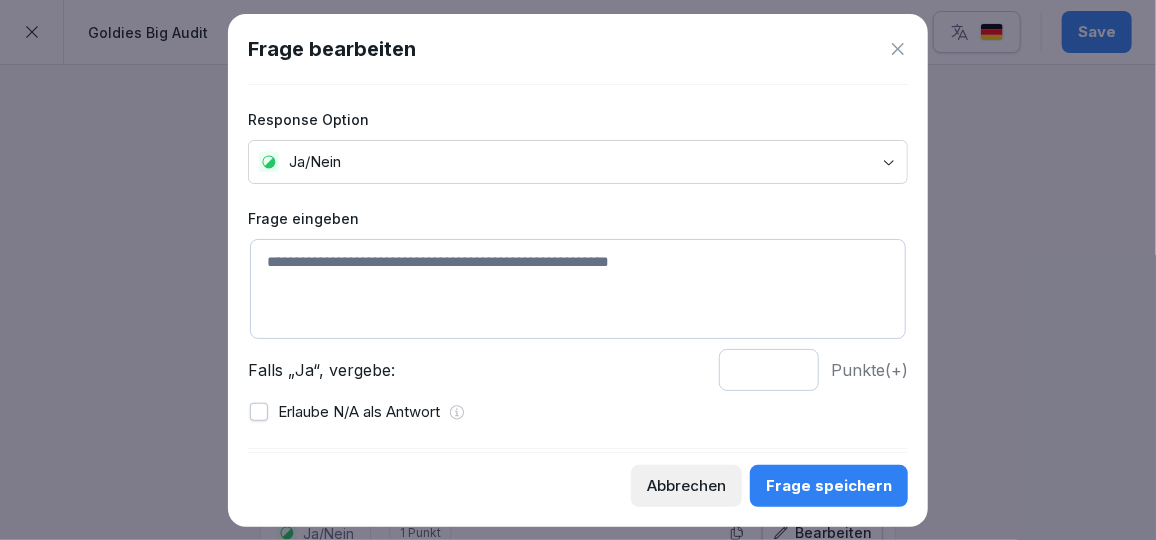 click at bounding box center (578, 289) 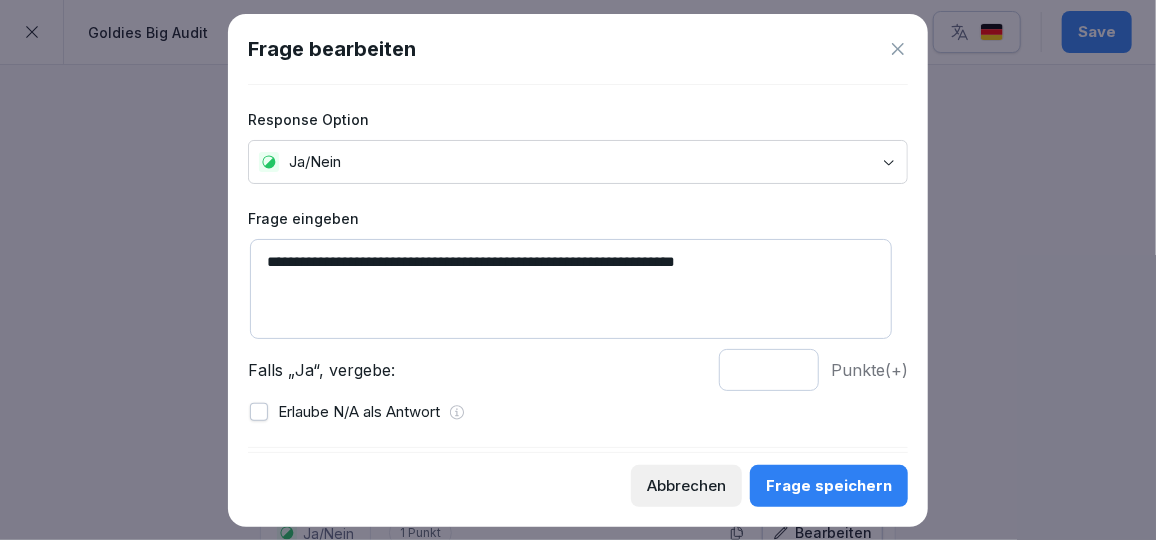 type on "**********" 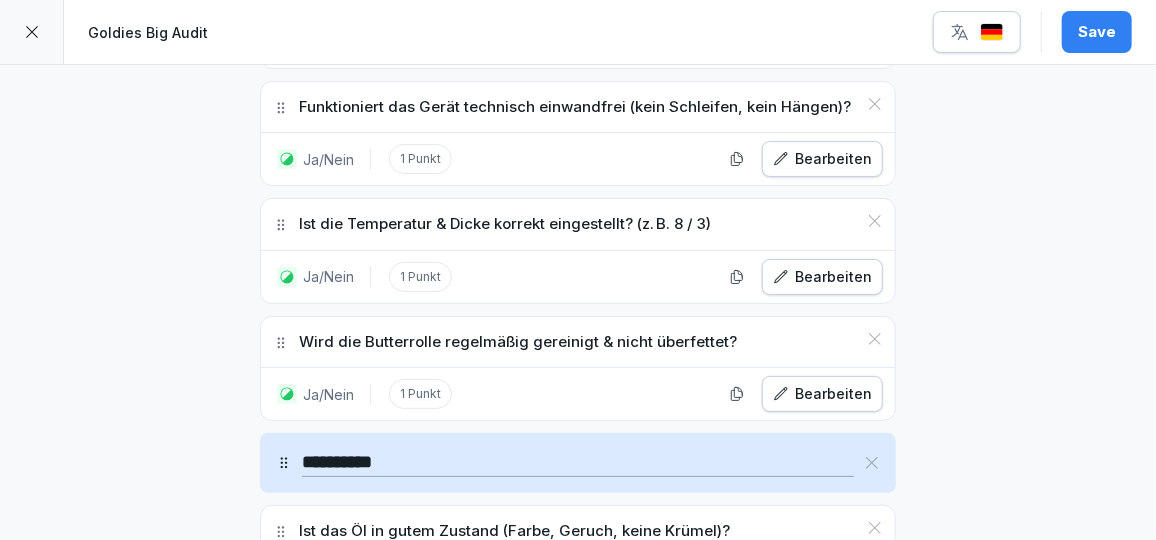 scroll, scrollTop: 25583, scrollLeft: 0, axis: vertical 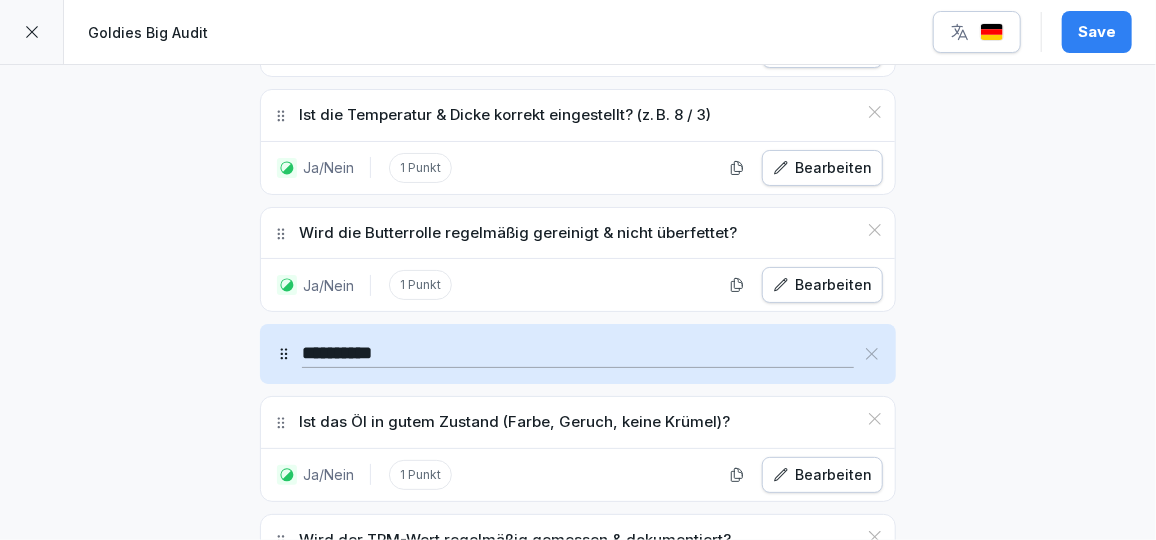 click on "Ja/Nein" at bounding box center (467, 771) 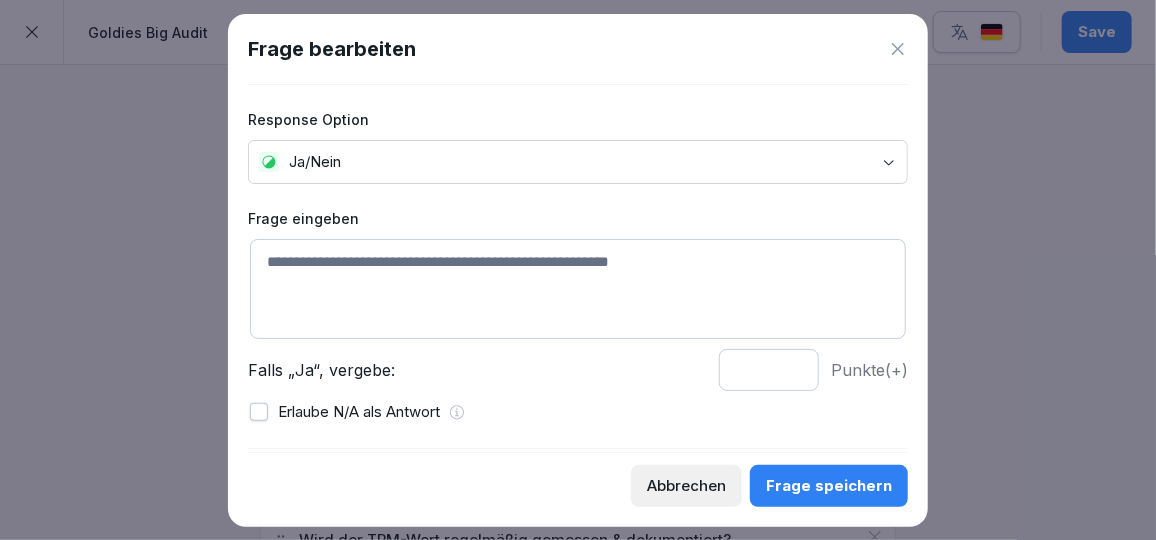 click at bounding box center [578, 289] 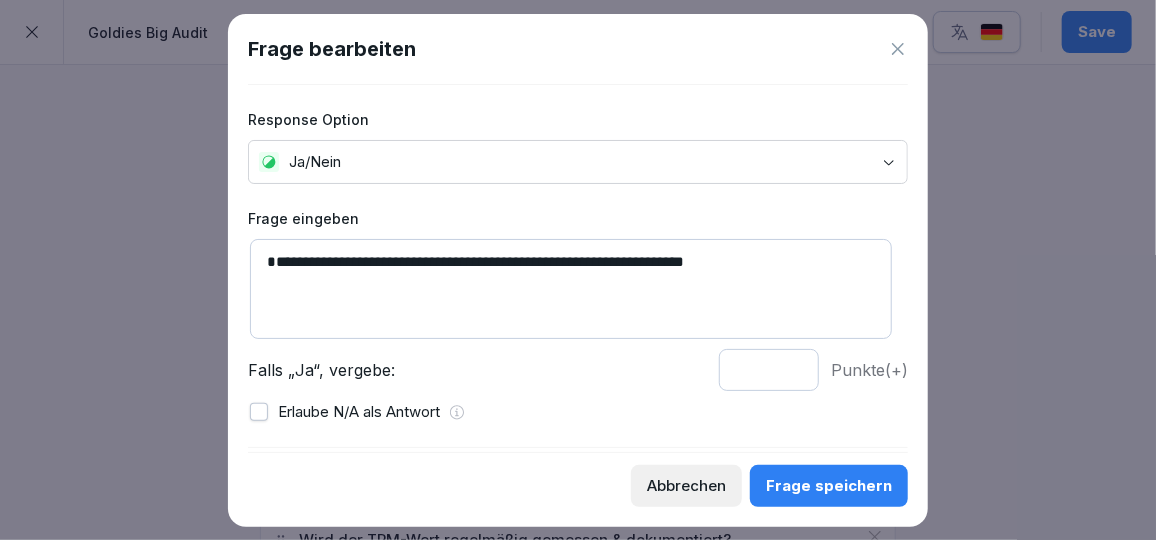 type on "**********" 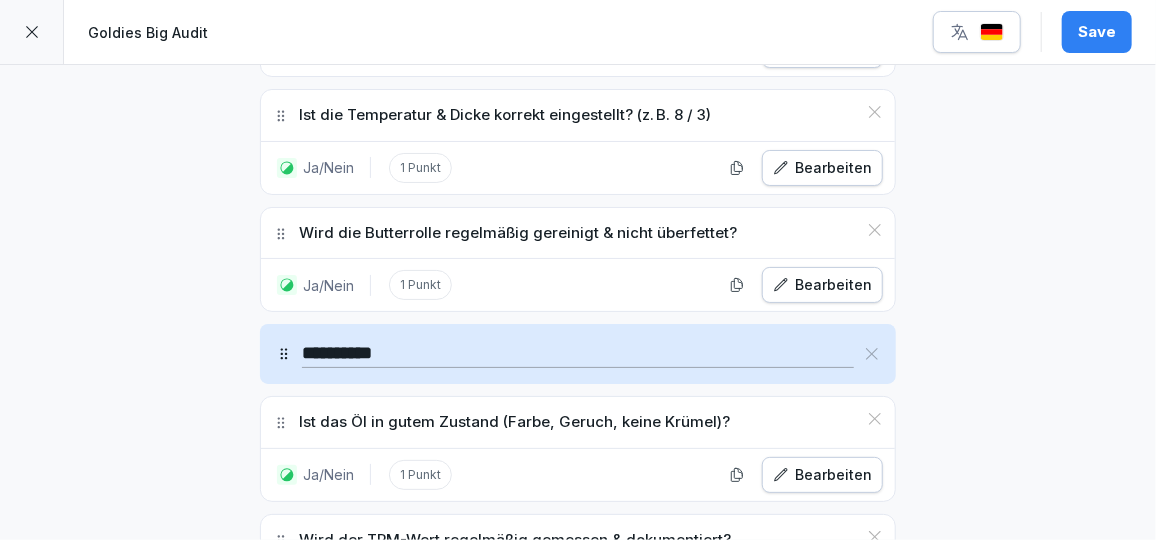 scroll, scrollTop: 25698, scrollLeft: 0, axis: vertical 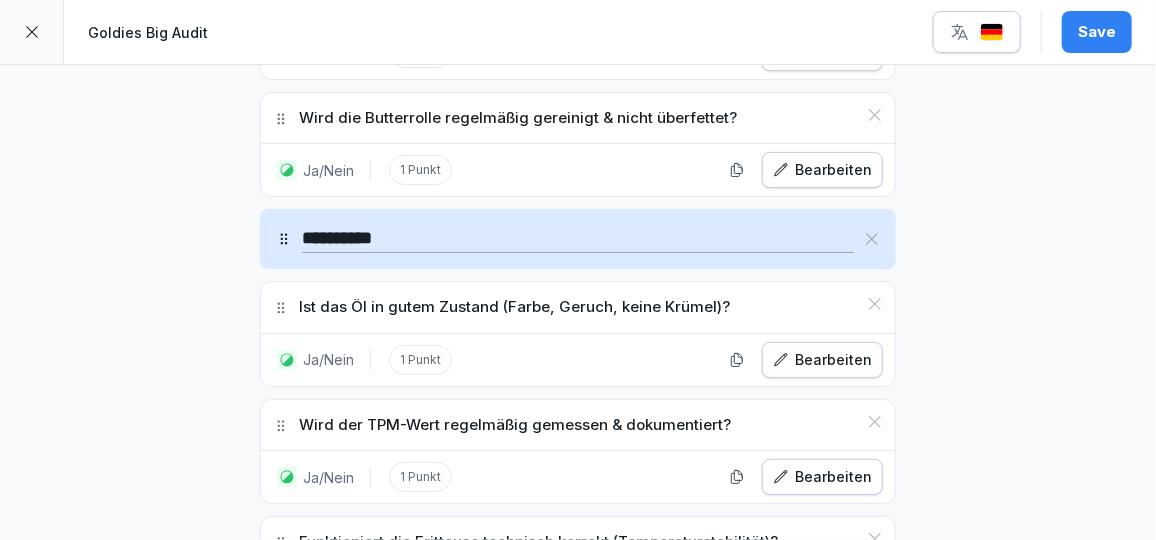 click on "Ja/Nein" at bounding box center [467, 773] 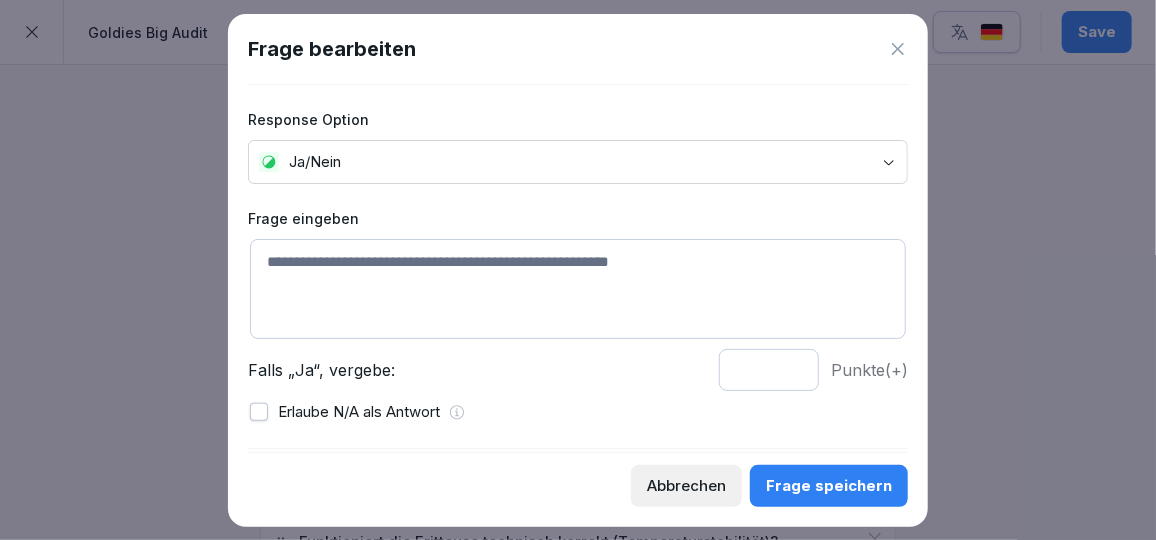 click at bounding box center (578, 289) 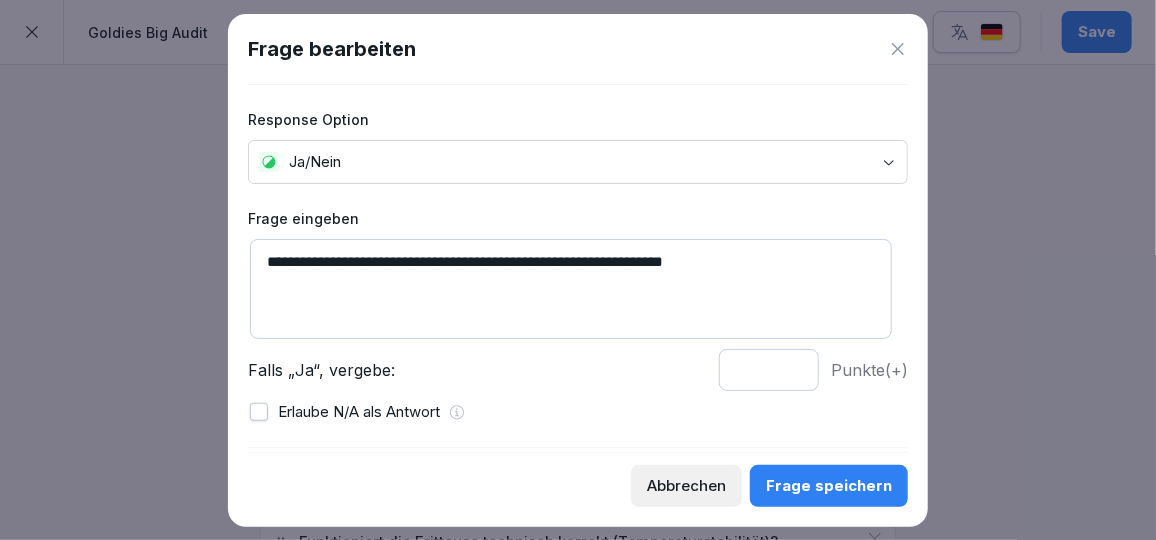 type on "**********" 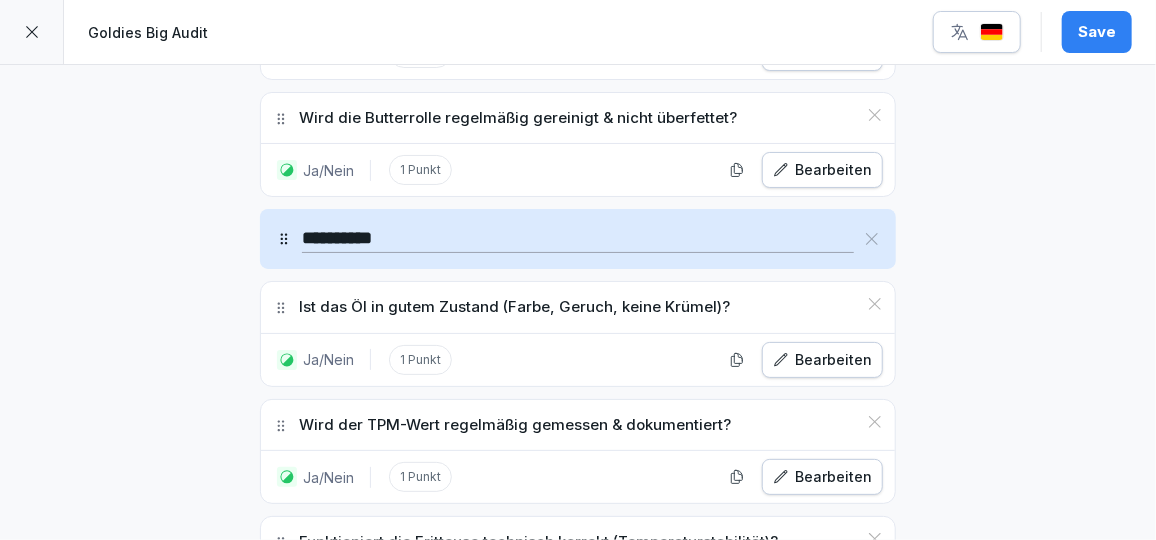 scroll, scrollTop: 25814, scrollLeft: 0, axis: vertical 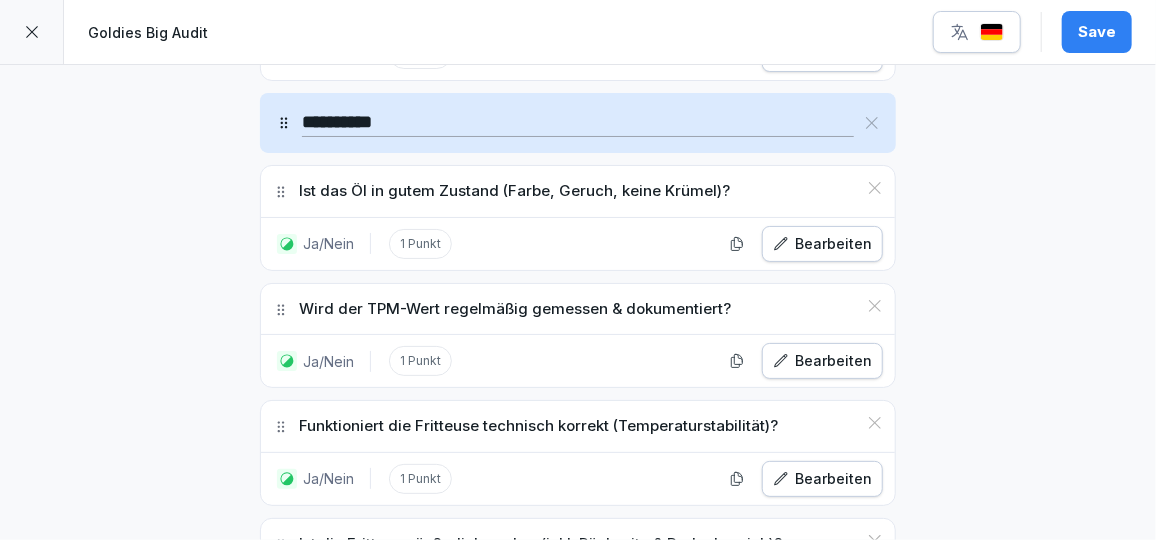 click on "Sektion hinzufügen" at bounding box center (744, 829) 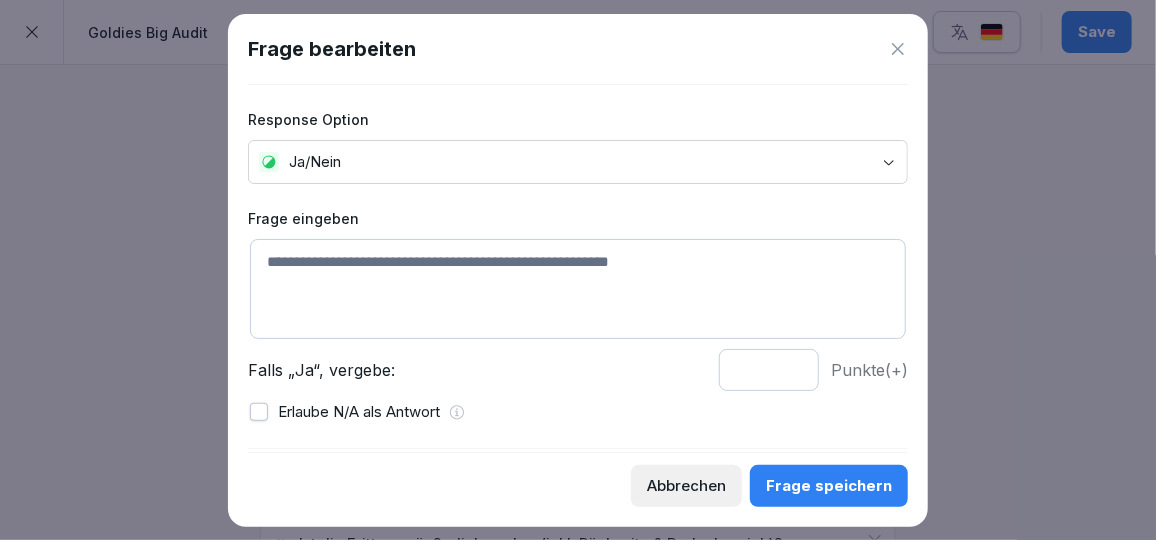 click at bounding box center (578, 289) 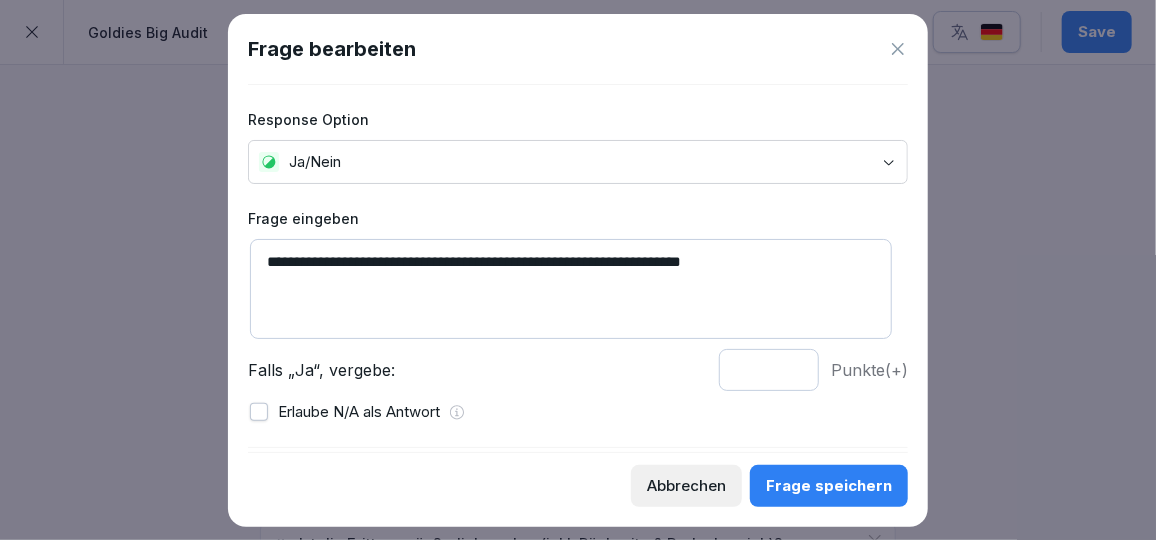 type on "**********" 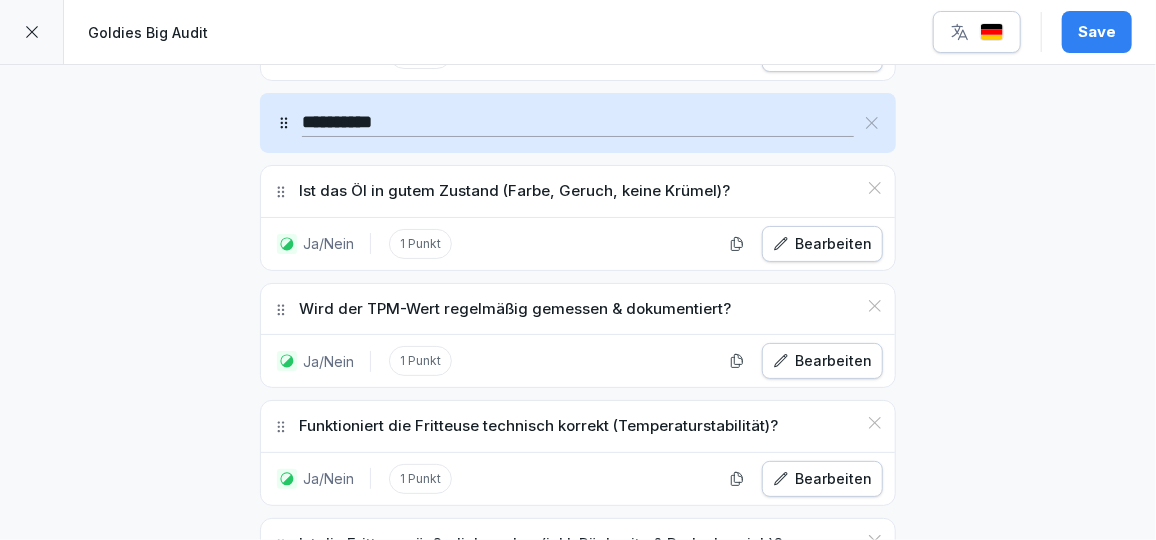 scroll, scrollTop: 25918, scrollLeft: 0, axis: vertical 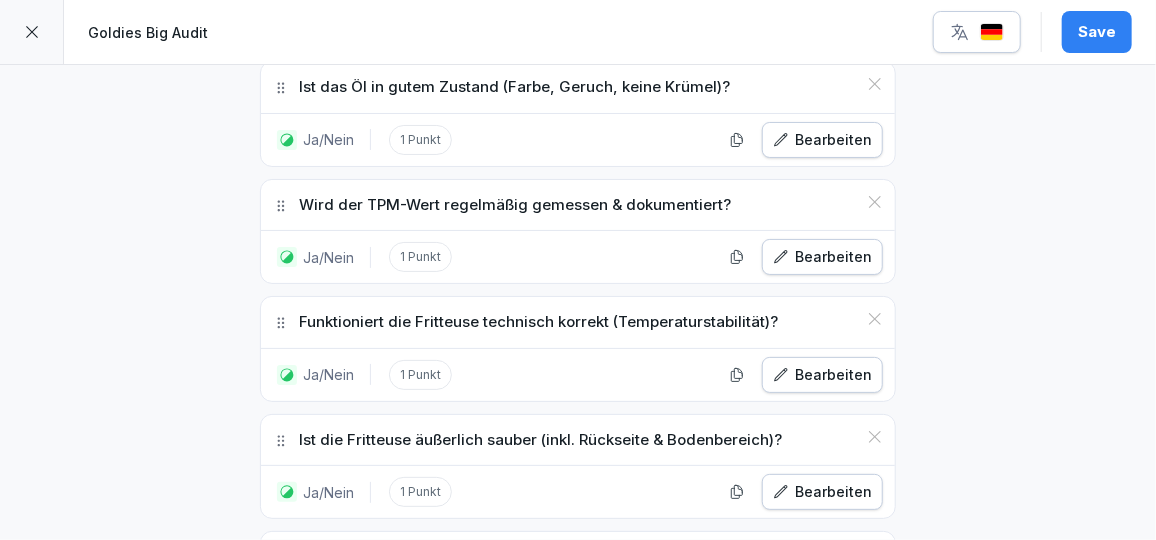 click on "Ja/Nein" at bounding box center (467, 860) 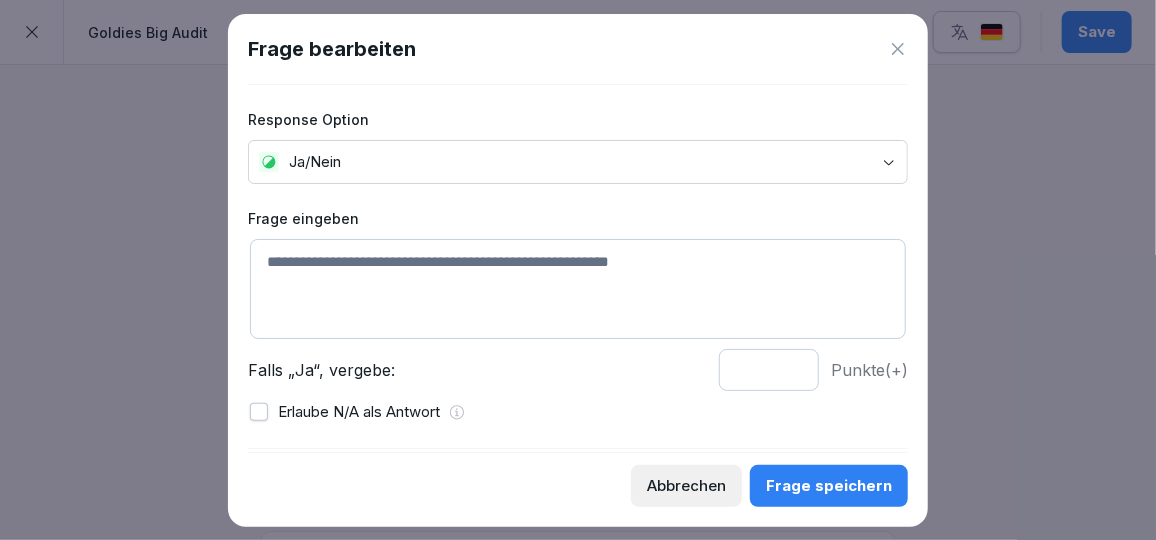 click at bounding box center [578, 289] 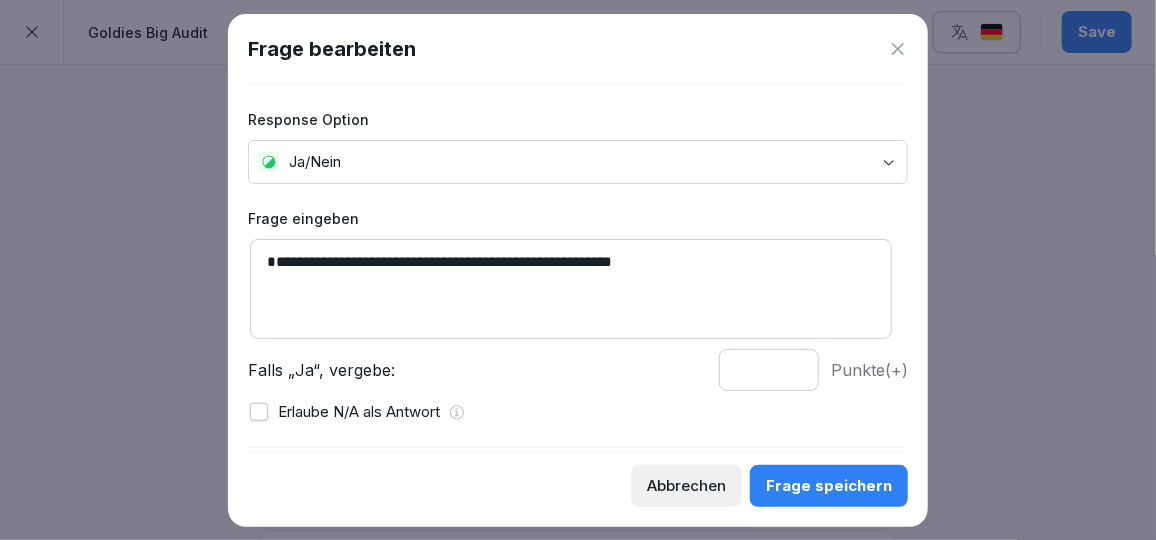 type on "**********" 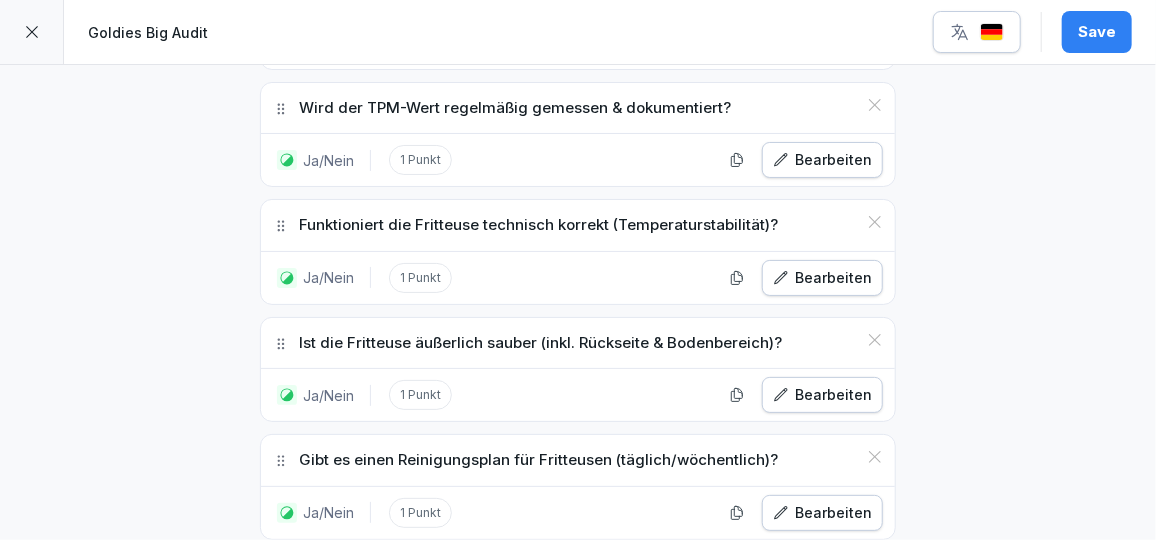 scroll, scrollTop: 26016, scrollLeft: 0, axis: vertical 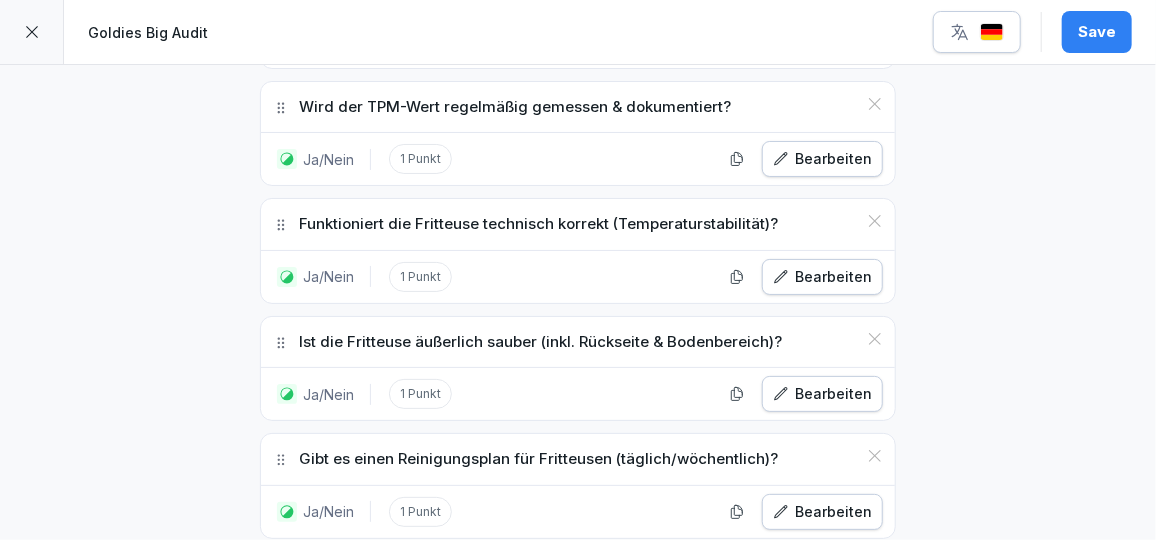 click on "Ja/Nein" at bounding box center (467, 880) 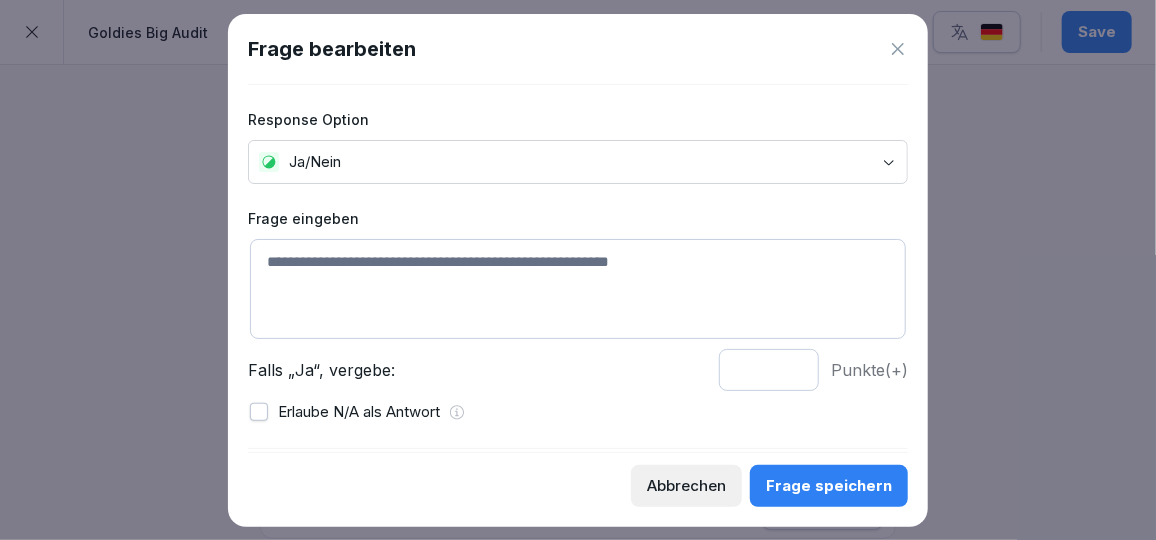 click at bounding box center (578, 289) 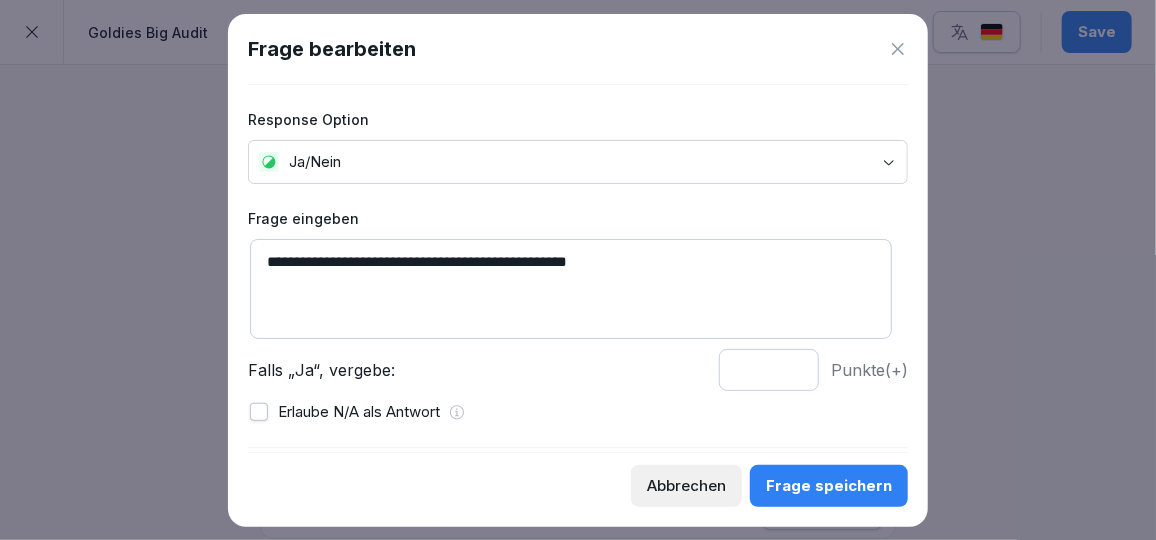 type on "**********" 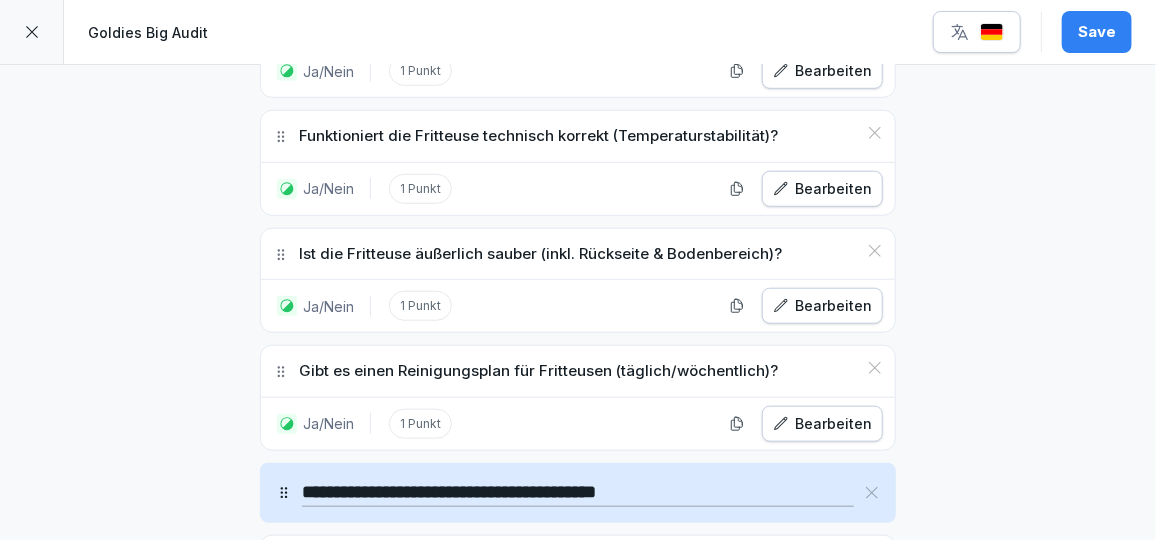 scroll, scrollTop: 26105, scrollLeft: 0, axis: vertical 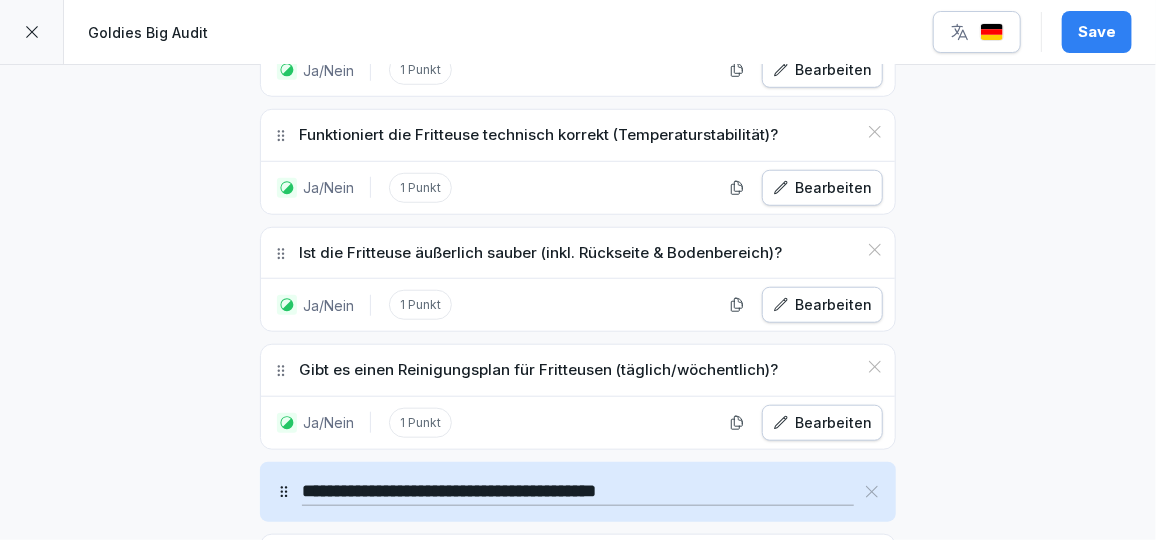 click on "Ja/Nein" at bounding box center (467, 908) 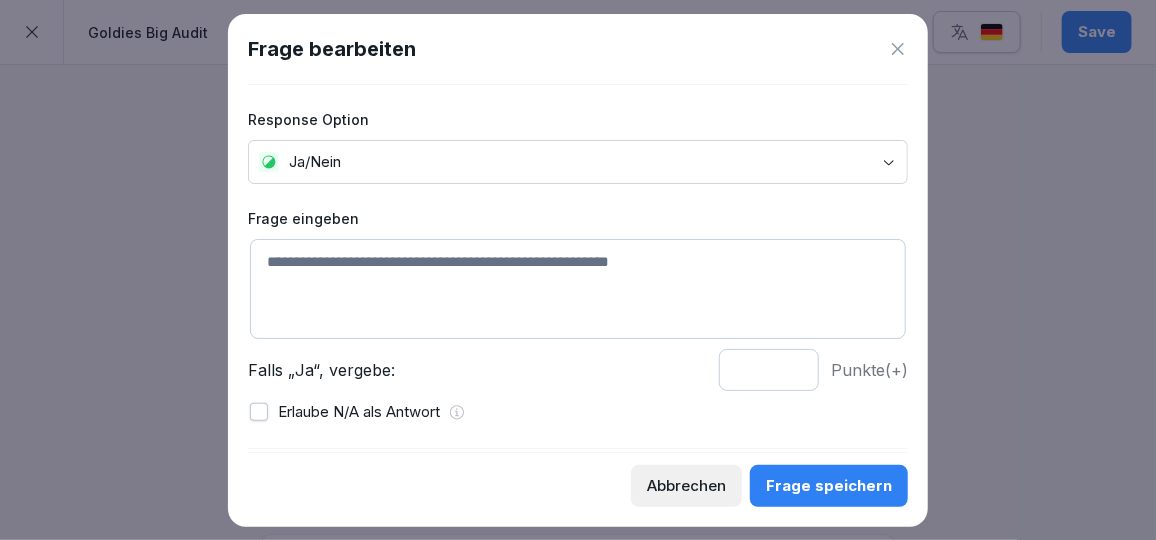 scroll, scrollTop: 21, scrollLeft: 0, axis: vertical 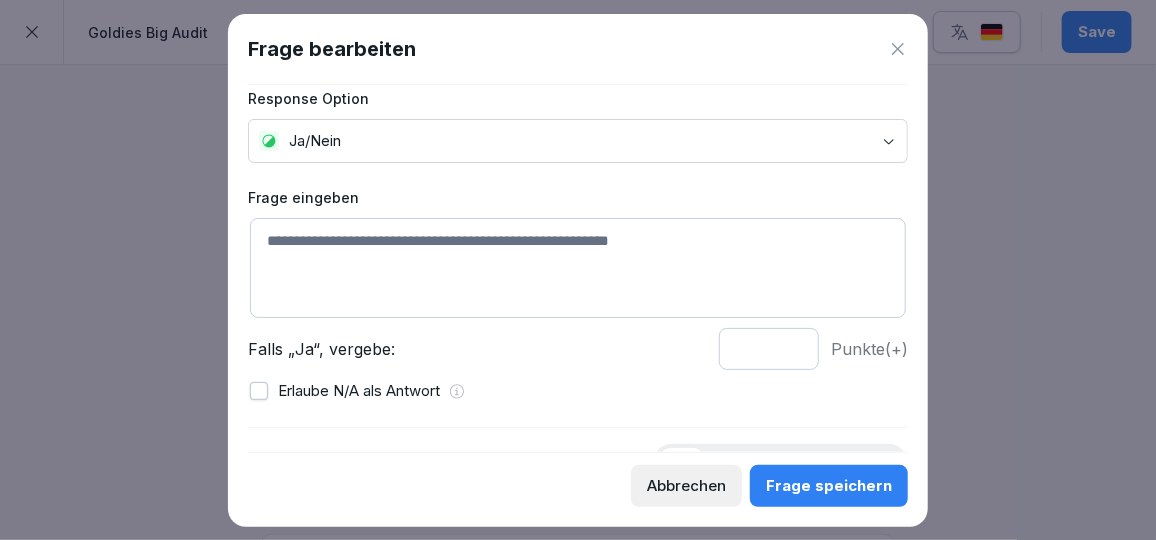 click at bounding box center [578, 268] 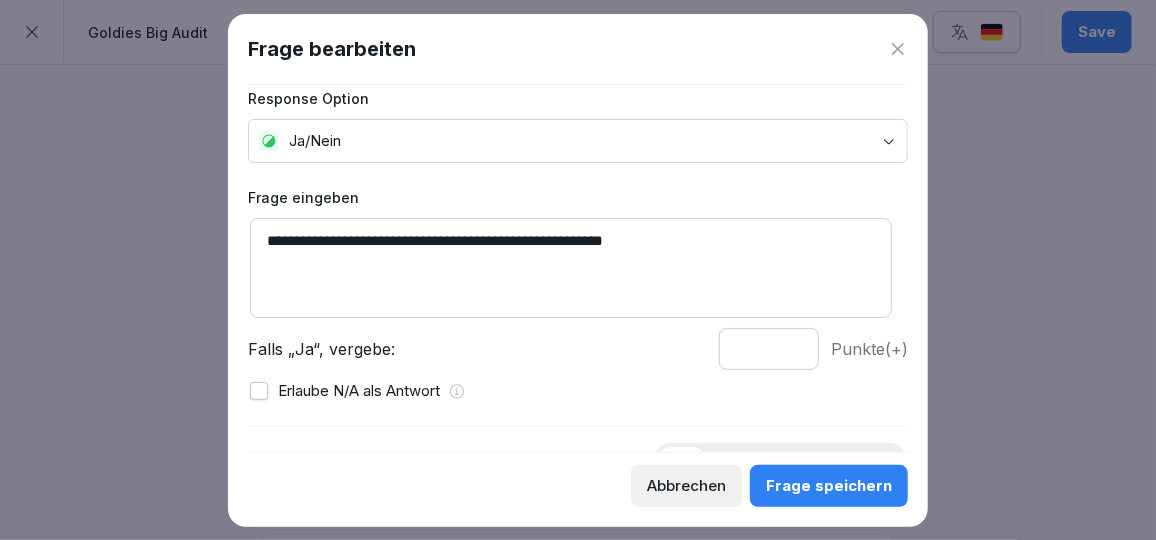 type on "**********" 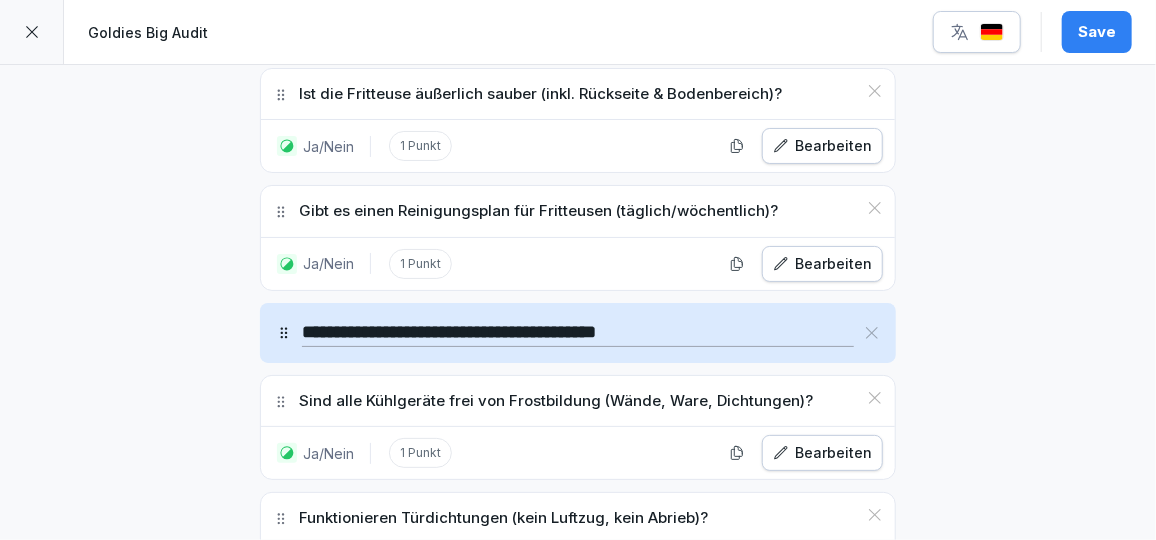 scroll, scrollTop: 26270, scrollLeft: 0, axis: vertical 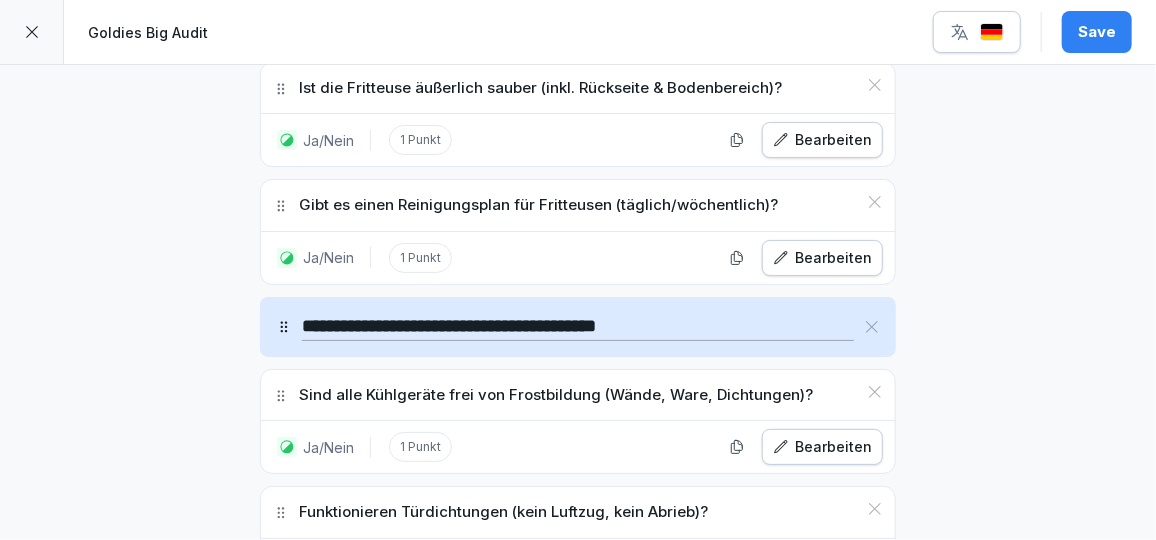 click on "Sektion hinzufügen" at bounding box center [744, 915] 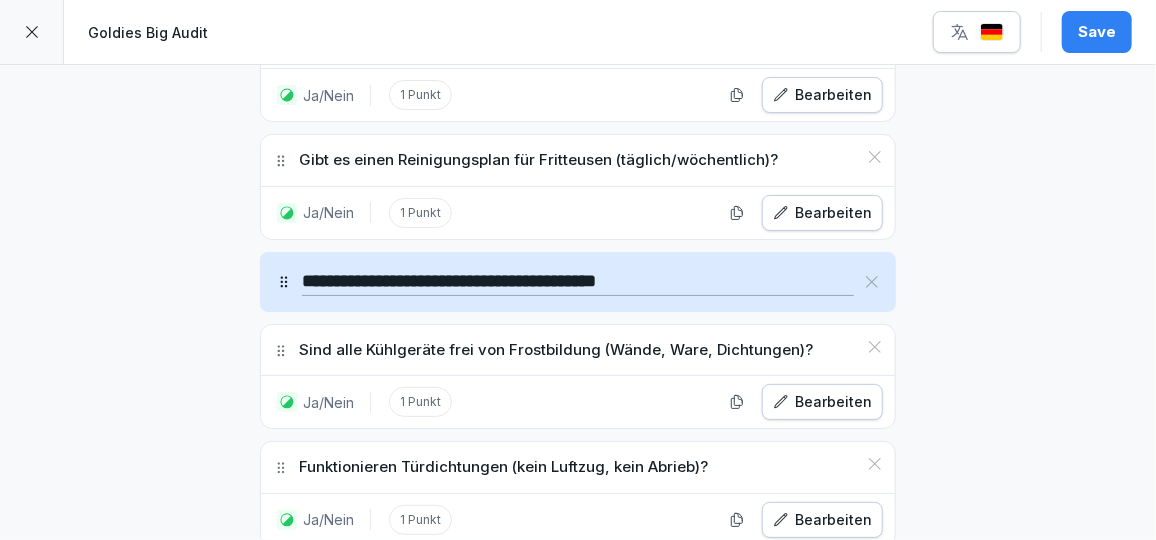 click at bounding box center (578, 824) 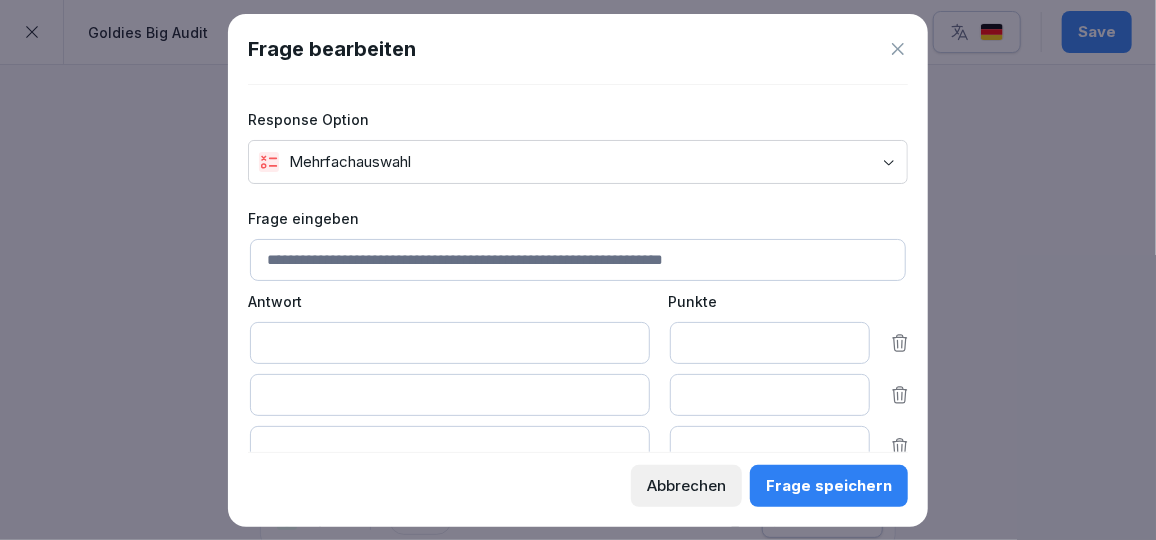 click 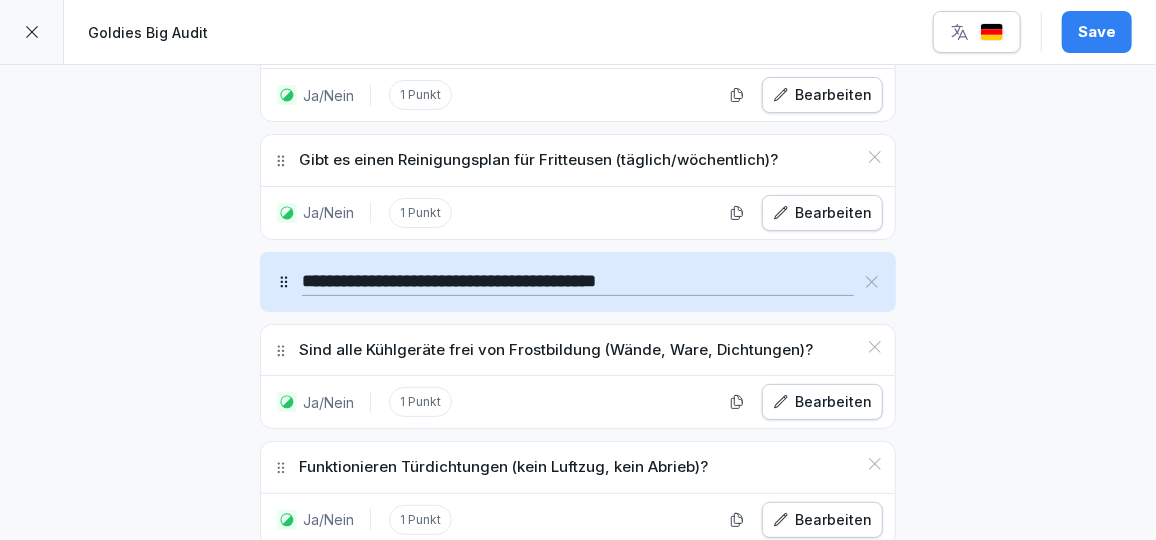 scroll, scrollTop: 26401, scrollLeft: 0, axis: vertical 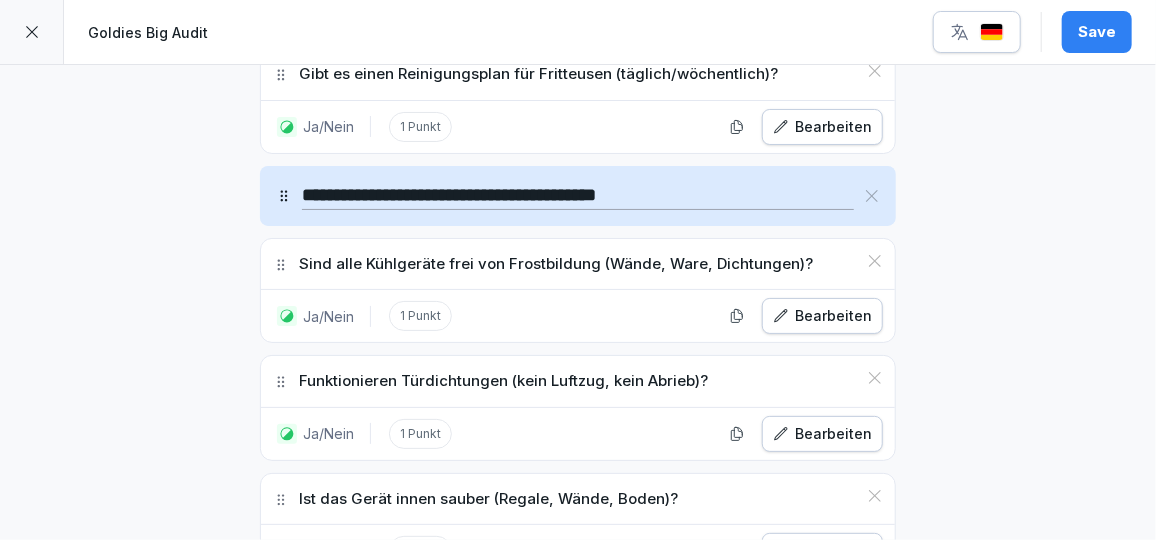 click on "Ja/Nein" at bounding box center (467, 802) 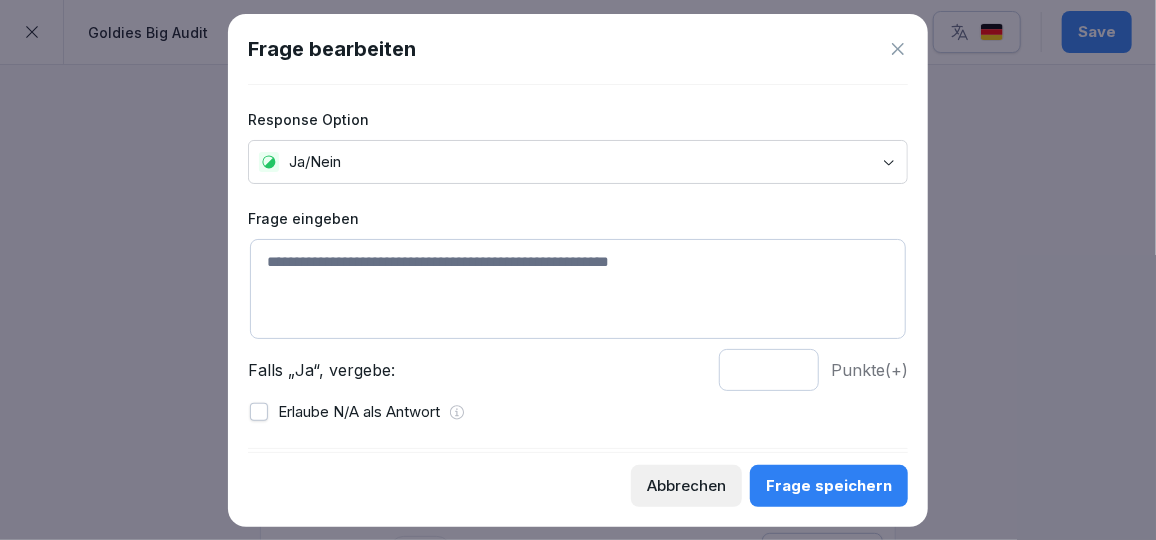click at bounding box center [578, 289] 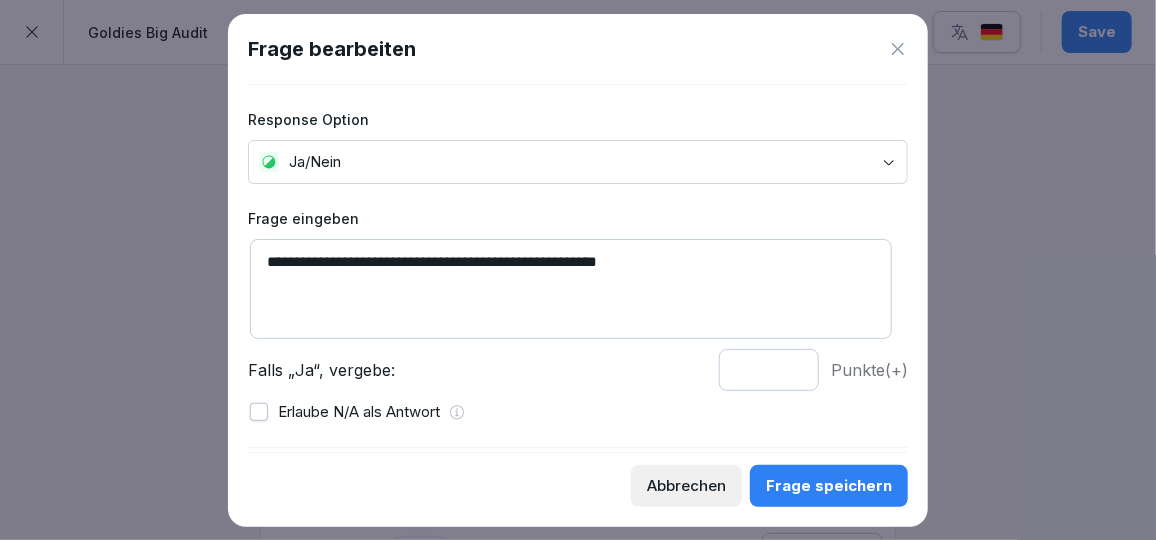 type on "**********" 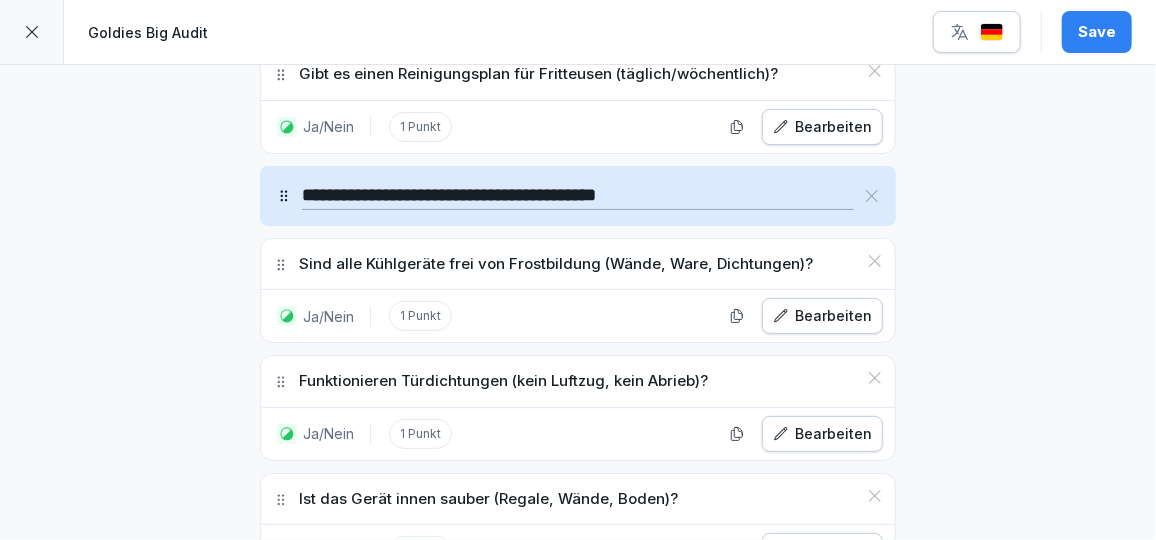 click on "Ja/Nein" at bounding box center (467, 919) 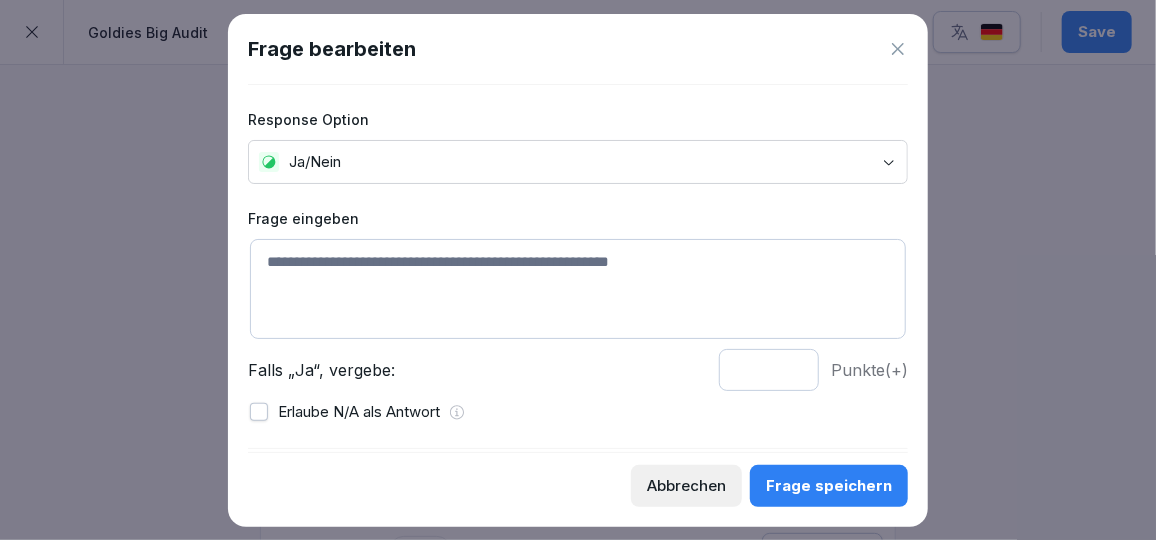 click at bounding box center [578, 289] 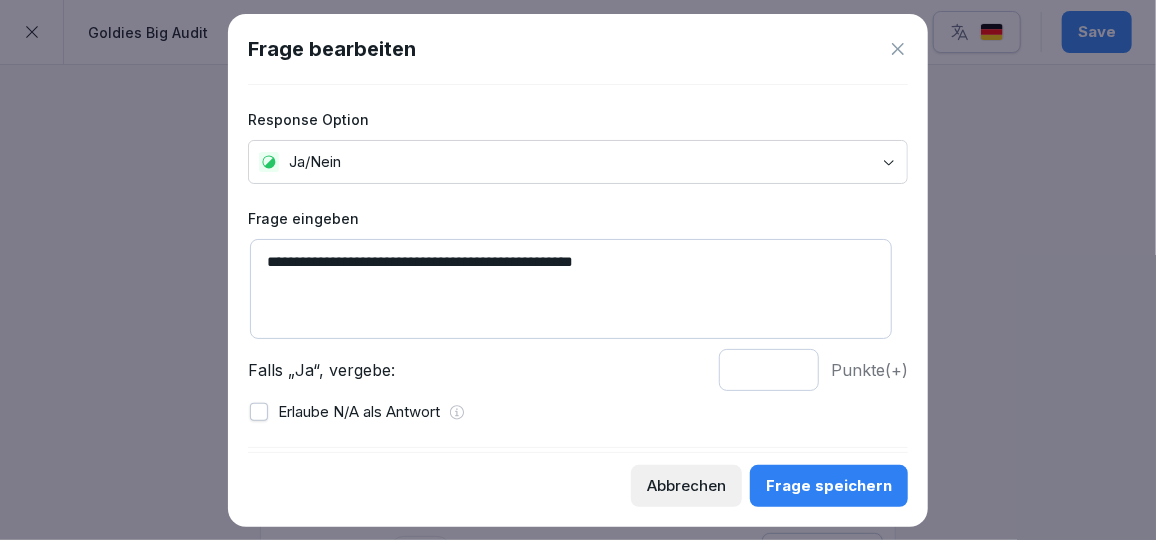 type on "**********" 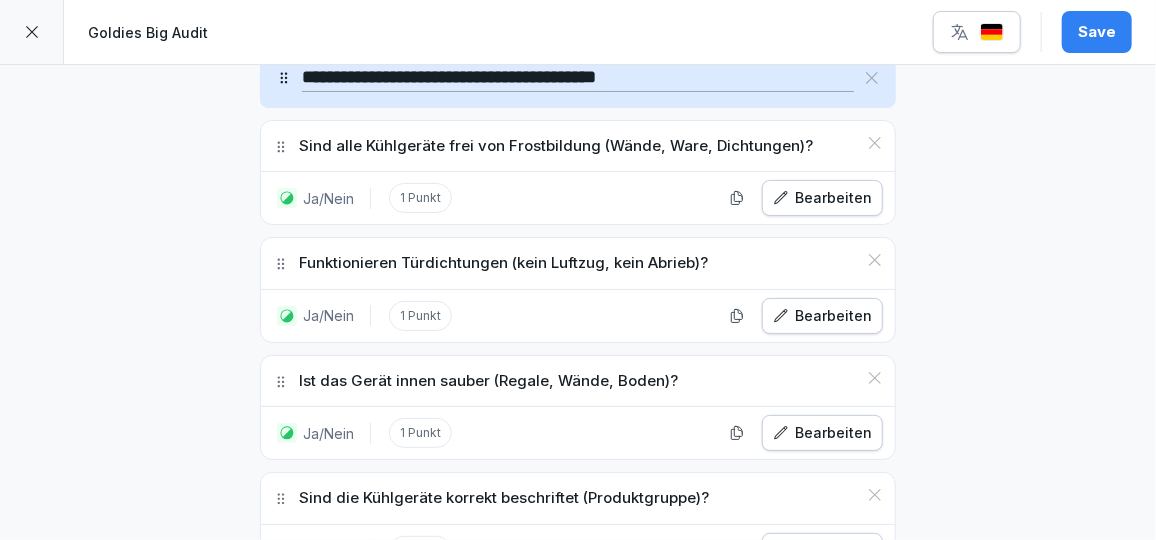 scroll, scrollTop: 26541, scrollLeft: 0, axis: vertical 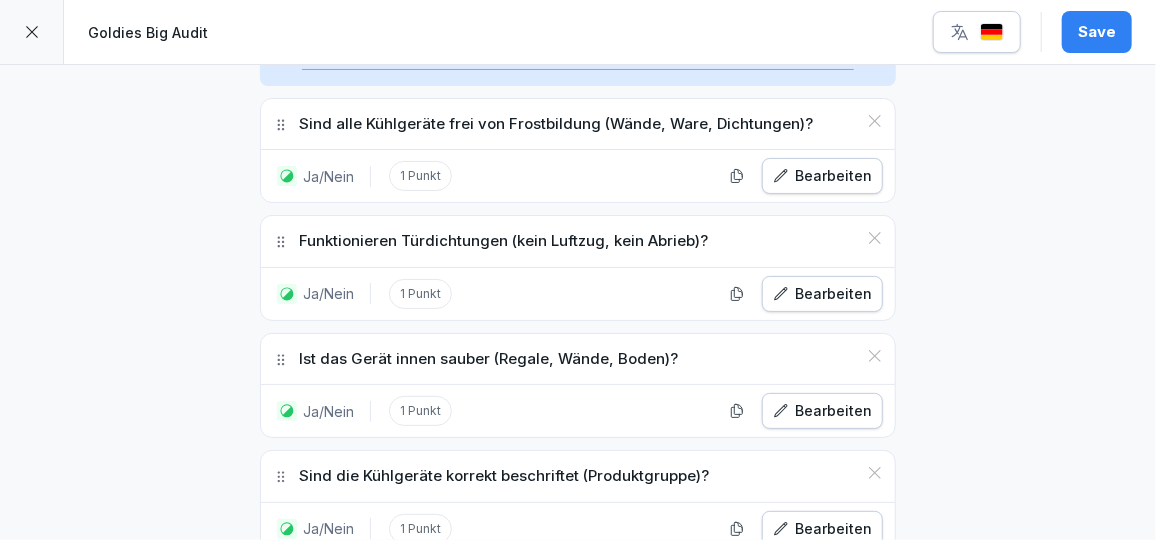 click on "Ja/Nein" at bounding box center (467, 897) 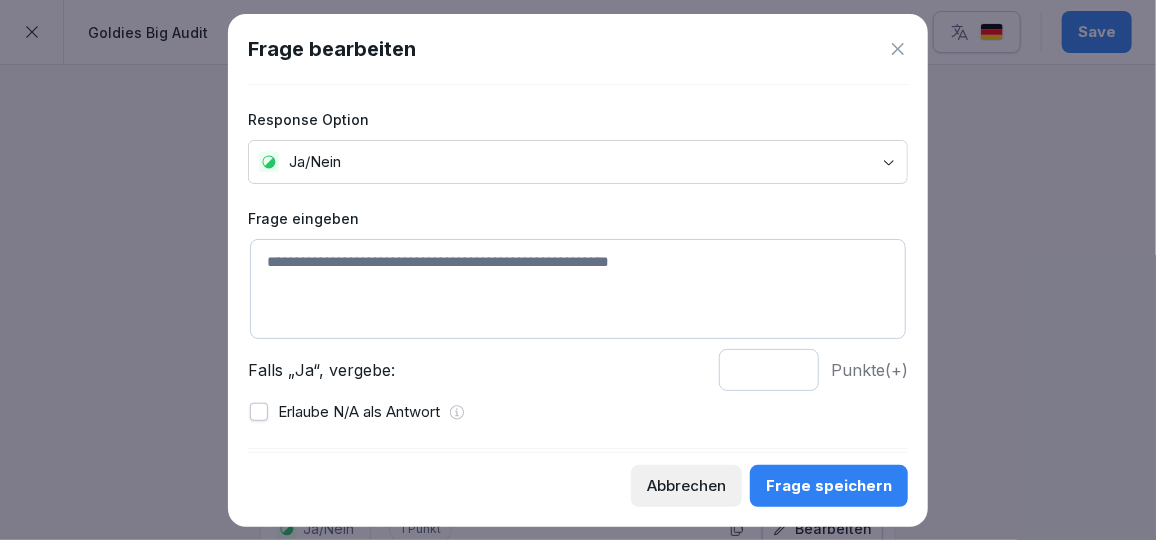 click at bounding box center [578, 289] 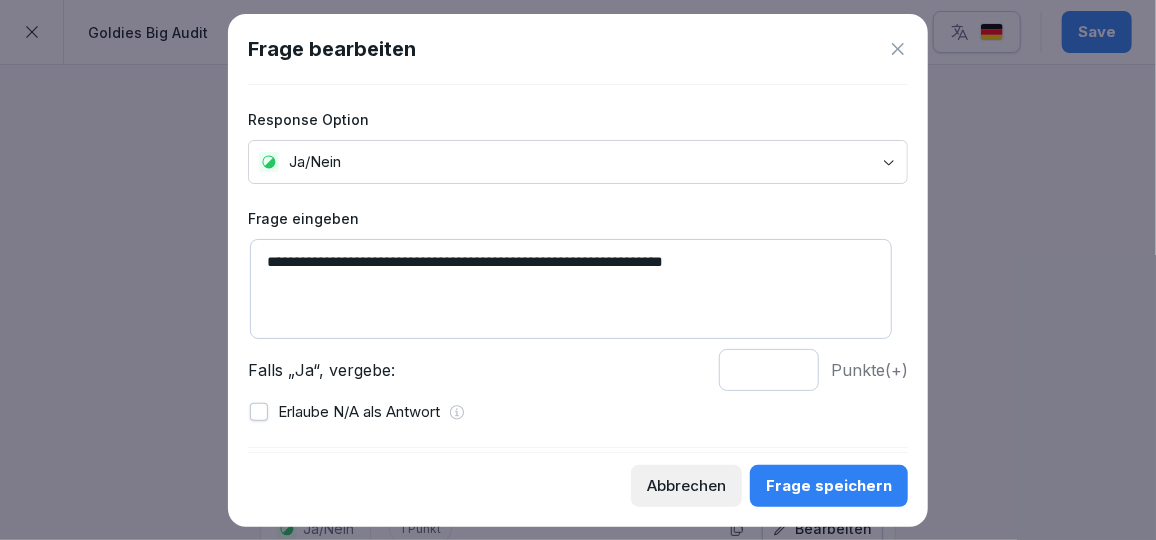 type on "**********" 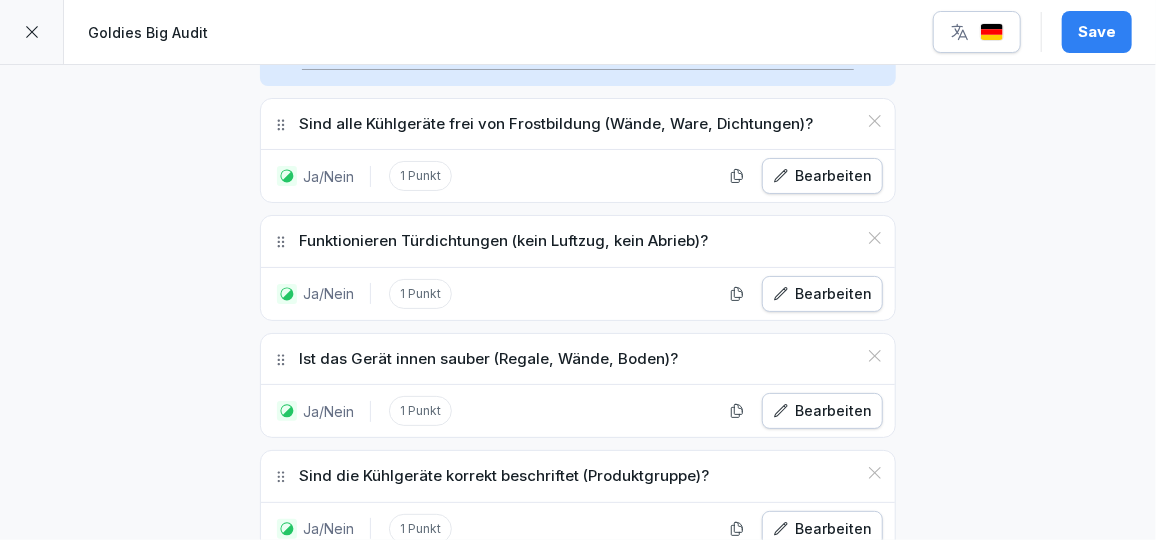 scroll, scrollTop: 26621, scrollLeft: 0, axis: vertical 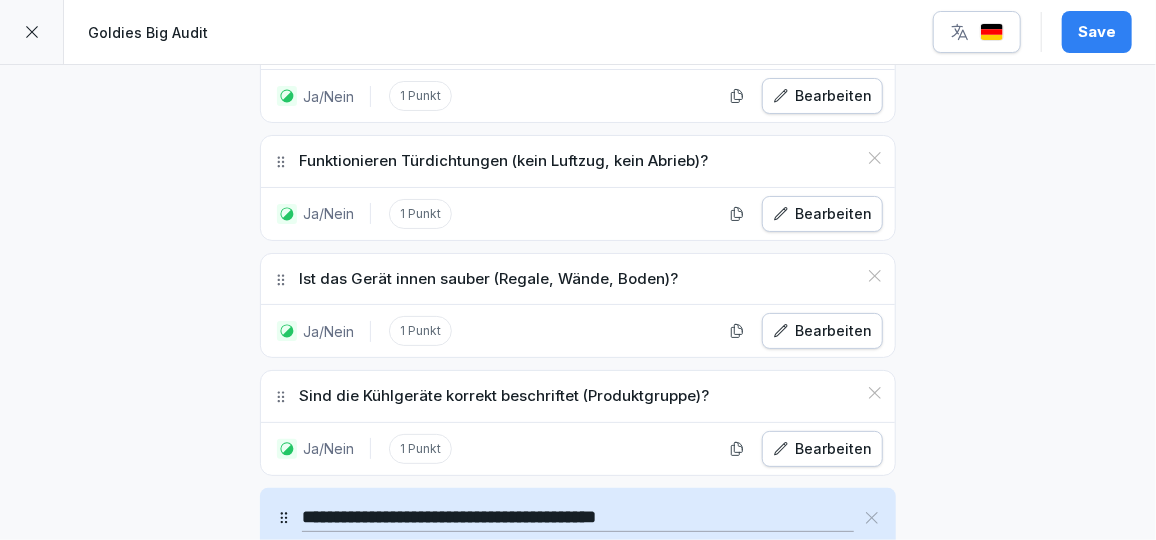 click on "Ja/Nein" at bounding box center [467, 934] 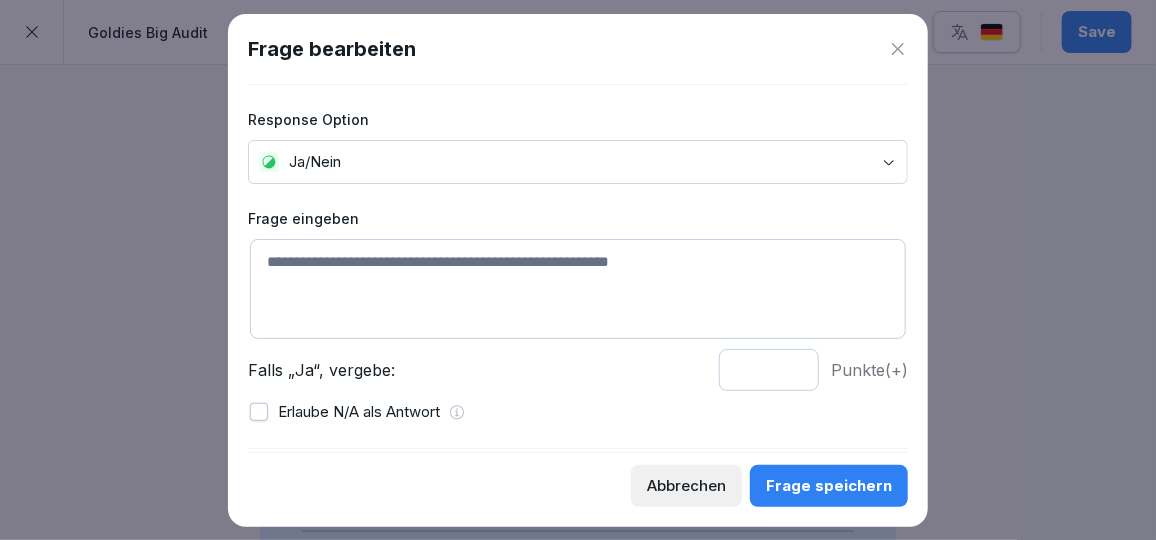 click at bounding box center [578, 289] 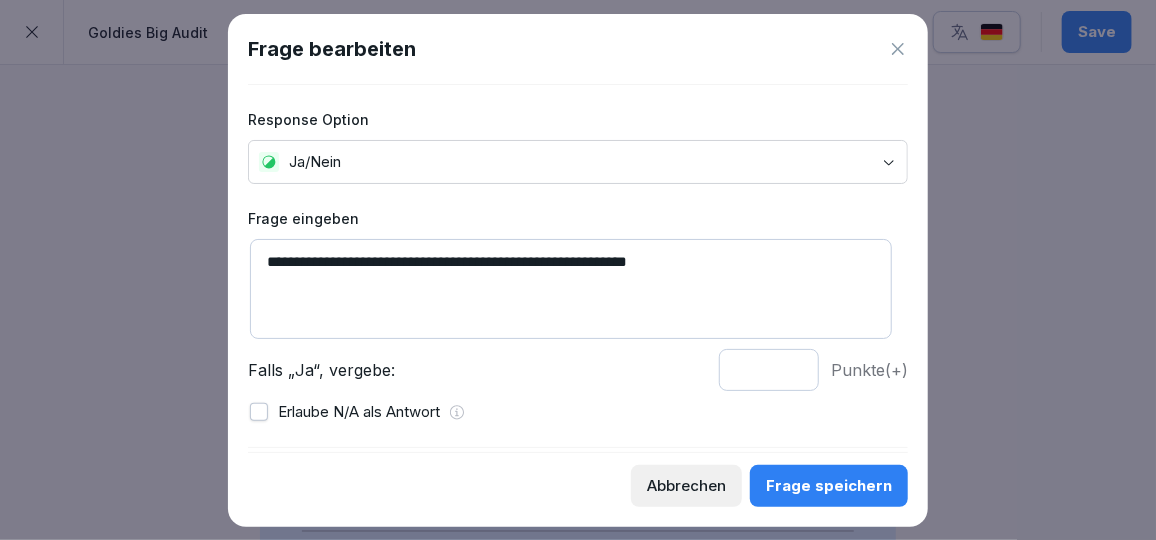 type on "**********" 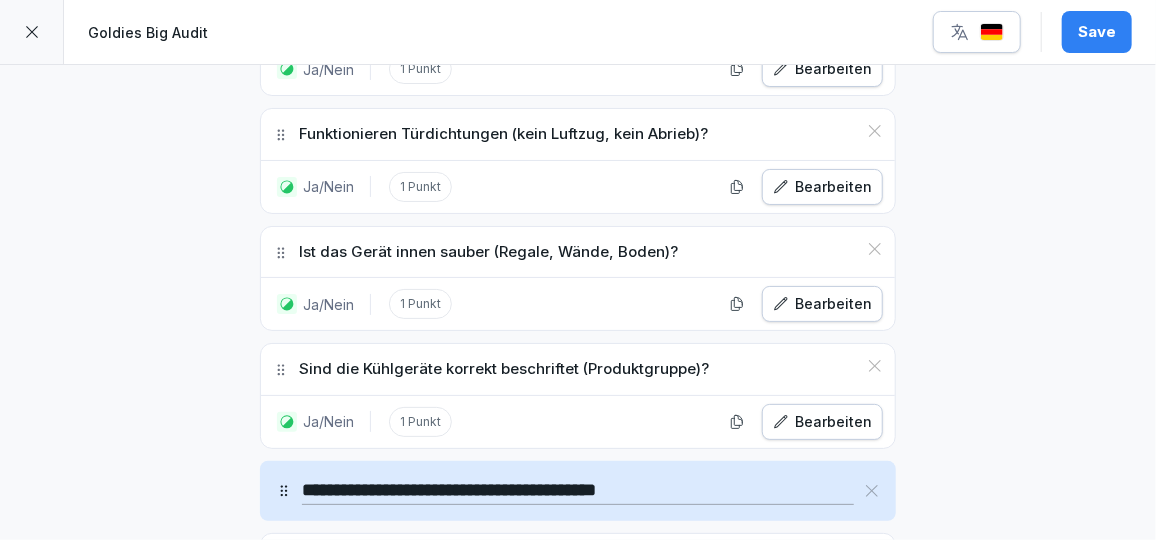 scroll, scrollTop: 26750, scrollLeft: 0, axis: vertical 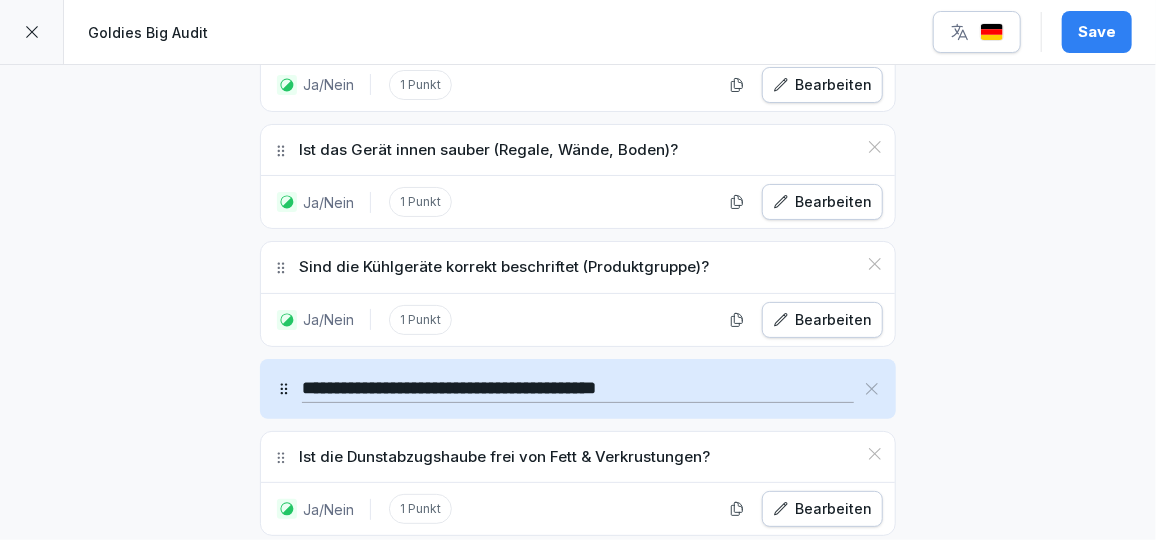 click on "Sektion hinzufügen" at bounding box center [744, 977] 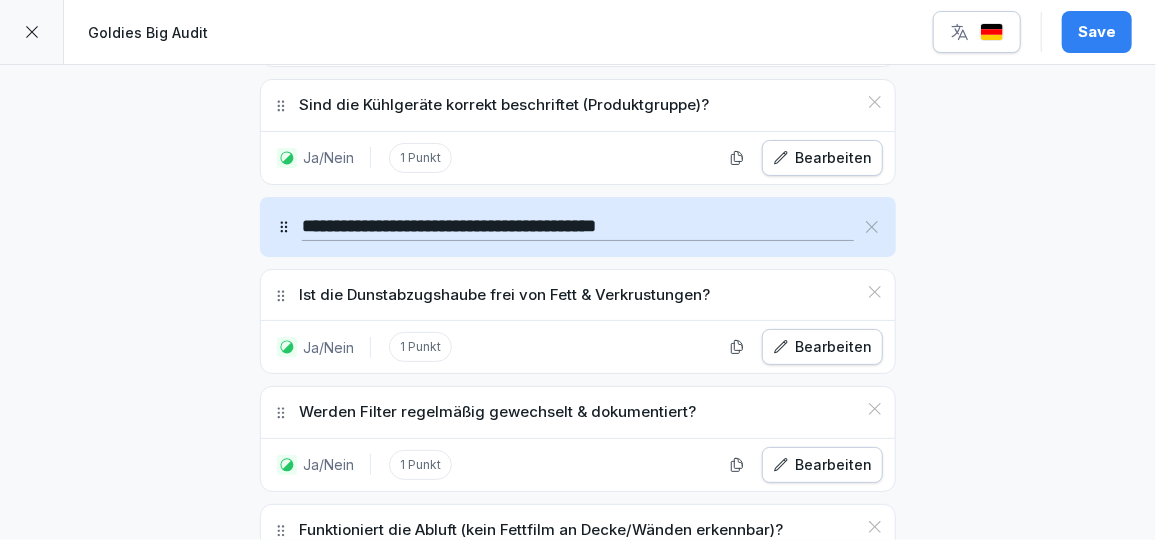 scroll, scrollTop: 26915, scrollLeft: 0, axis: vertical 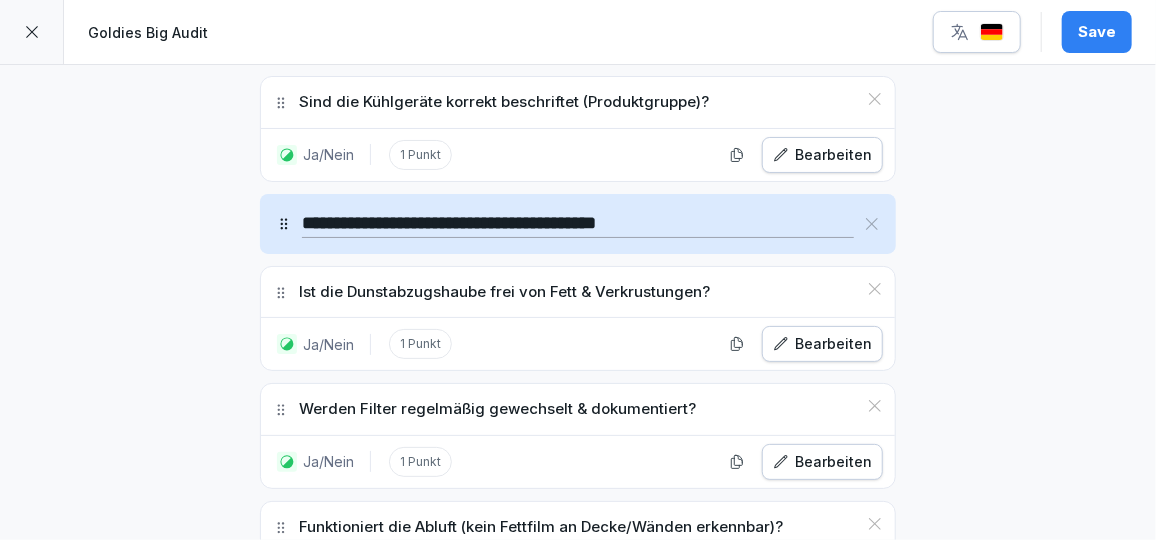 type on "**********" 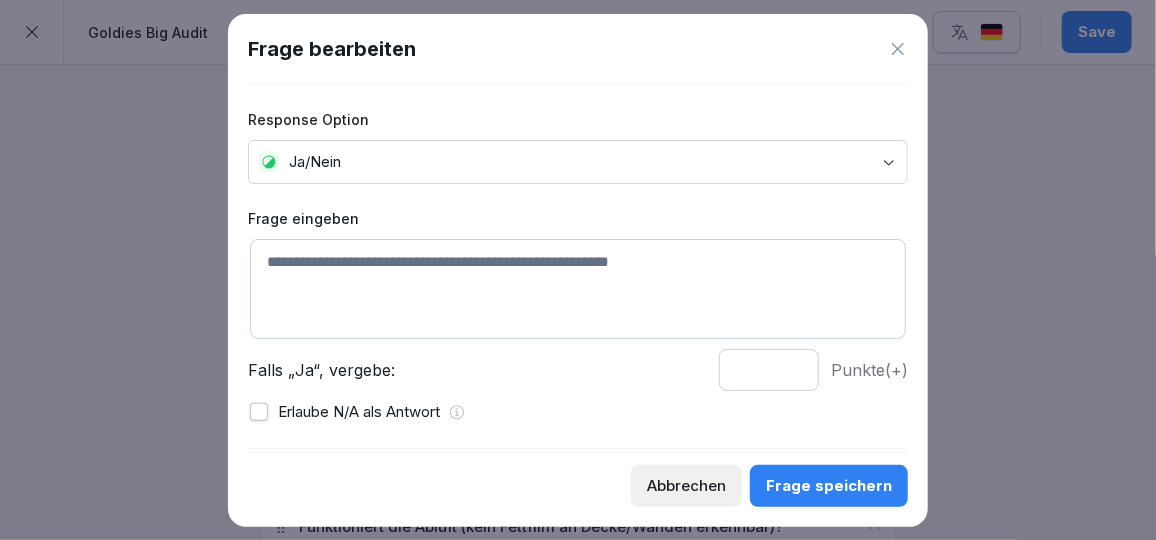 click at bounding box center [578, 289] 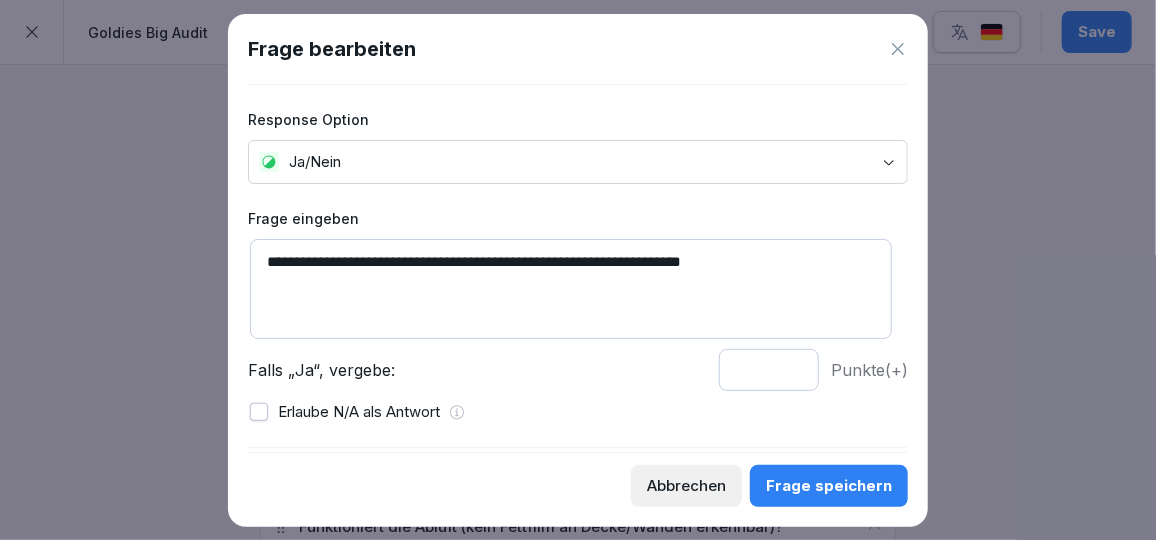 type on "**********" 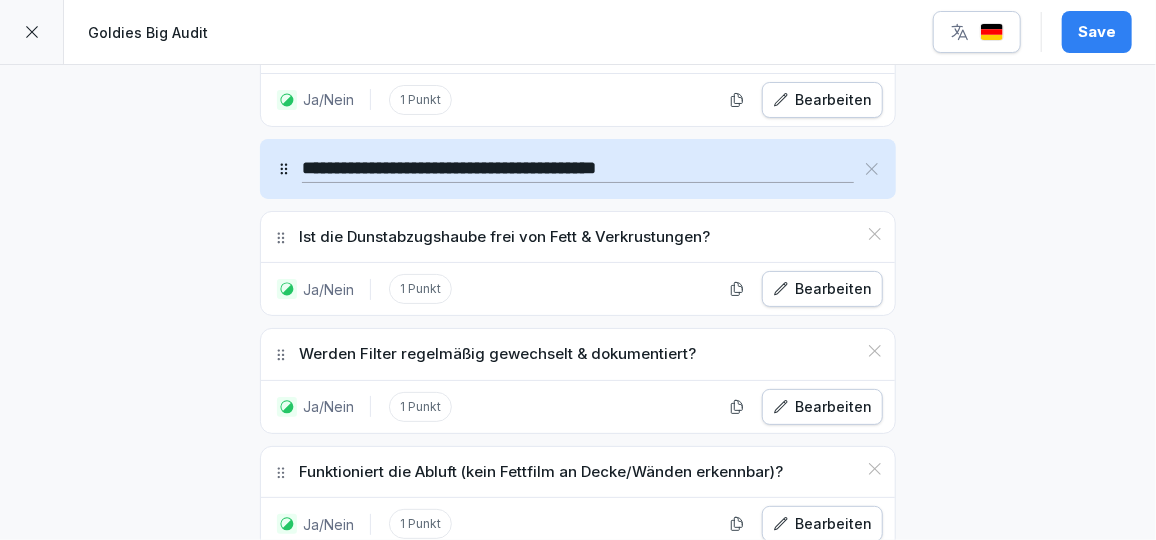 scroll, scrollTop: 27030, scrollLeft: 0, axis: vertical 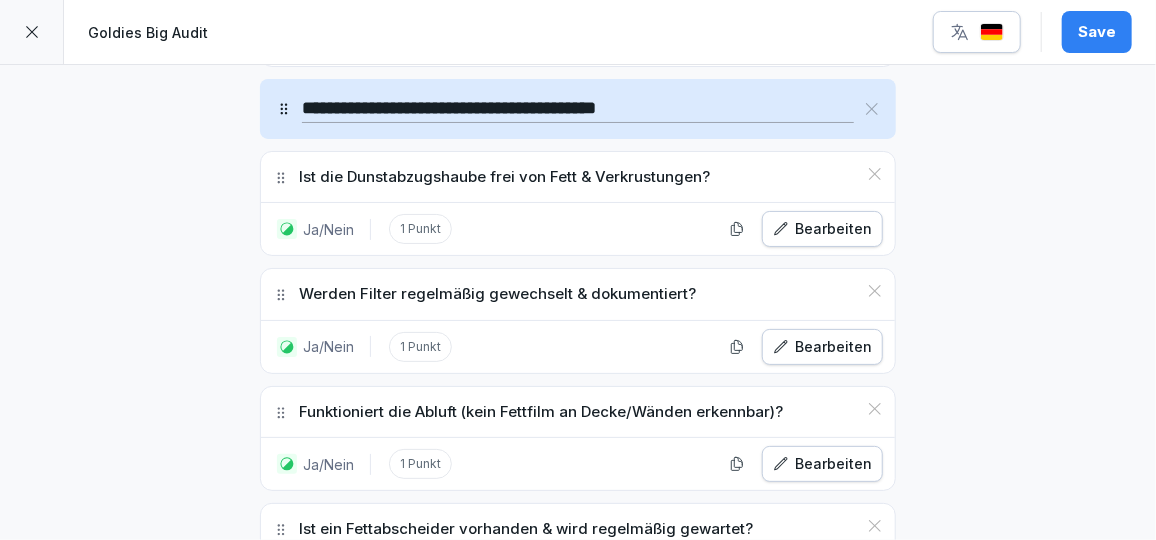click on "Ja/Nein" at bounding box center (467, 832) 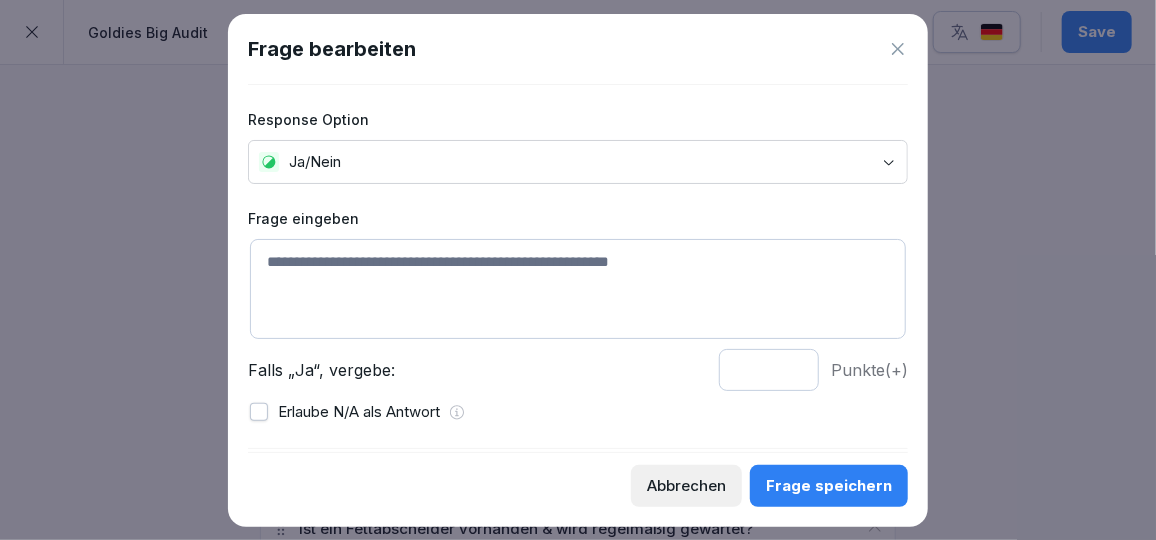 click at bounding box center (578, 289) 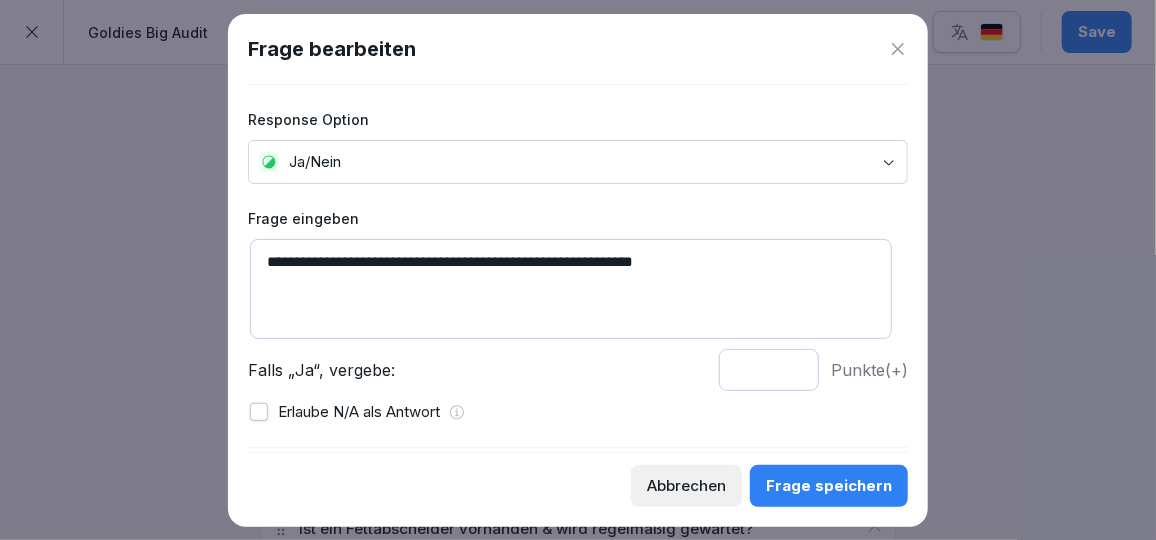 type on "**********" 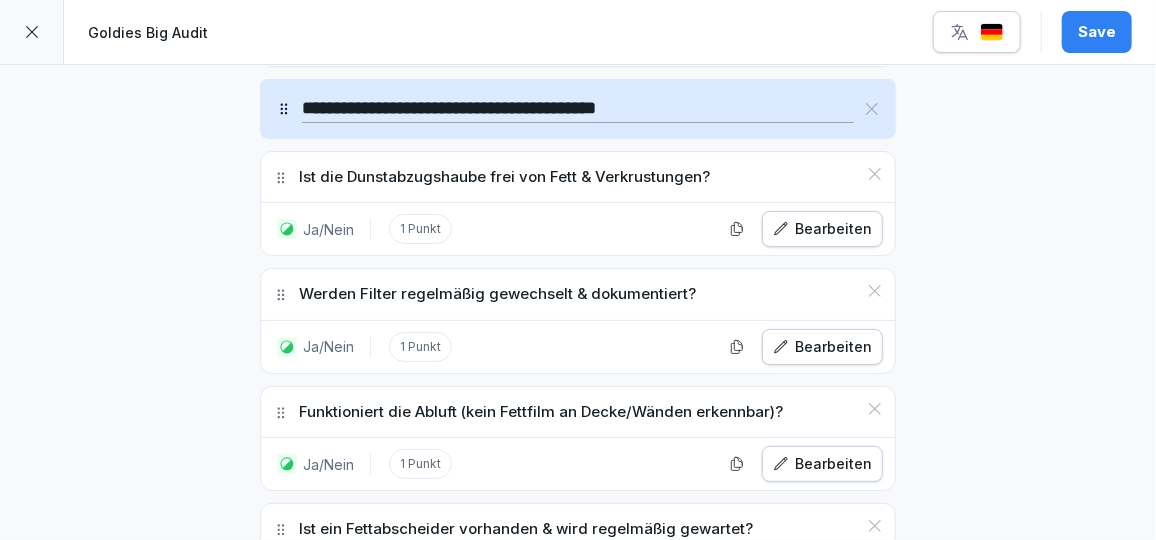 scroll, scrollTop: 27068, scrollLeft: 0, axis: vertical 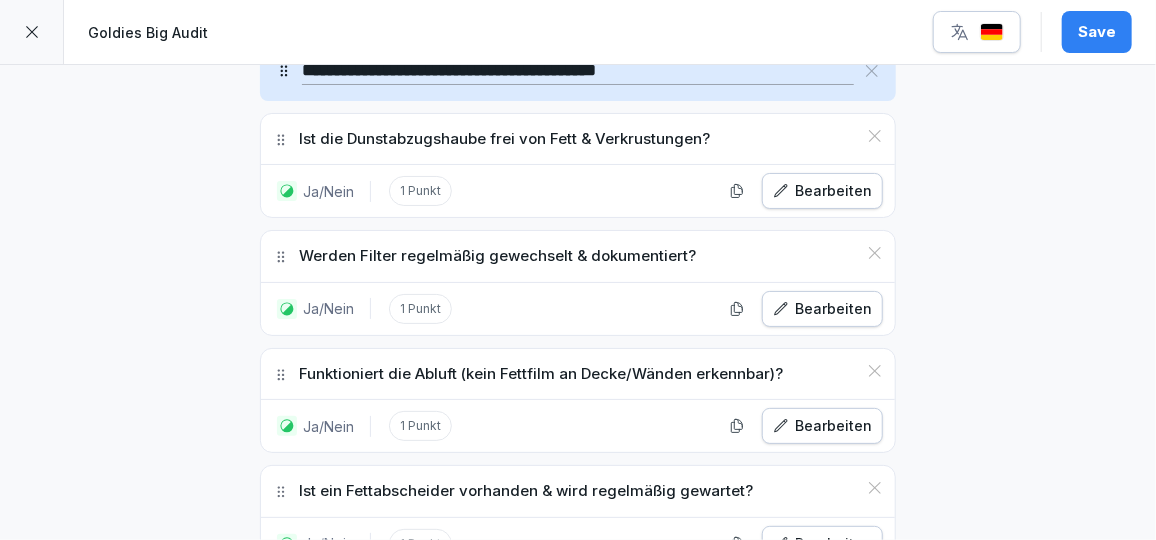 click on "Ja/Nein" at bounding box center [467, 794] 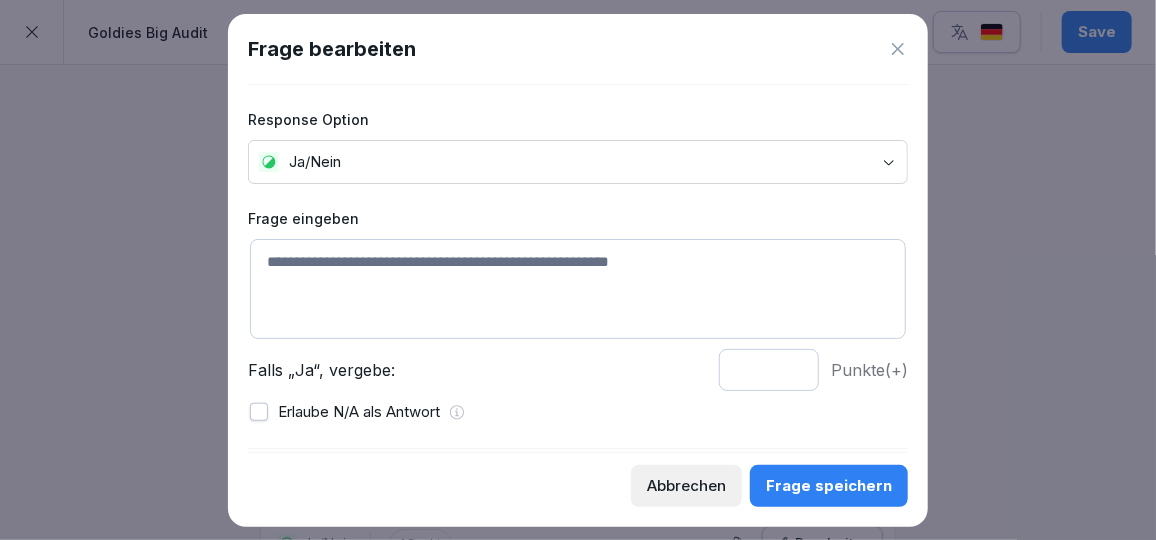 click at bounding box center [578, 289] 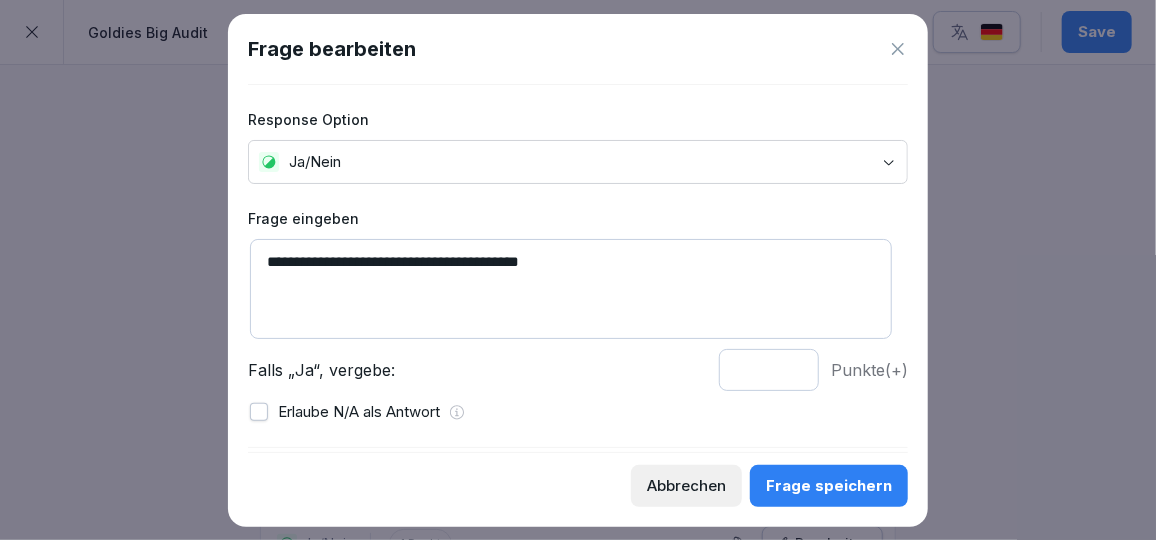 type on "**********" 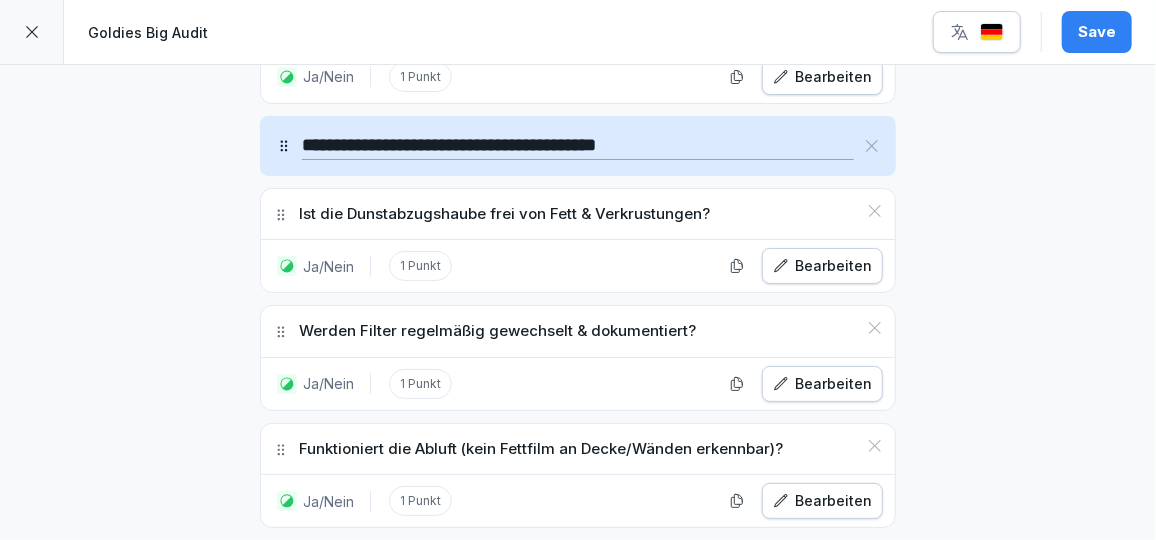 scroll, scrollTop: 27184, scrollLeft: 0, axis: vertical 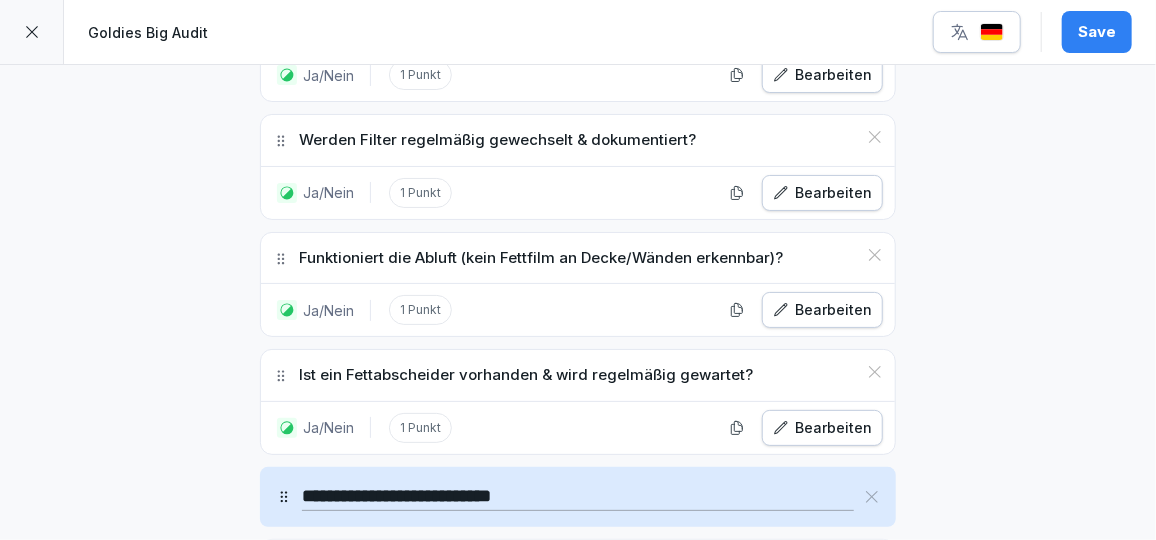 click on "**********" at bounding box center [578, -13024] 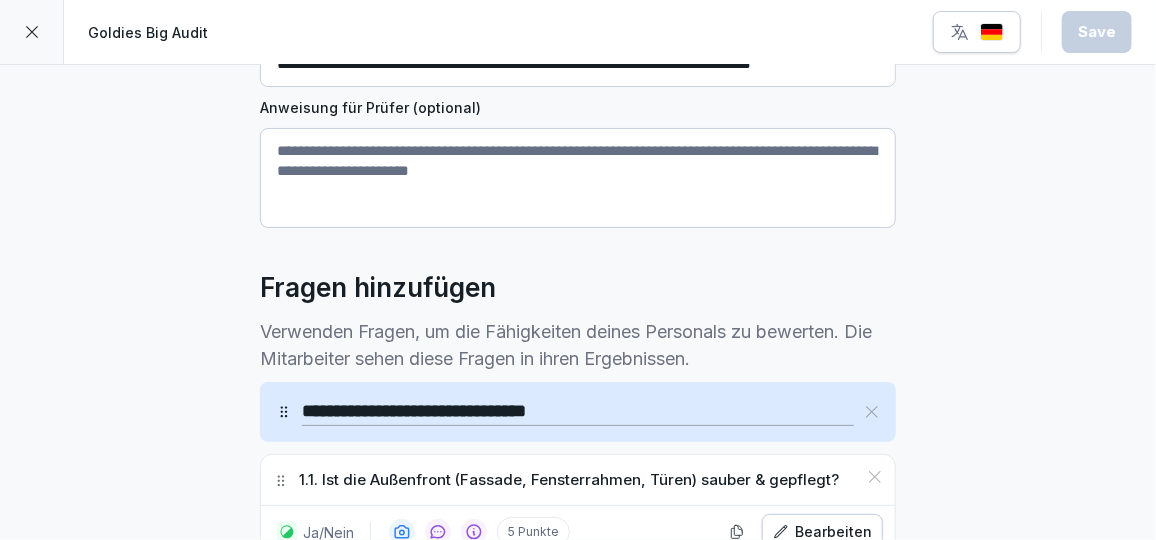 scroll, scrollTop: 528, scrollLeft: 0, axis: vertical 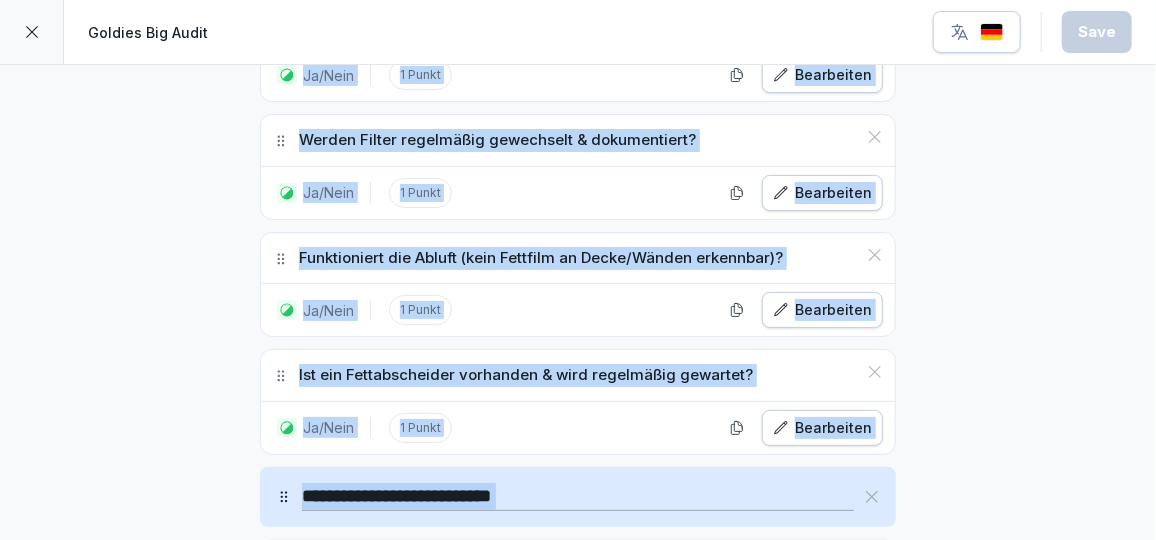 drag, startPoint x: 196, startPoint y: 238, endPoint x: 835, endPoint y: 586, distance: 727.61597 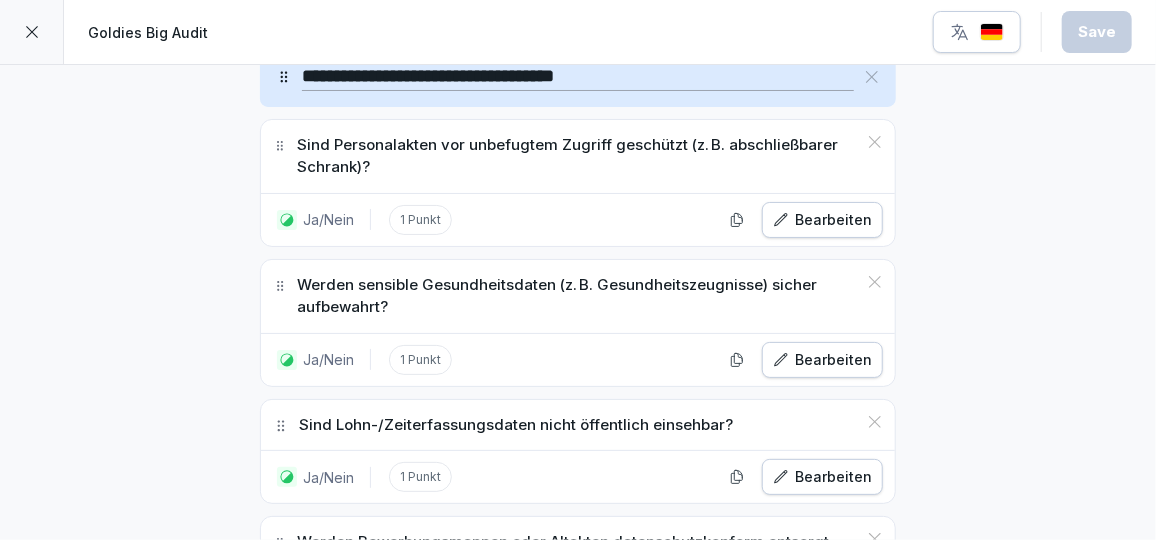 scroll, scrollTop: 23843, scrollLeft: 0, axis: vertical 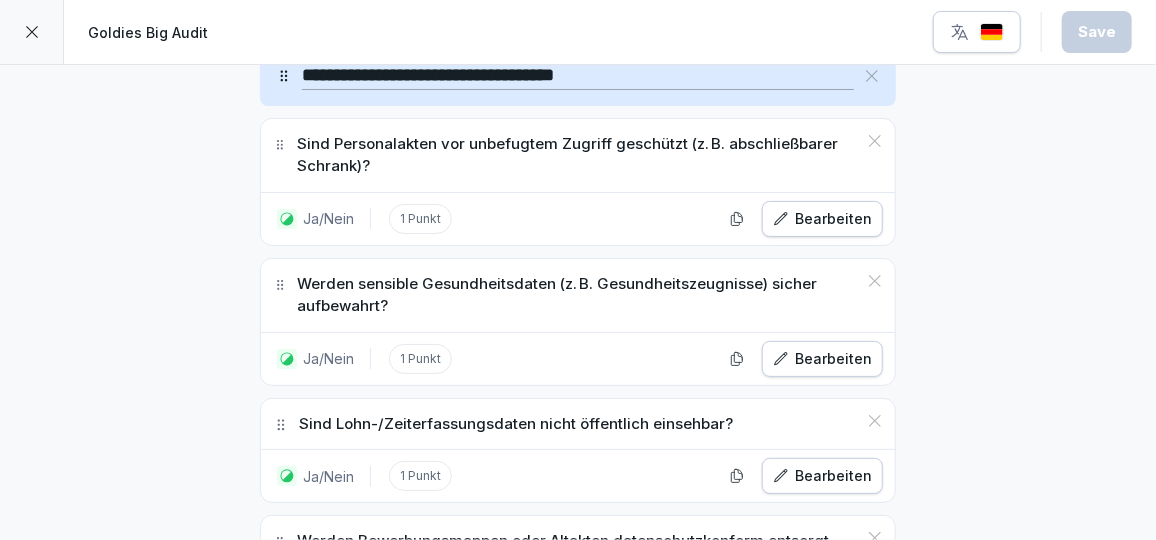 click on "**********" at bounding box center [578, 897] 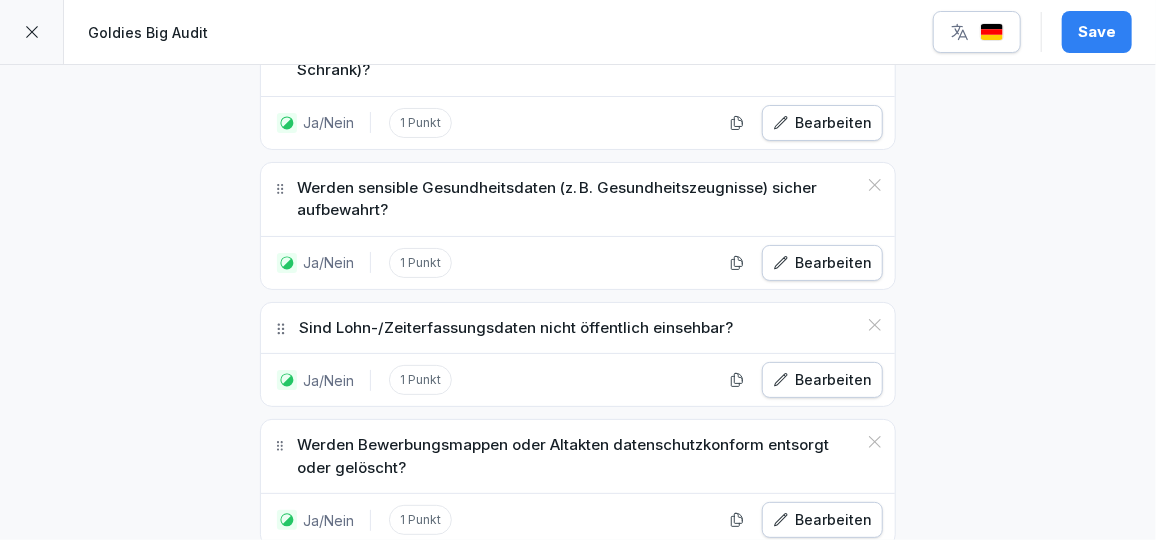 scroll, scrollTop: 23940, scrollLeft: 0, axis: vertical 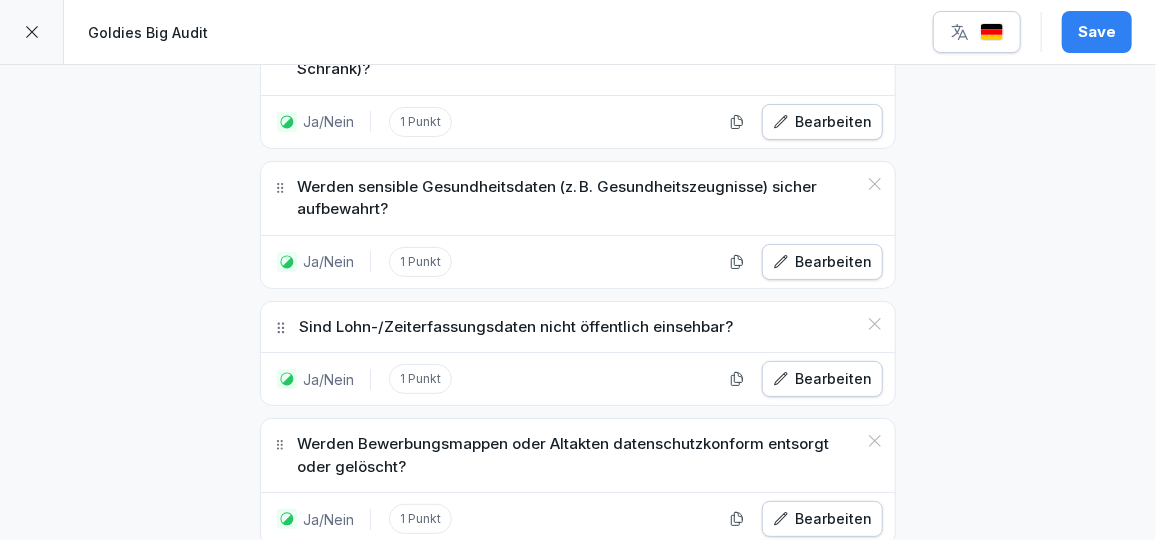 type on "**********" 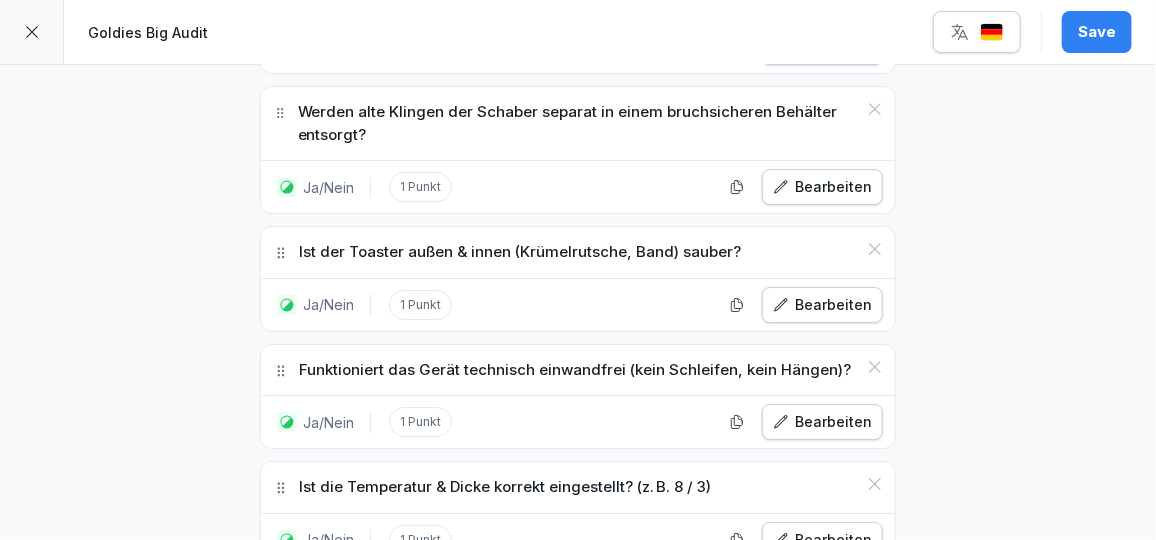 scroll, scrollTop: 25186, scrollLeft: 0, axis: vertical 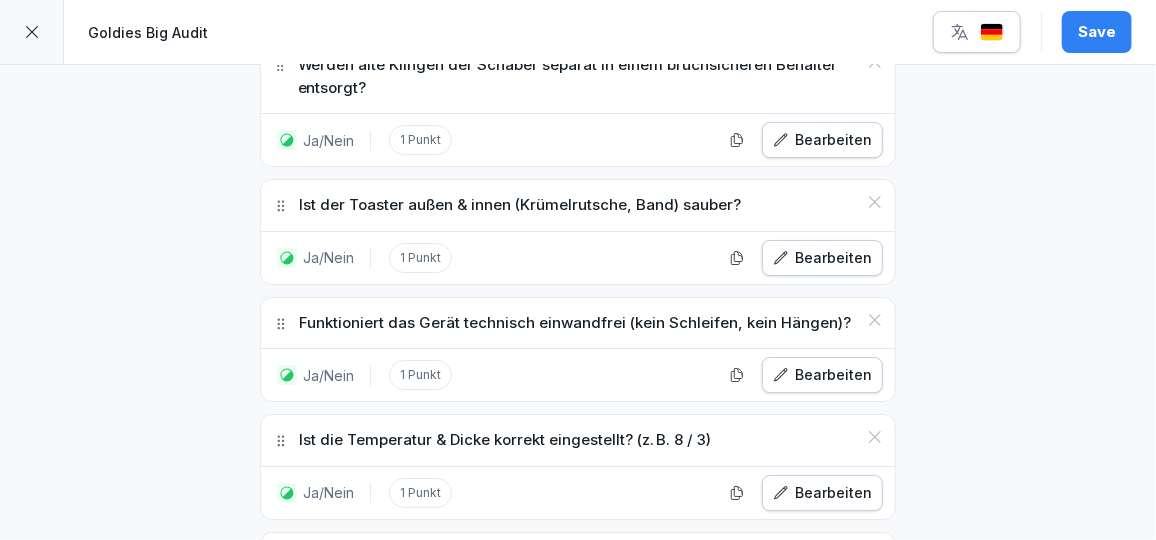 click on "**********" at bounding box center [578, 679] 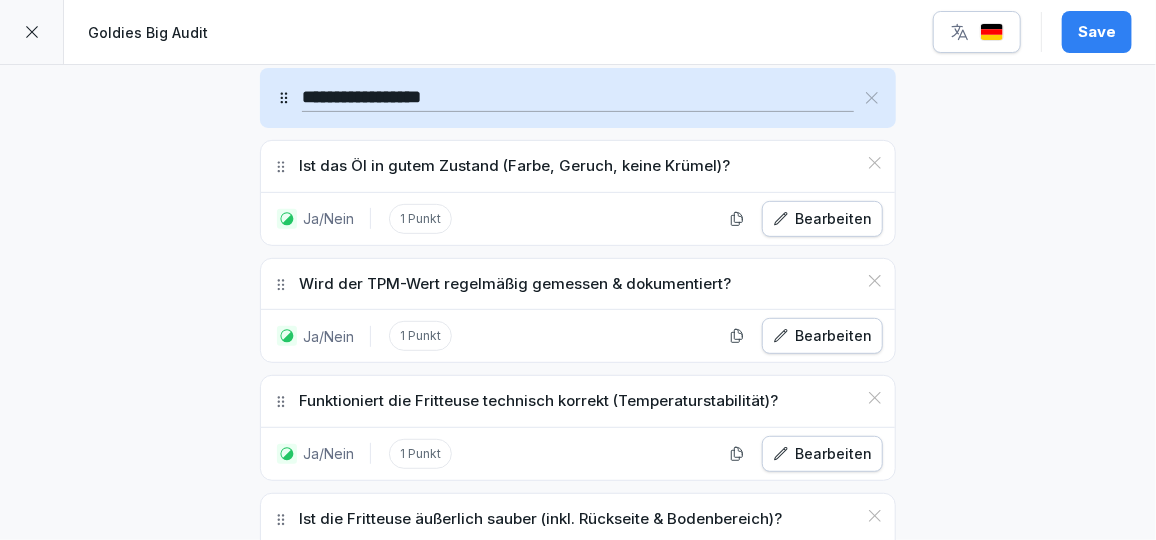scroll, scrollTop: 25768, scrollLeft: 0, axis: vertical 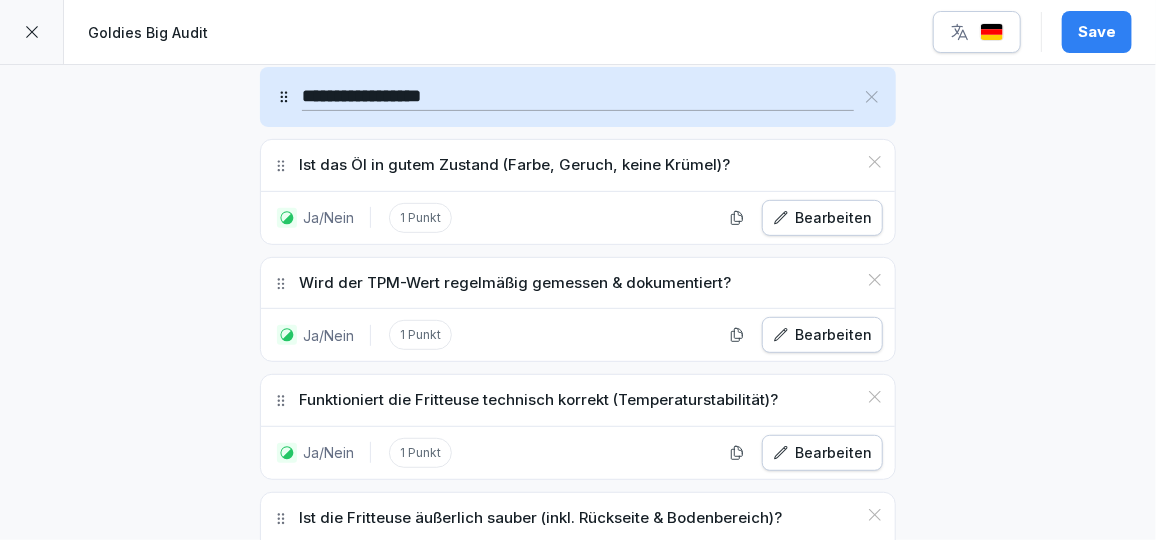 type on "**********" 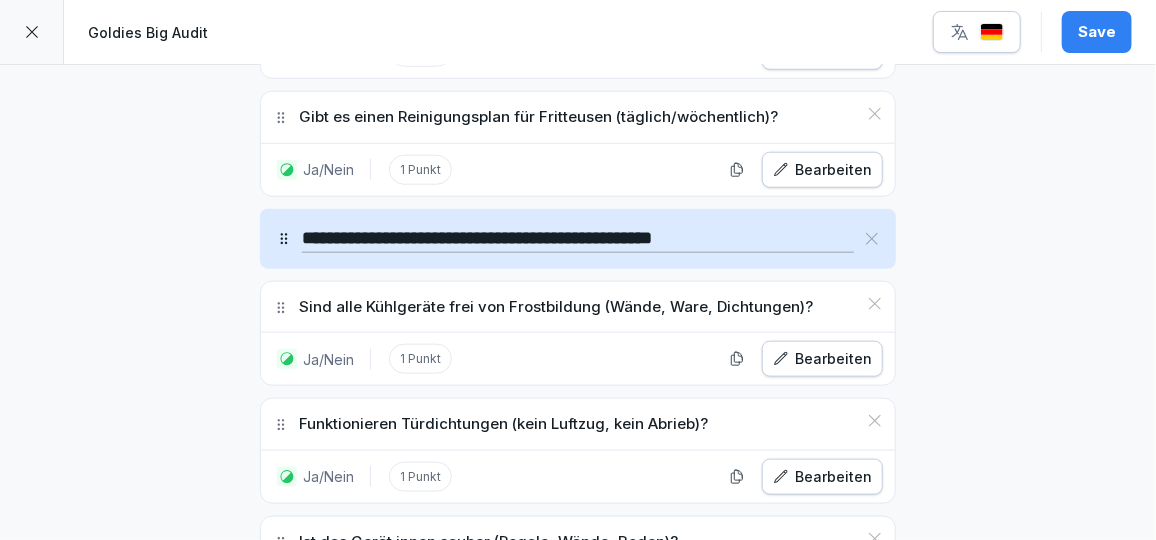 scroll, scrollTop: 26286, scrollLeft: 0, axis: vertical 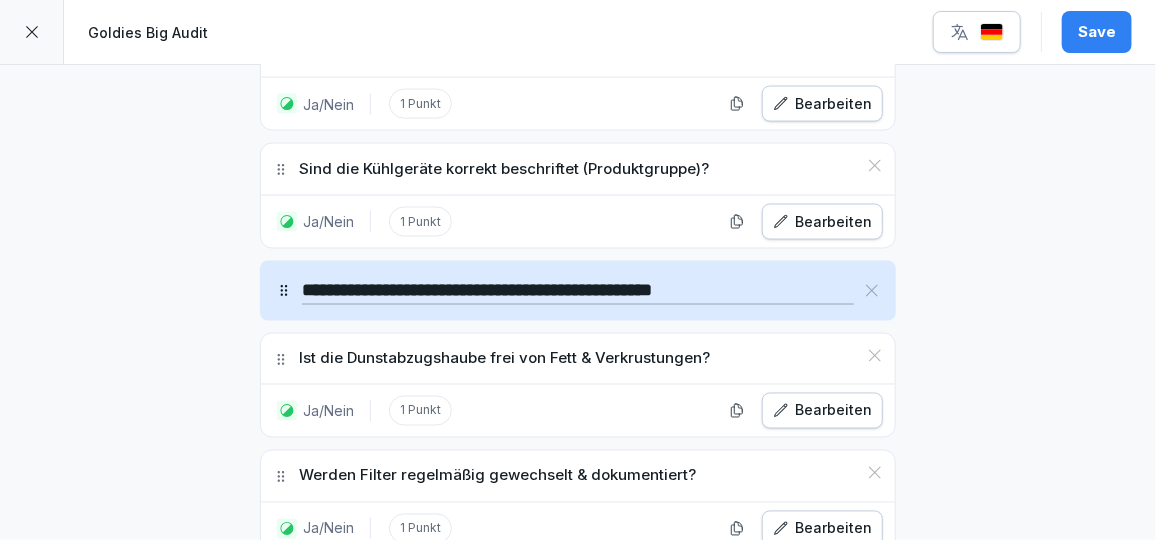 type on "**********" 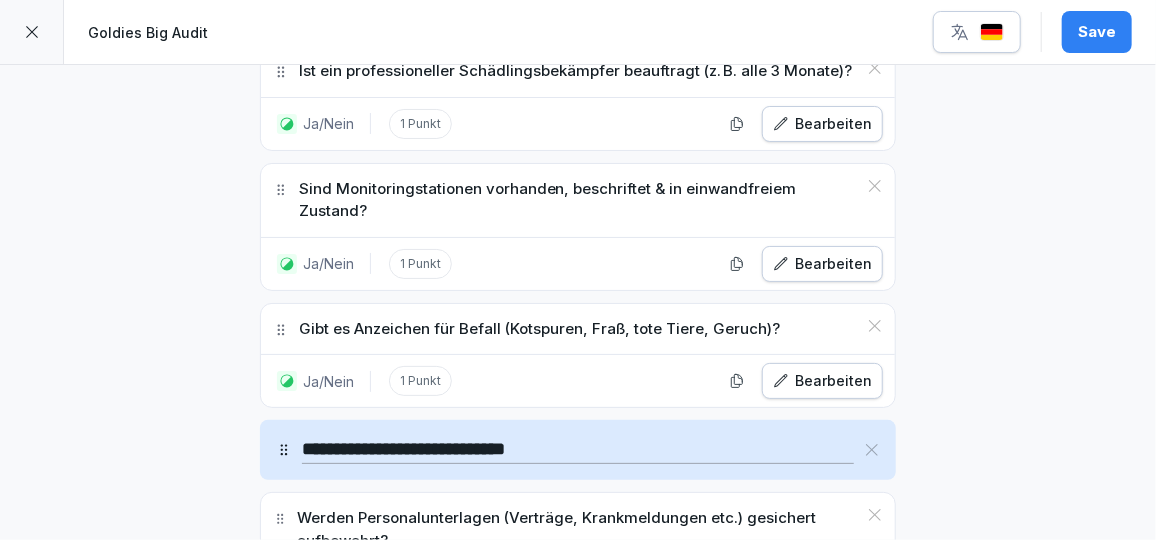 scroll, scrollTop: 19626, scrollLeft: 0, axis: vertical 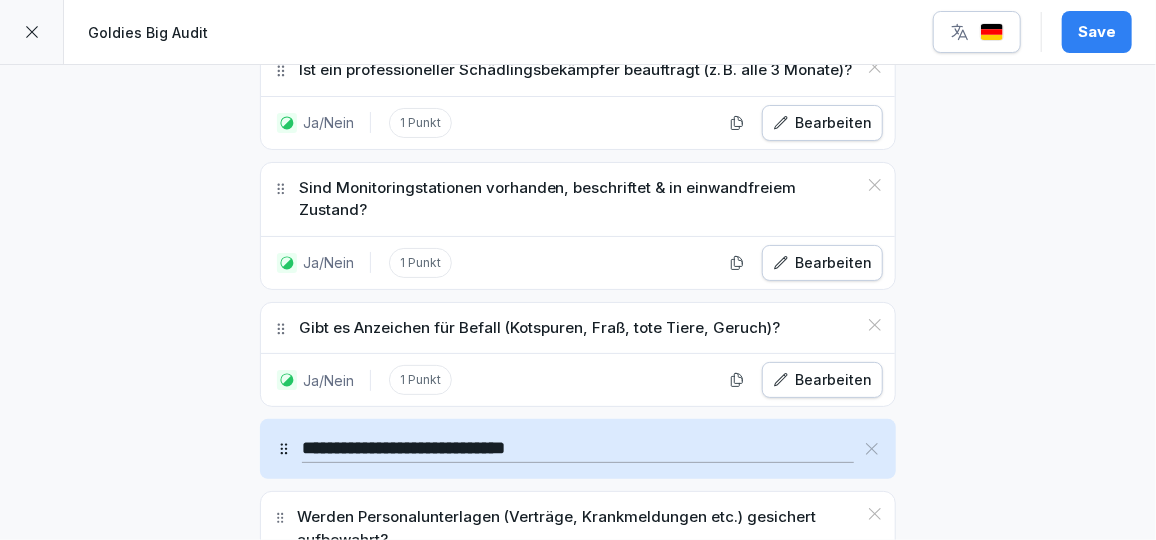 type on "**********" 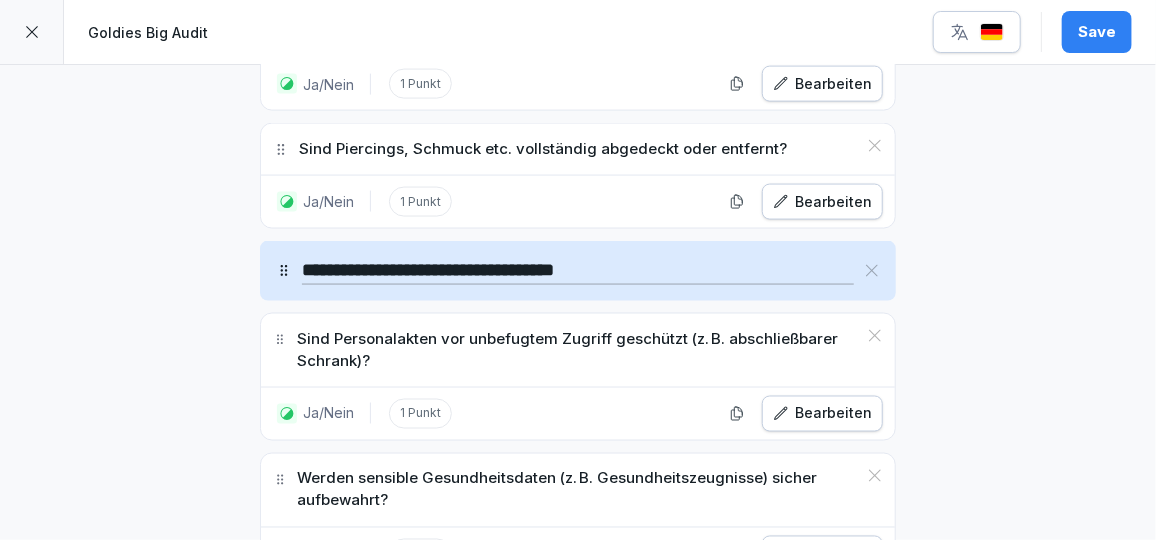 scroll, scrollTop: 23518, scrollLeft: 0, axis: vertical 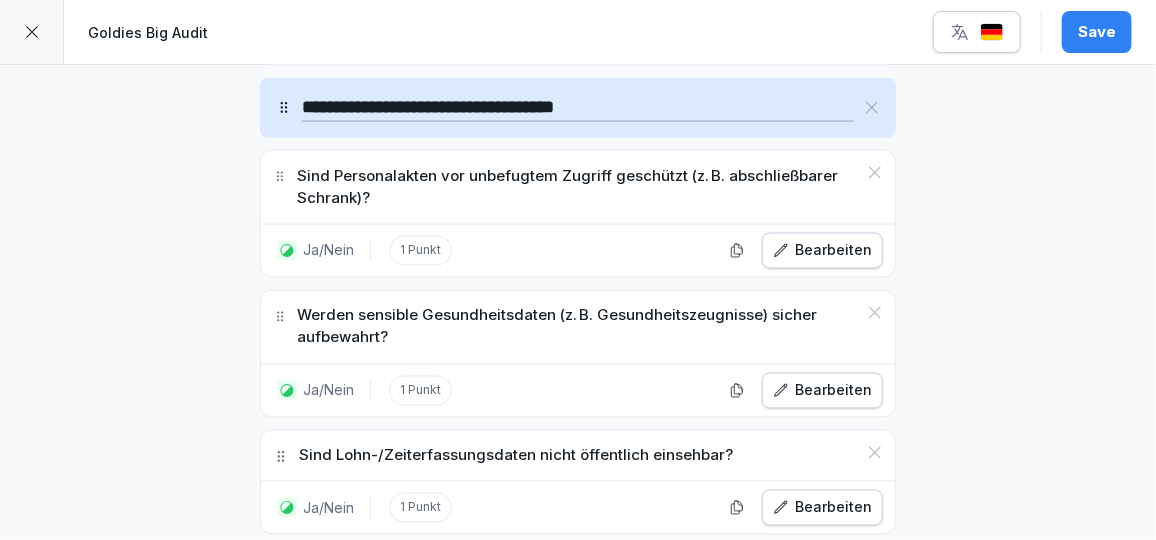 drag, startPoint x: 276, startPoint y: 392, endPoint x: 323, endPoint y: 252, distance: 147.67871 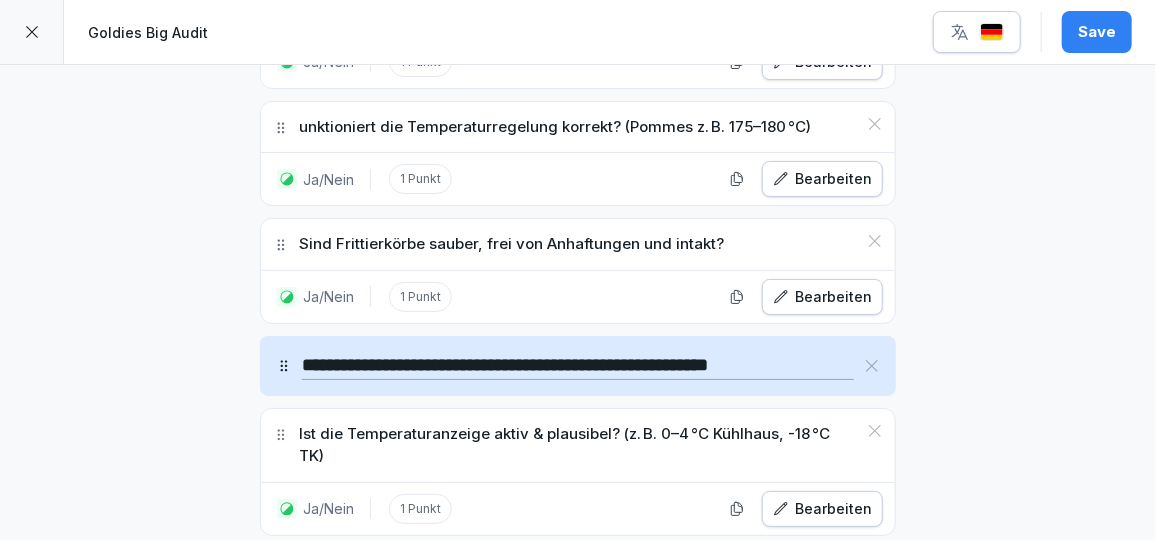 scroll, scrollTop: 16192, scrollLeft: 0, axis: vertical 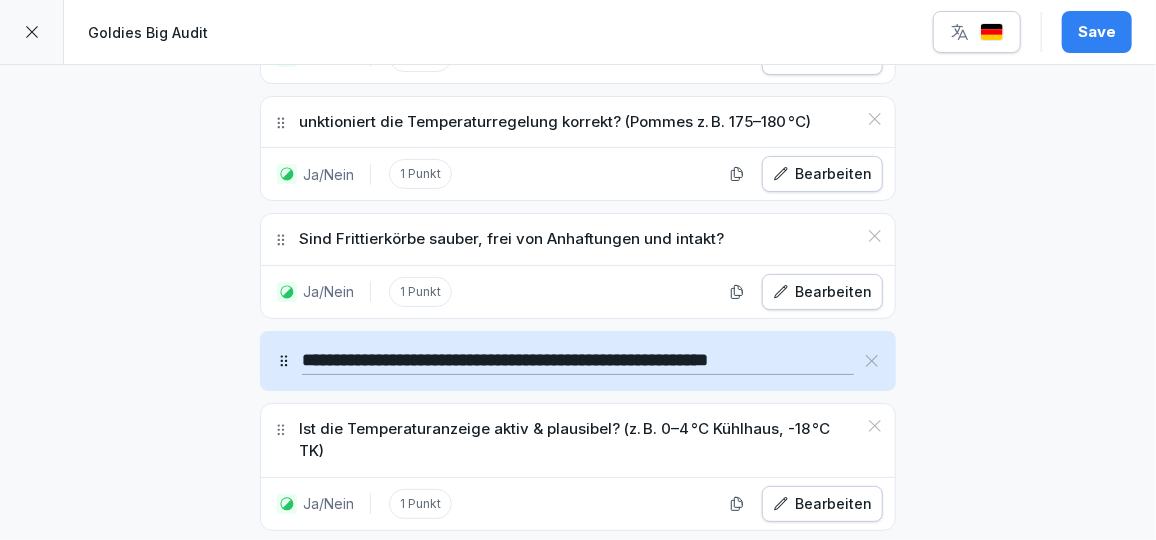 drag, startPoint x: 337, startPoint y: 235, endPoint x: 268, endPoint y: 236, distance: 69.00725 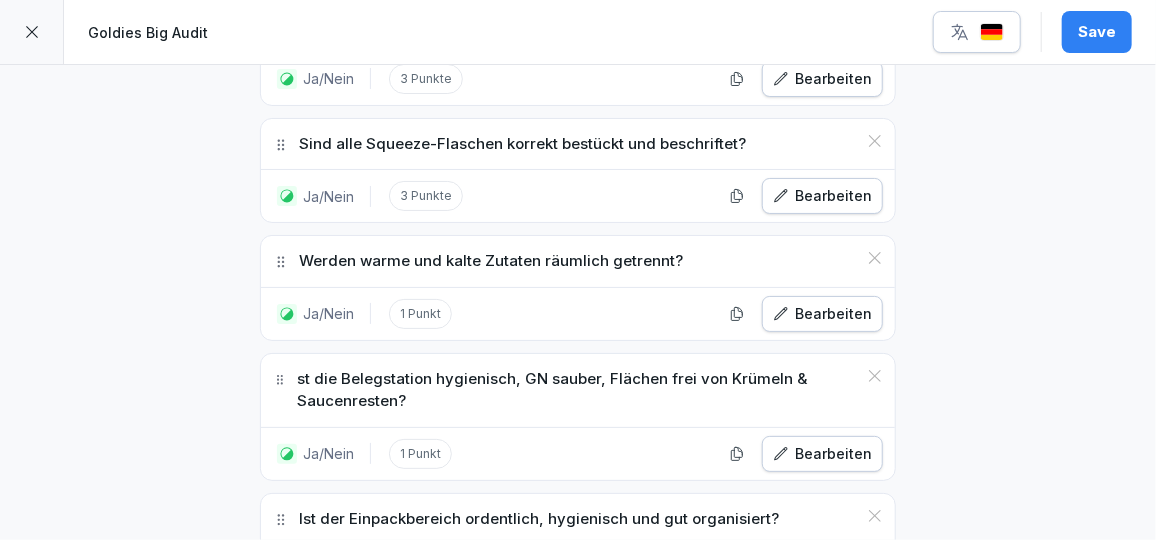 scroll, scrollTop: 6512, scrollLeft: 0, axis: vertical 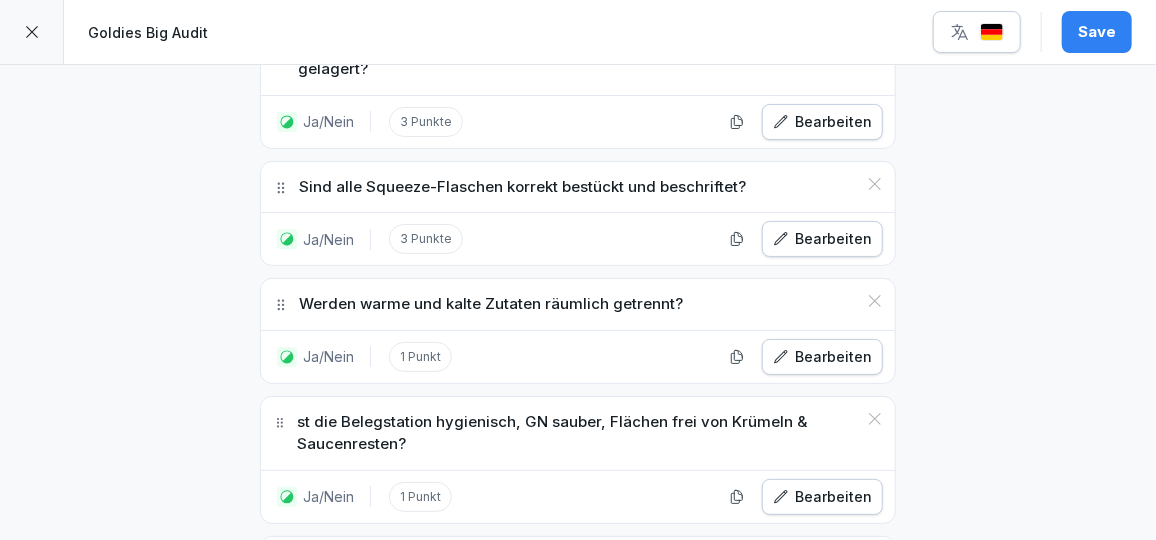 click on "Save" at bounding box center (1097, 32) 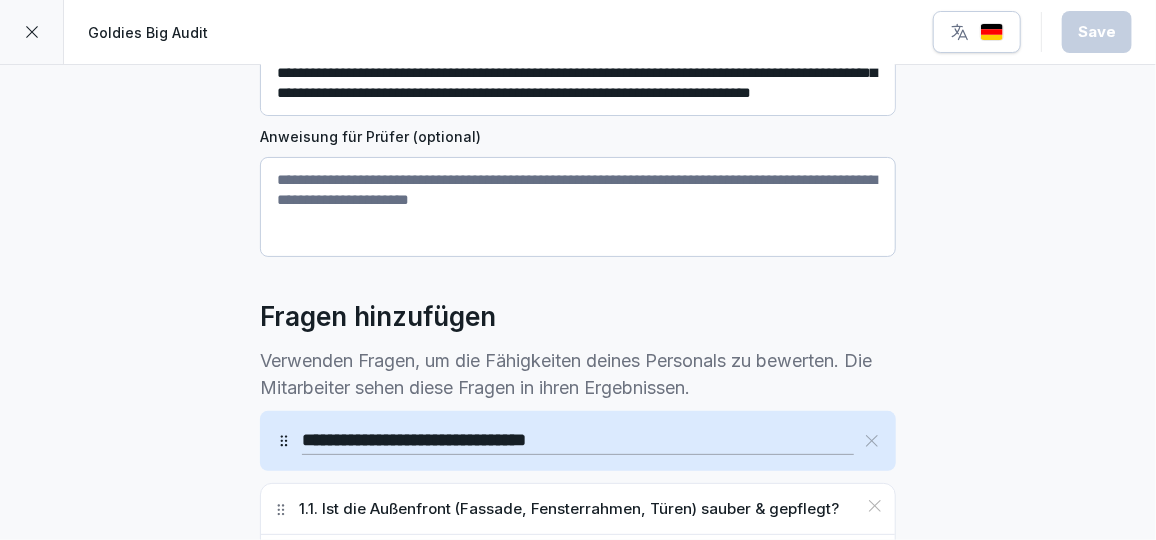 scroll, scrollTop: 0, scrollLeft: 0, axis: both 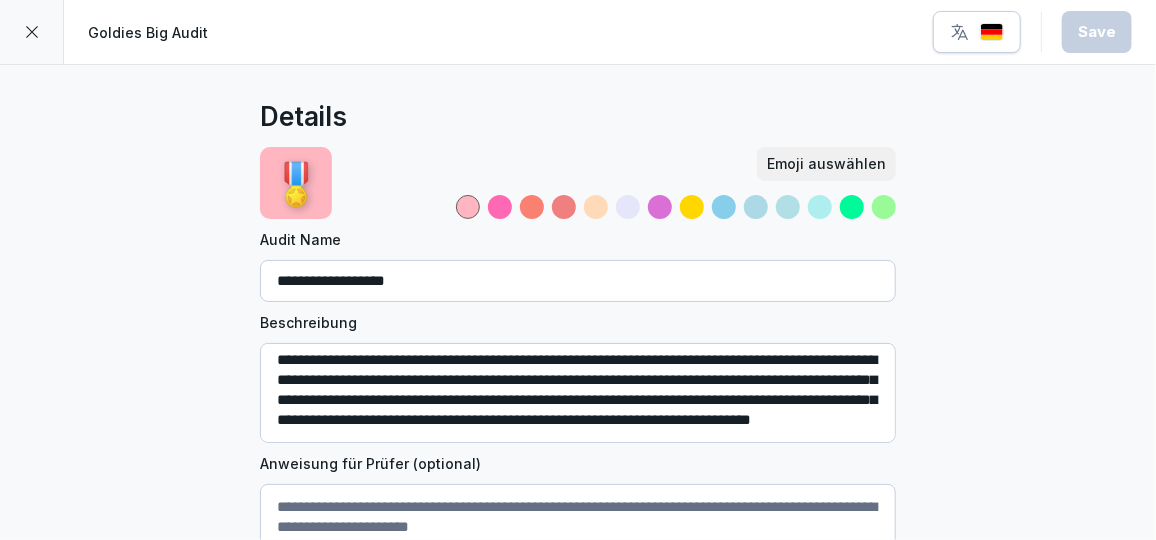 click 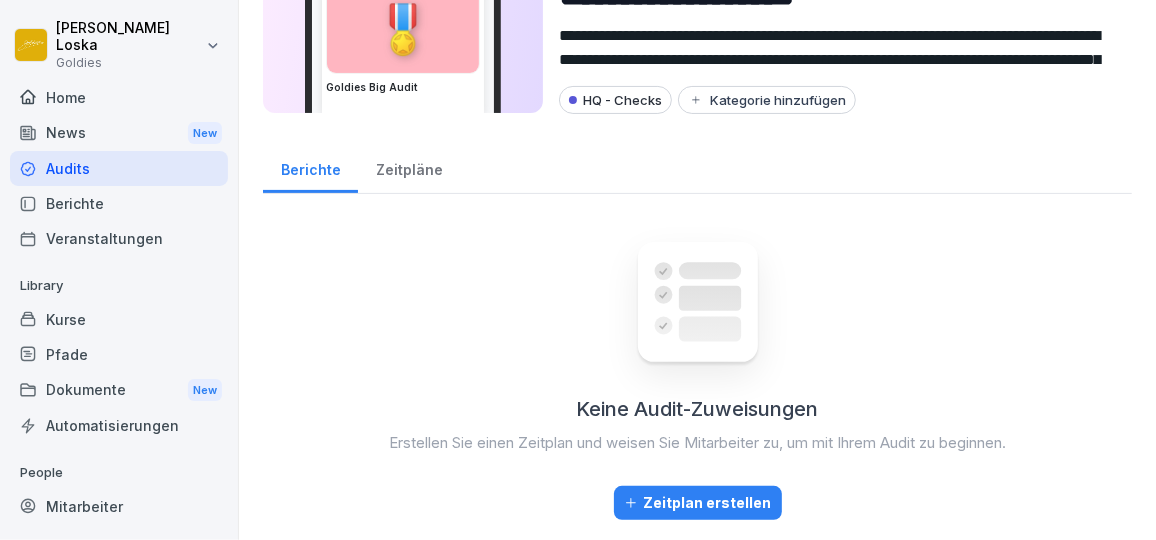 scroll, scrollTop: 0, scrollLeft: 0, axis: both 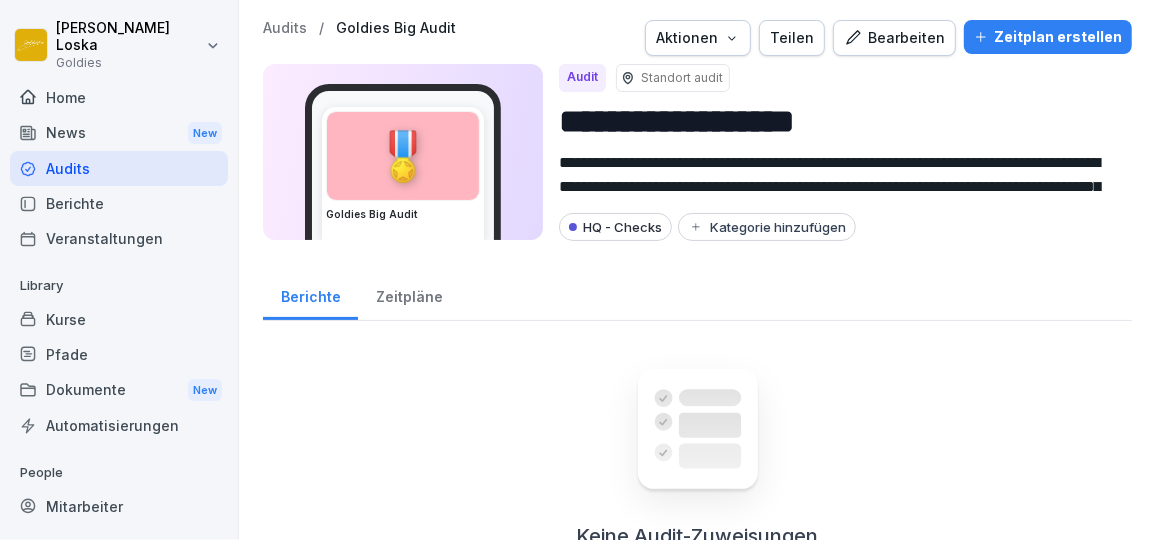 click on "Bearbeiten" at bounding box center [894, 38] 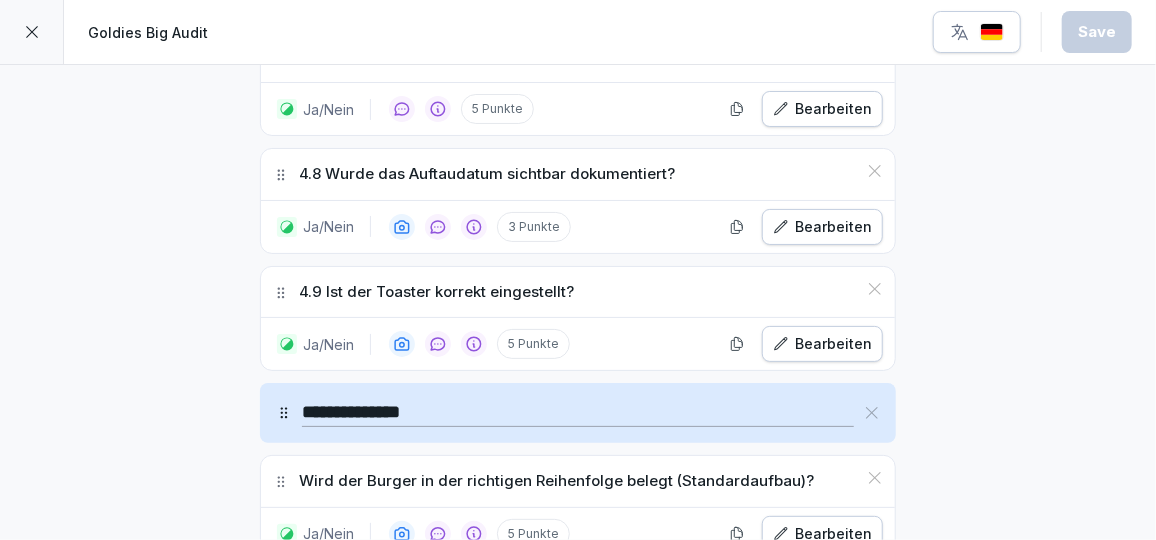 scroll, scrollTop: 5423, scrollLeft: 0, axis: vertical 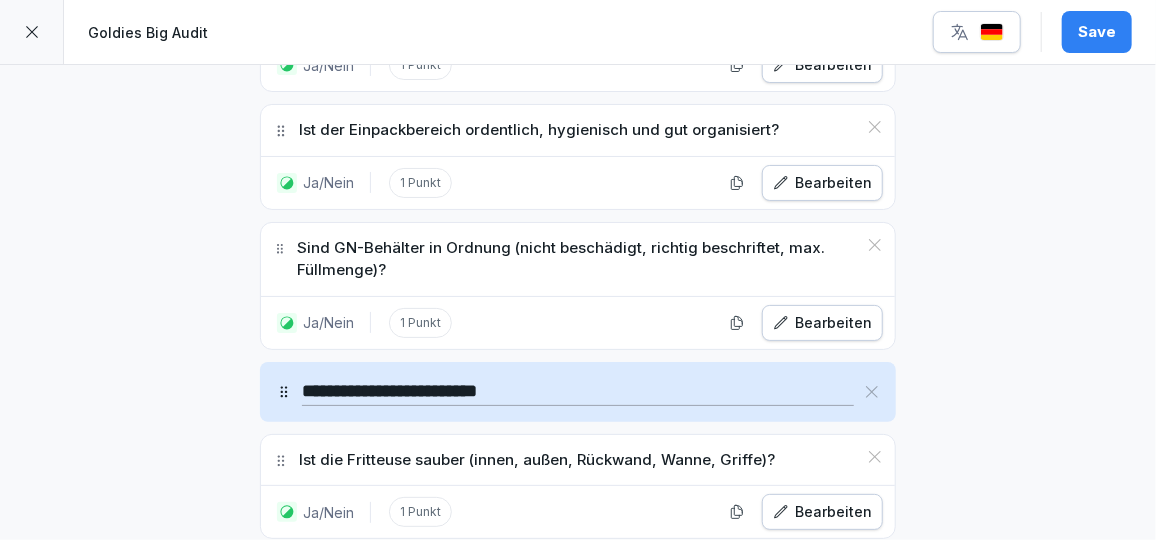 type on "**********" 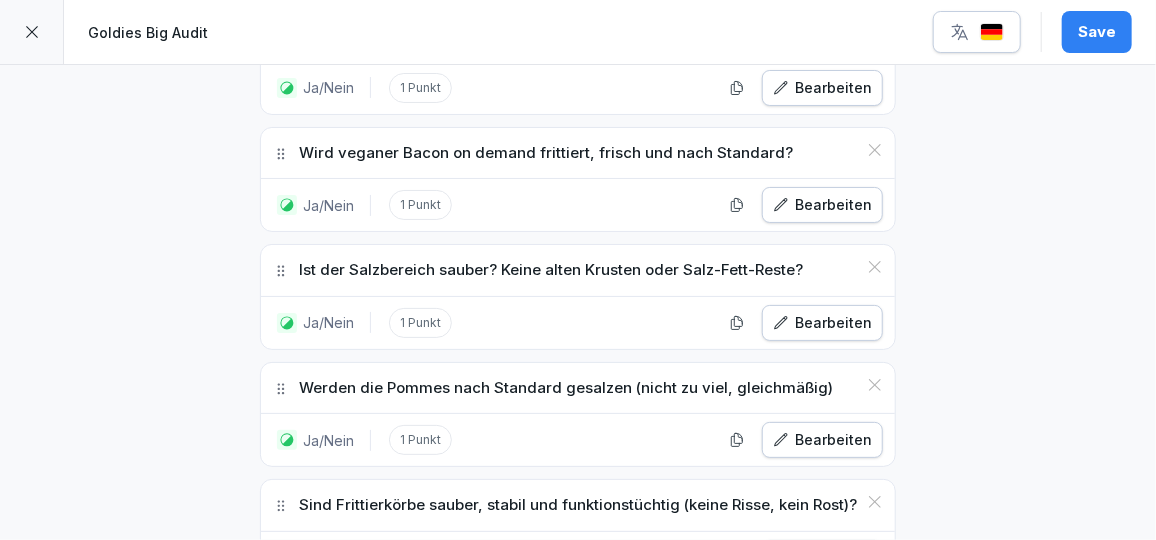 scroll, scrollTop: 8067, scrollLeft: 0, axis: vertical 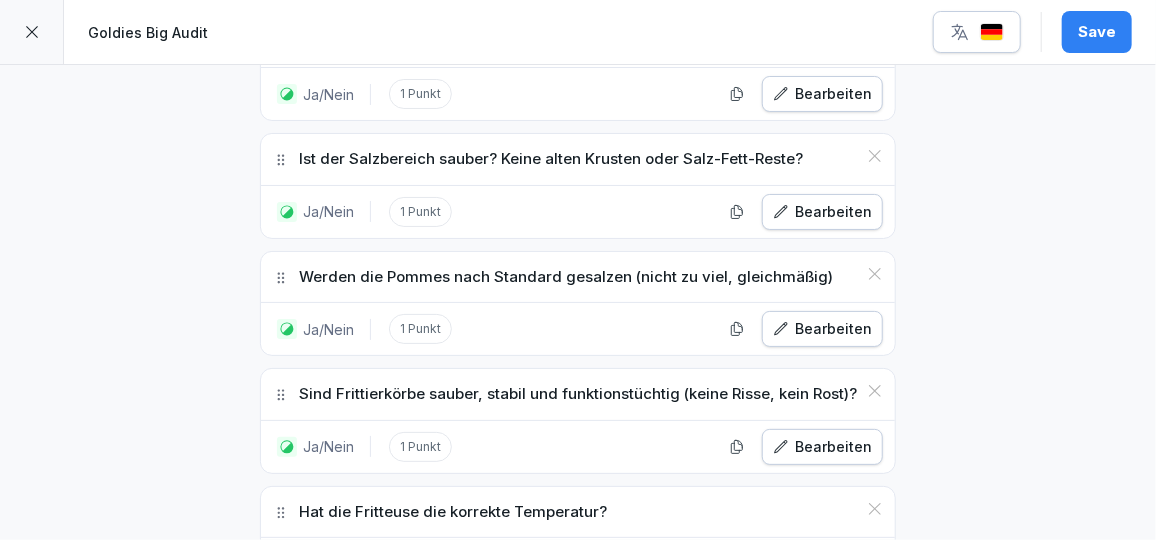 type on "**********" 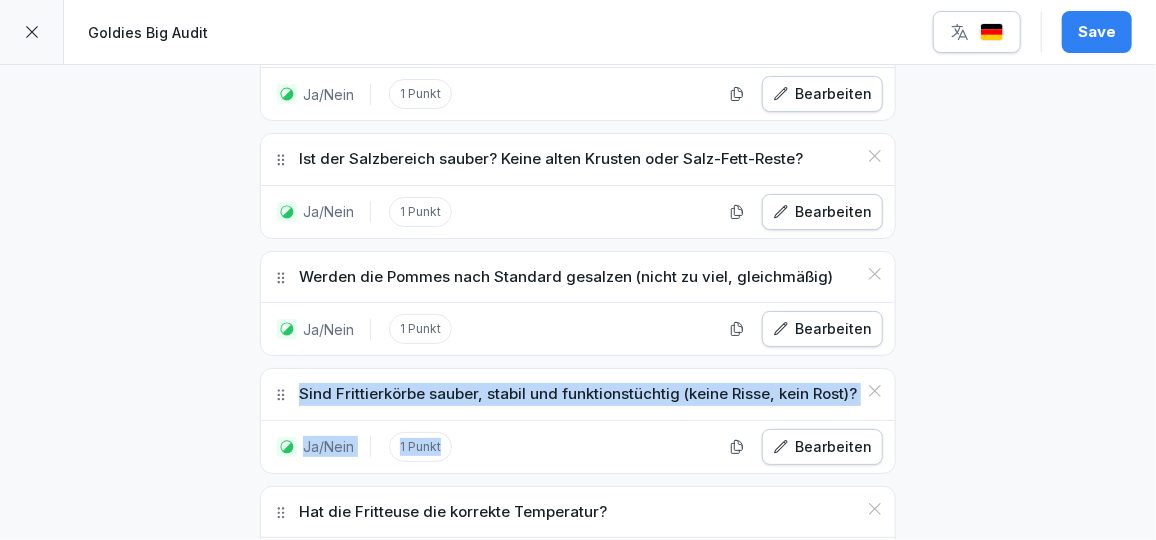 drag, startPoint x: 245, startPoint y: 242, endPoint x: 541, endPoint y: 301, distance: 301.82278 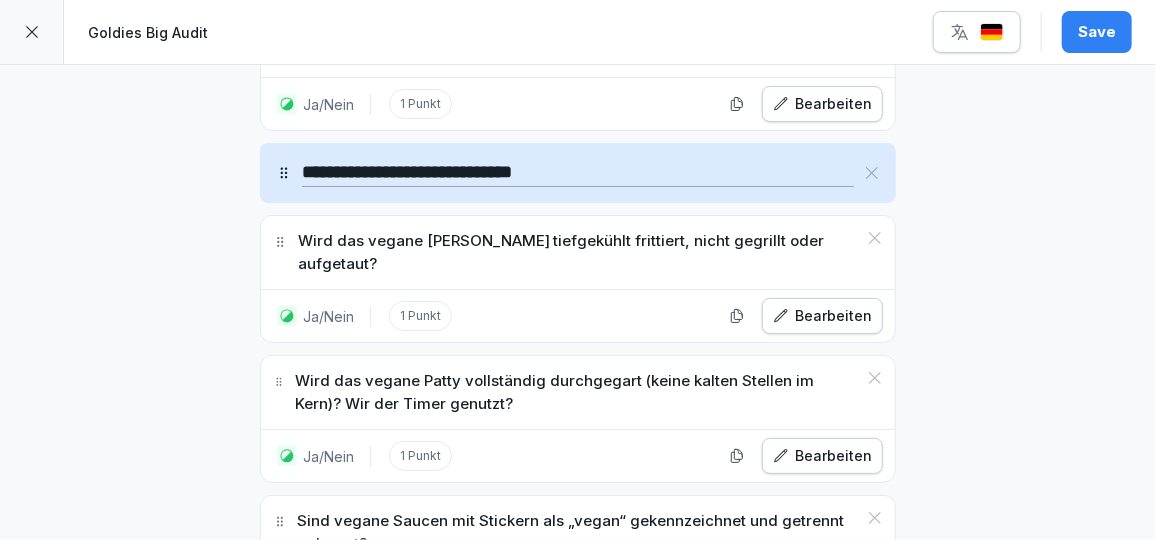scroll, scrollTop: 8289, scrollLeft: 0, axis: vertical 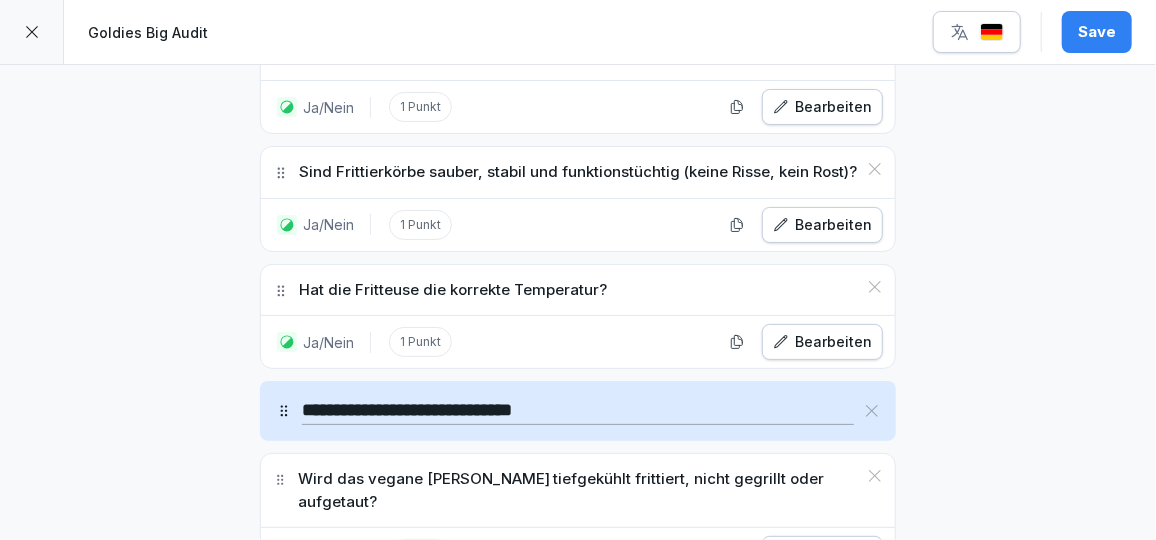 click on "**********" at bounding box center (578, 411) 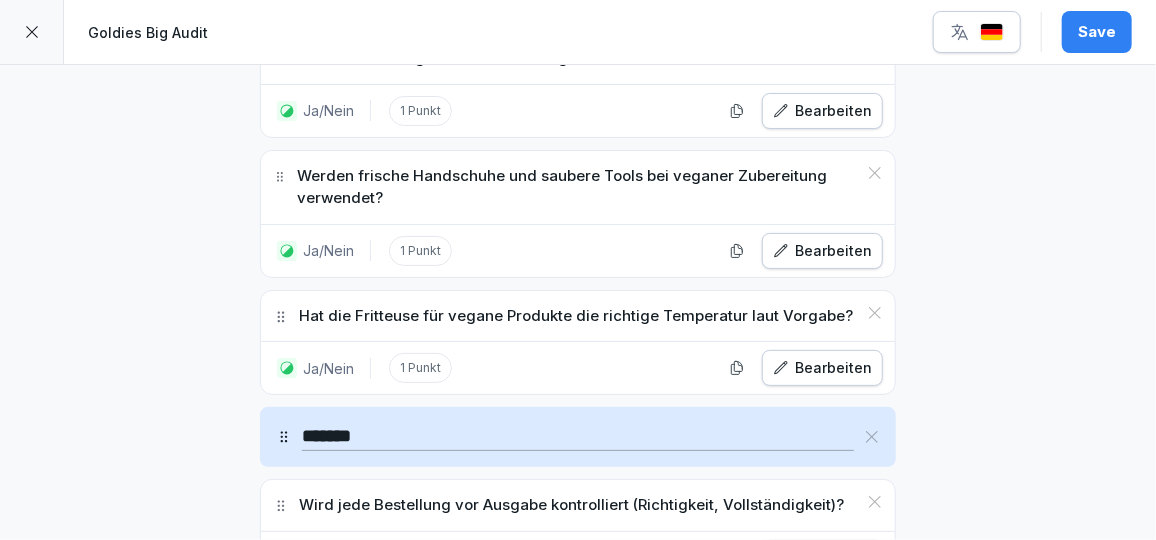 scroll, scrollTop: 9181, scrollLeft: 0, axis: vertical 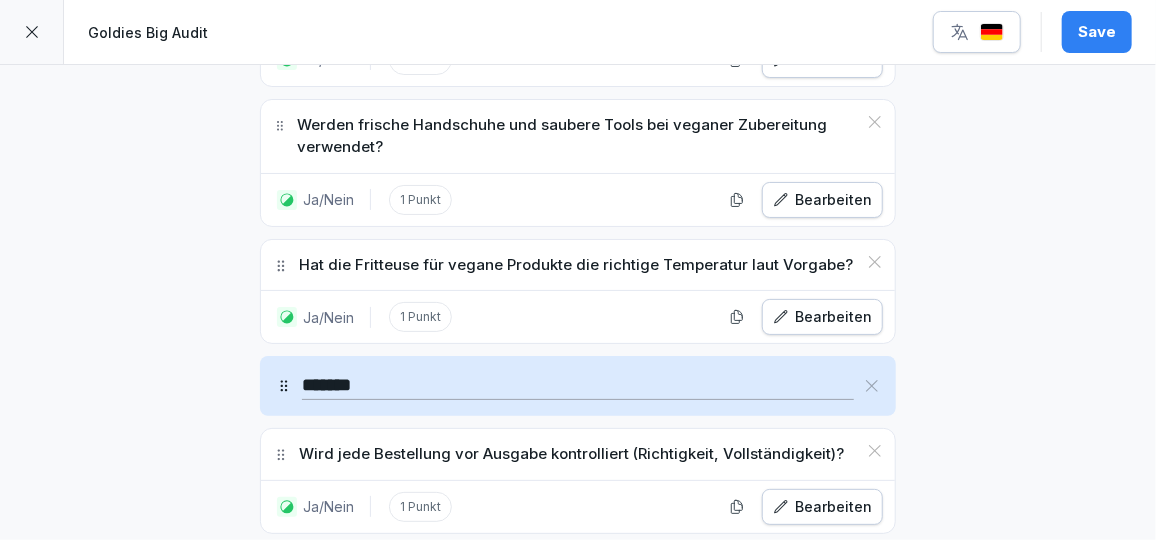 type on "**********" 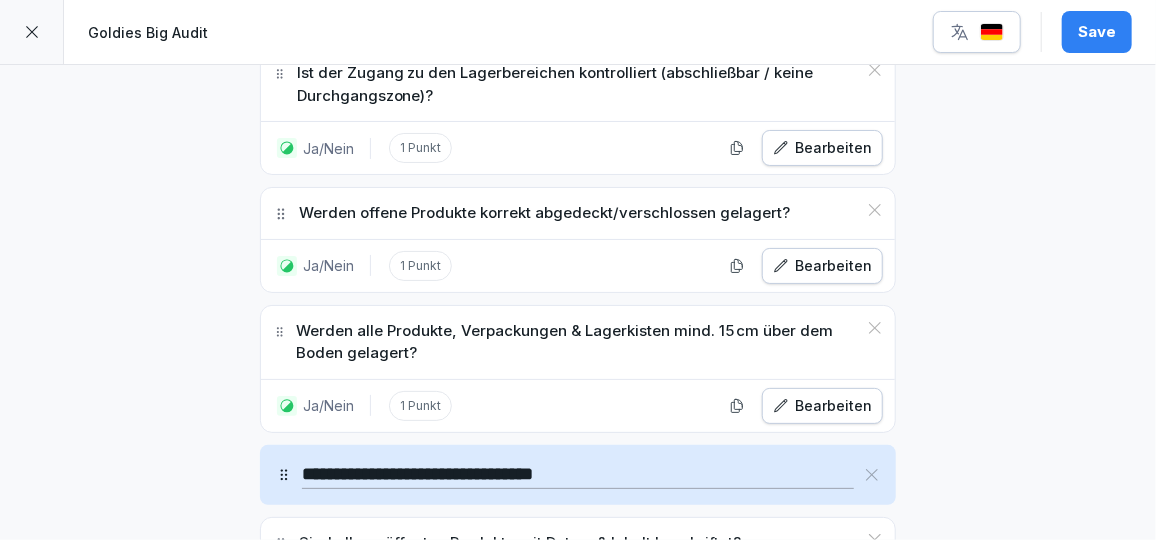 scroll, scrollTop: 12750, scrollLeft: 0, axis: vertical 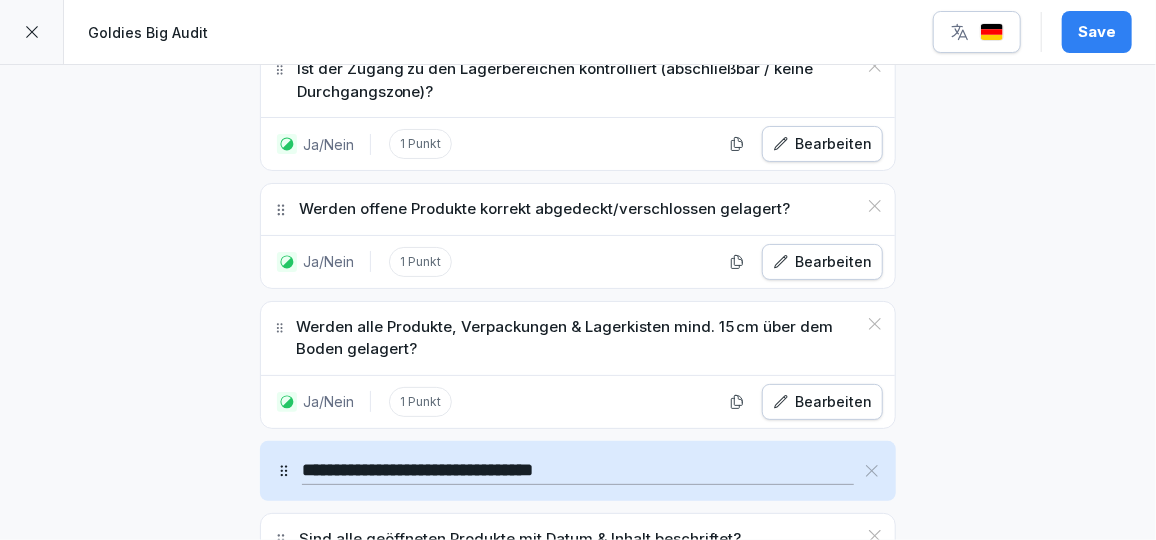 type on "**********" 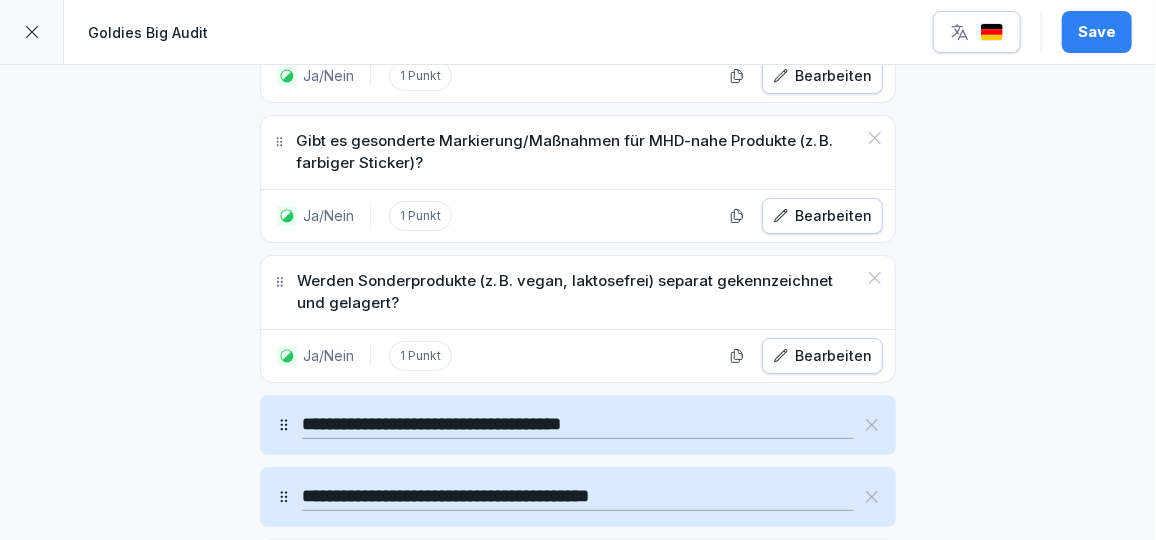 scroll, scrollTop: 13944, scrollLeft: 0, axis: vertical 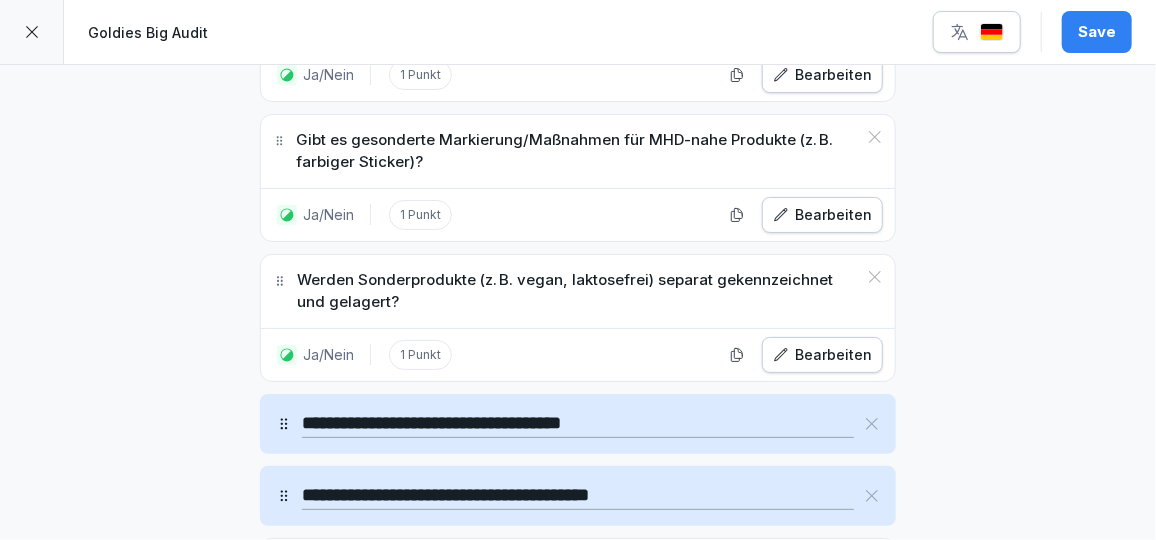 type on "**********" 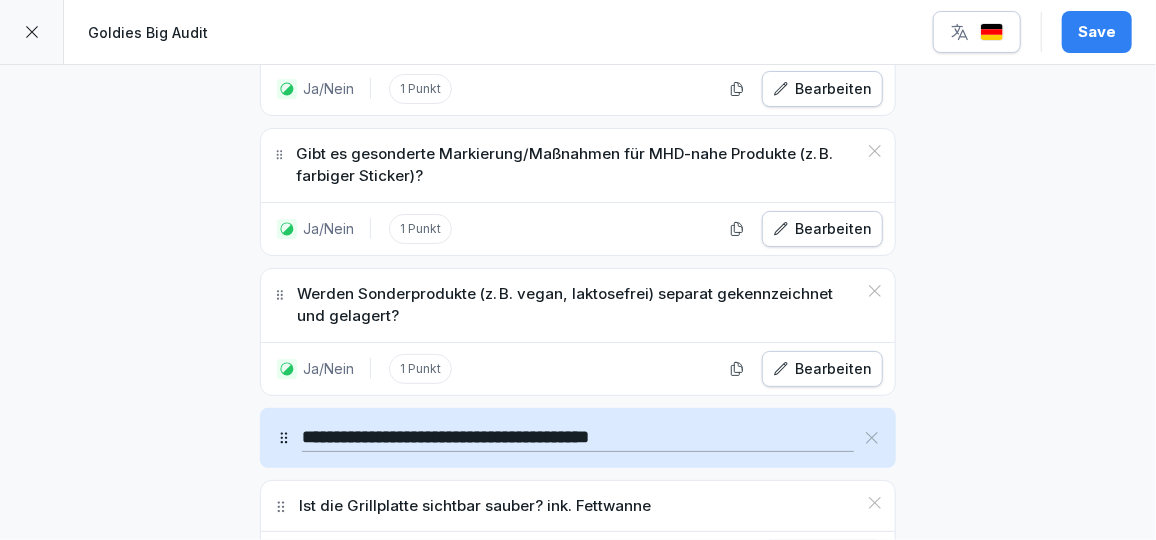 scroll, scrollTop: 13932, scrollLeft: 0, axis: vertical 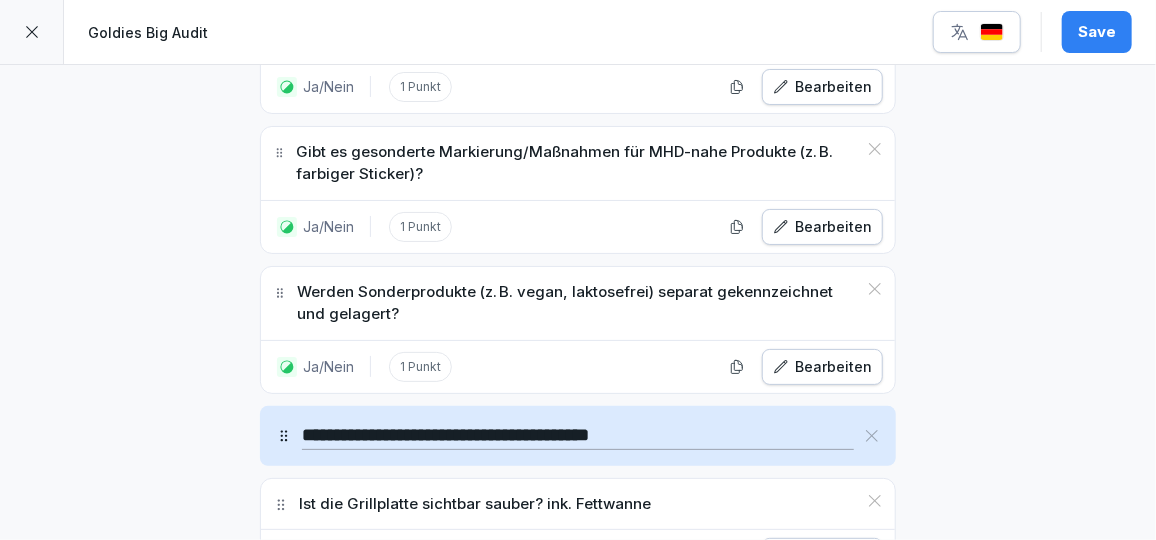 click on "**********" at bounding box center (578, 436) 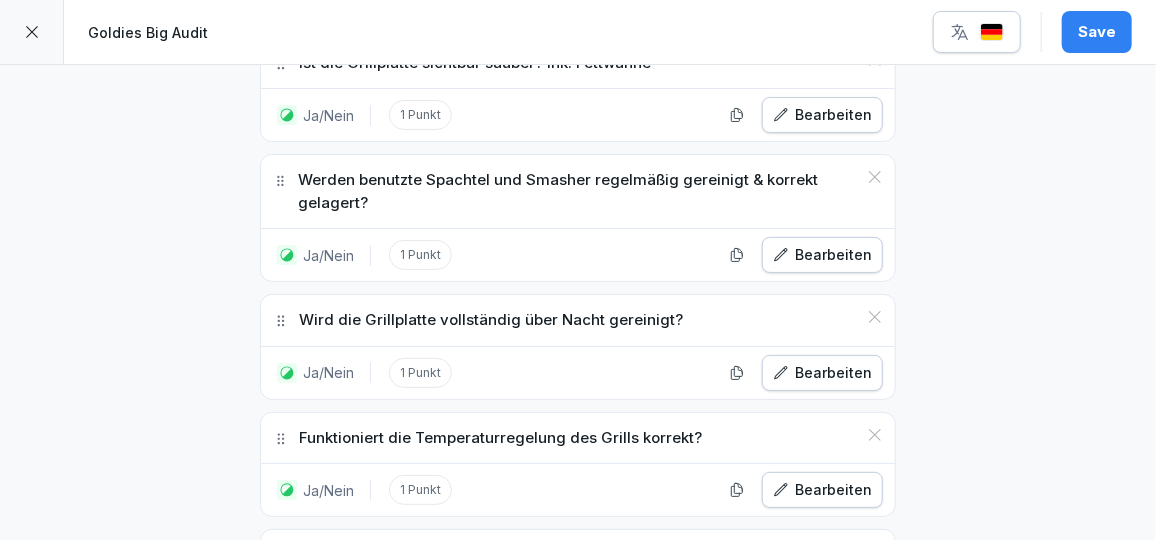 scroll, scrollTop: 14378, scrollLeft: 0, axis: vertical 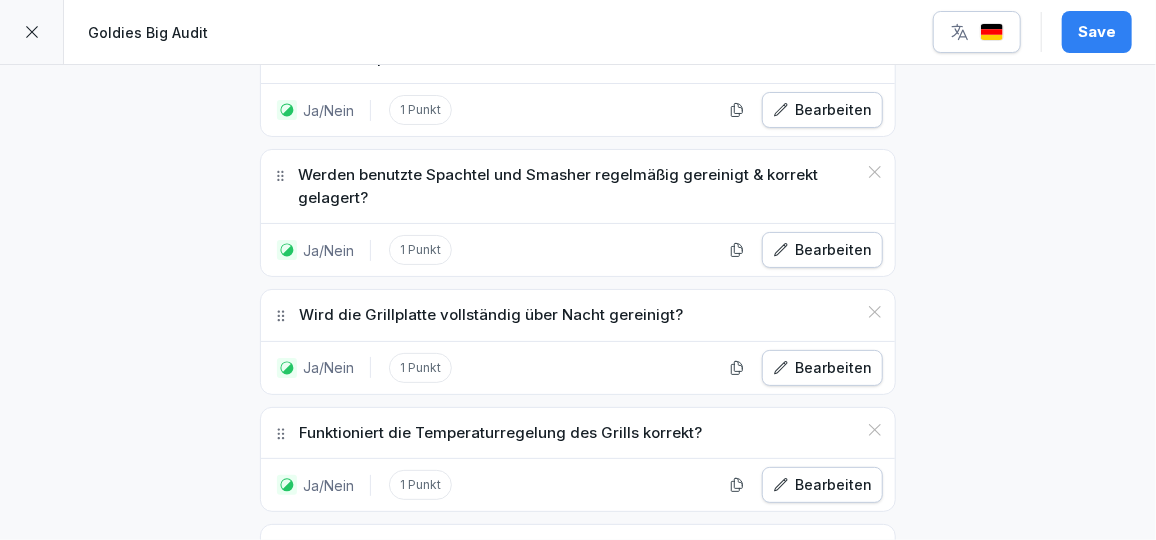 type on "**********" 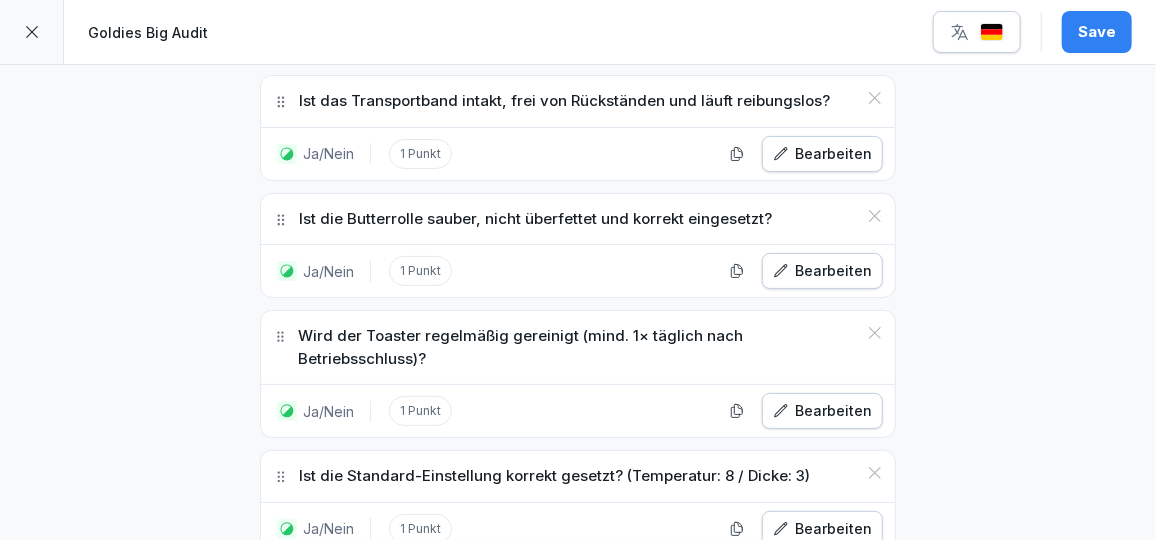scroll, scrollTop: 15191, scrollLeft: 0, axis: vertical 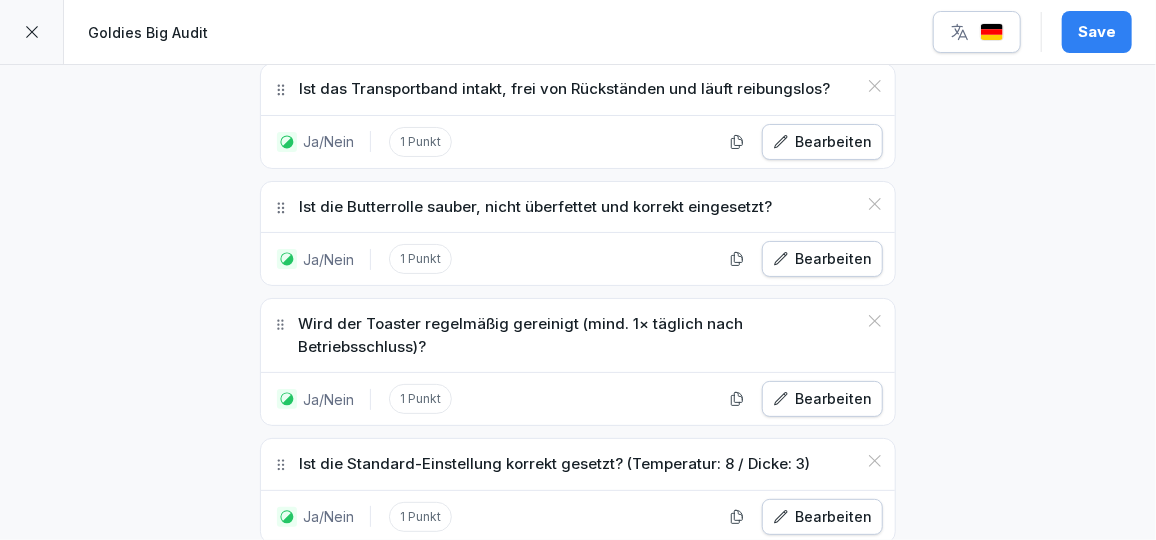type on "**********" 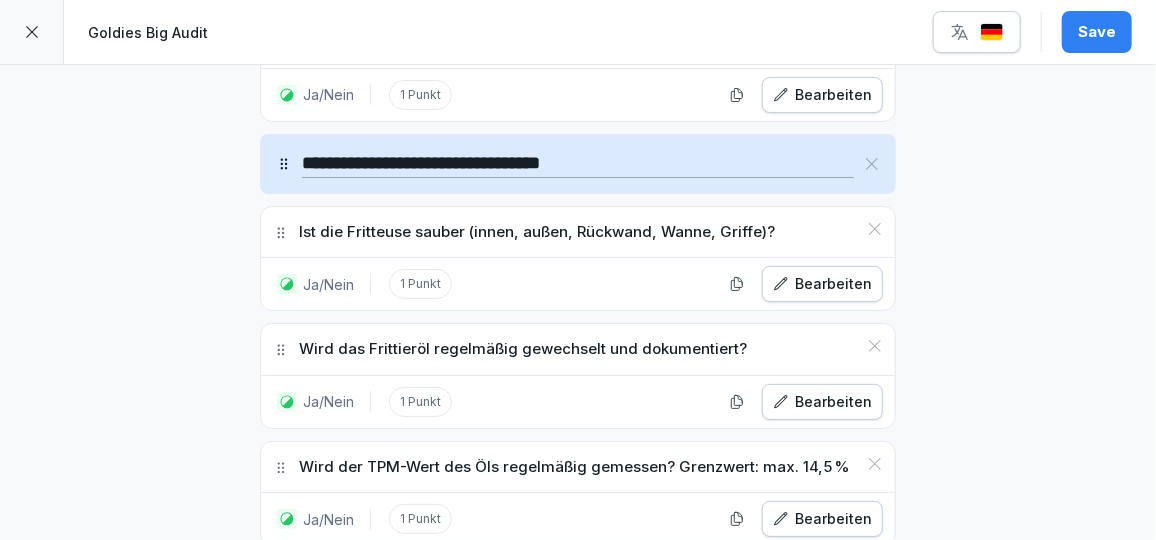 scroll, scrollTop: 7163, scrollLeft: 0, axis: vertical 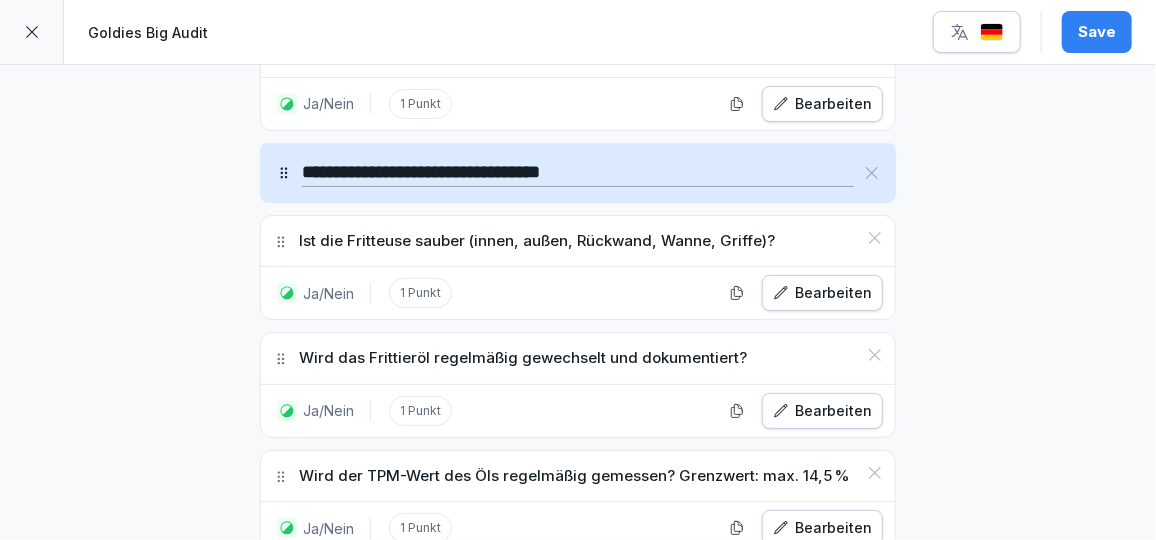 type on "**********" 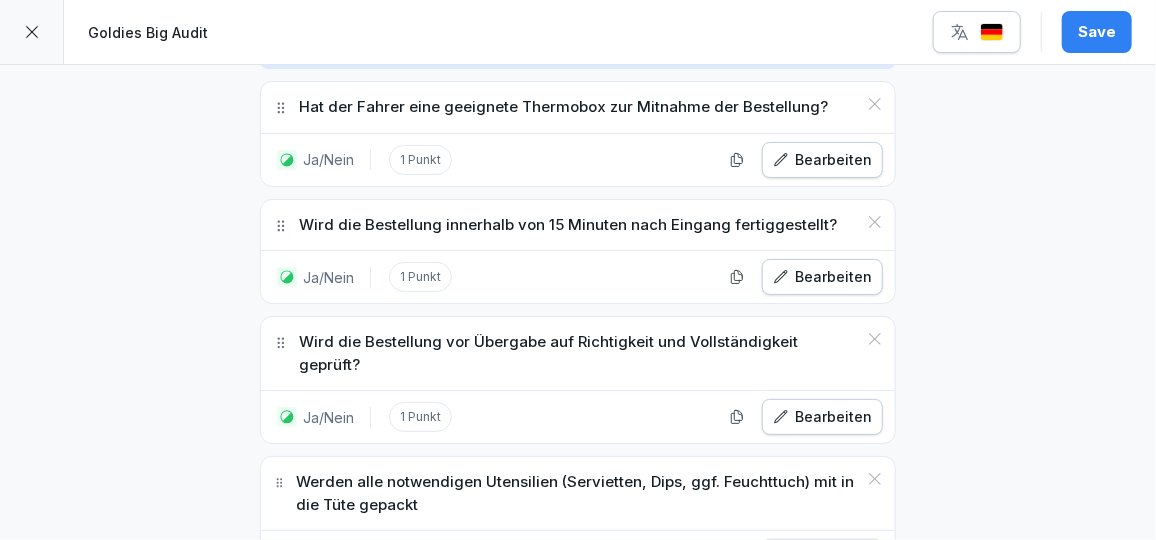 scroll, scrollTop: 10780, scrollLeft: 0, axis: vertical 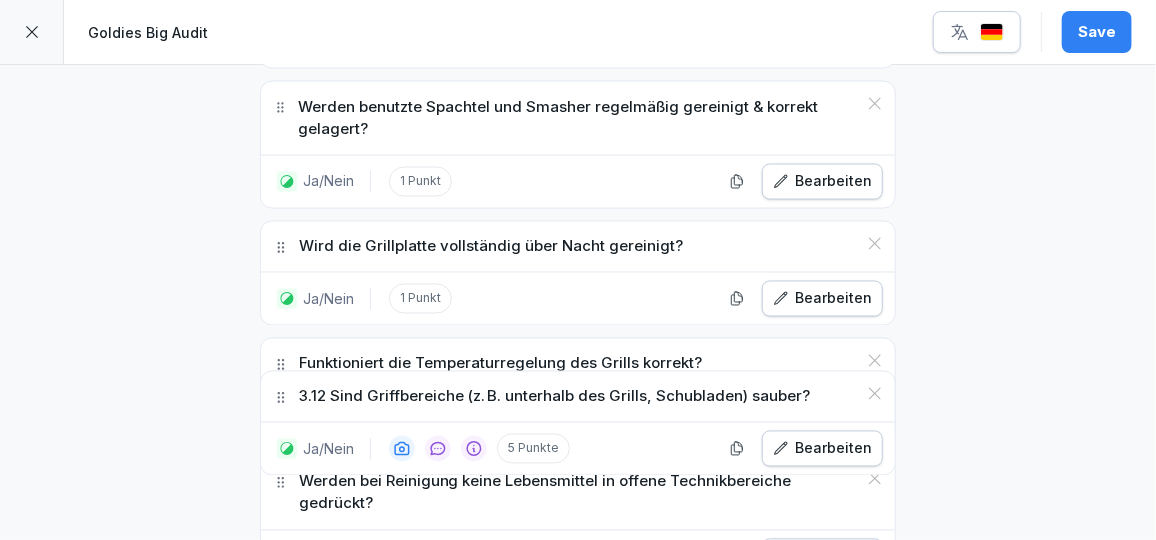 drag, startPoint x: 270, startPoint y: 124, endPoint x: 326, endPoint y: 321, distance: 204.80478 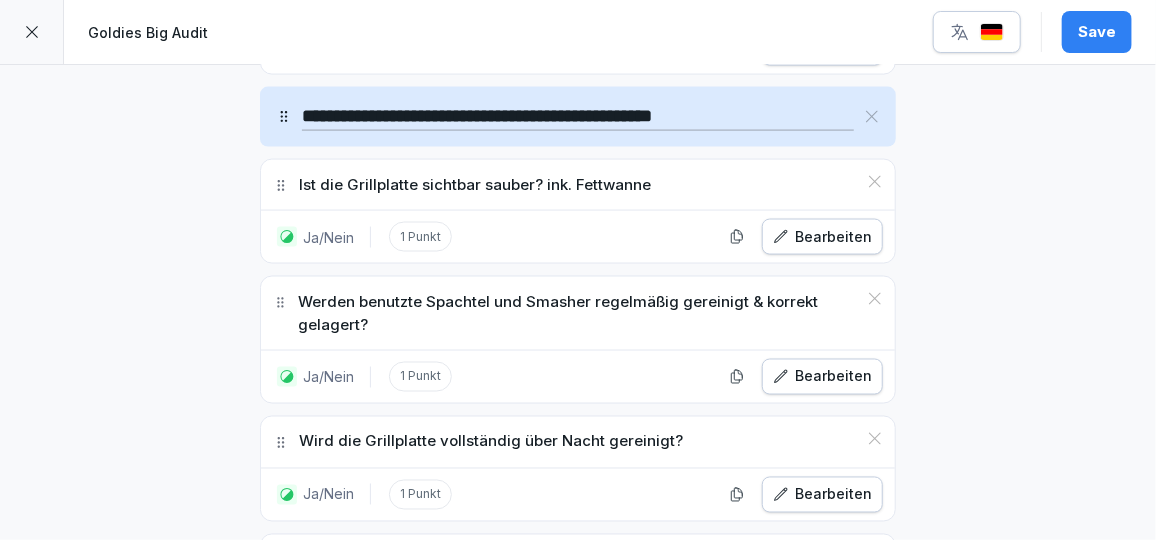 scroll, scrollTop: 14015, scrollLeft: 0, axis: vertical 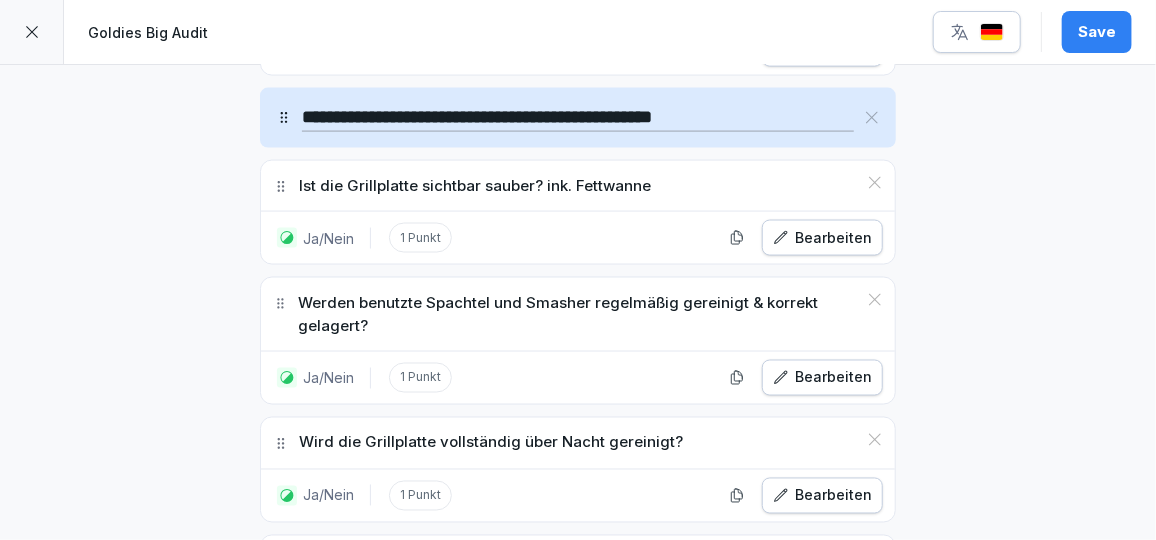 click 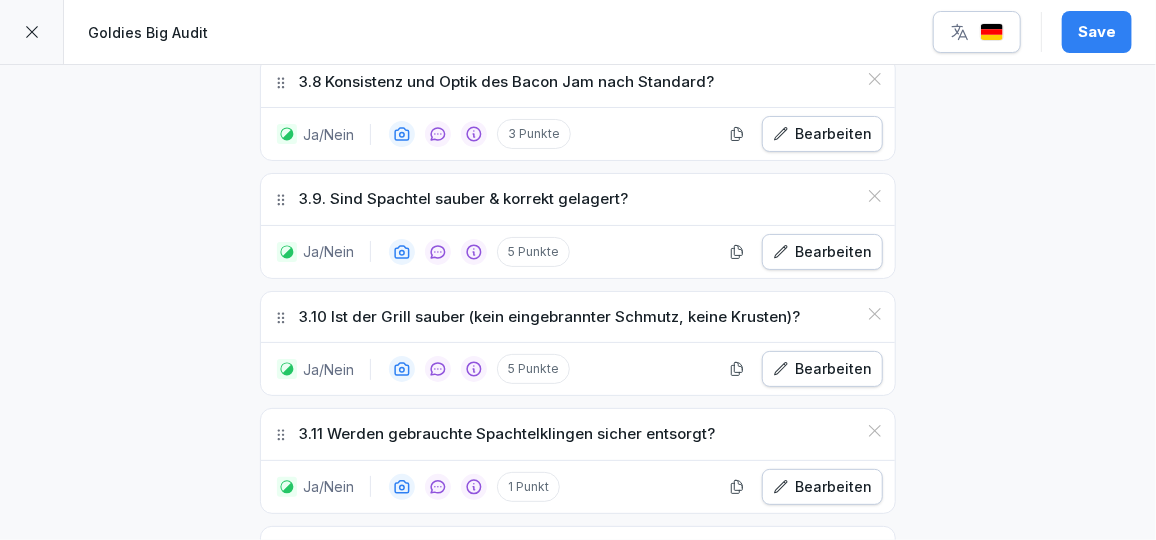 scroll, scrollTop: 3736, scrollLeft: 0, axis: vertical 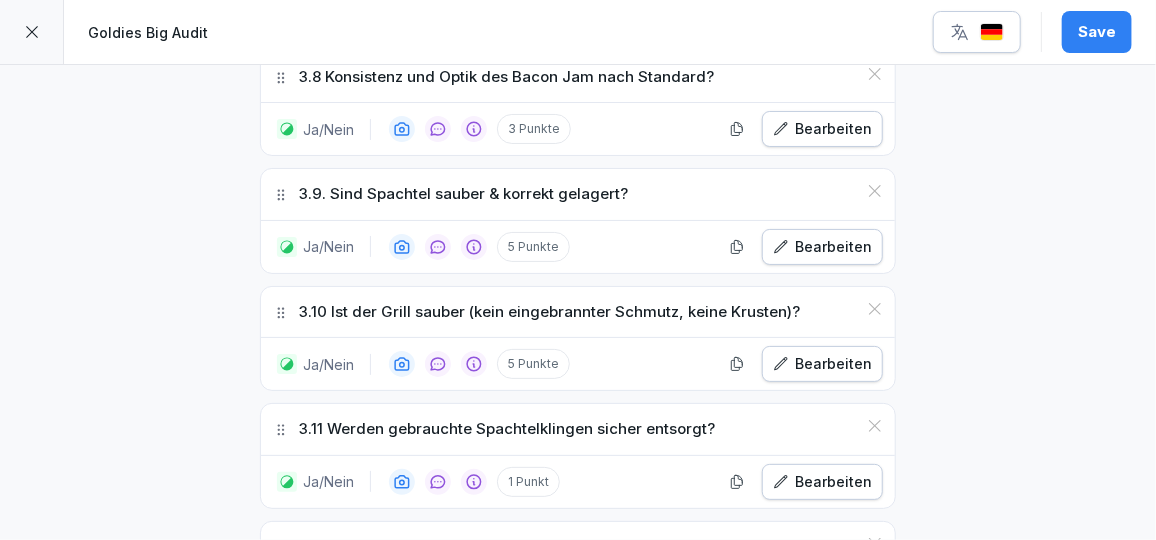 click 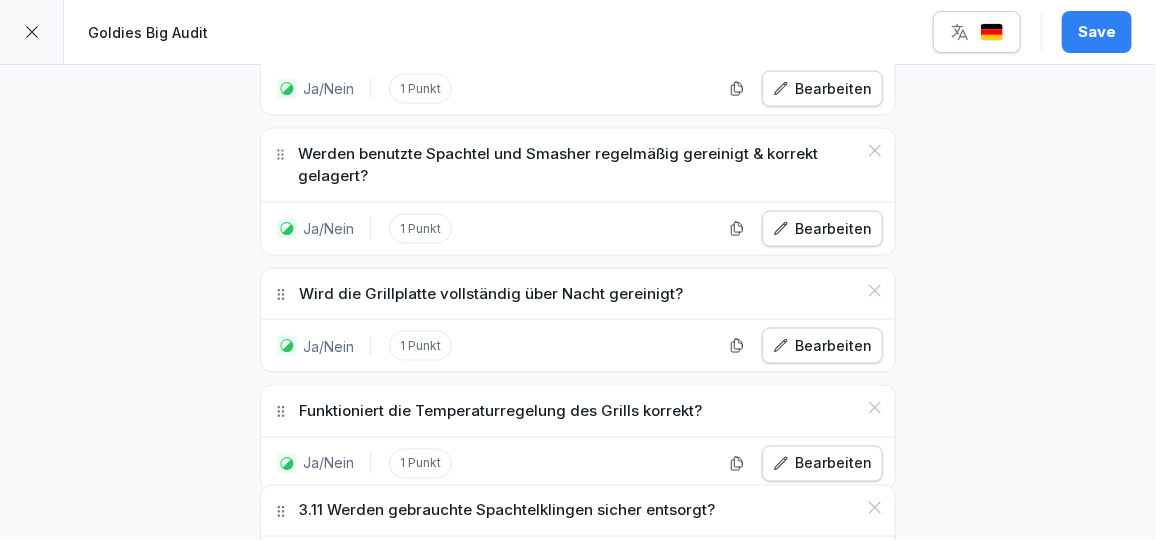 scroll, scrollTop: 13979, scrollLeft: 0, axis: vertical 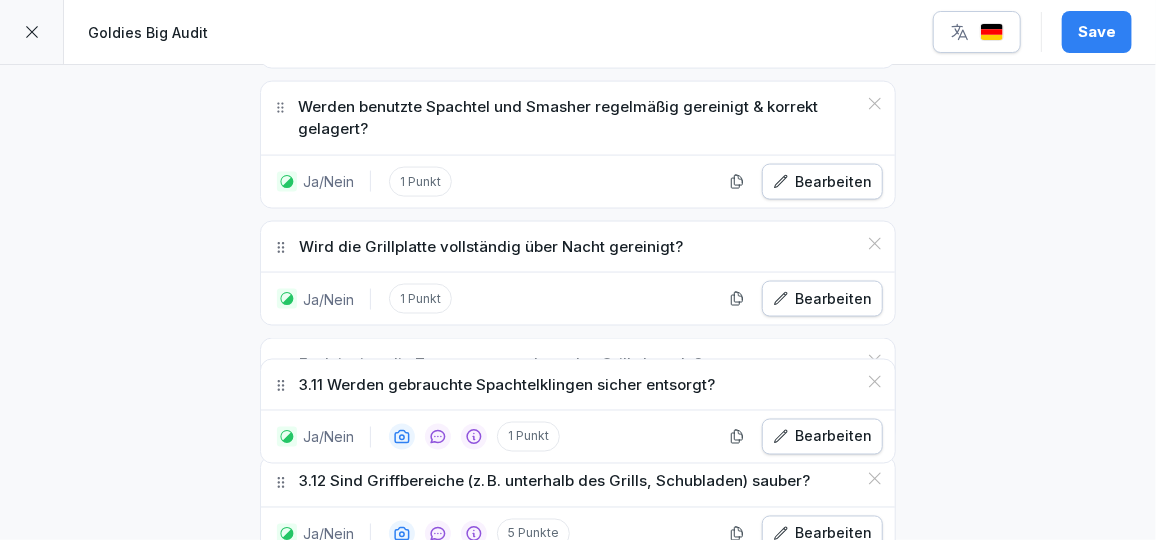 drag, startPoint x: 272, startPoint y: 243, endPoint x: 415, endPoint y: 316, distance: 160.55528 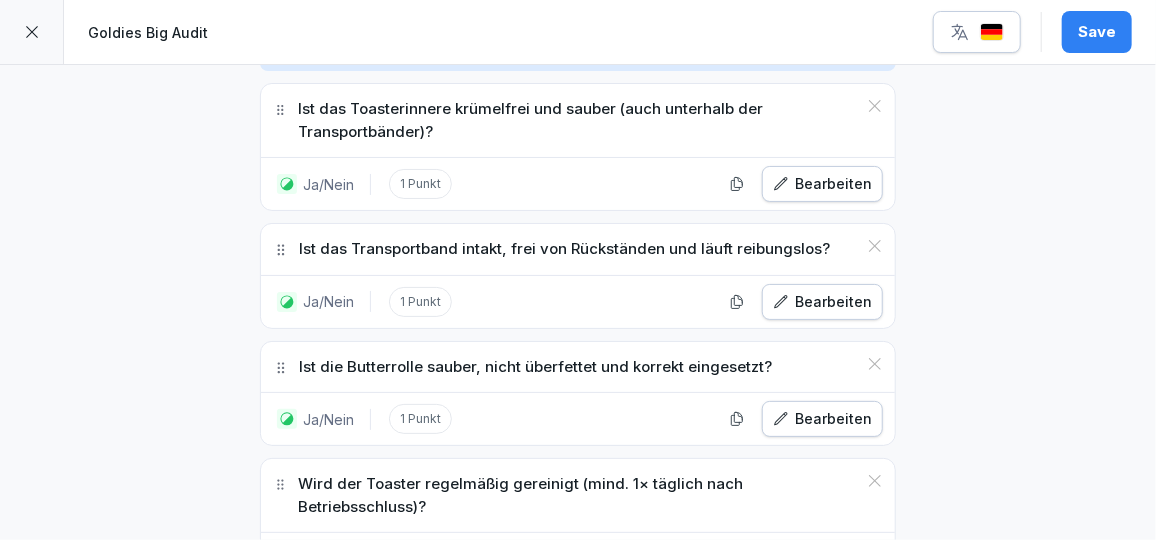 scroll, scrollTop: 14659, scrollLeft: 0, axis: vertical 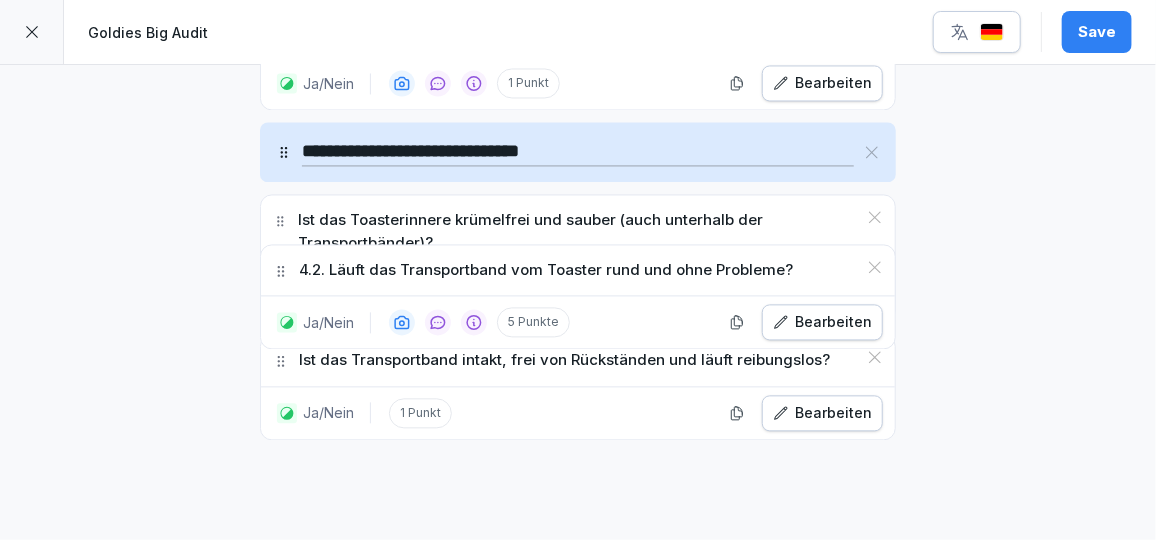 drag, startPoint x: 272, startPoint y: 181, endPoint x: 323, endPoint y: 190, distance: 51.78803 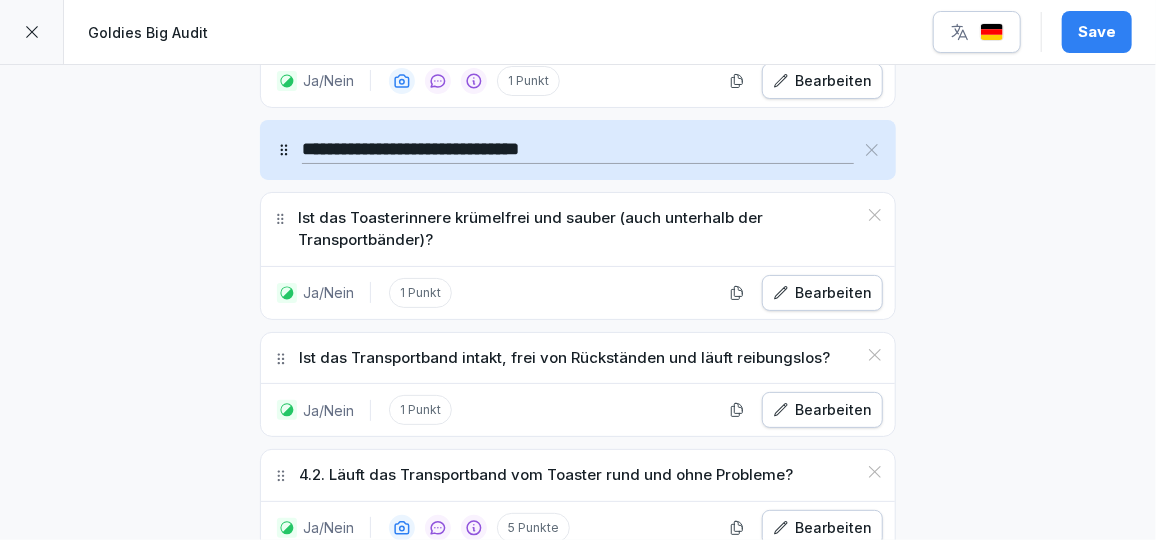 scroll, scrollTop: 14315, scrollLeft: 0, axis: vertical 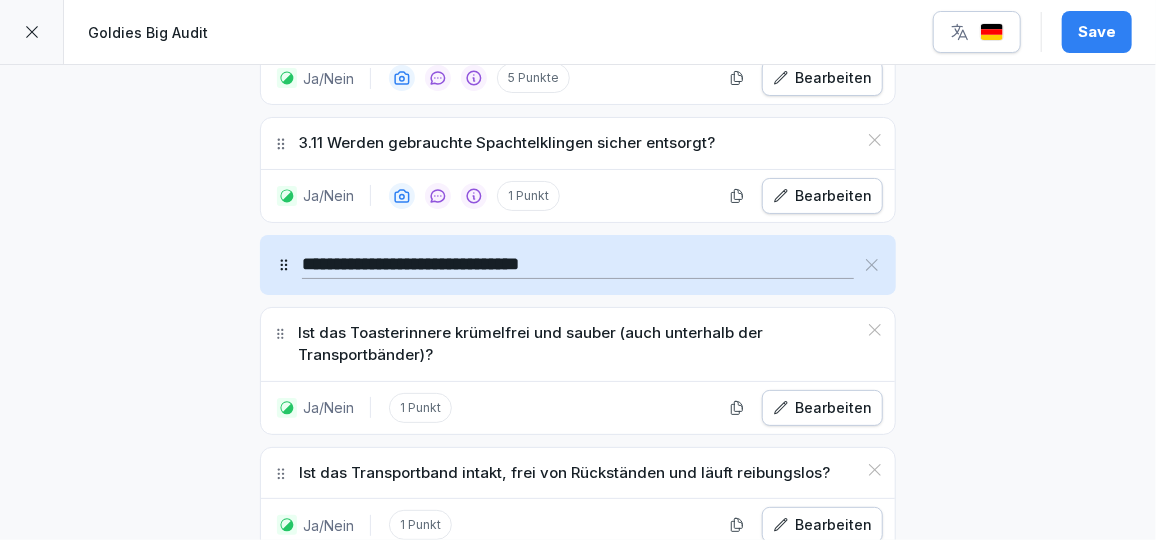 click 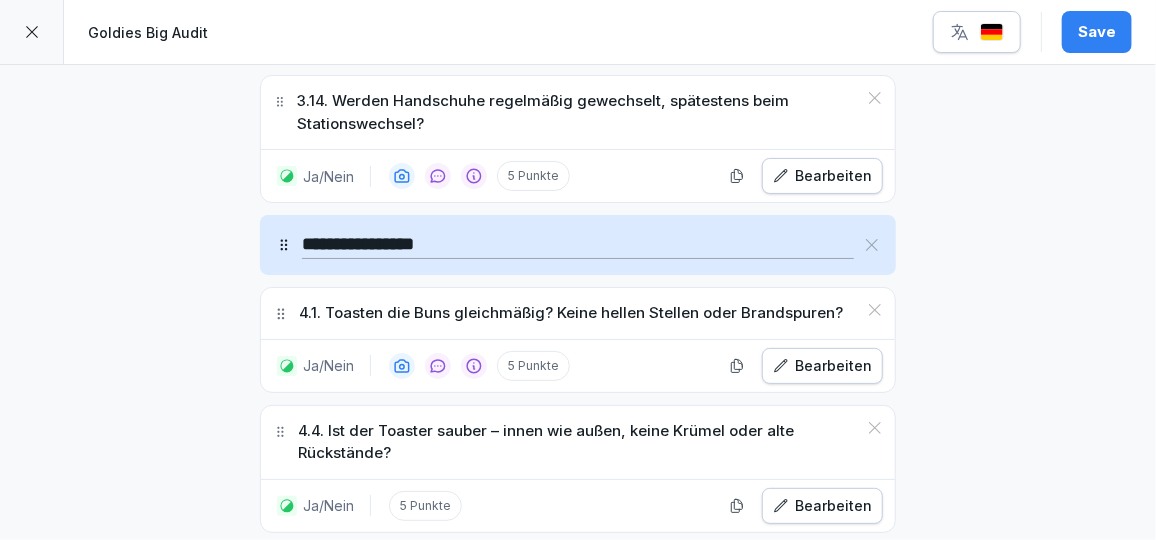 scroll, scrollTop: 4065, scrollLeft: 0, axis: vertical 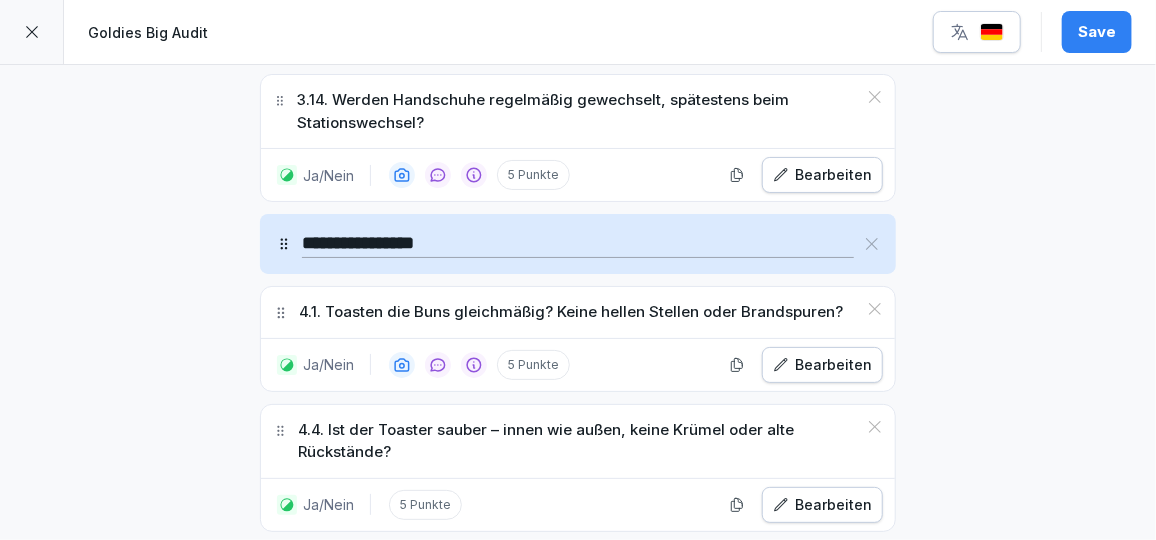 click on "**********" at bounding box center (578, 244) 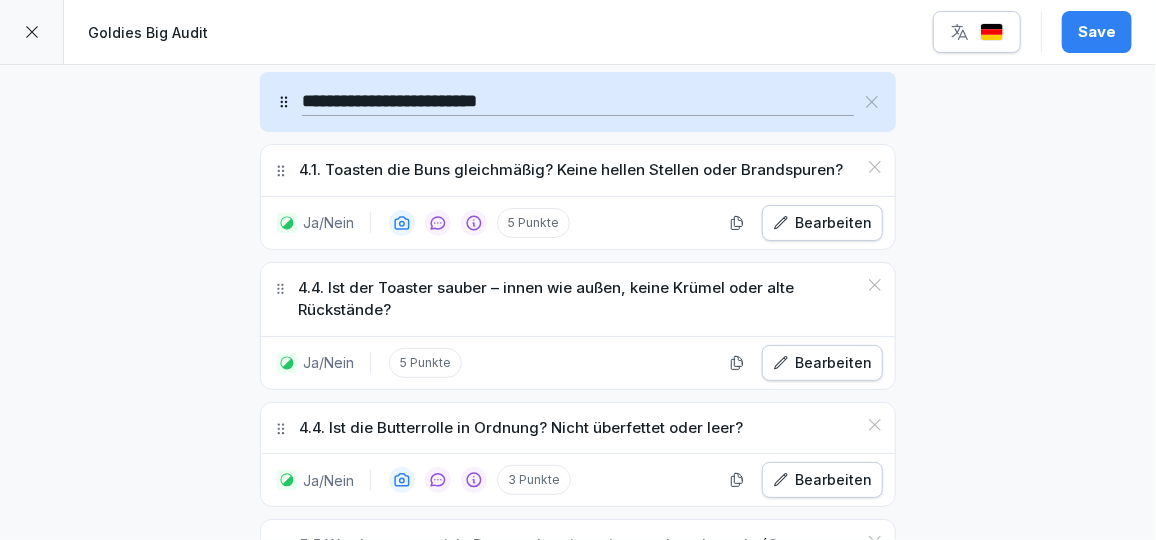 scroll, scrollTop: 4209, scrollLeft: 0, axis: vertical 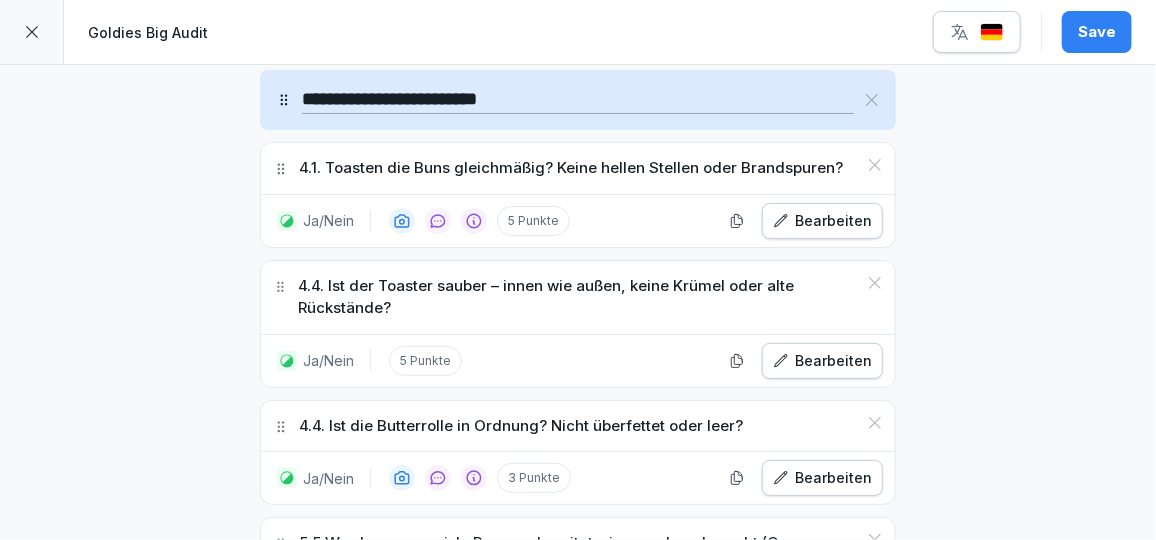 type on "**********" 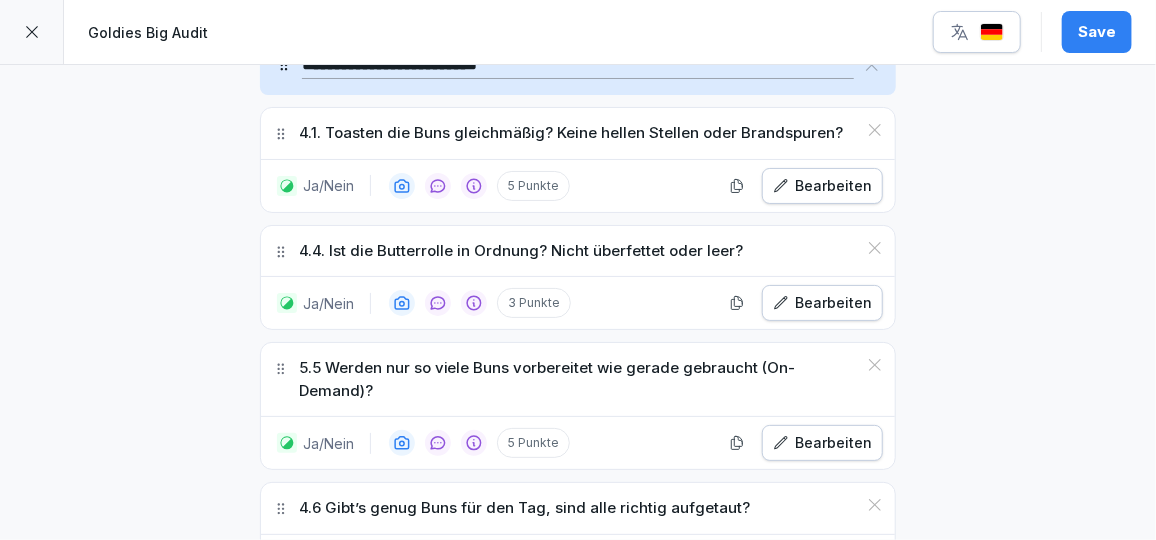 scroll, scrollTop: 4247, scrollLeft: 0, axis: vertical 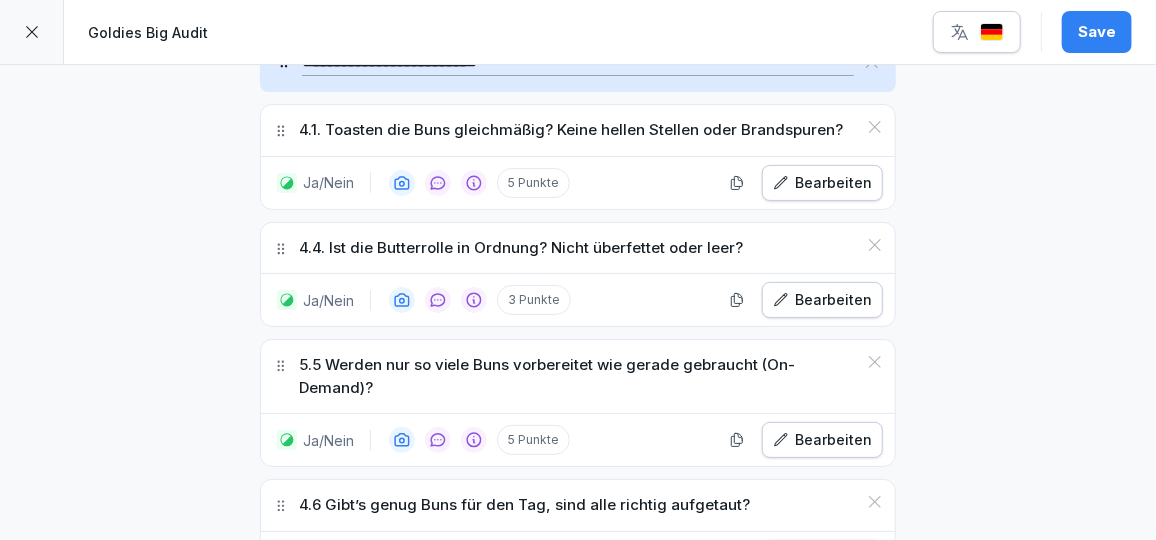 click on "Bearbeiten" at bounding box center (822, 300) 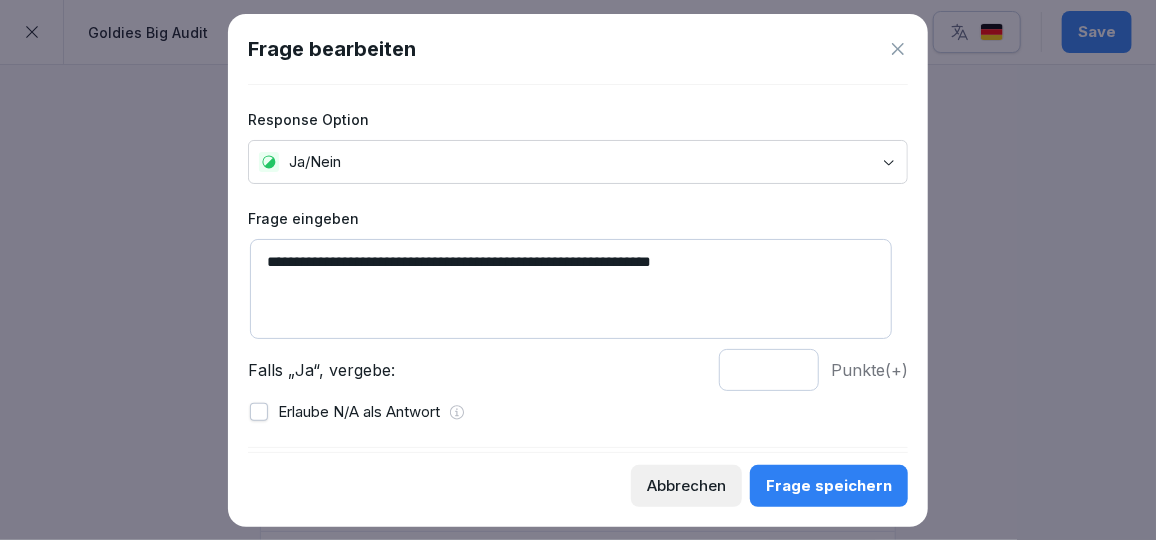 drag, startPoint x: 706, startPoint y: 258, endPoint x: 520, endPoint y: 251, distance: 186.13167 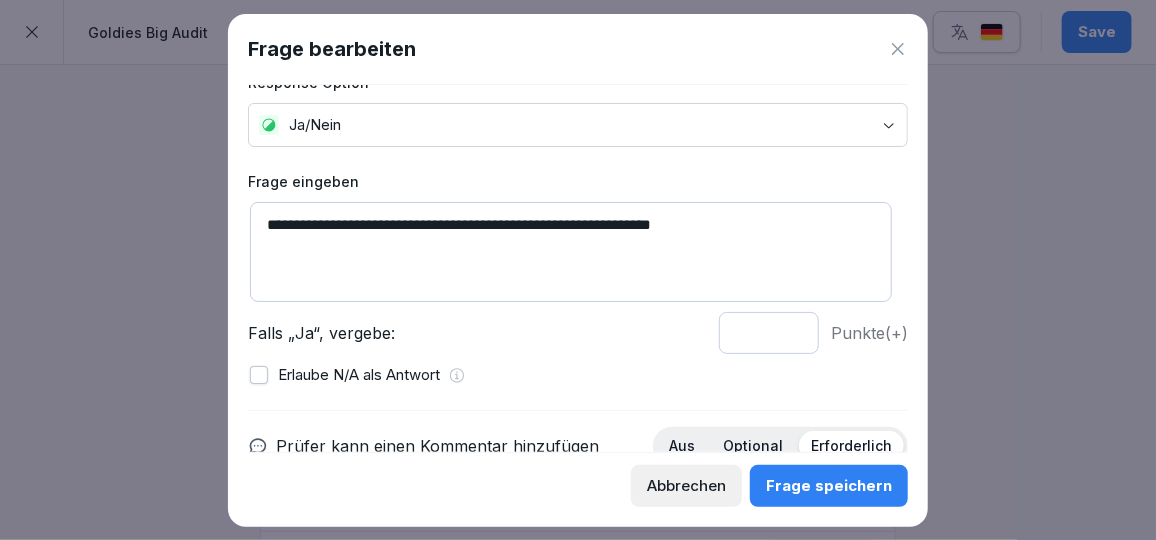 scroll, scrollTop: 38, scrollLeft: 0, axis: vertical 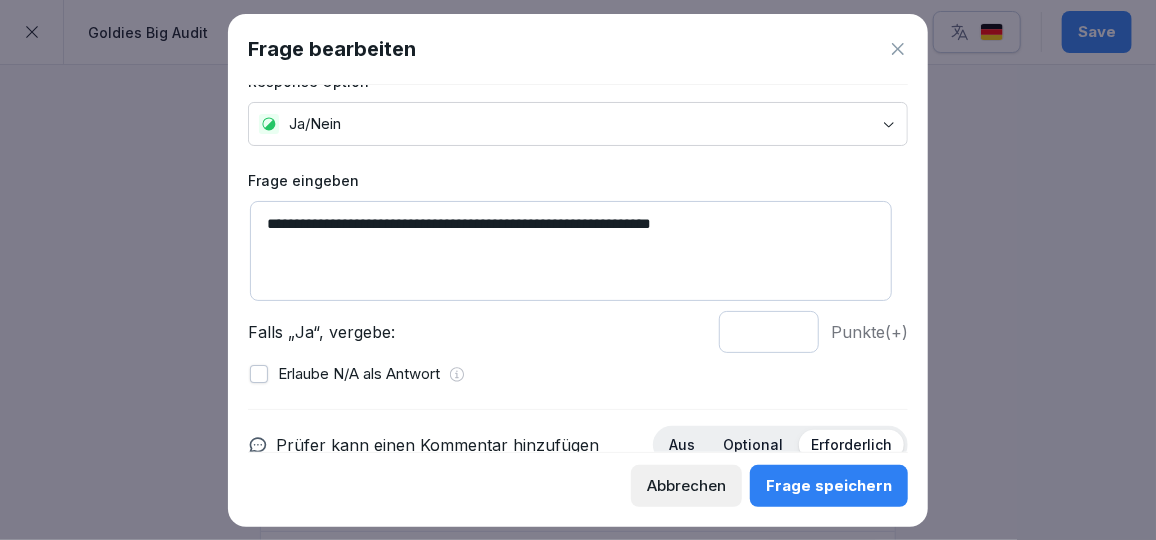 click on "Frage speichern" at bounding box center [829, 486] 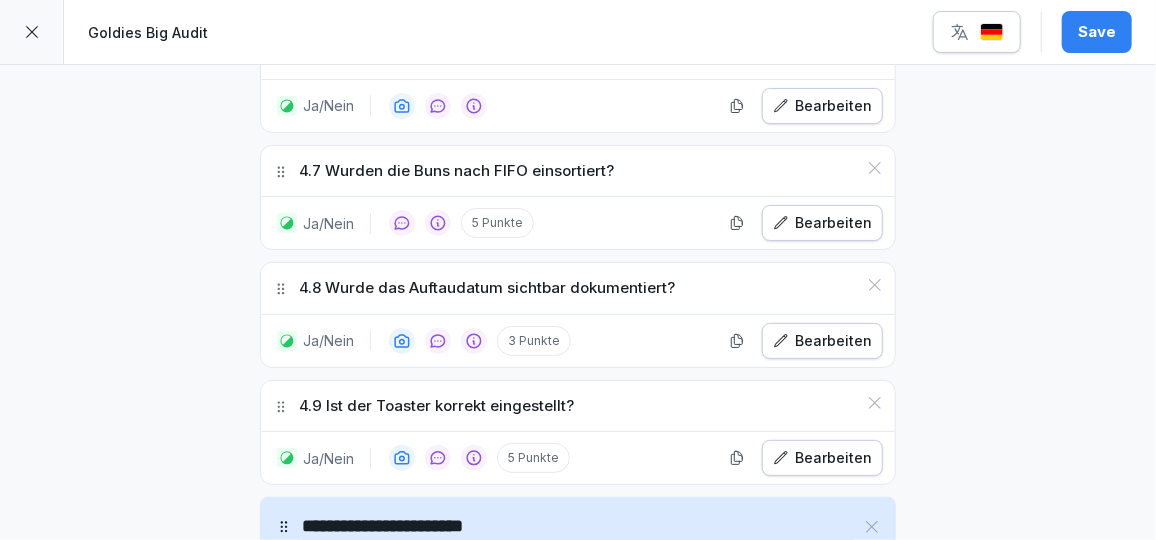 scroll, scrollTop: 4700, scrollLeft: 0, axis: vertical 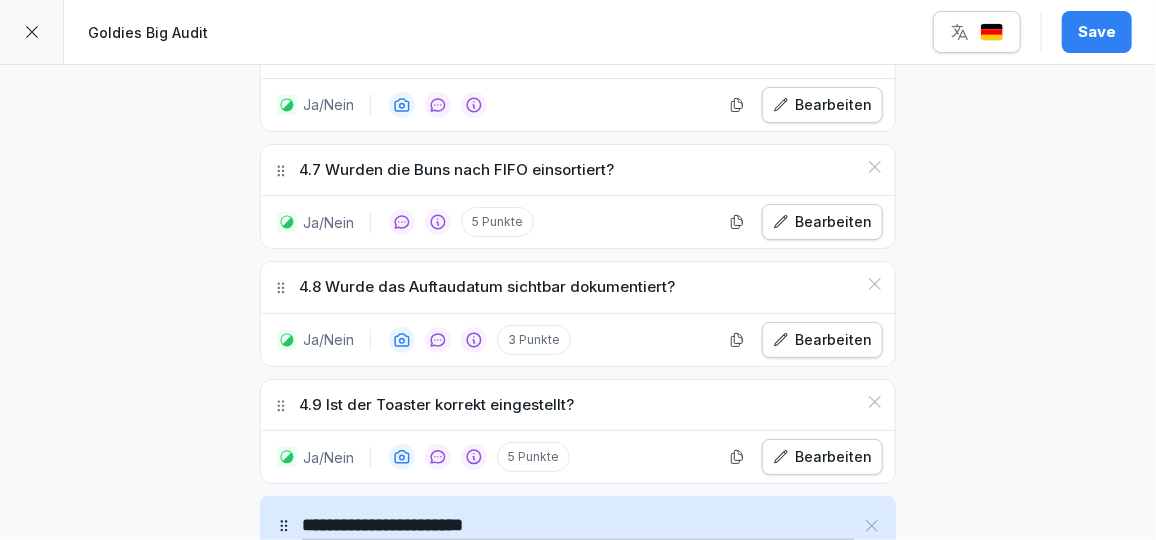 click 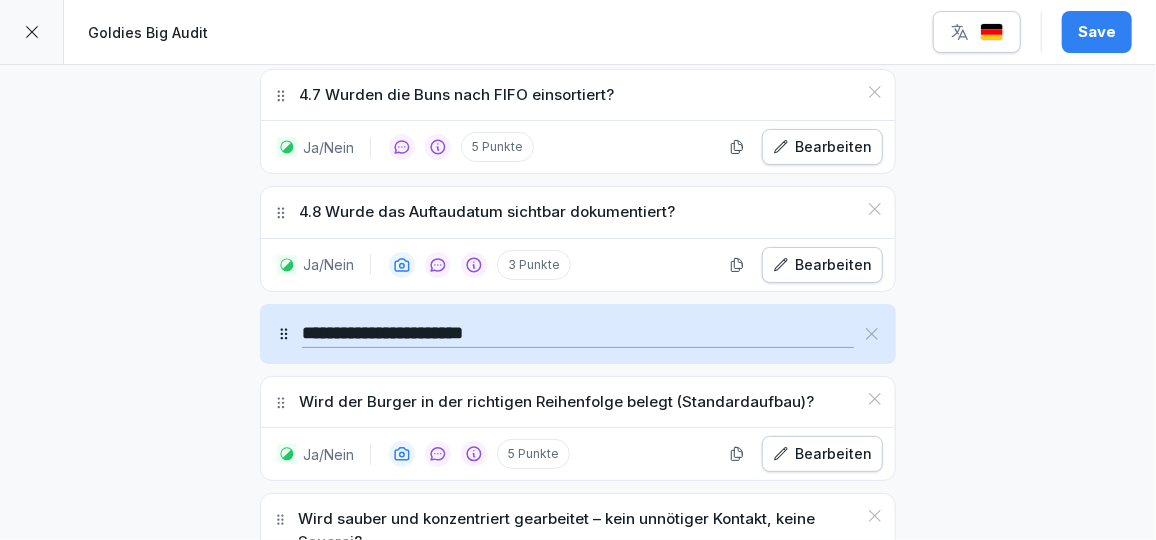 scroll, scrollTop: 4789, scrollLeft: 0, axis: vertical 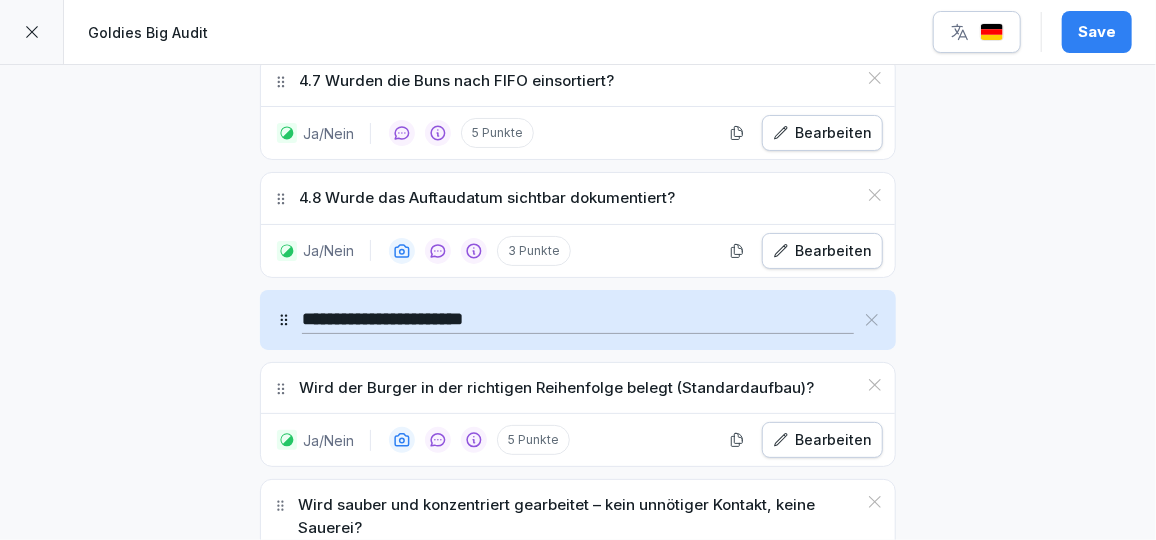 click on "**********" at bounding box center (578, 320) 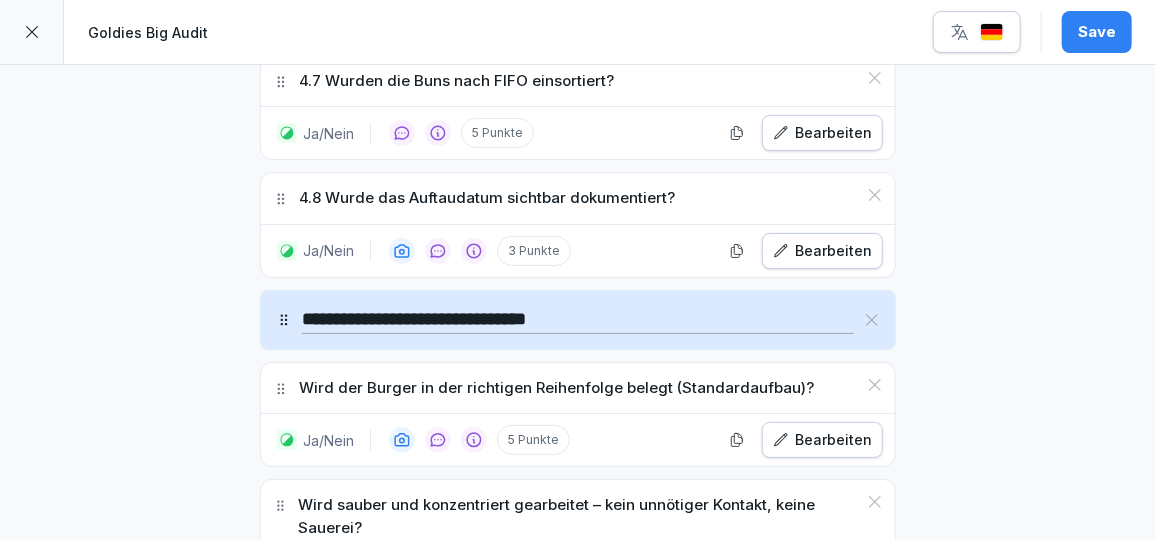 drag, startPoint x: 366, startPoint y: 227, endPoint x: 238, endPoint y: 235, distance: 128.24976 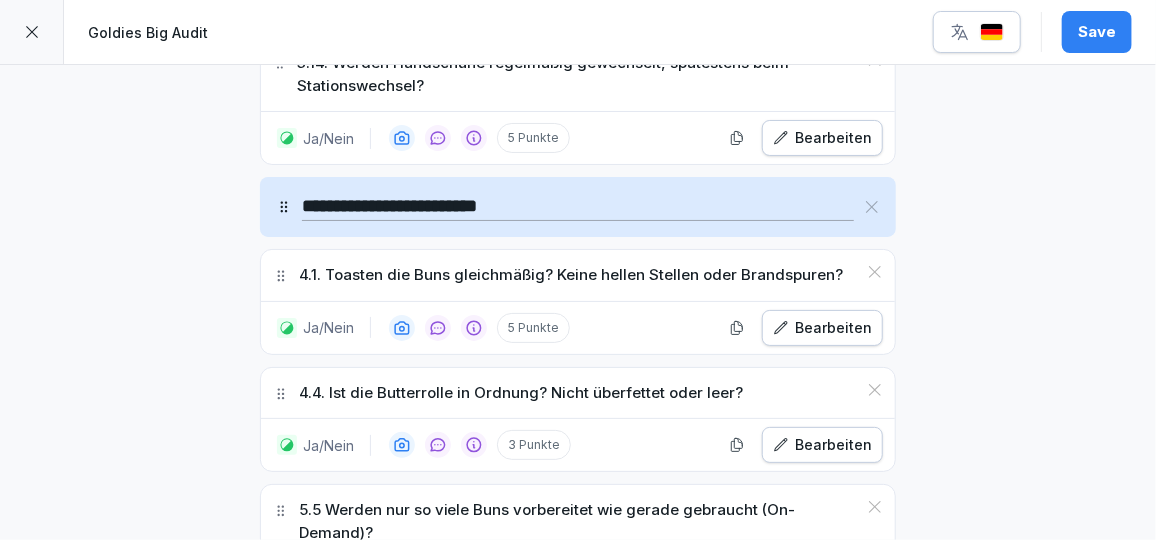 scroll, scrollTop: 4026, scrollLeft: 0, axis: vertical 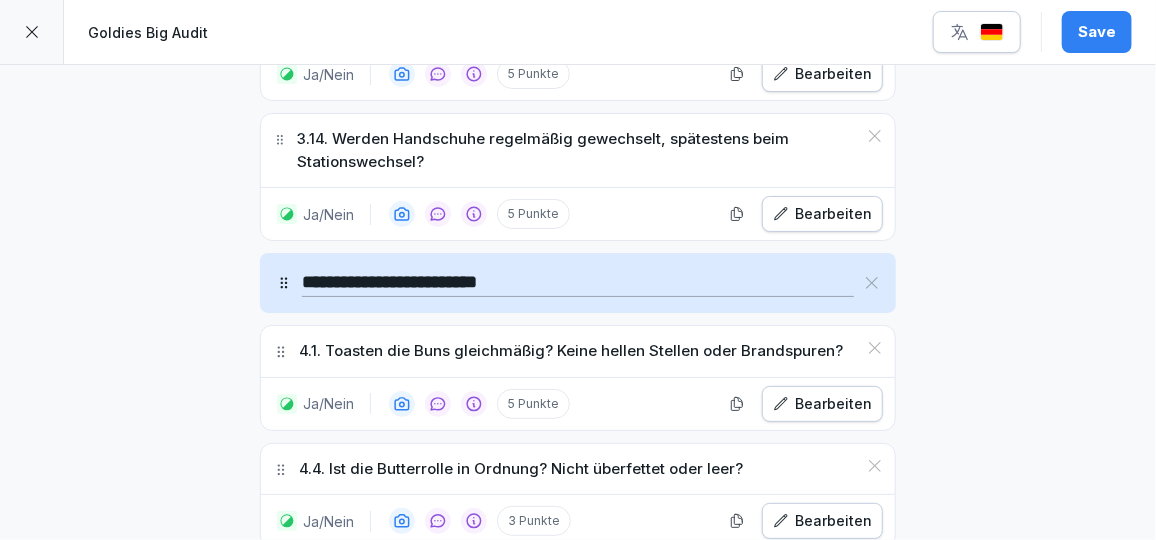 type on "**********" 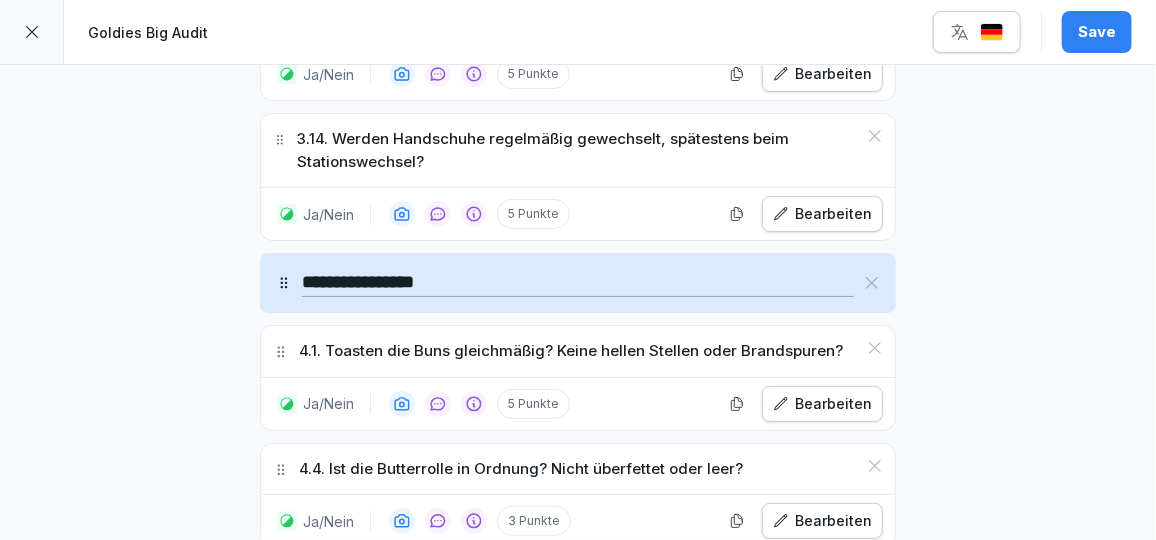 drag, startPoint x: 387, startPoint y: 205, endPoint x: 317, endPoint y: 207, distance: 70.028564 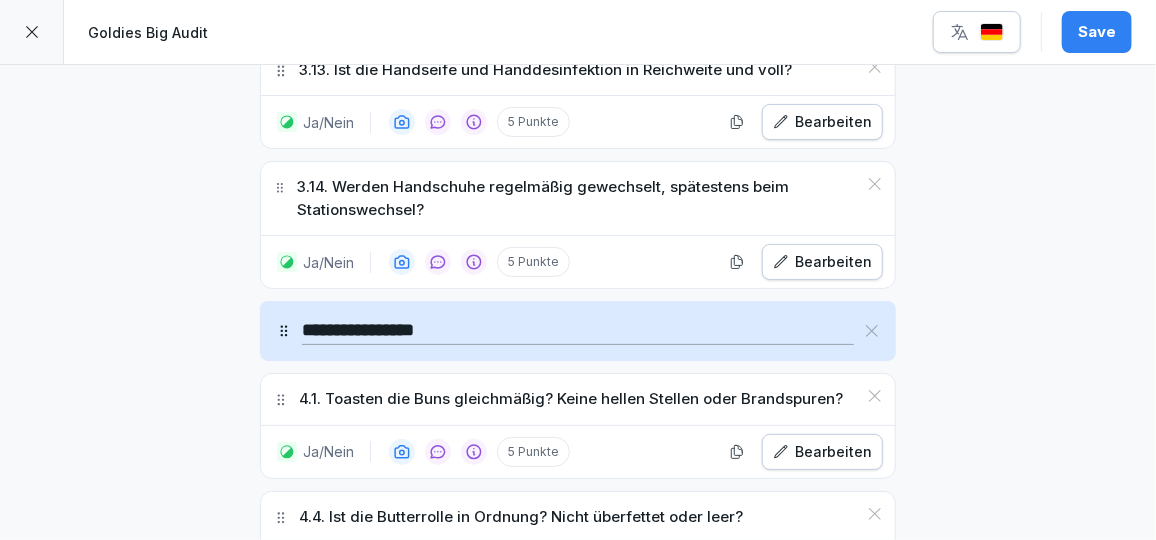 scroll, scrollTop: 4072, scrollLeft: 0, axis: vertical 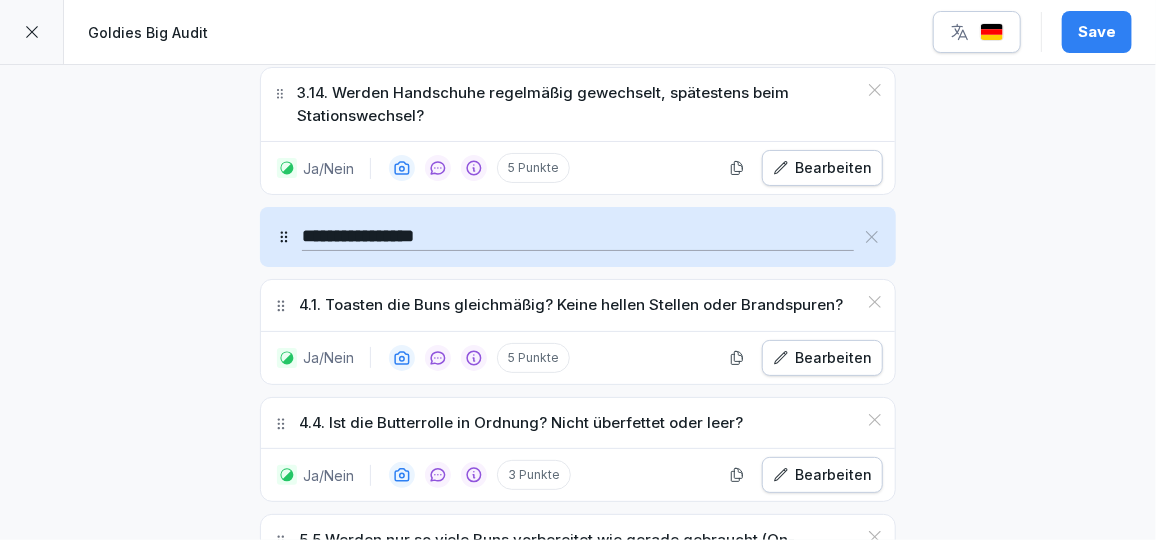 click on "**********" at bounding box center (578, 237) 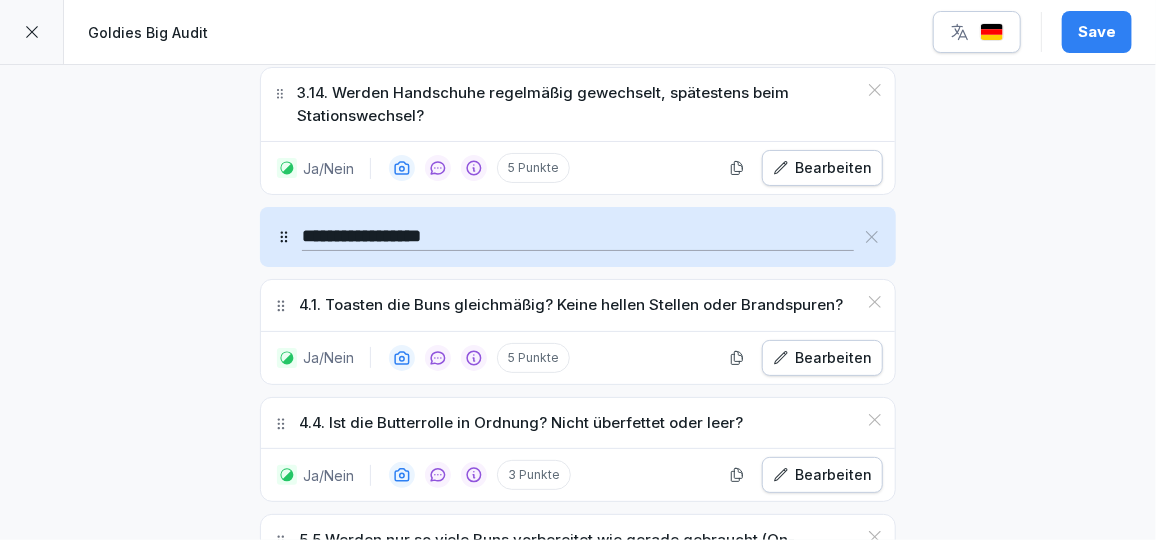 click on "**********" at bounding box center [578, 237] 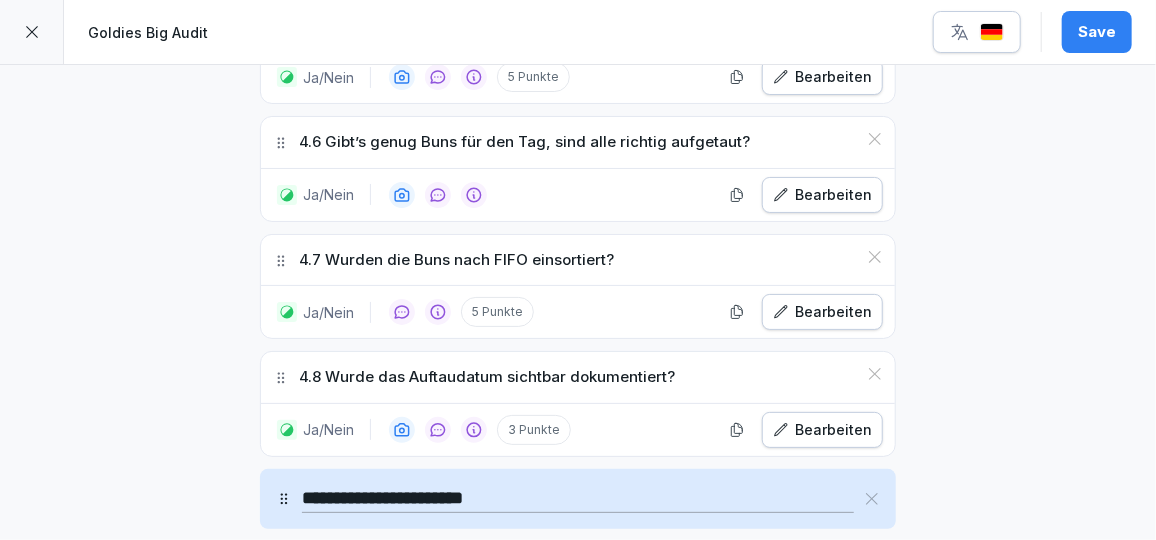 scroll, scrollTop: 4906, scrollLeft: 0, axis: vertical 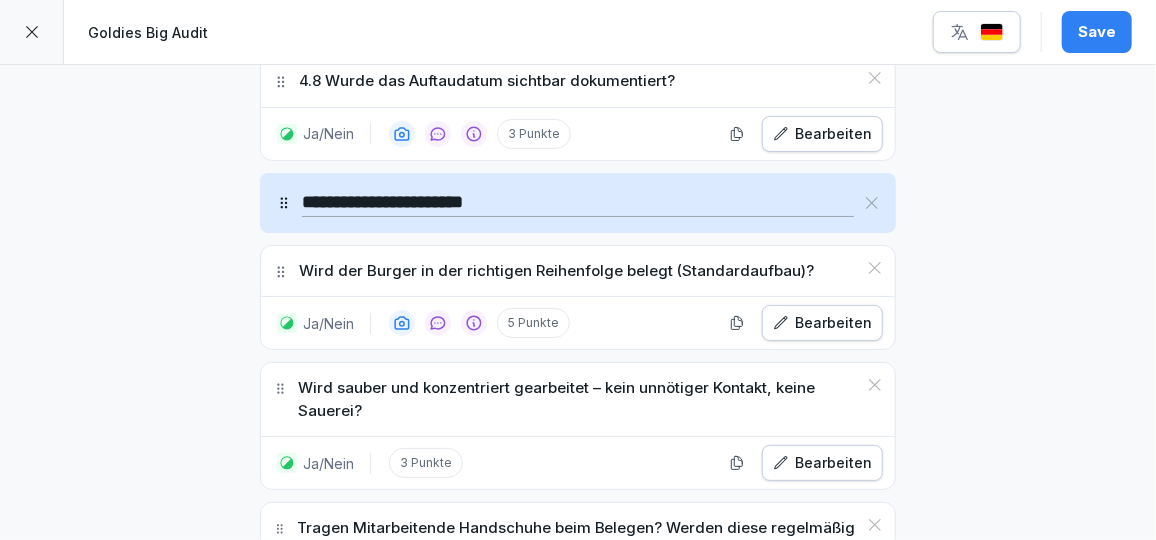 type on "**********" 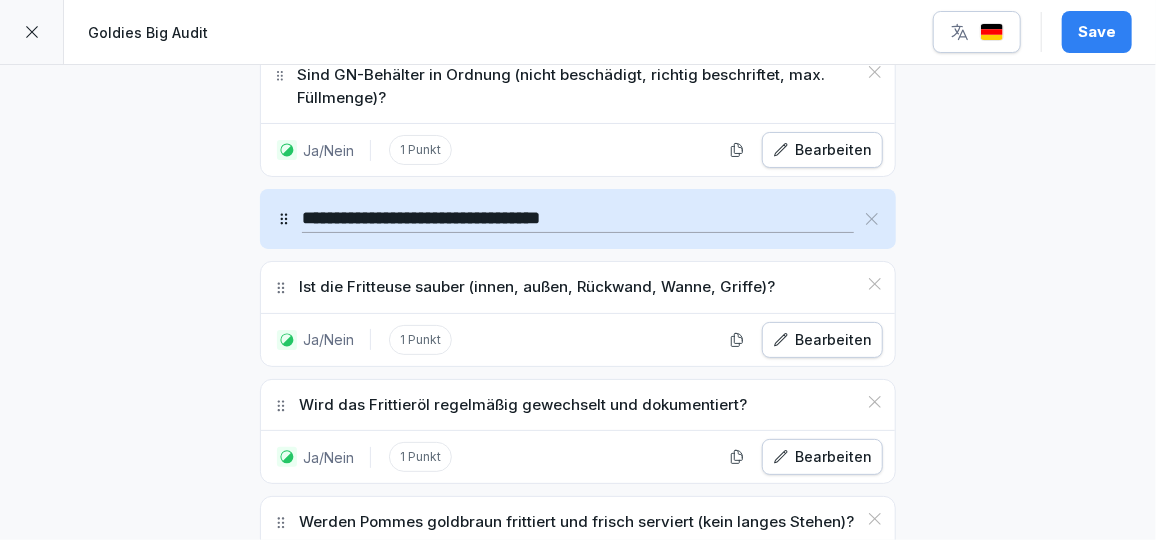 scroll, scrollTop: 6386, scrollLeft: 0, axis: vertical 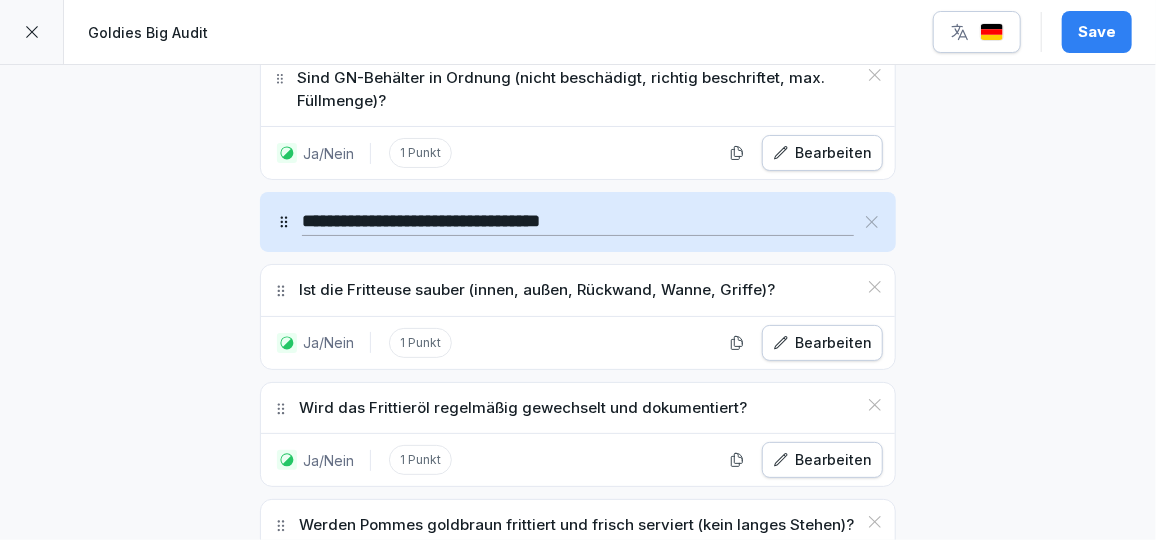 type on "**********" 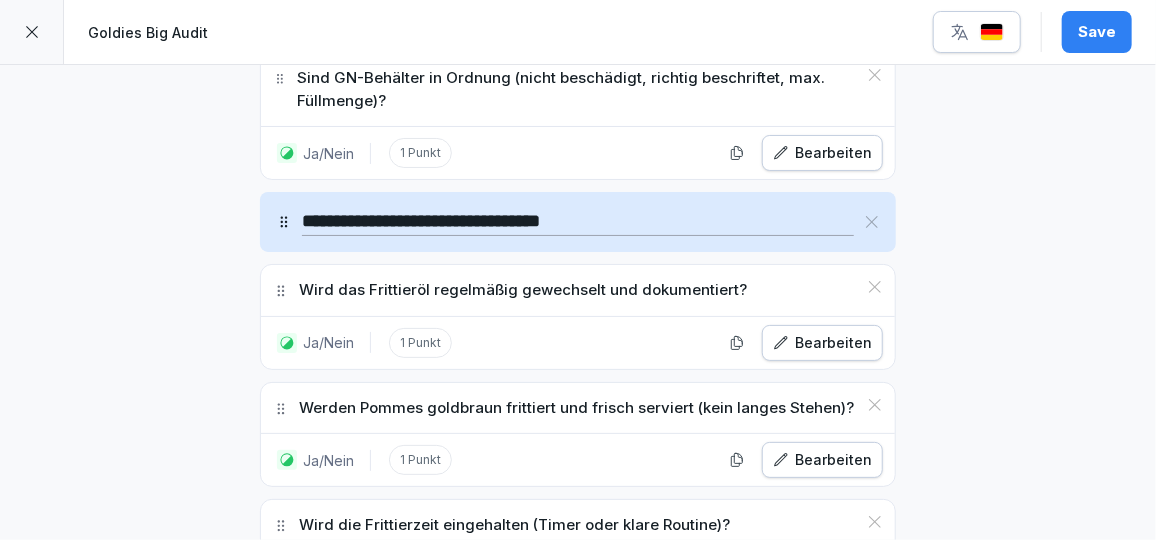click 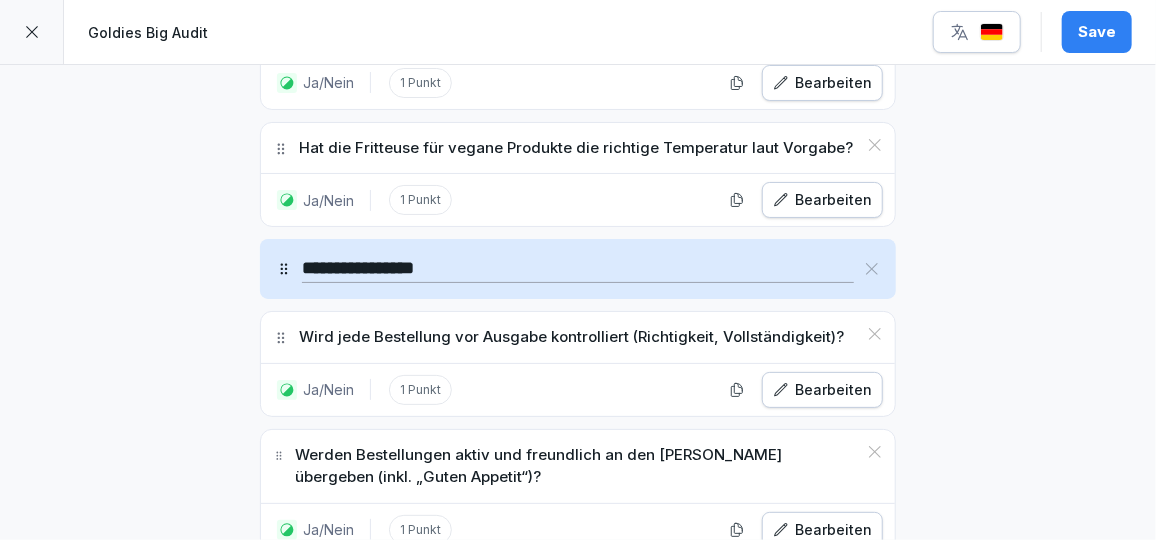 scroll, scrollTop: 8240, scrollLeft: 0, axis: vertical 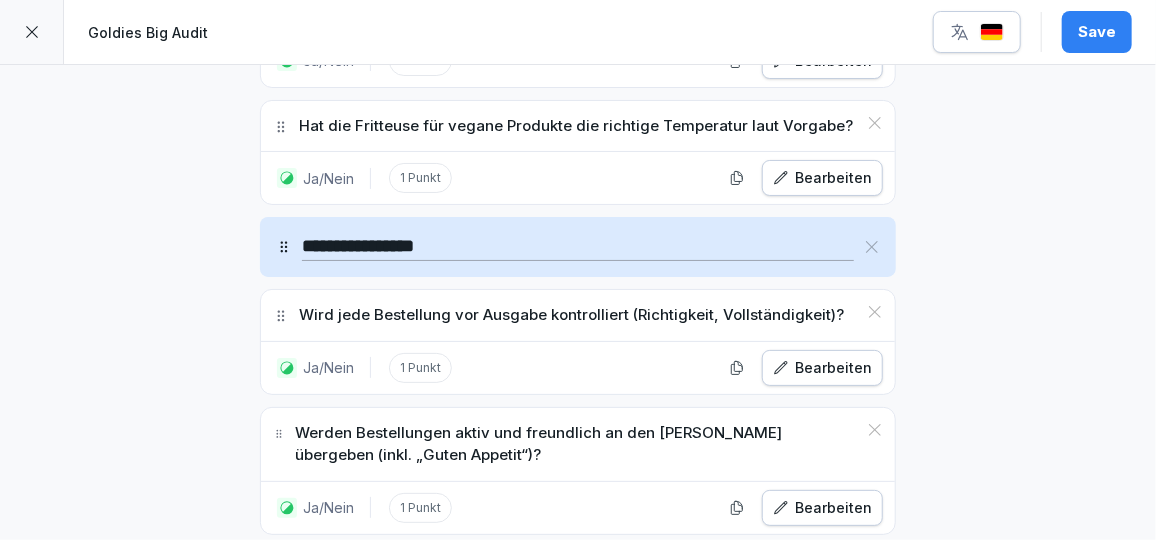 click on "**********" at bounding box center (578, 247) 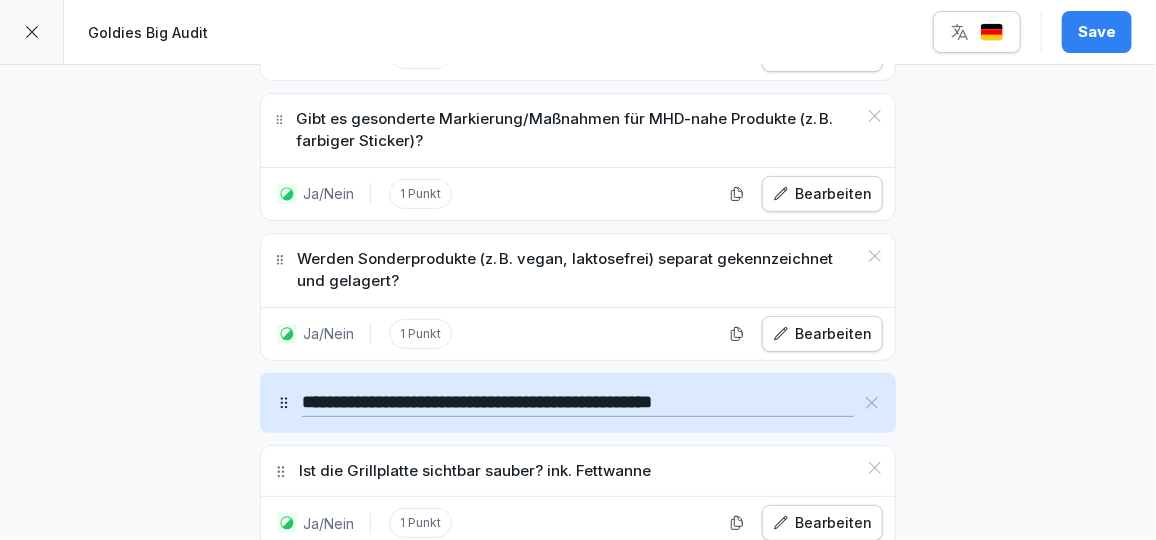 scroll, scrollTop: 12887, scrollLeft: 0, axis: vertical 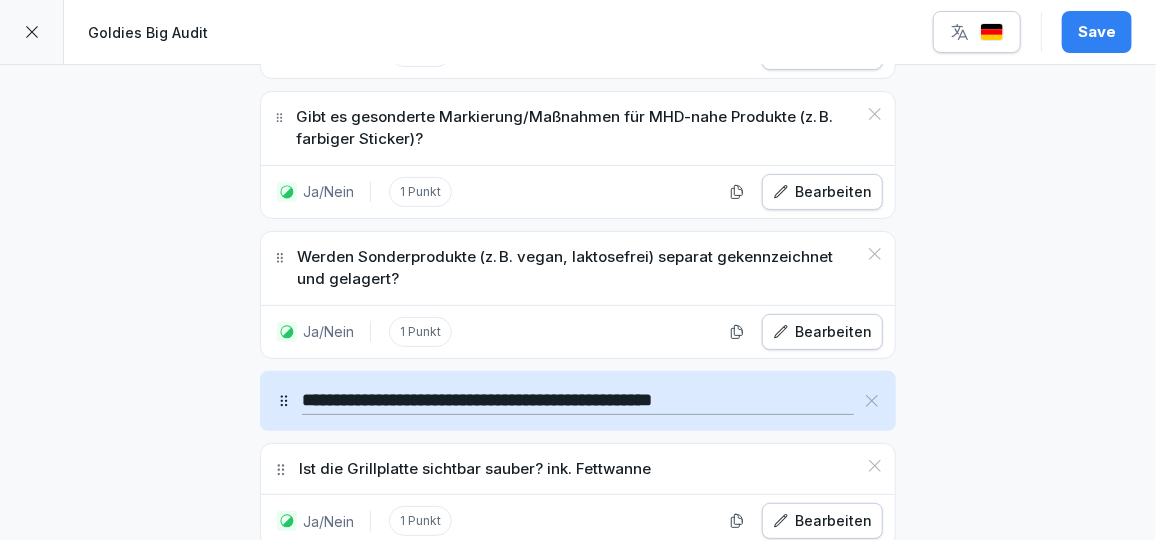 type on "**********" 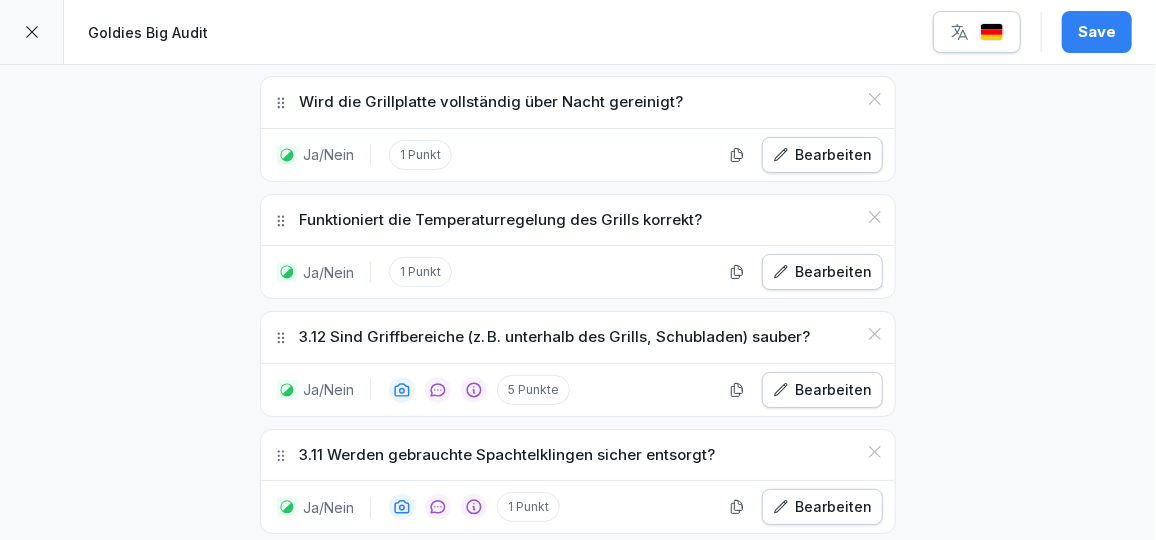 scroll, scrollTop: 13514, scrollLeft: 0, axis: vertical 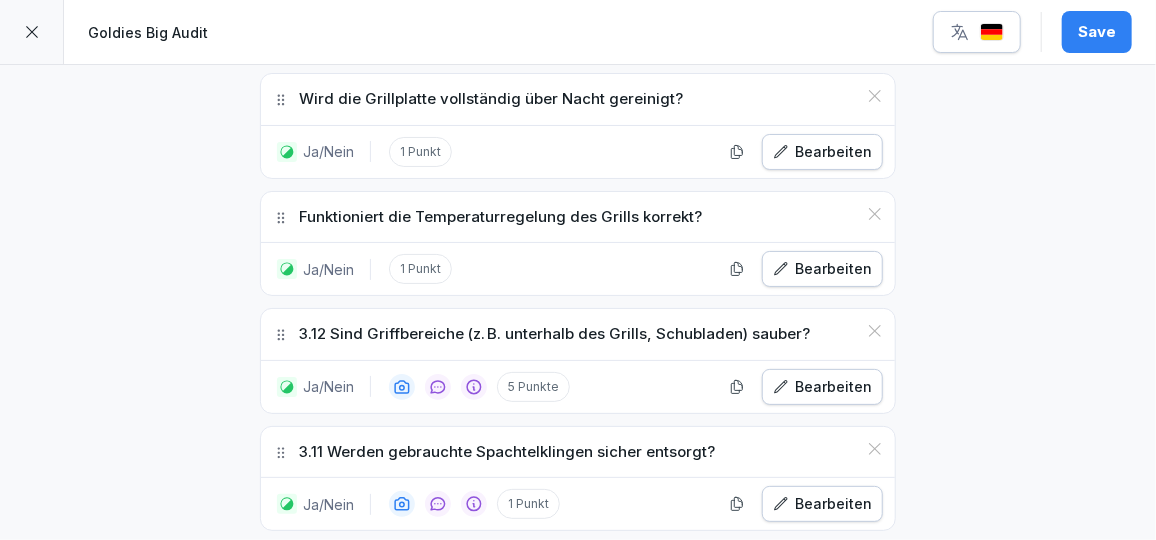 type on "**********" 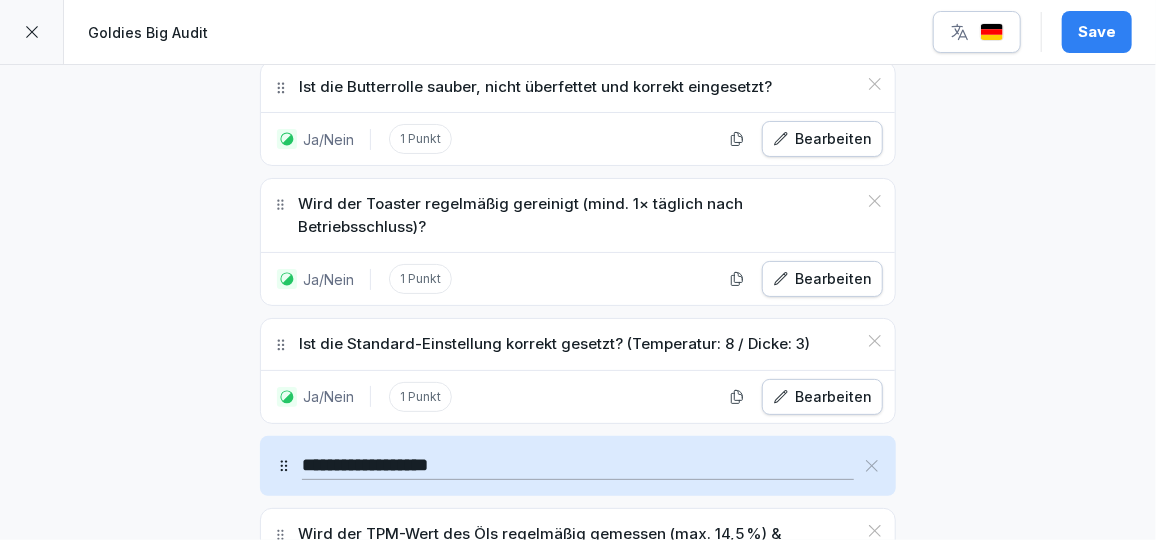 scroll, scrollTop: 14327, scrollLeft: 0, axis: vertical 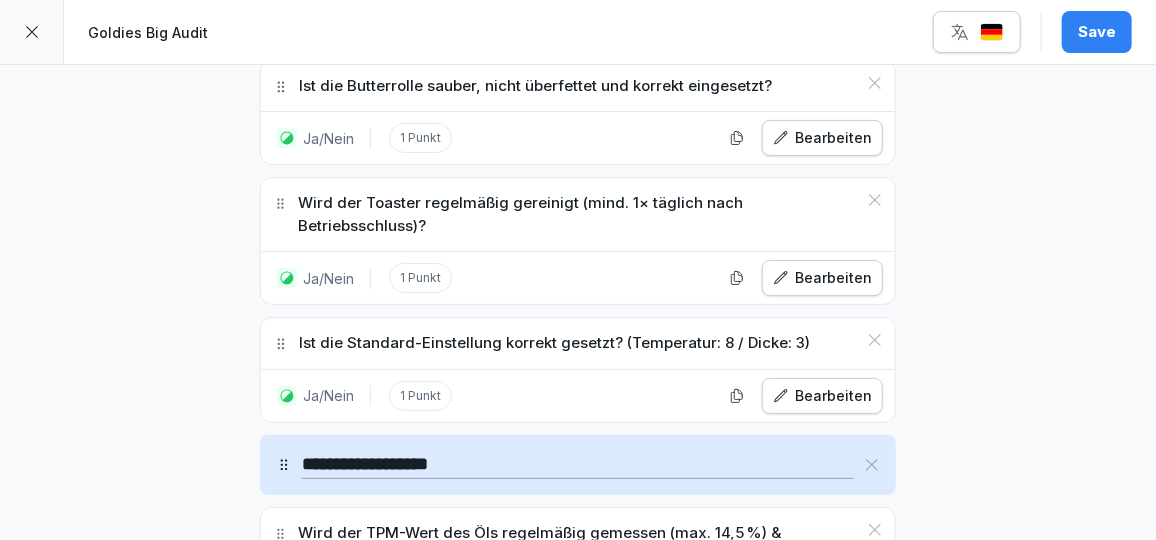 type on "**********" 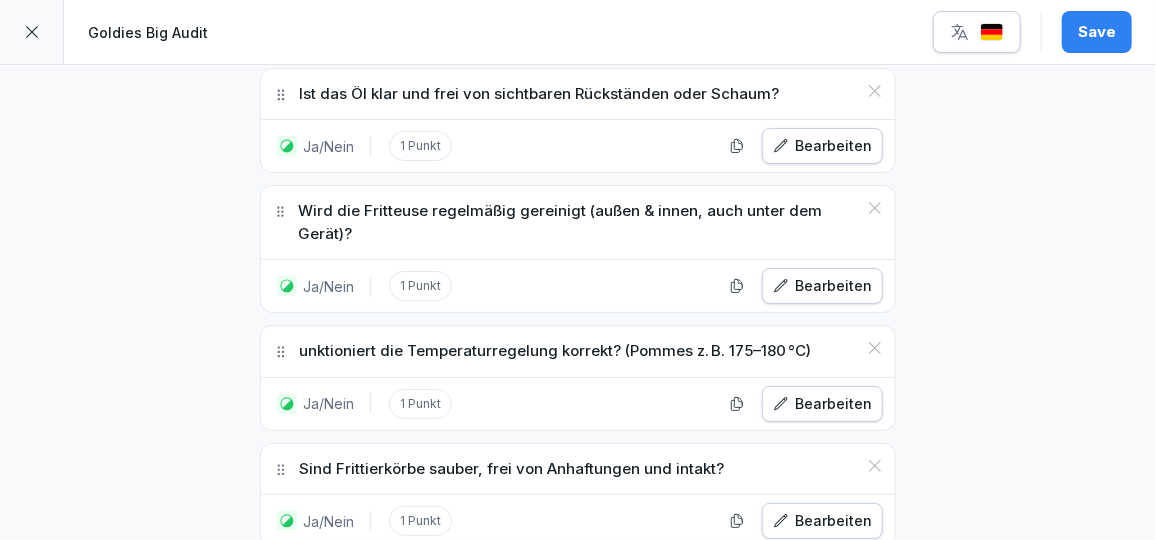 scroll, scrollTop: 14959, scrollLeft: 0, axis: vertical 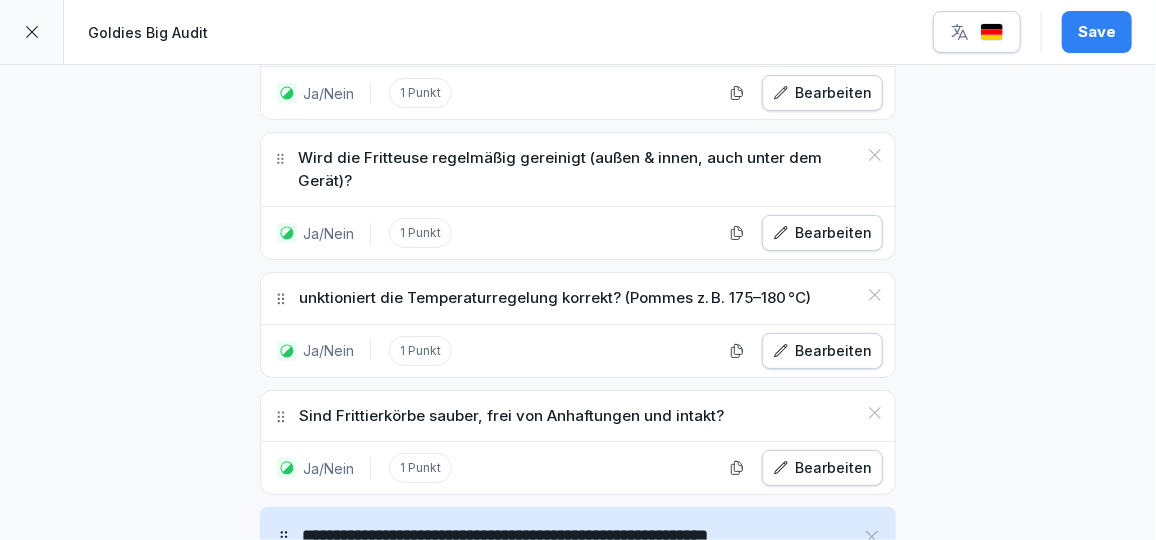 type on "**********" 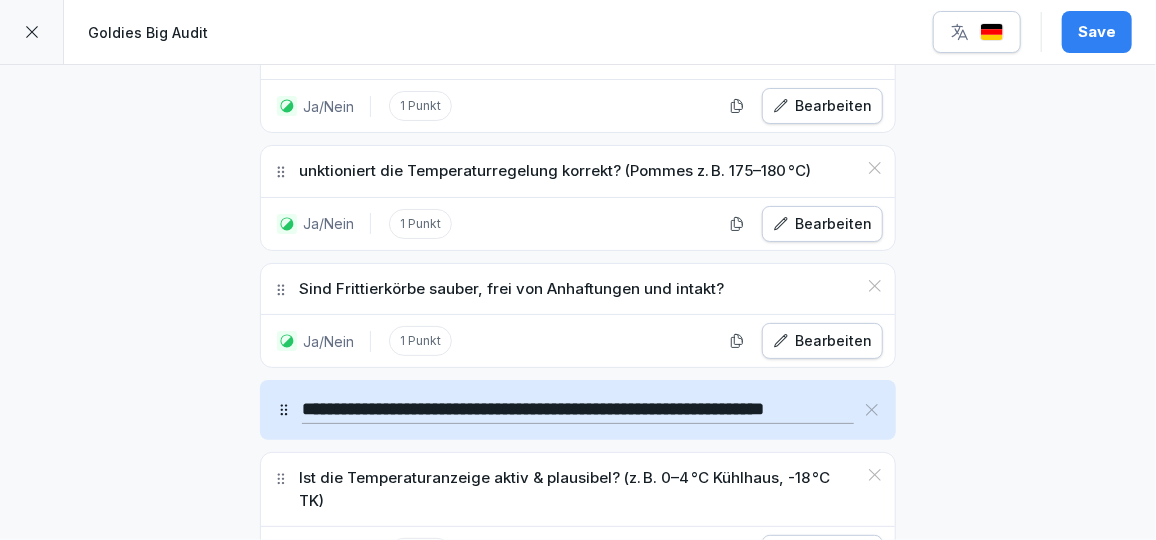 scroll, scrollTop: 15084, scrollLeft: 0, axis: vertical 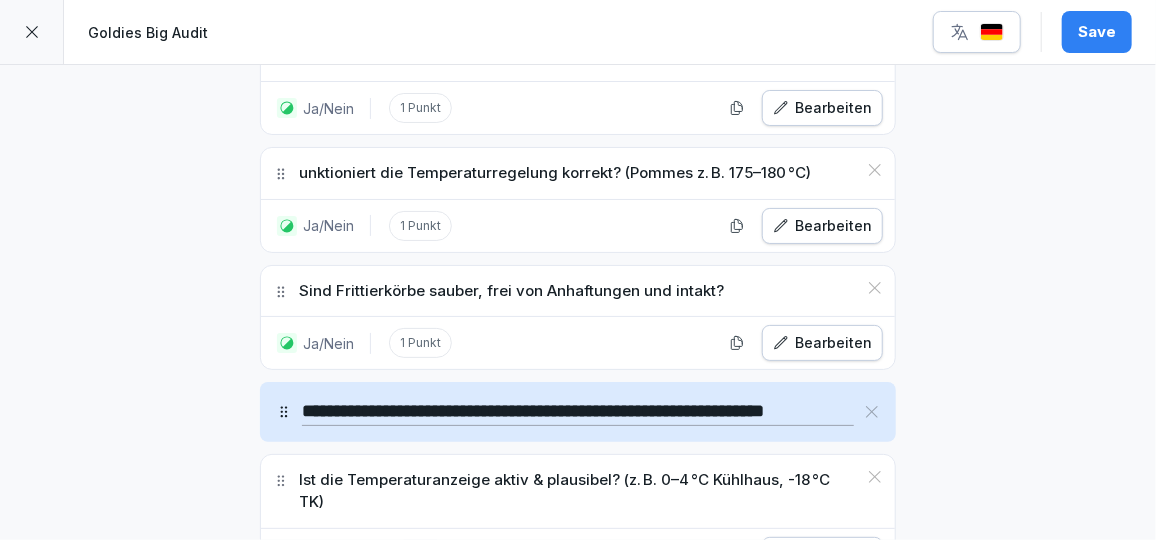 drag, startPoint x: 747, startPoint y: 109, endPoint x: 852, endPoint y: 120, distance: 105.574615 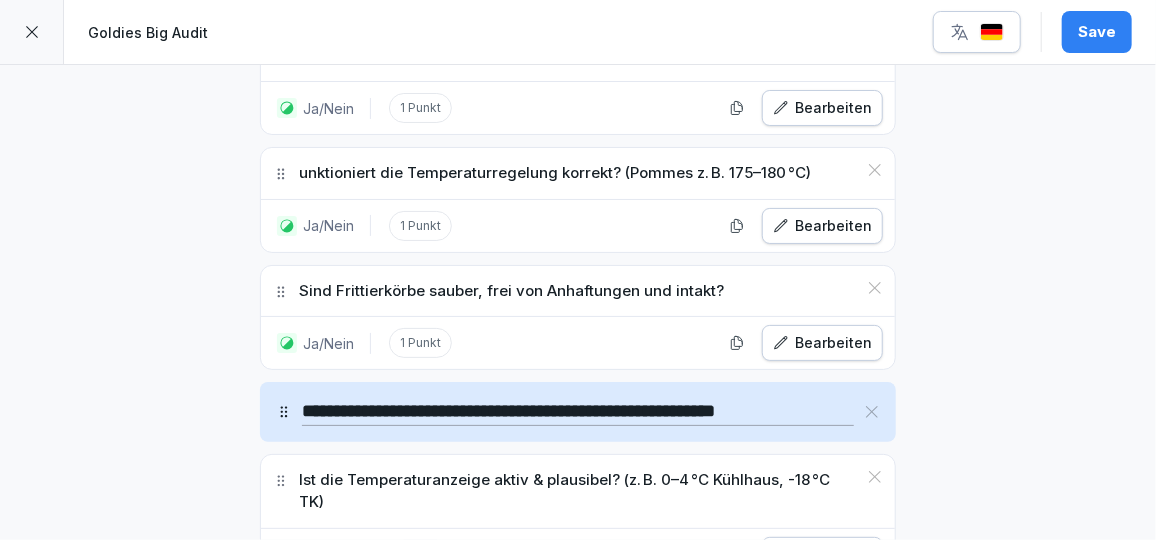 scroll, scrollTop: 0, scrollLeft: 0, axis: both 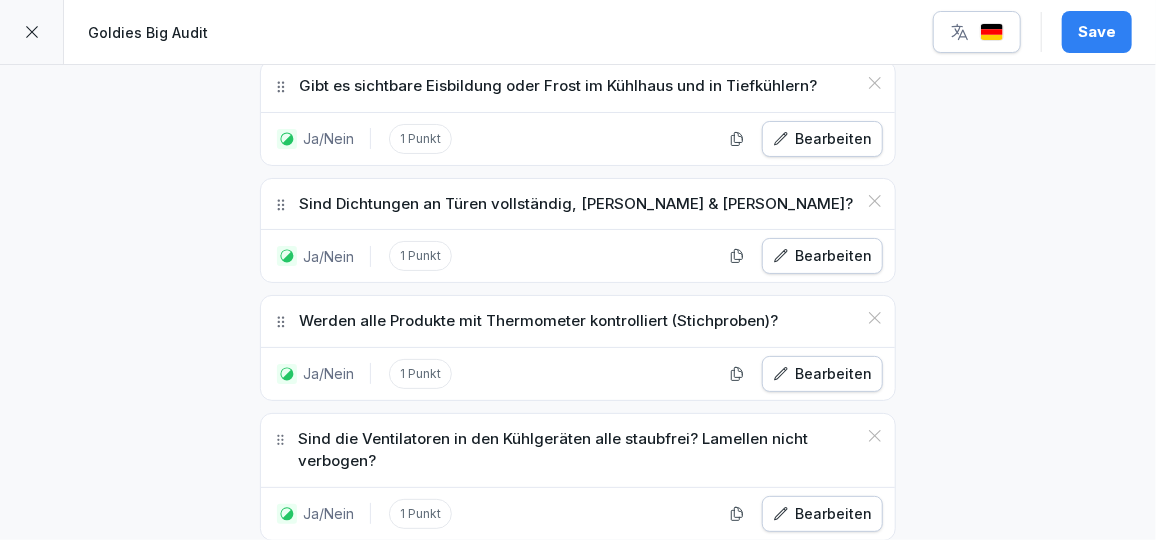 type on "**********" 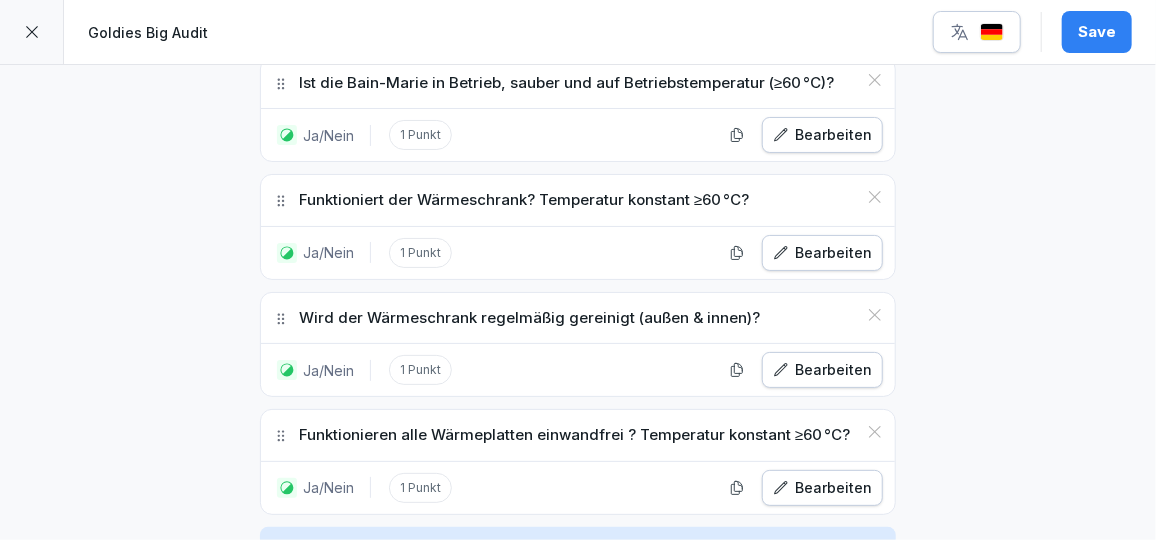 scroll, scrollTop: 16306, scrollLeft: 0, axis: vertical 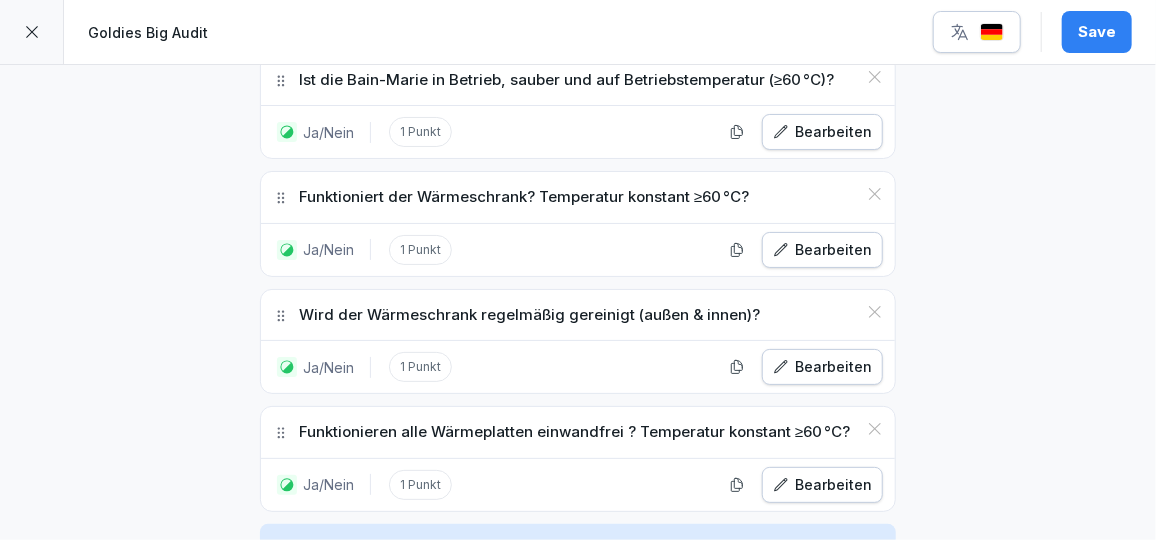 type on "**********" 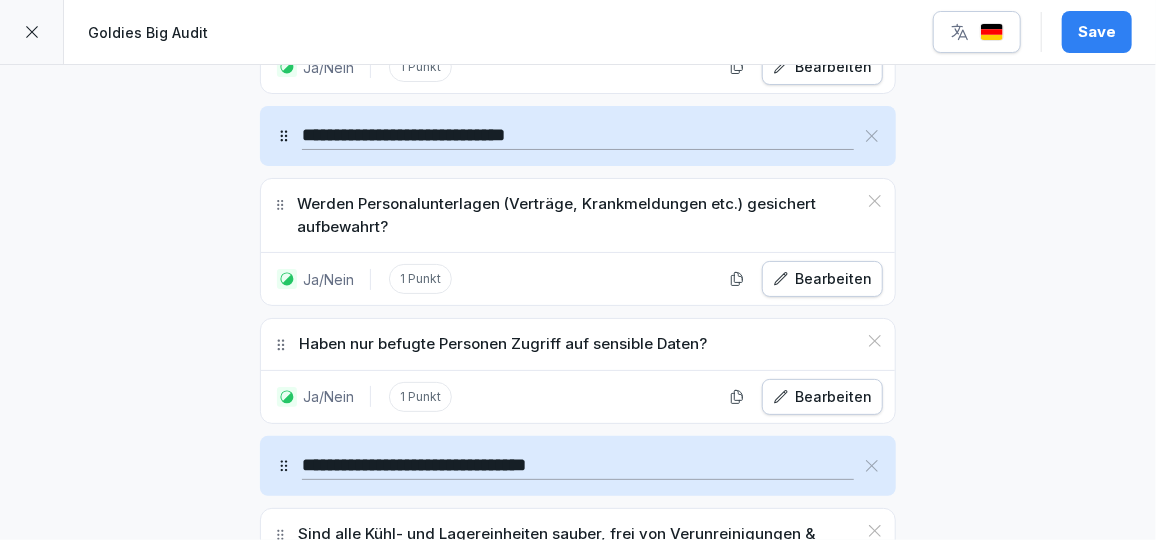 scroll, scrollTop: 18887, scrollLeft: 0, axis: vertical 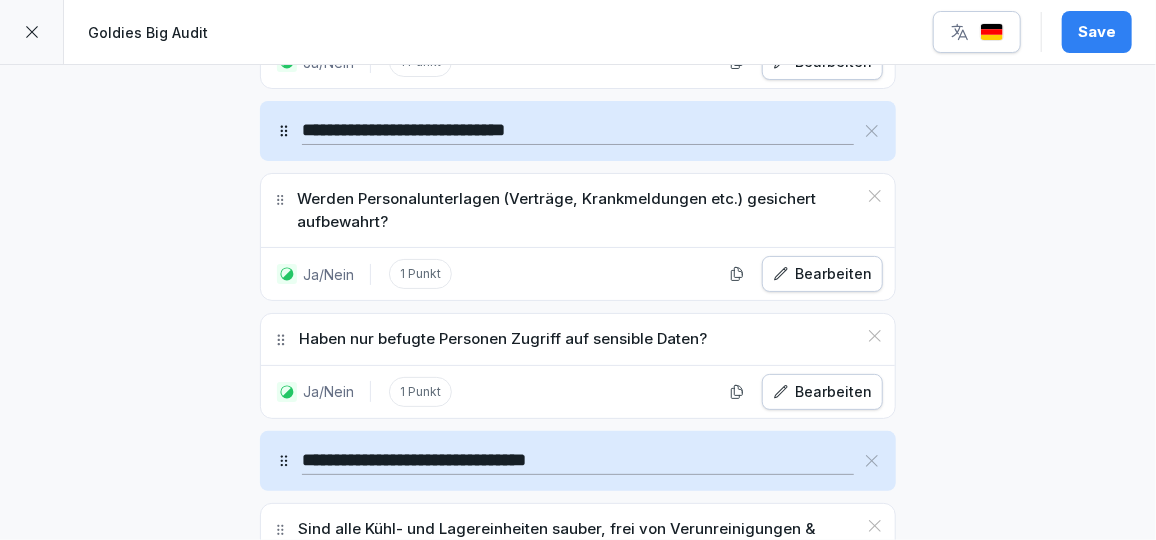type on "**********" 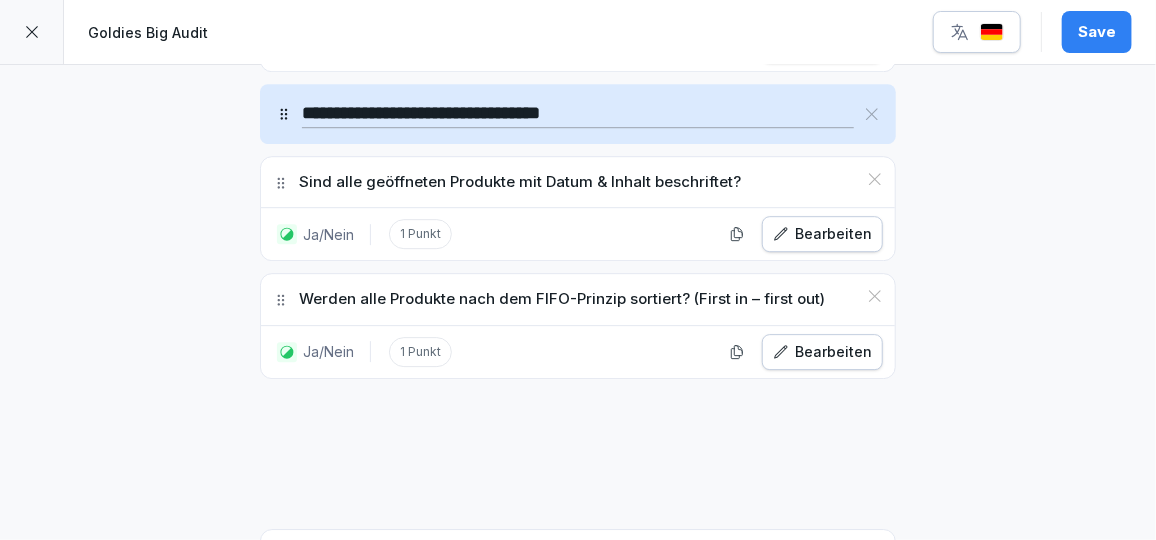 scroll, scrollTop: 11982, scrollLeft: 0, axis: vertical 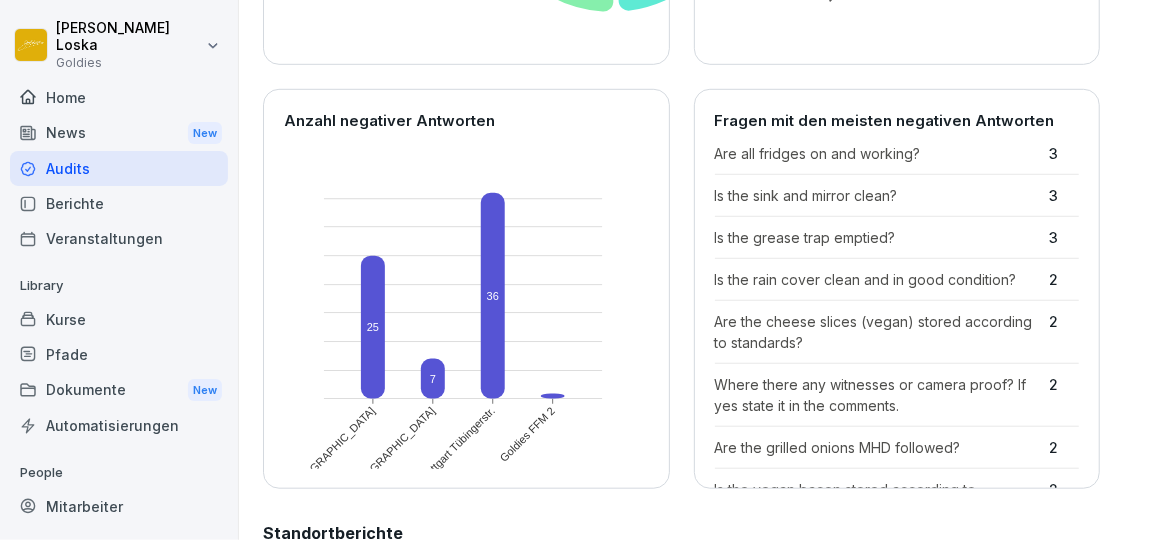 click on "Home" at bounding box center [119, 97] 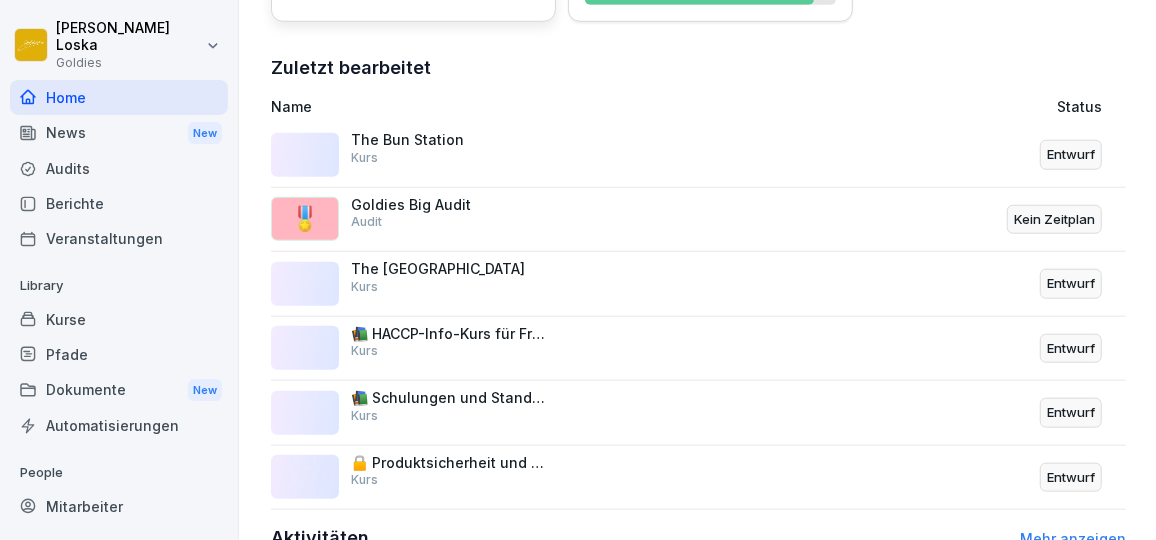scroll, scrollTop: 678, scrollLeft: 0, axis: vertical 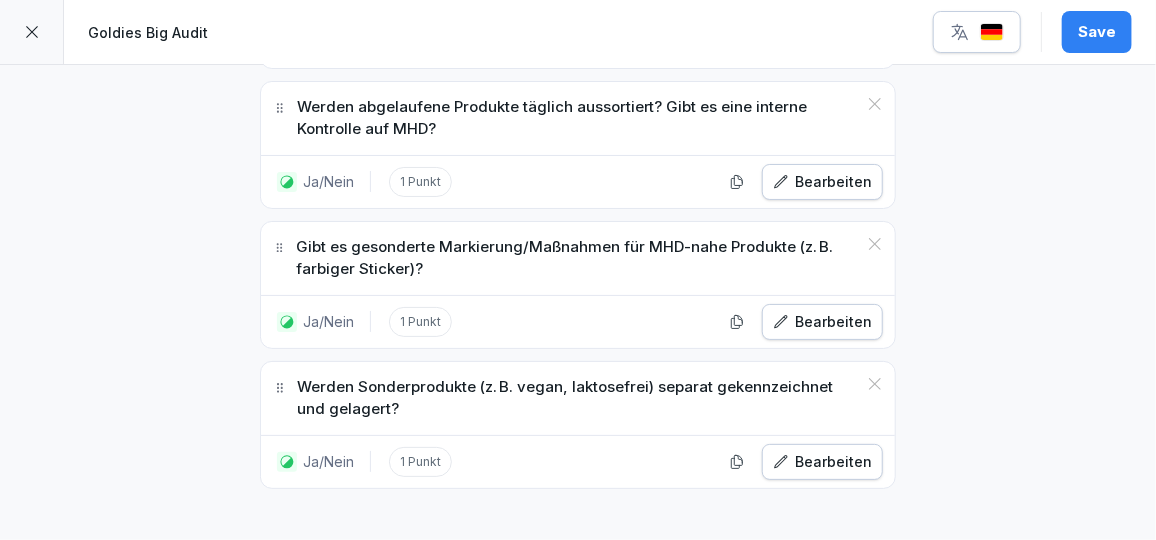 click on "Sind alle Kühl- und Lagereinheiten sauber, frei von Verunreinigungen & Schimmel?" at bounding box center [578, 642] 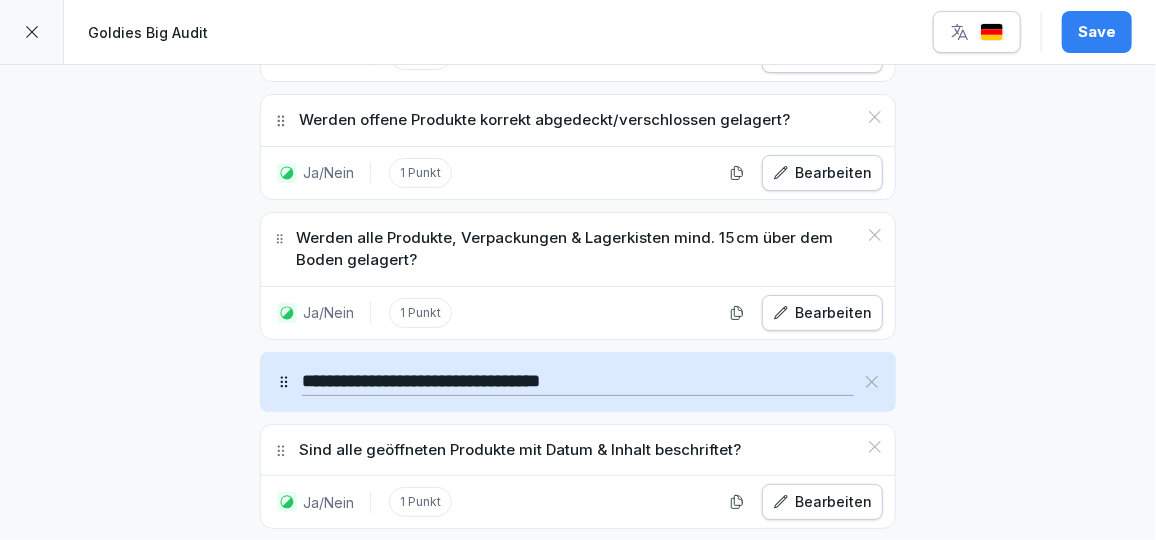 scroll, scrollTop: 11749, scrollLeft: 0, axis: vertical 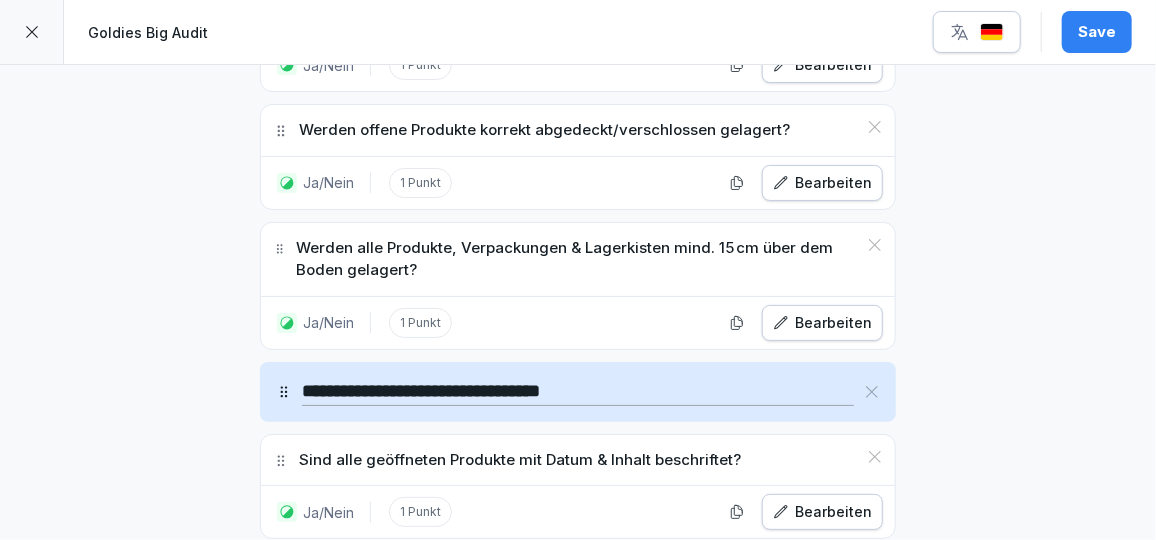 click on "**********" at bounding box center (578, 392) 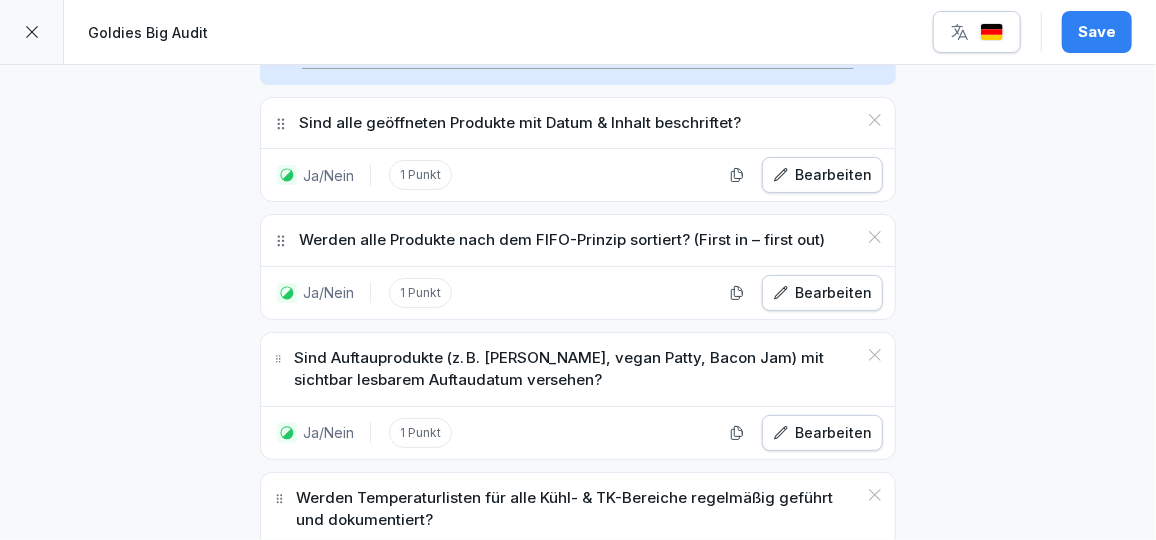 scroll, scrollTop: 12094, scrollLeft: 0, axis: vertical 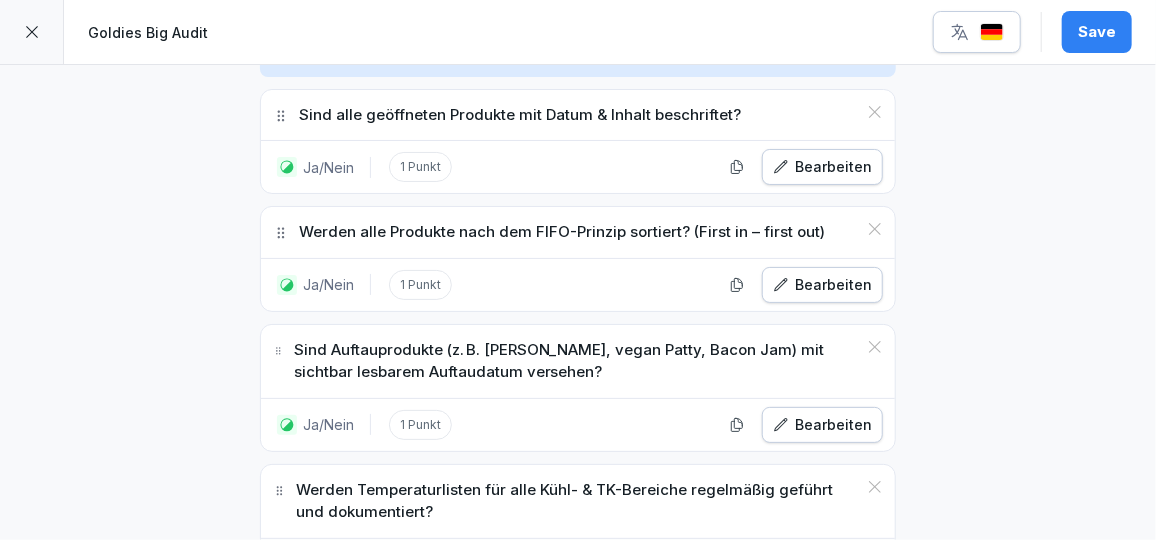 type on "**********" 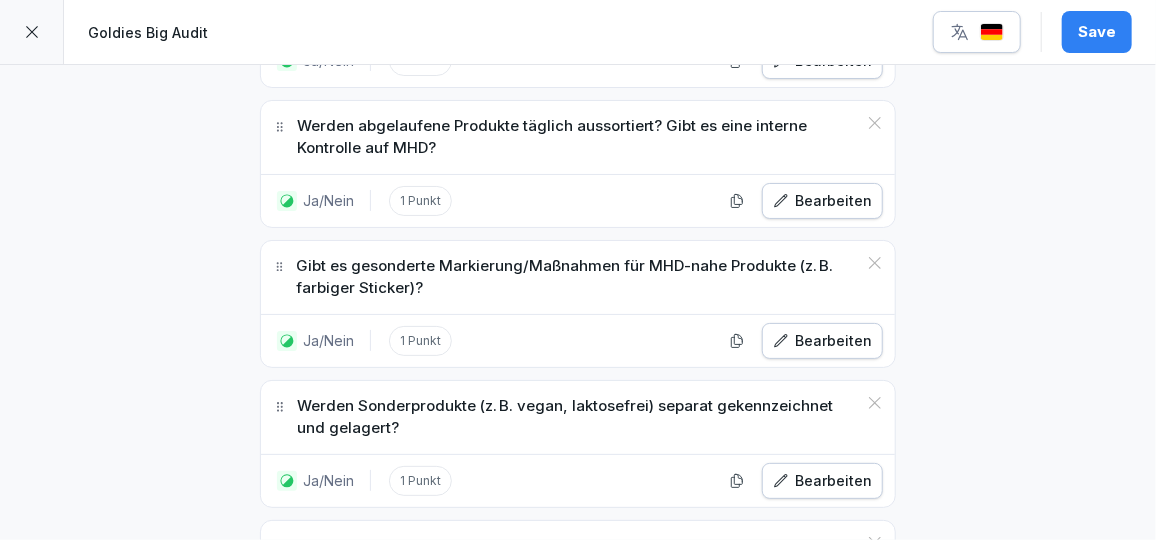 scroll, scrollTop: 12599, scrollLeft: 0, axis: vertical 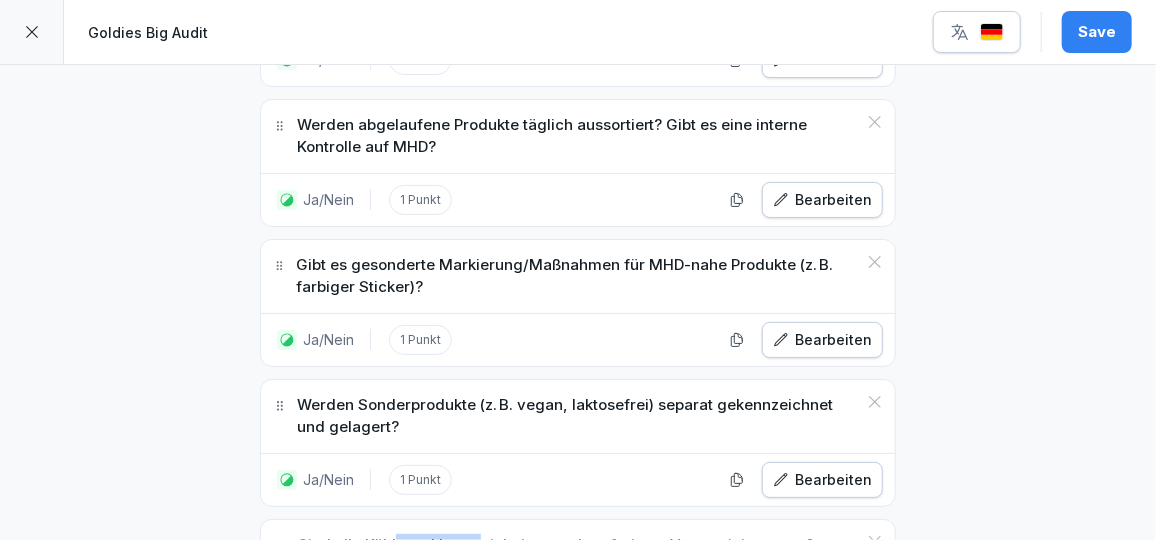 drag, startPoint x: 471, startPoint y: 290, endPoint x: 386, endPoint y: 291, distance: 85.00588 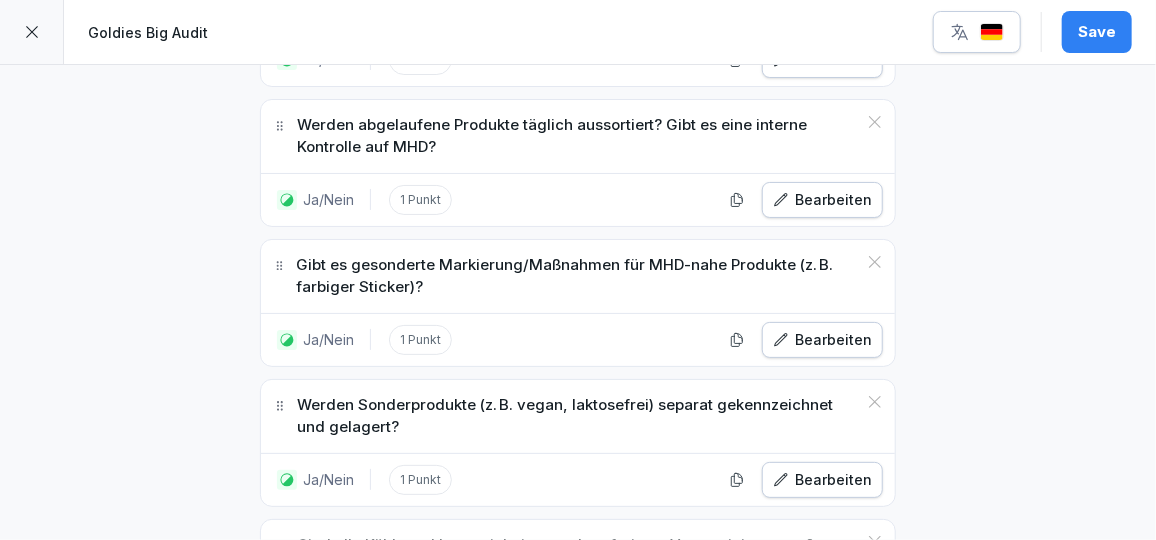 drag, startPoint x: 386, startPoint y: 291, endPoint x: 550, endPoint y: 372, distance: 182.91255 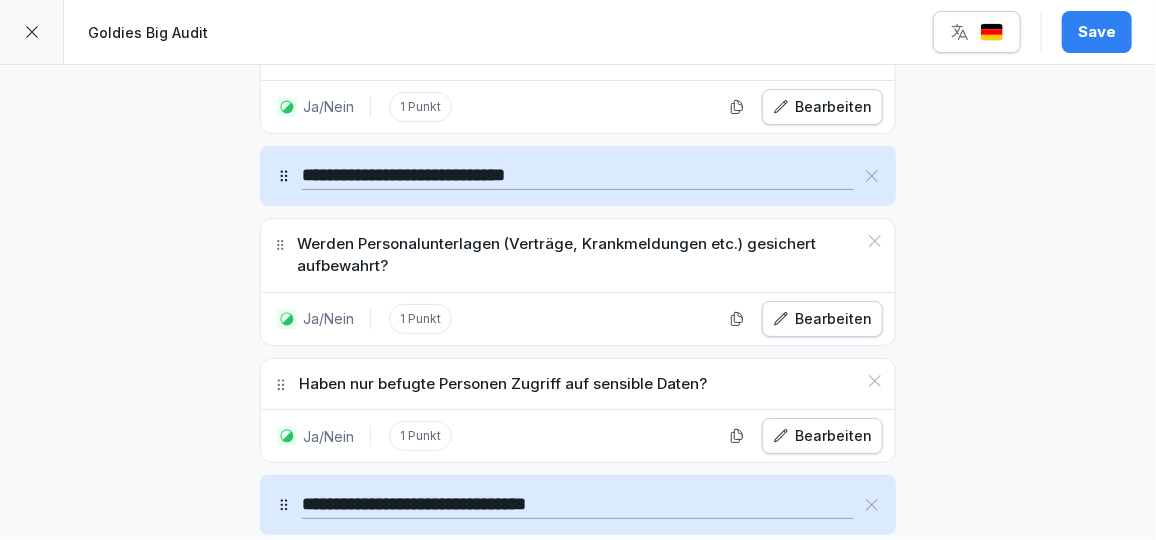 scroll, scrollTop: 18843, scrollLeft: 0, axis: vertical 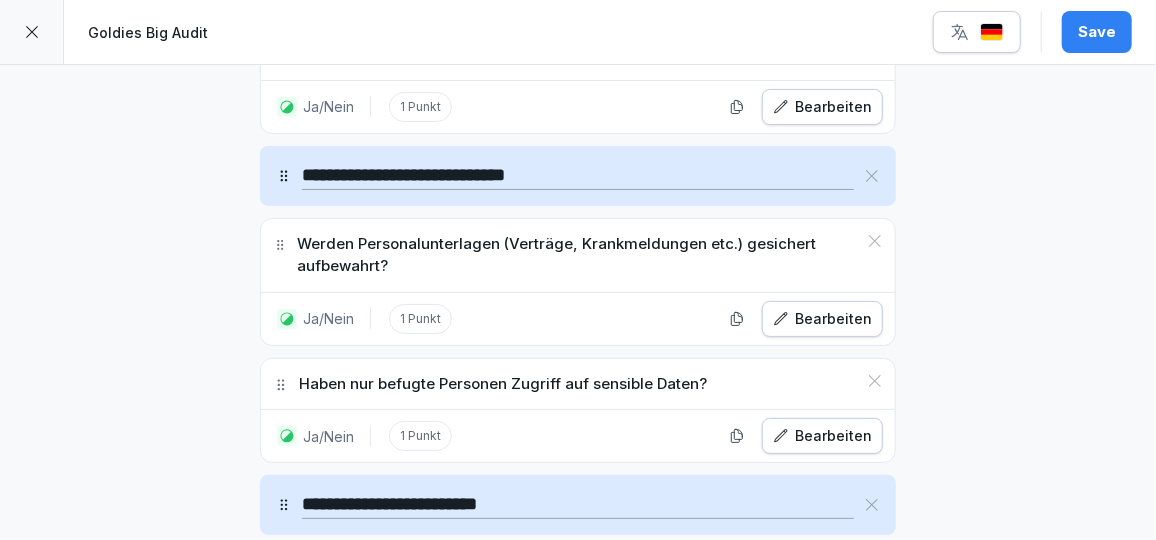 click on "**********" at bounding box center [578, 505] 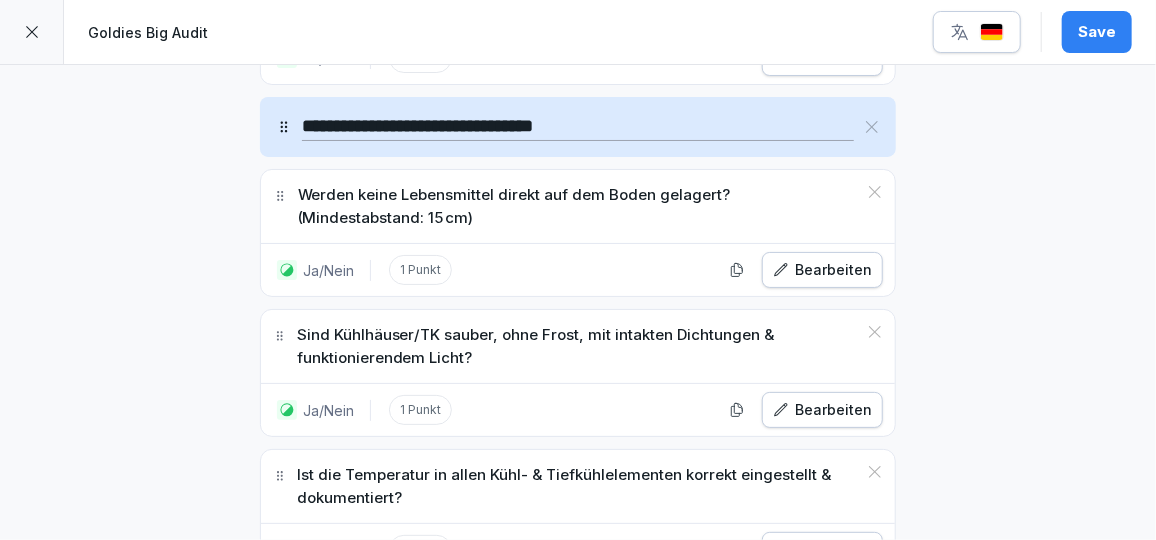 scroll, scrollTop: 19224, scrollLeft: 0, axis: vertical 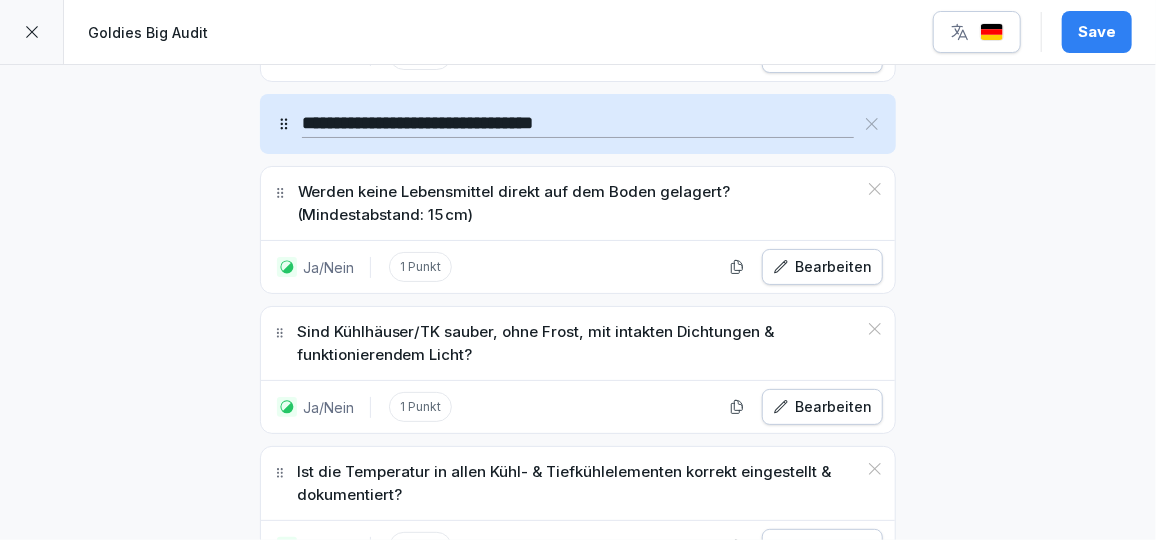 type on "**********" 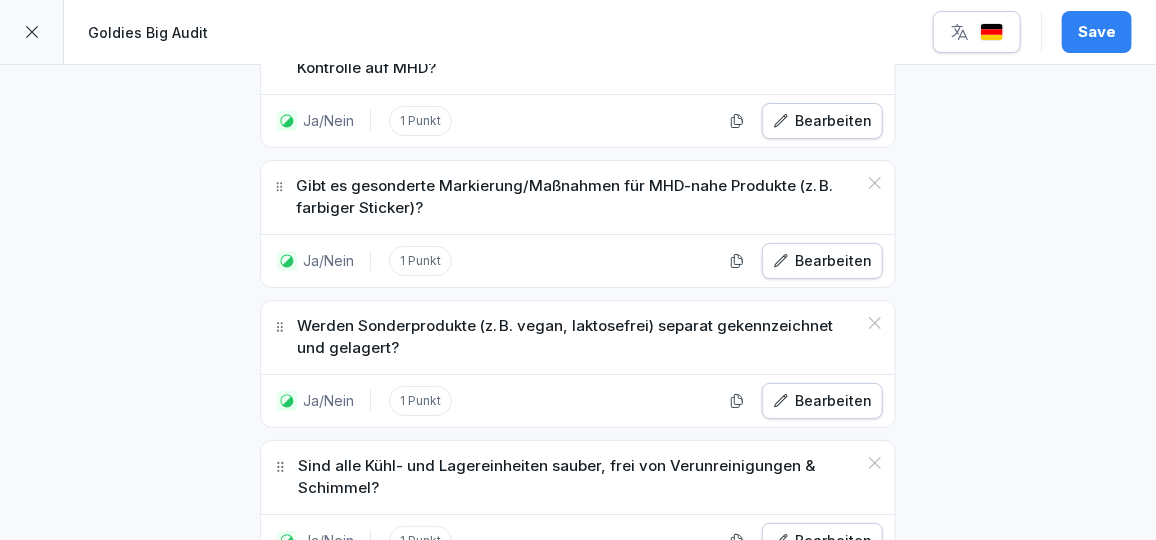 scroll, scrollTop: 12771, scrollLeft: 0, axis: vertical 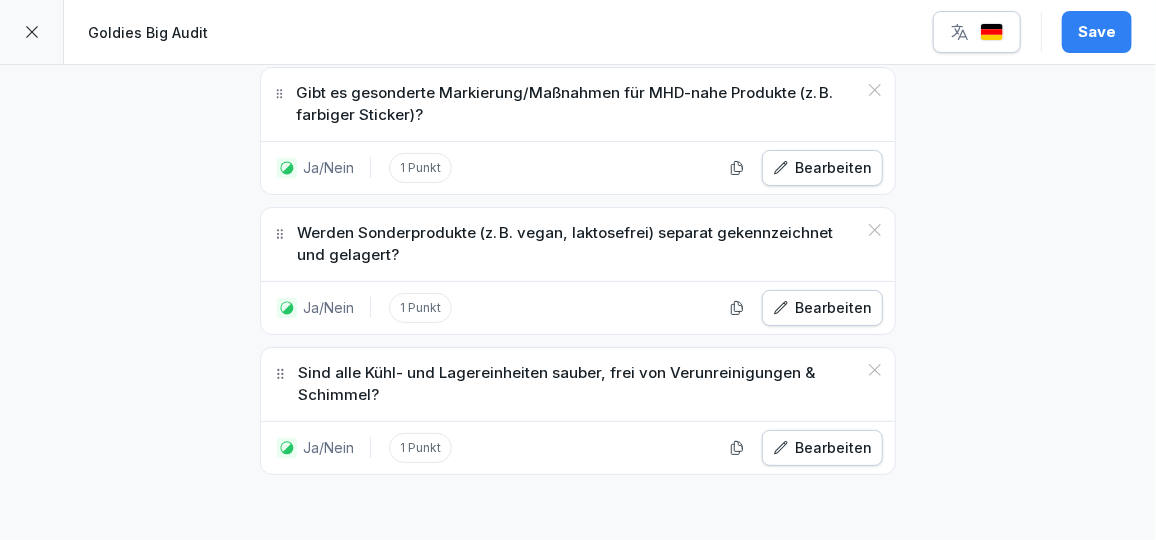drag, startPoint x: 274, startPoint y: 235, endPoint x: 346, endPoint y: 257, distance: 75.28612 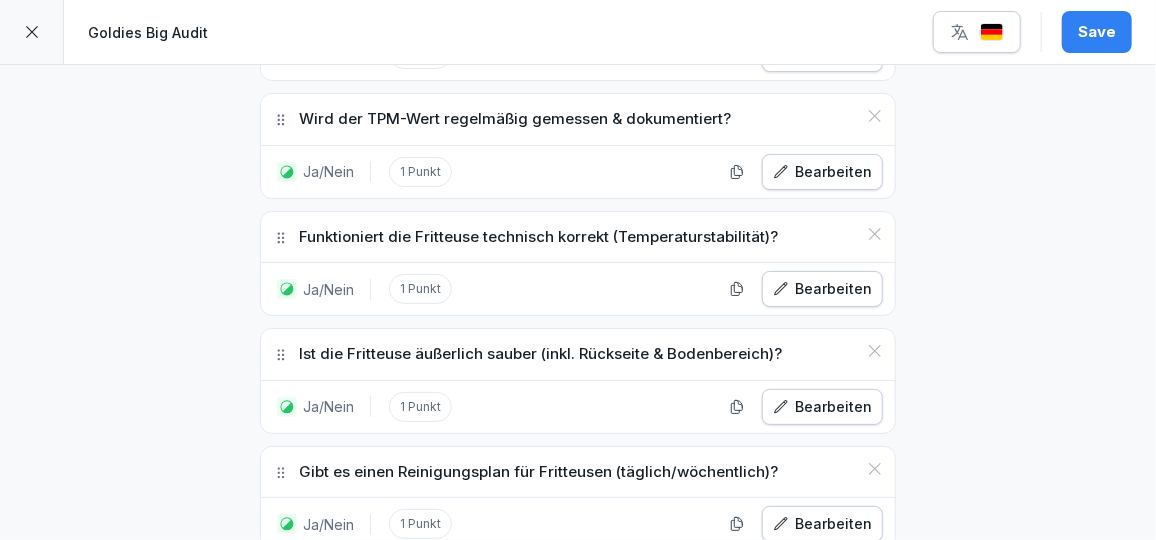 scroll, scrollTop: 24736, scrollLeft: 0, axis: vertical 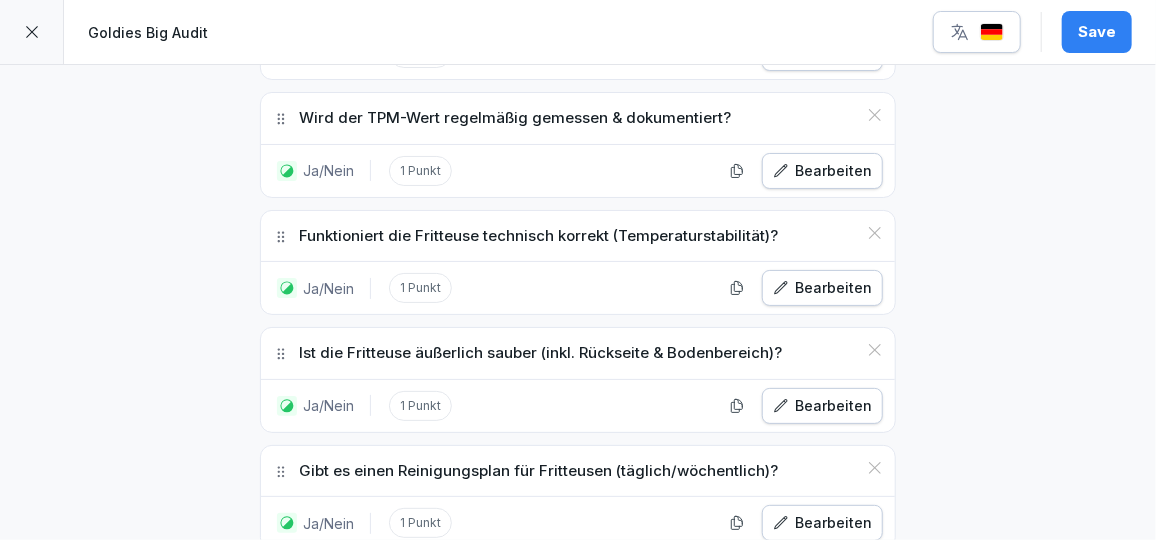 click 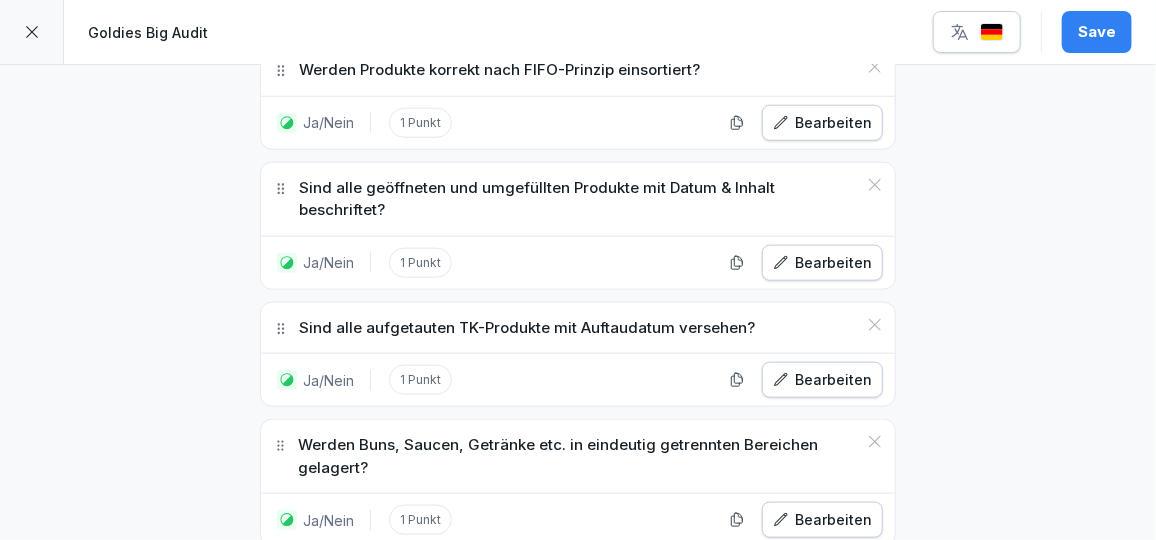 scroll, scrollTop: 19933, scrollLeft: 0, axis: vertical 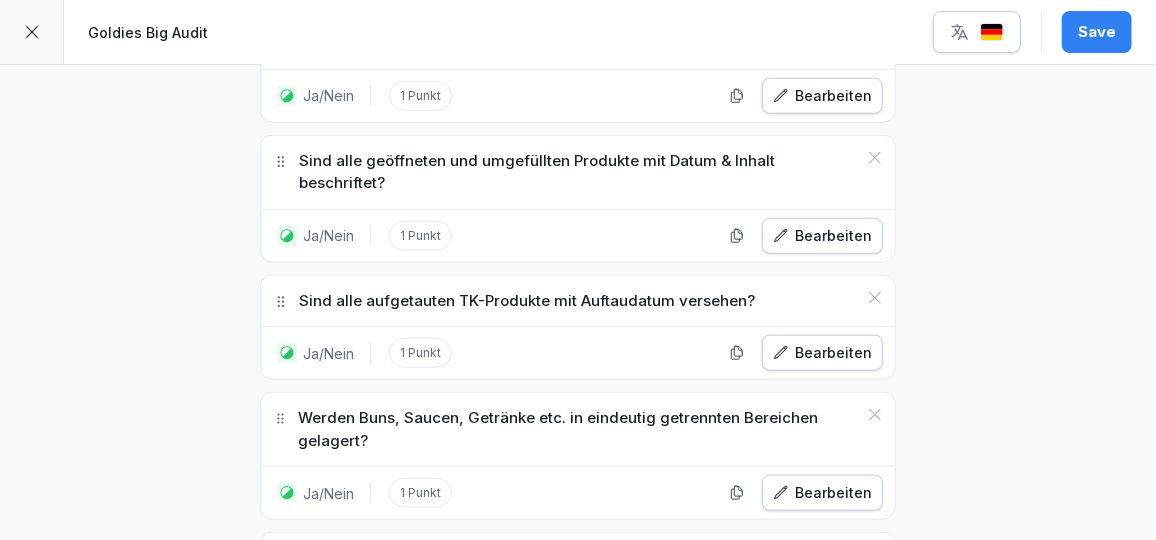 drag, startPoint x: 269, startPoint y: 387, endPoint x: 339, endPoint y: 380, distance: 70.34913 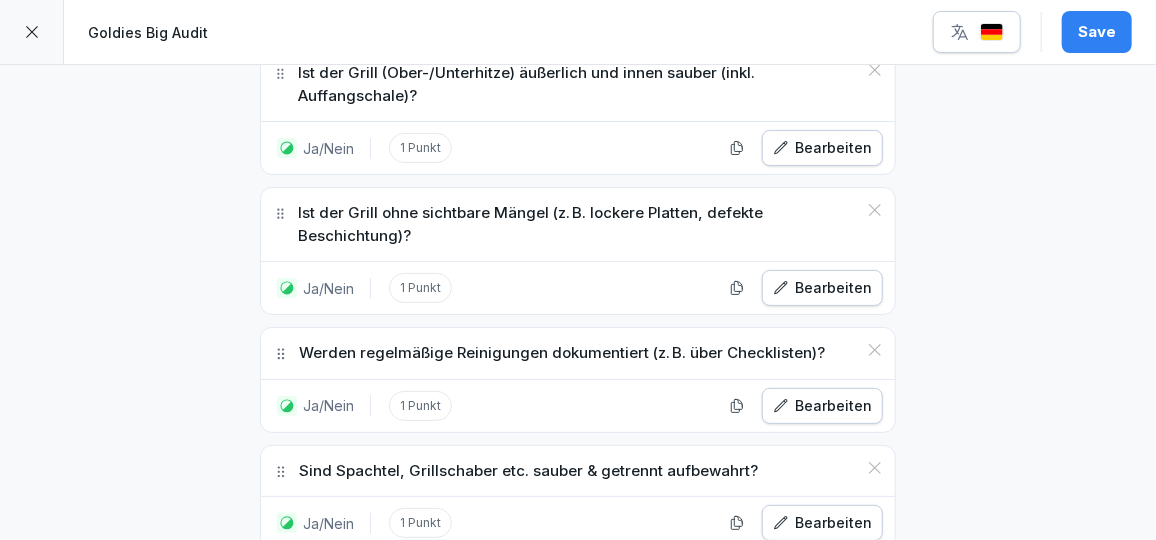 scroll, scrollTop: 23588, scrollLeft: 0, axis: vertical 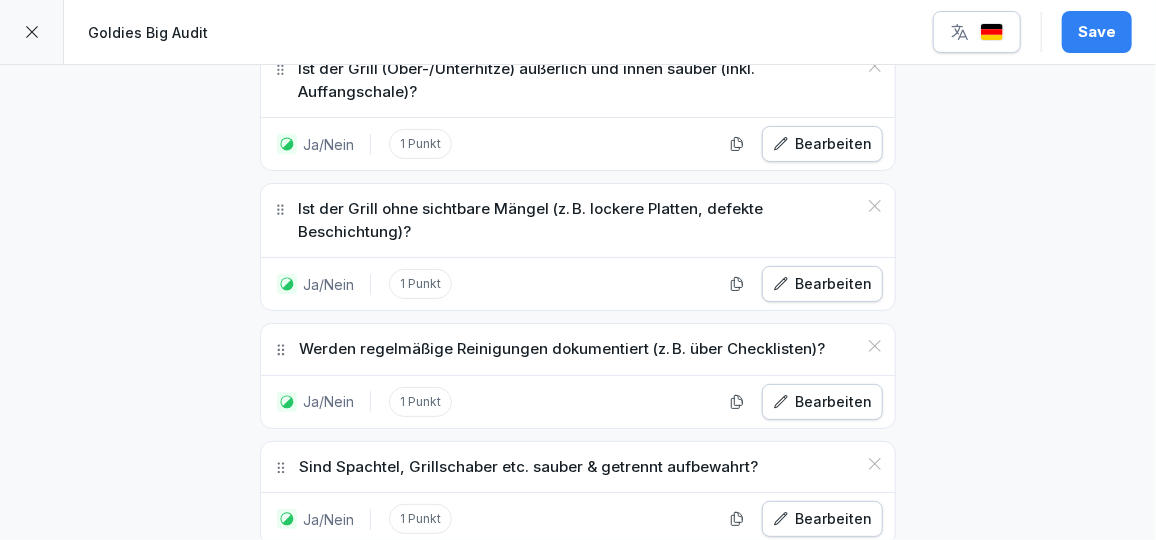 click 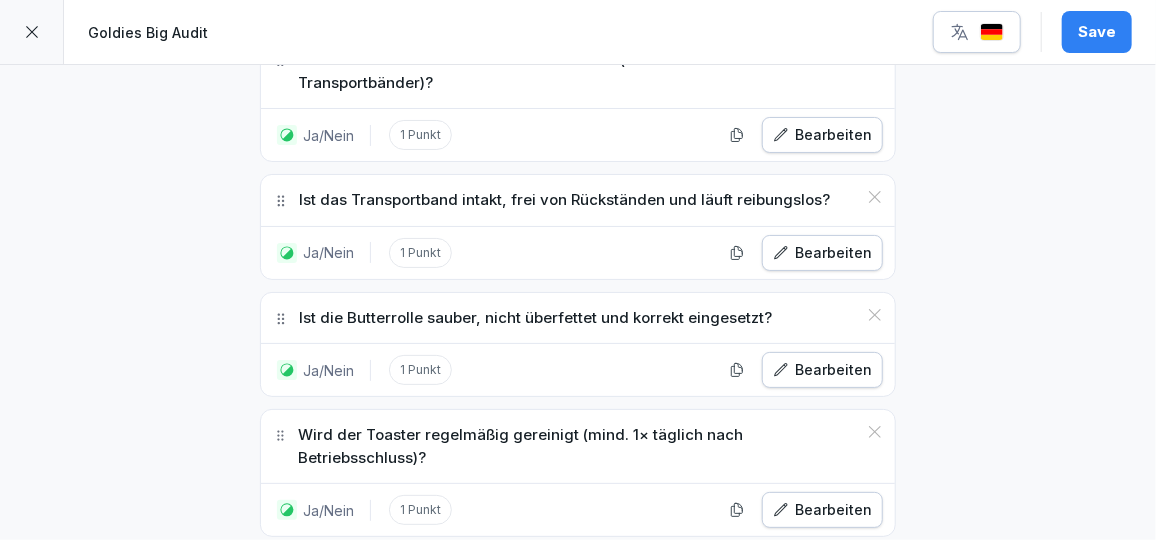 scroll, scrollTop: 14235, scrollLeft: 0, axis: vertical 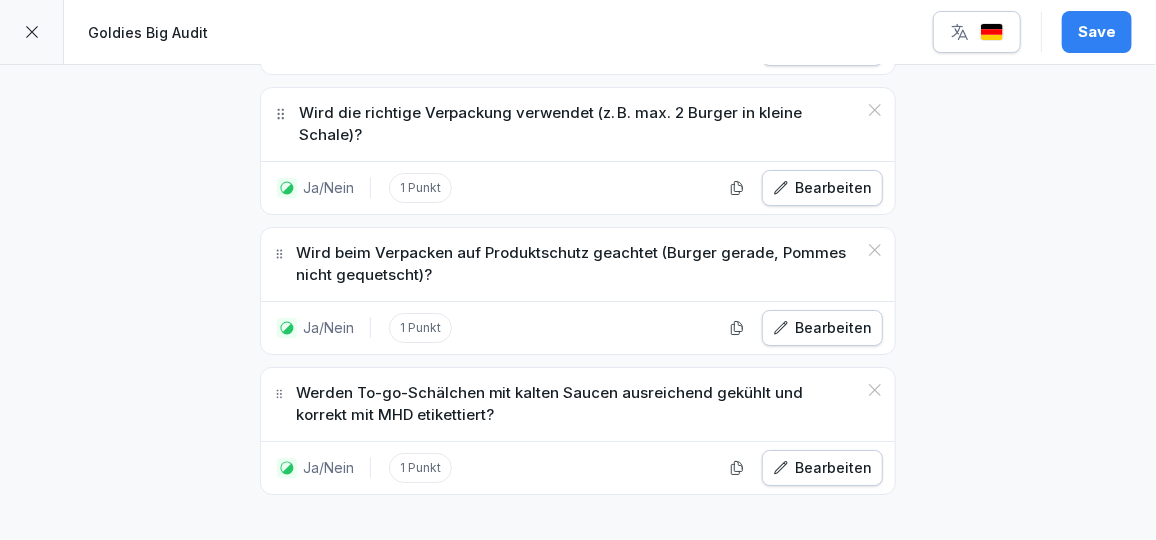 drag, startPoint x: 273, startPoint y: 410, endPoint x: 352, endPoint y: 305, distance: 131.40015 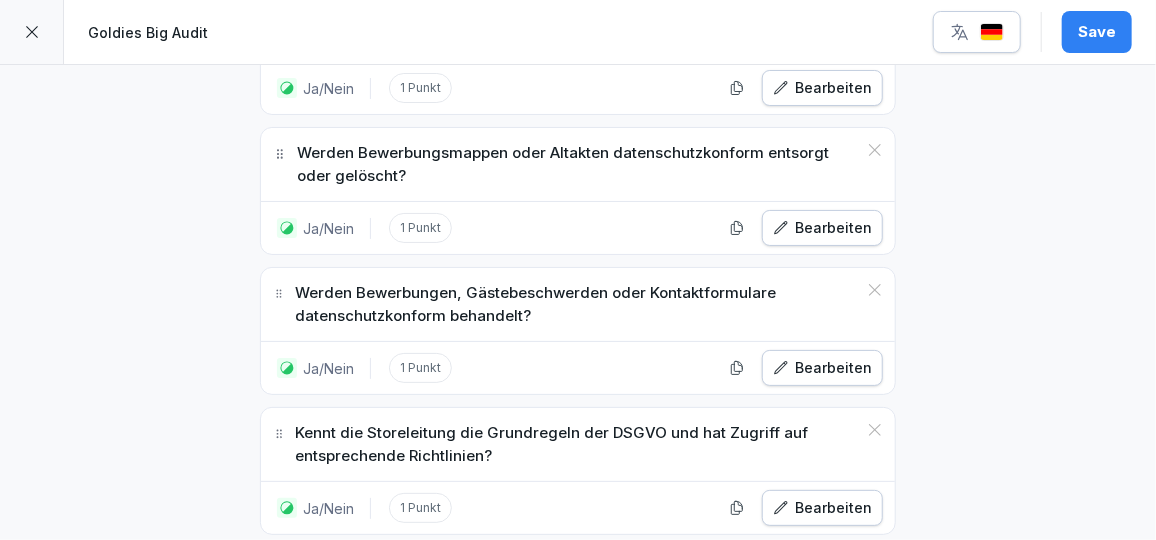 scroll, scrollTop: 23012, scrollLeft: 0, axis: vertical 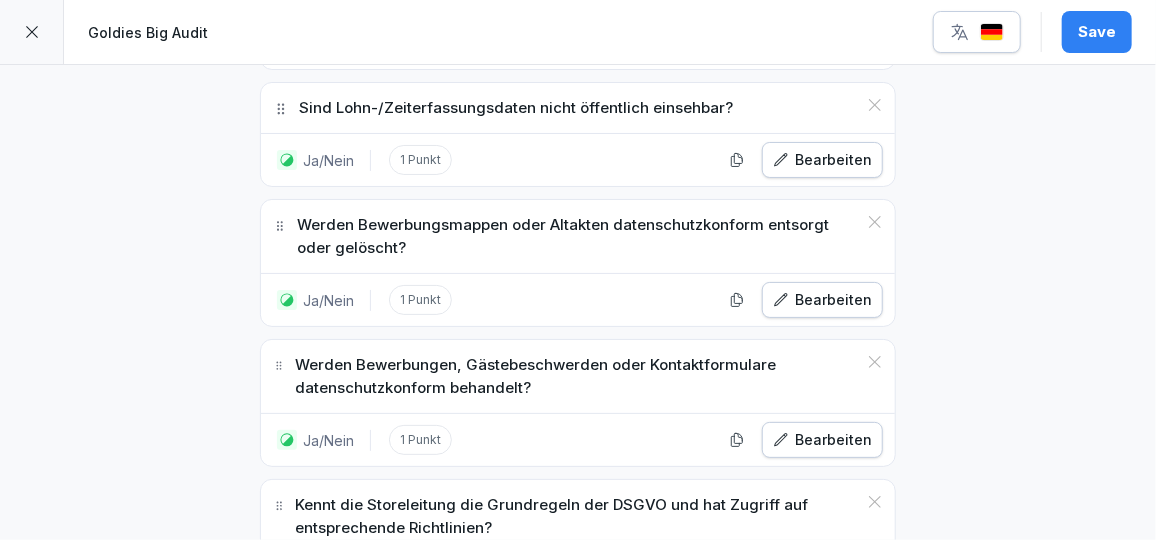 click 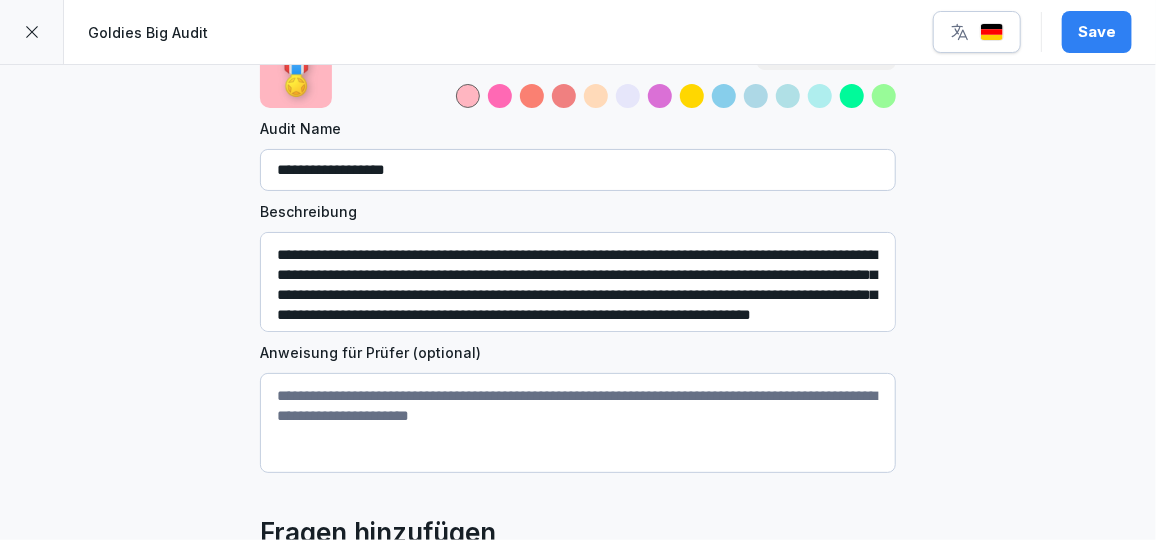 scroll, scrollTop: 0, scrollLeft: 0, axis: both 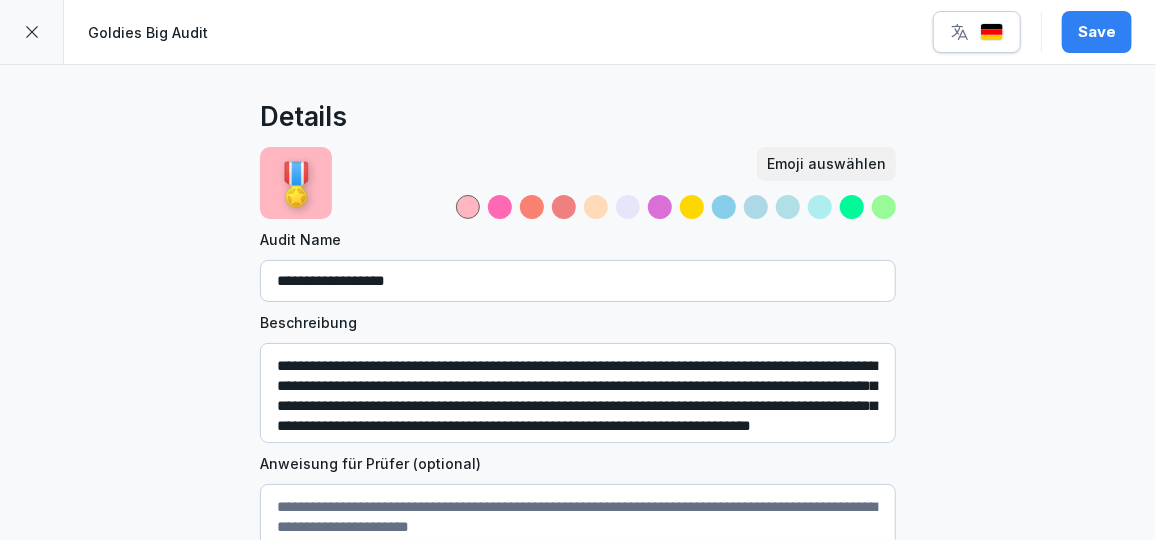 click at bounding box center [532, 207] 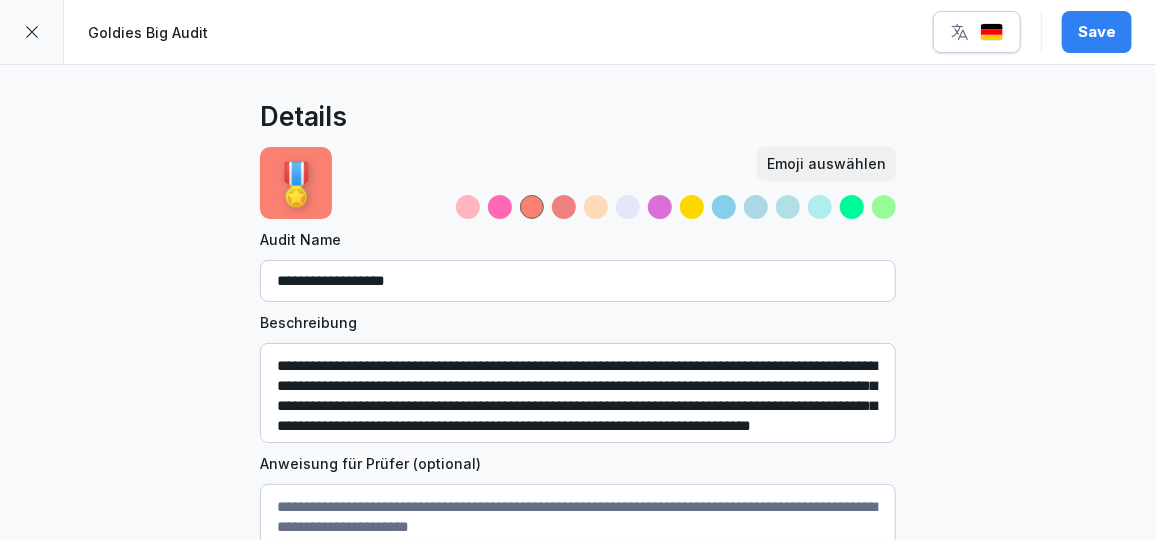 click at bounding box center [468, 207] 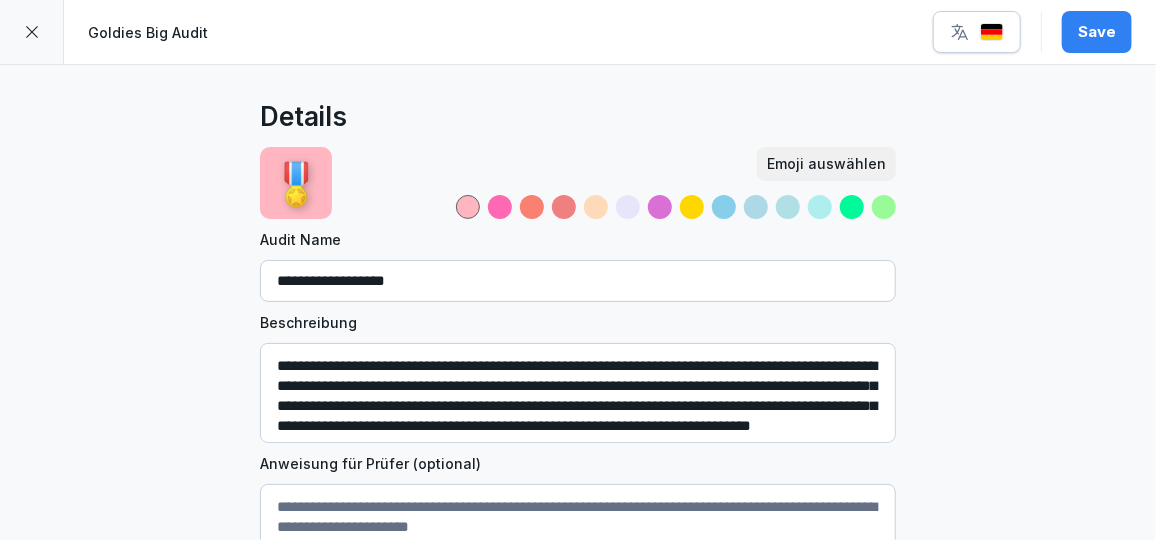 click on "Save" at bounding box center [1097, 32] 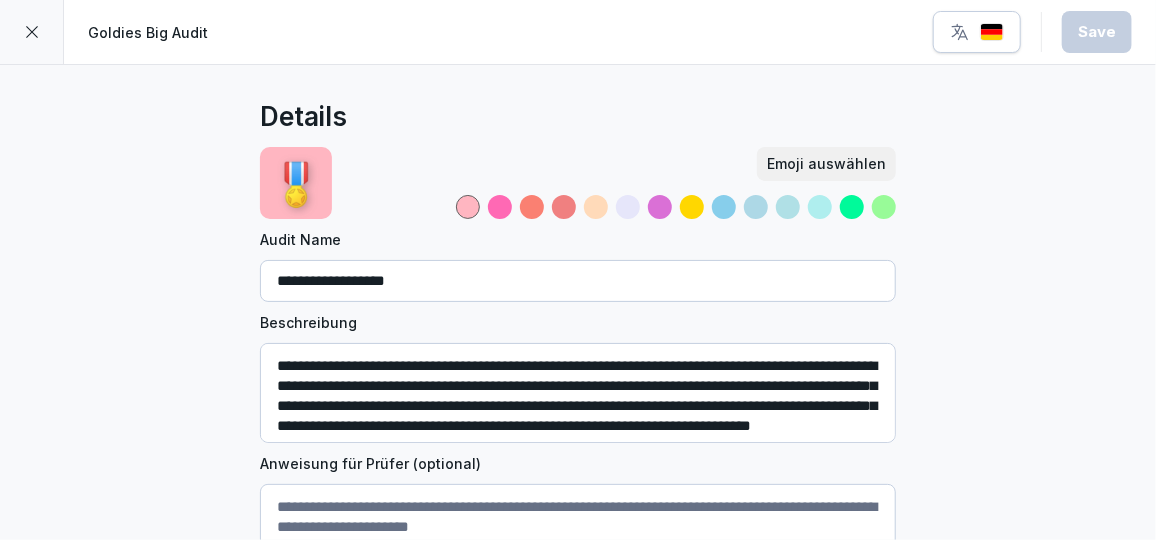 click on "Emoji auswählen" at bounding box center (826, 164) 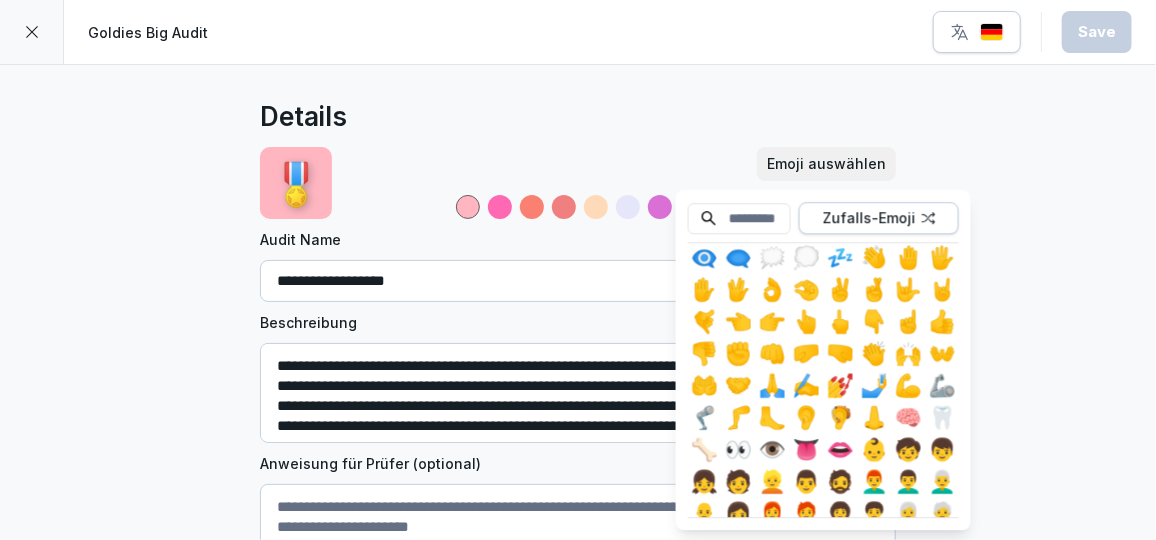 scroll, scrollTop: 332, scrollLeft: 0, axis: vertical 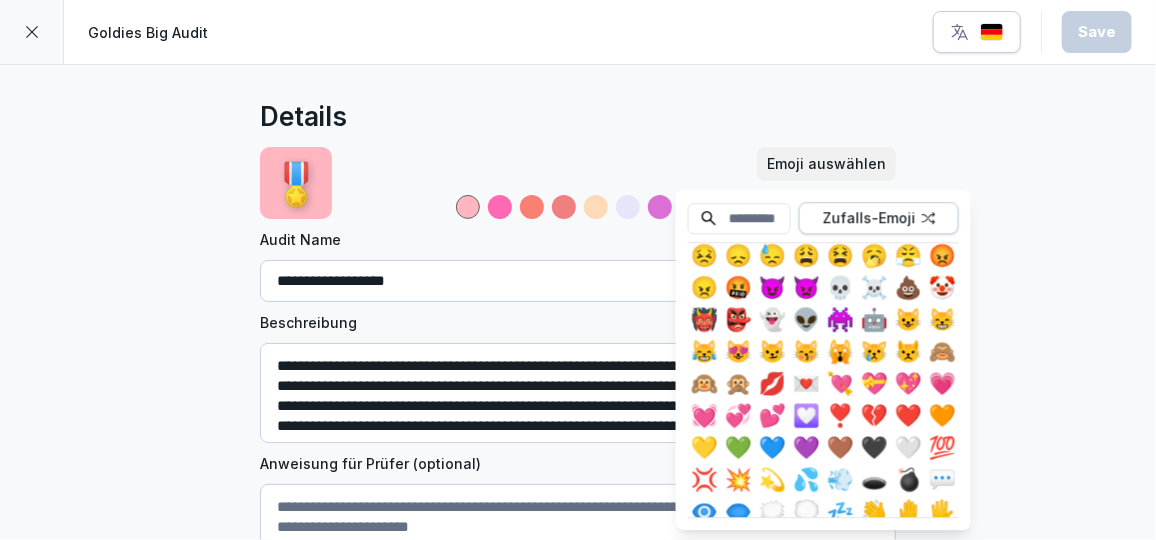 click on "**********" at bounding box center [578, 11961] 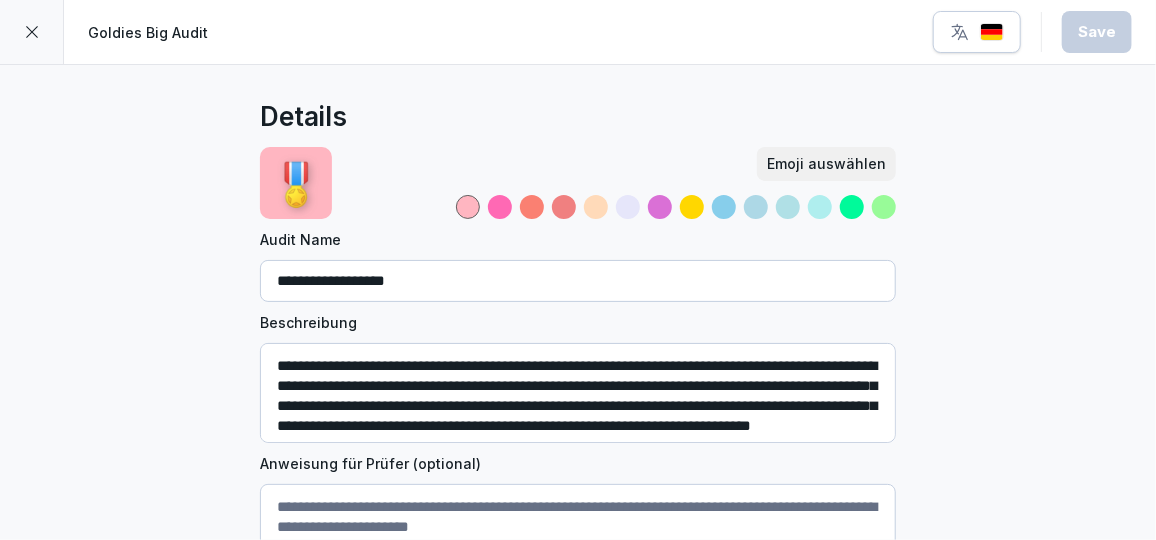click at bounding box center (692, 207) 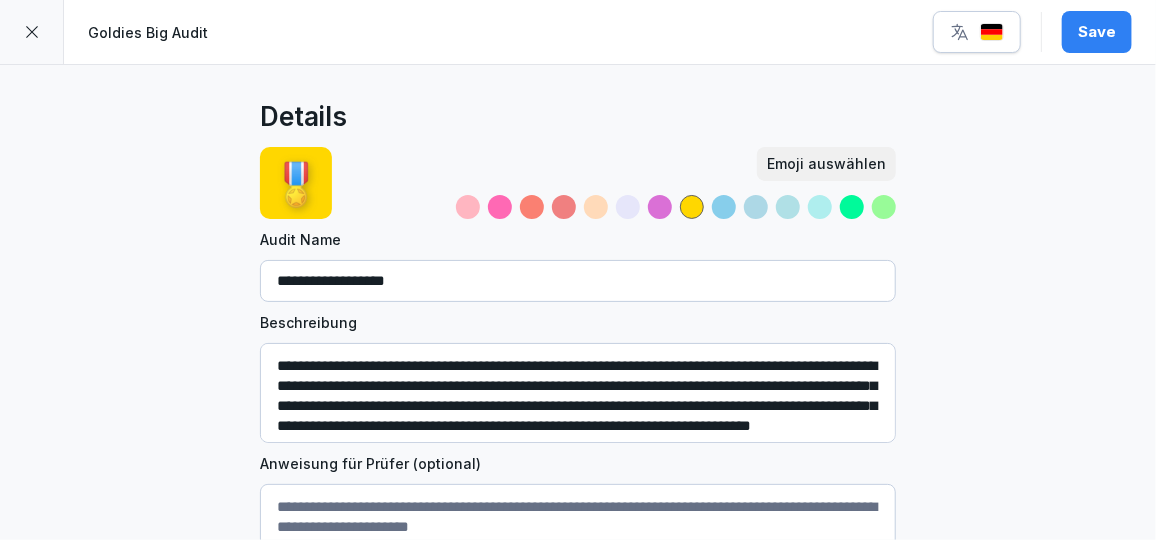 click on "Save" at bounding box center (1097, 32) 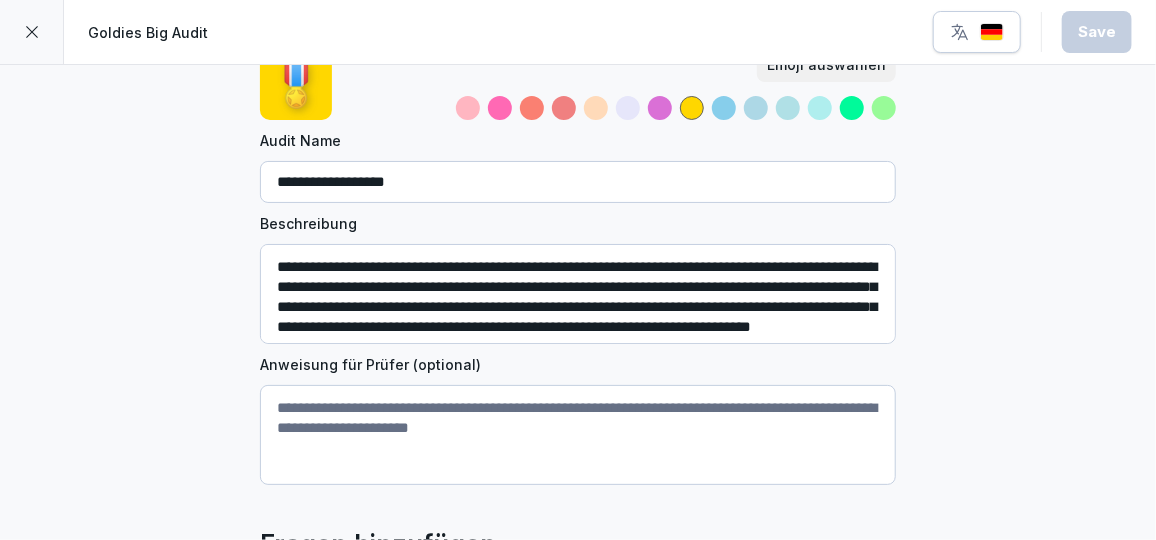 scroll, scrollTop: 104, scrollLeft: 0, axis: vertical 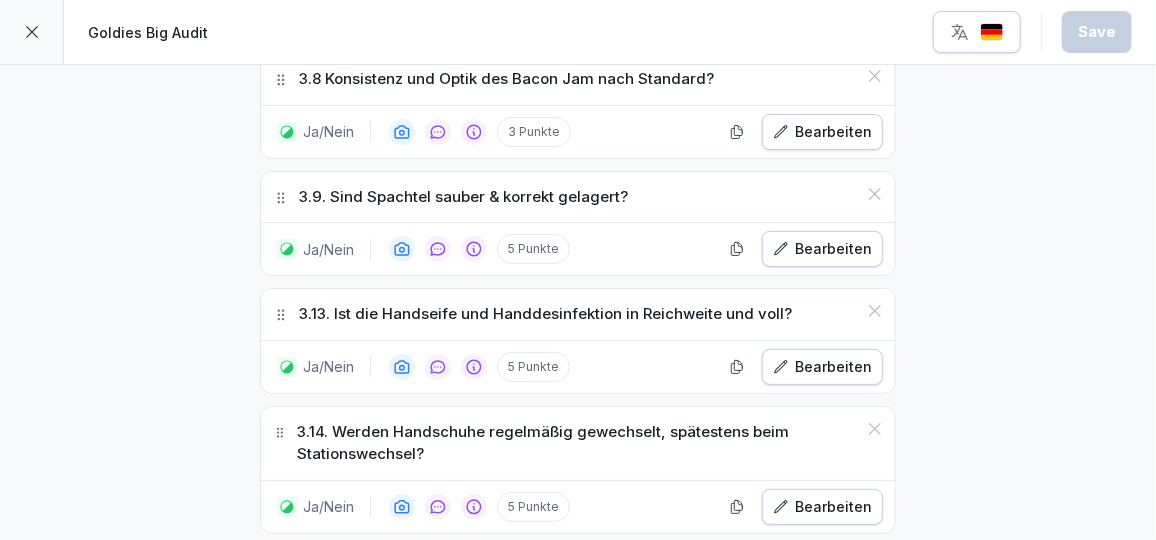 click on "3.13. Ist die Handseife und Handdesinfektion in Reichweite und voll?" at bounding box center [545, 314] 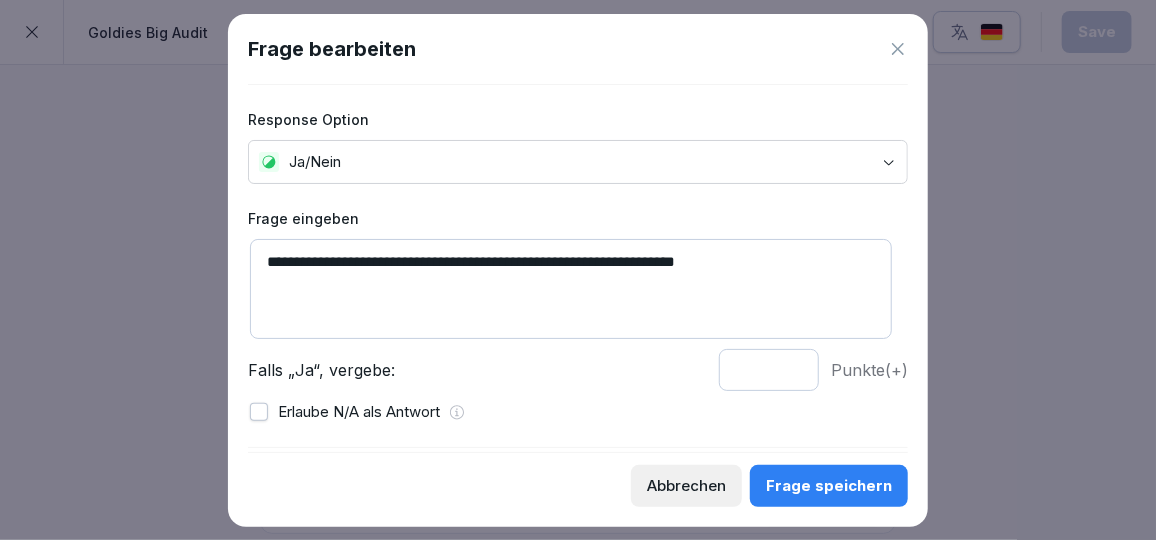 click on "**********" at bounding box center (571, 289) 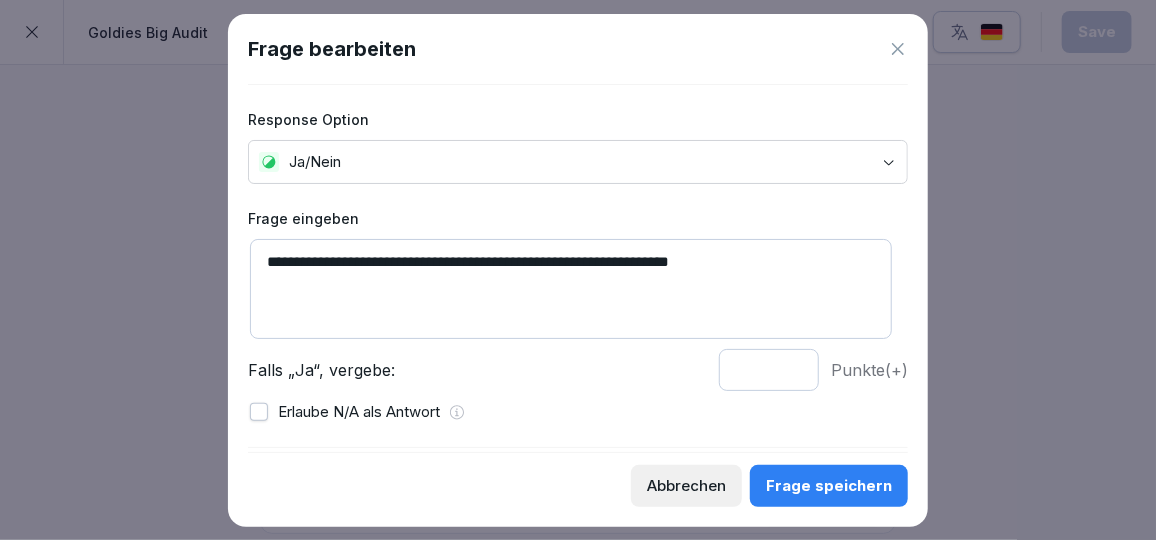 scroll, scrollTop: 323, scrollLeft: 0, axis: vertical 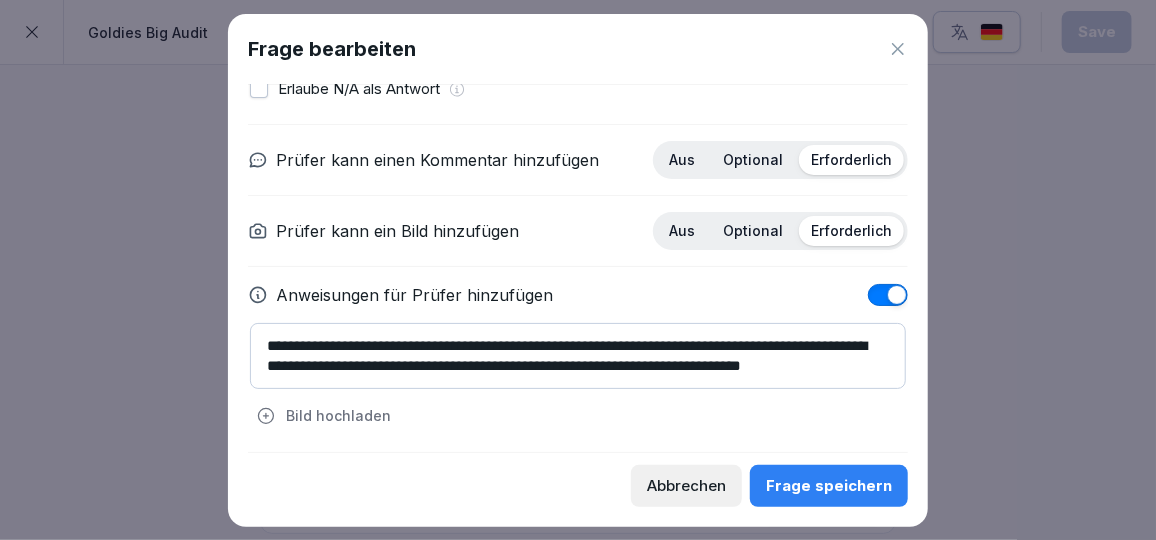 type on "**********" 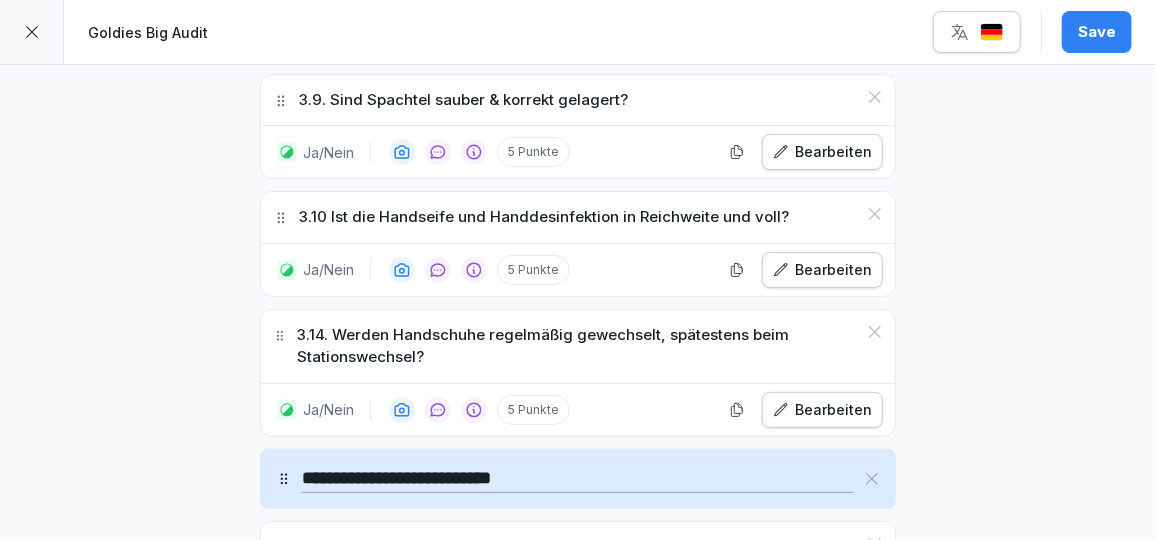 scroll, scrollTop: 3832, scrollLeft: 0, axis: vertical 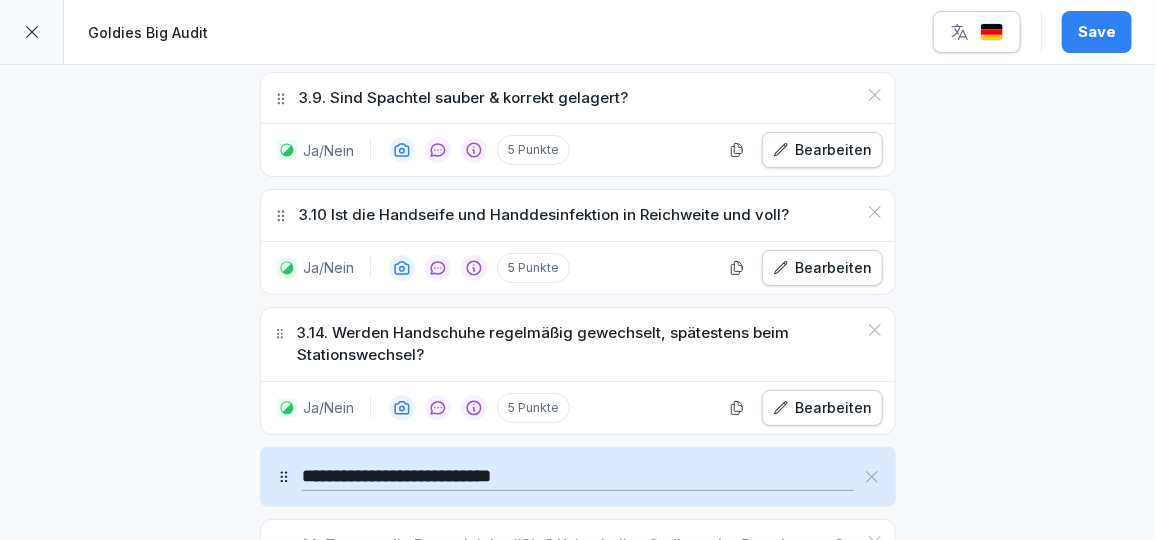 click on "Bearbeiten" at bounding box center (822, 408) 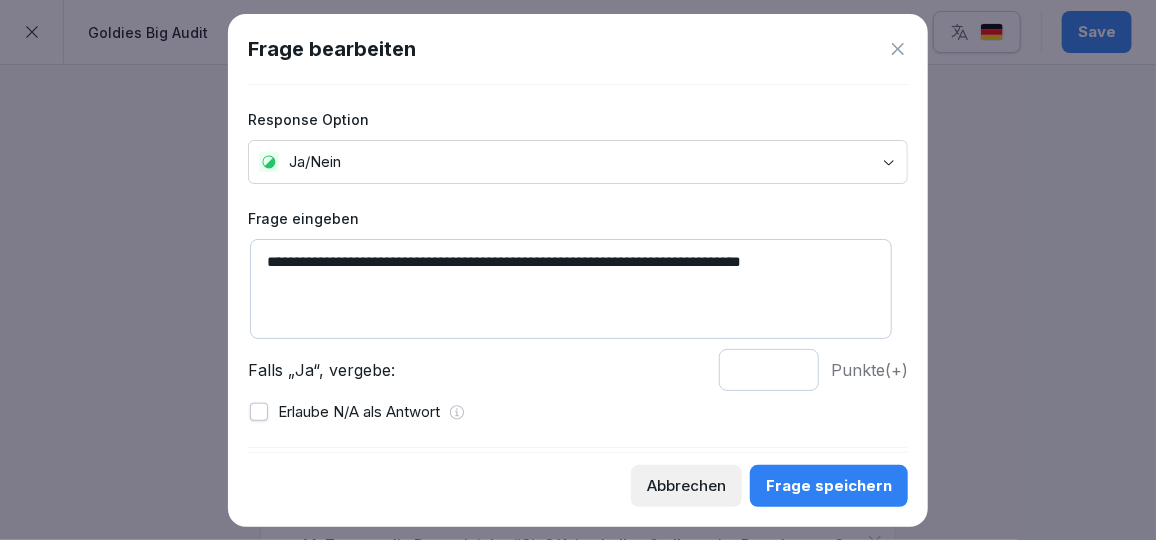 click on "**********" at bounding box center (571, 289) 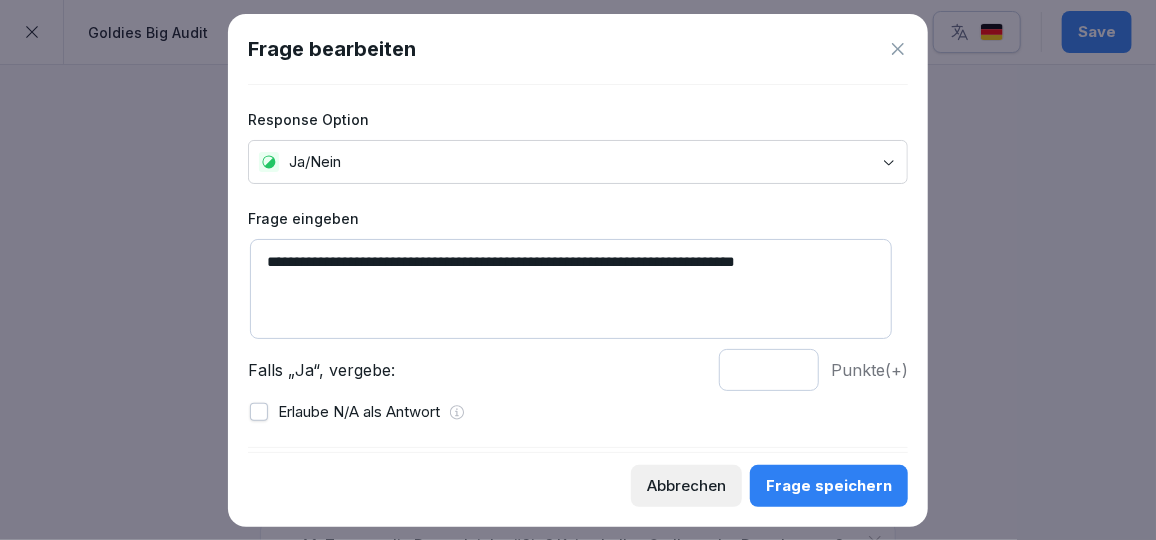 type on "**********" 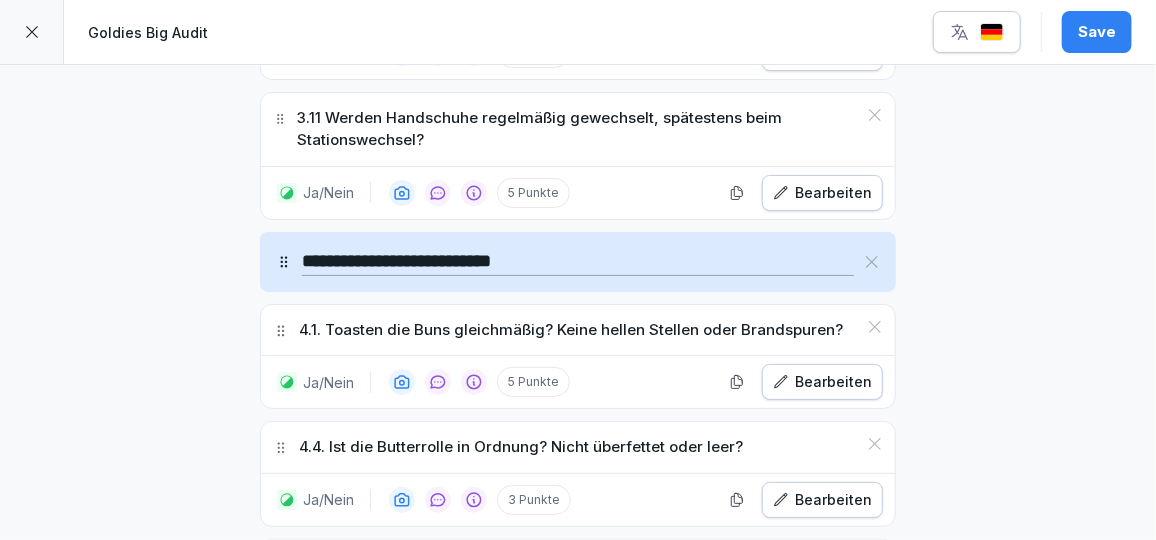 scroll, scrollTop: 4096, scrollLeft: 0, axis: vertical 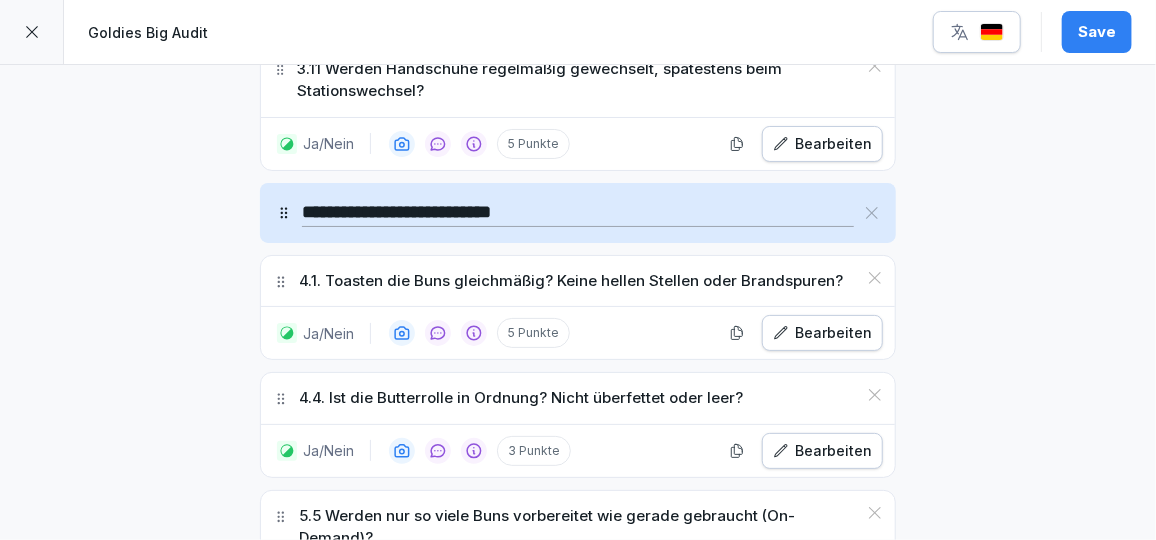 click on "Bearbeiten" at bounding box center [822, 451] 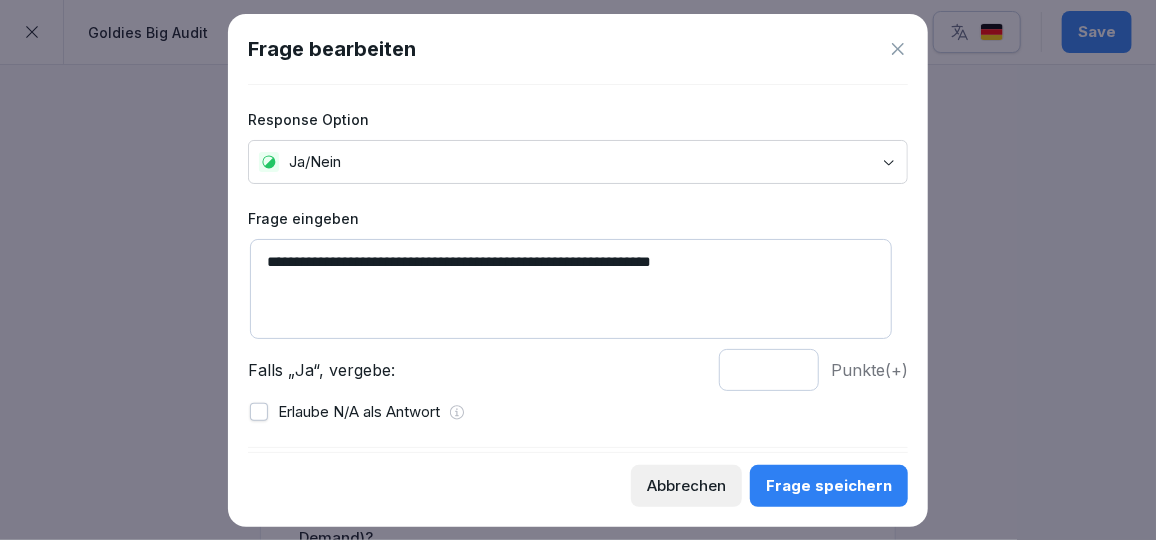 click on "**********" at bounding box center [571, 289] 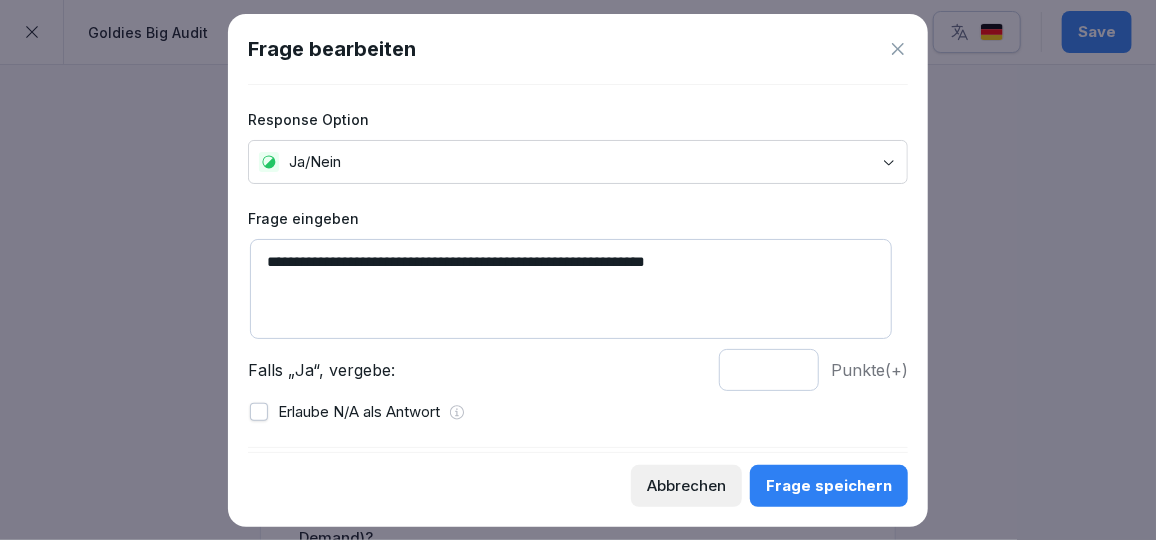 type on "**********" 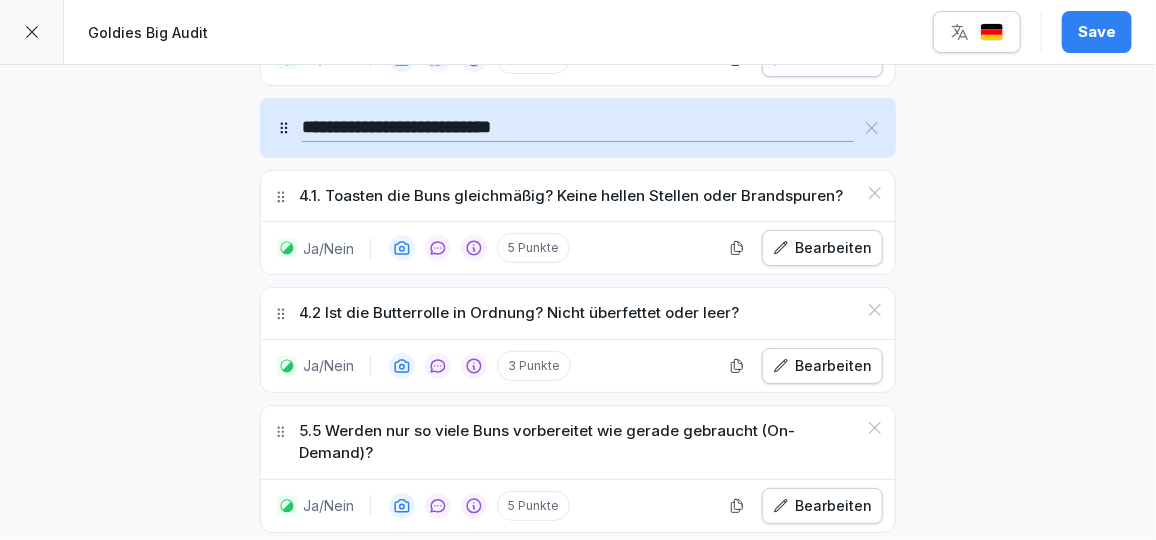 scroll, scrollTop: 4185, scrollLeft: 0, axis: vertical 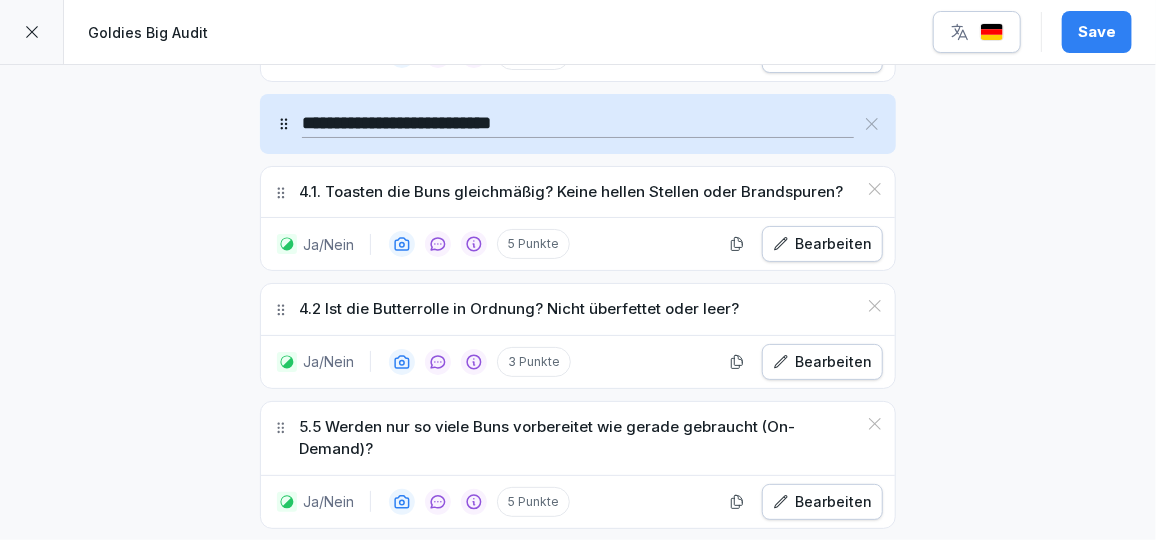click on "Bearbeiten" at bounding box center [822, 502] 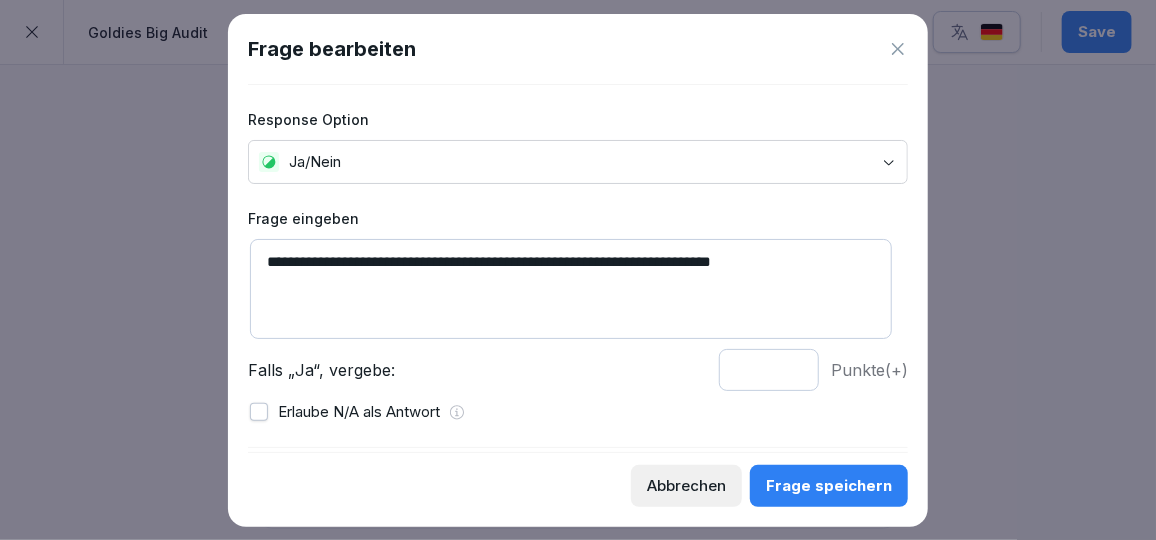 drag, startPoint x: 293, startPoint y: 264, endPoint x: 217, endPoint y: 253, distance: 76.79192 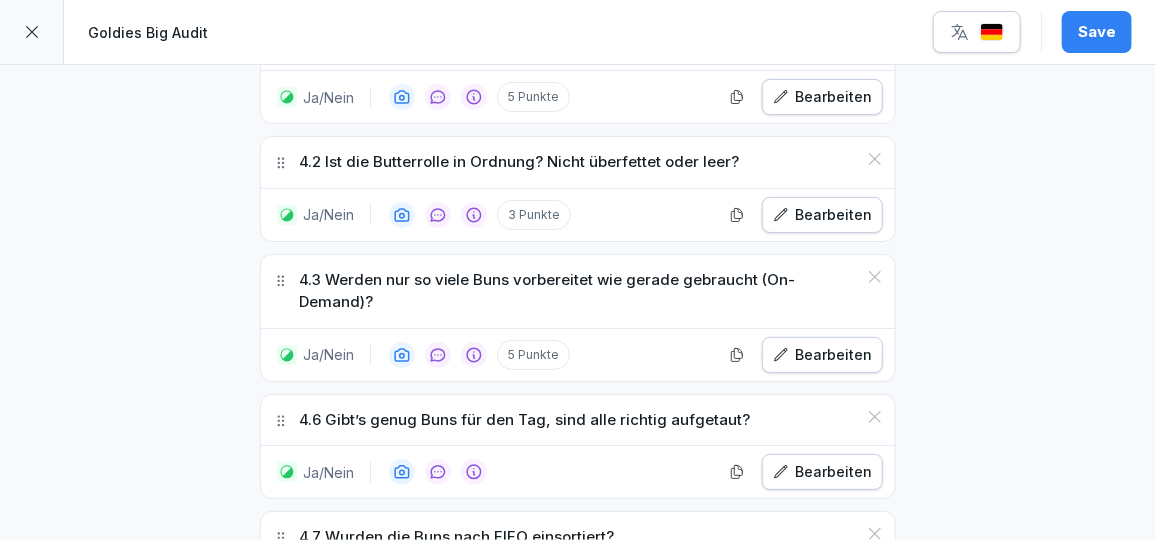 scroll, scrollTop: 4352, scrollLeft: 0, axis: vertical 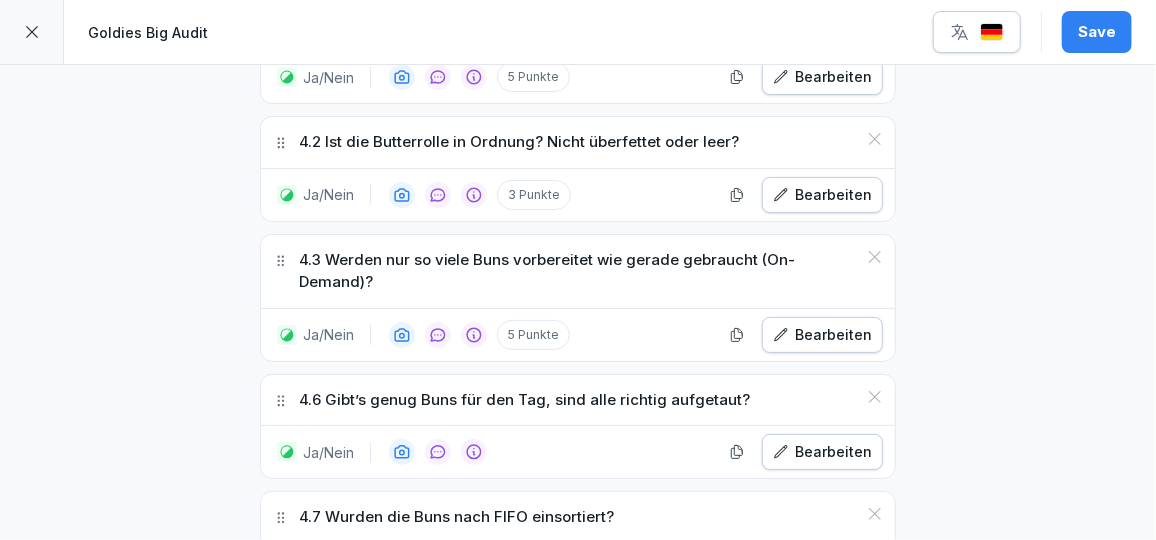 click on "Bearbeiten" at bounding box center (822, 452) 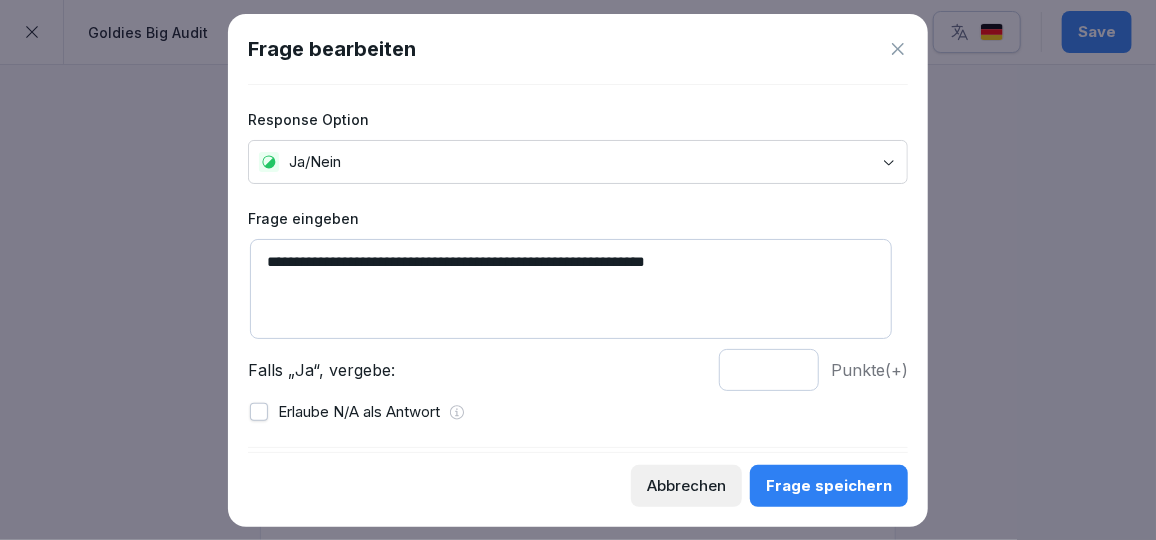 click on "**********" at bounding box center (571, 289) 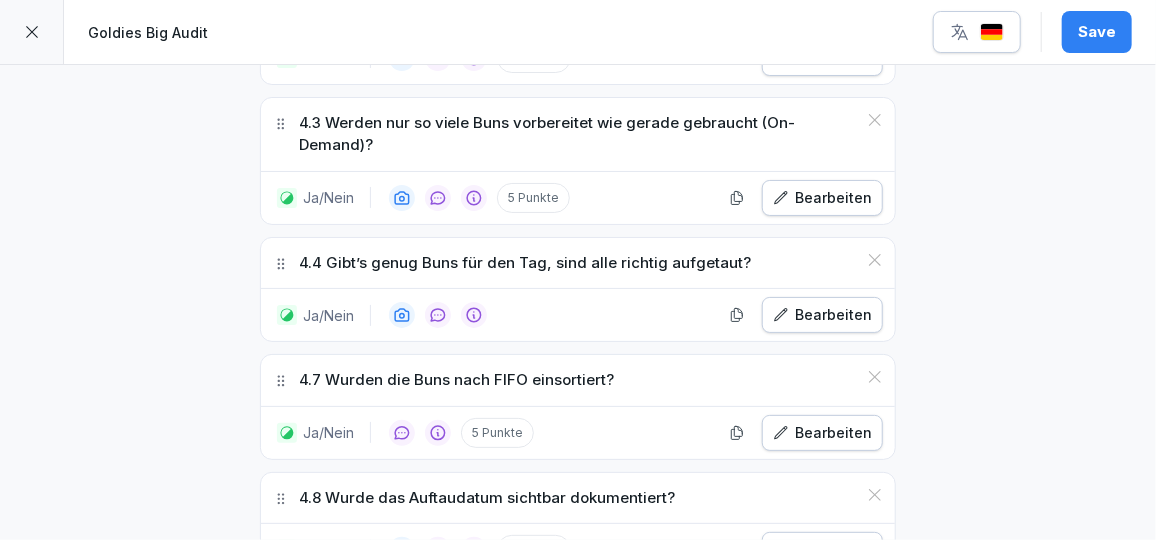 scroll, scrollTop: 4490, scrollLeft: 0, axis: vertical 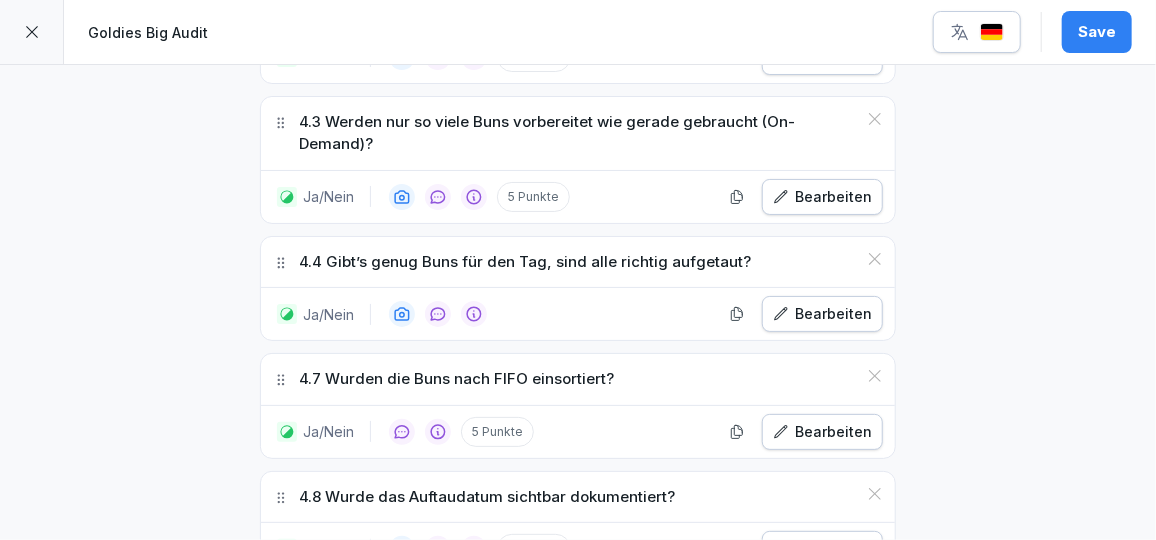 click on "Bearbeiten" at bounding box center (822, 432) 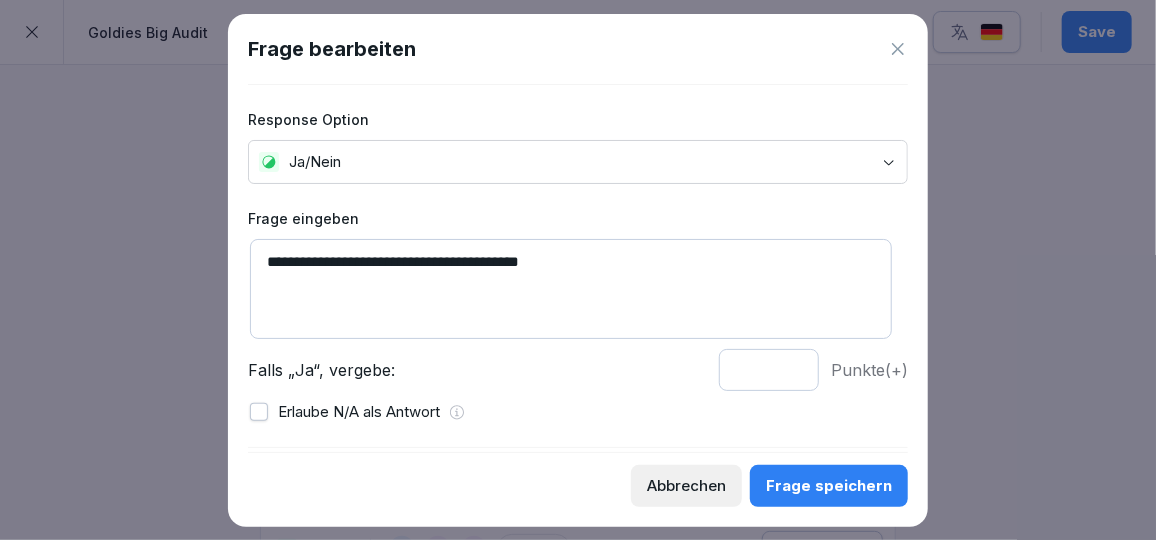 click on "**********" at bounding box center [571, 289] 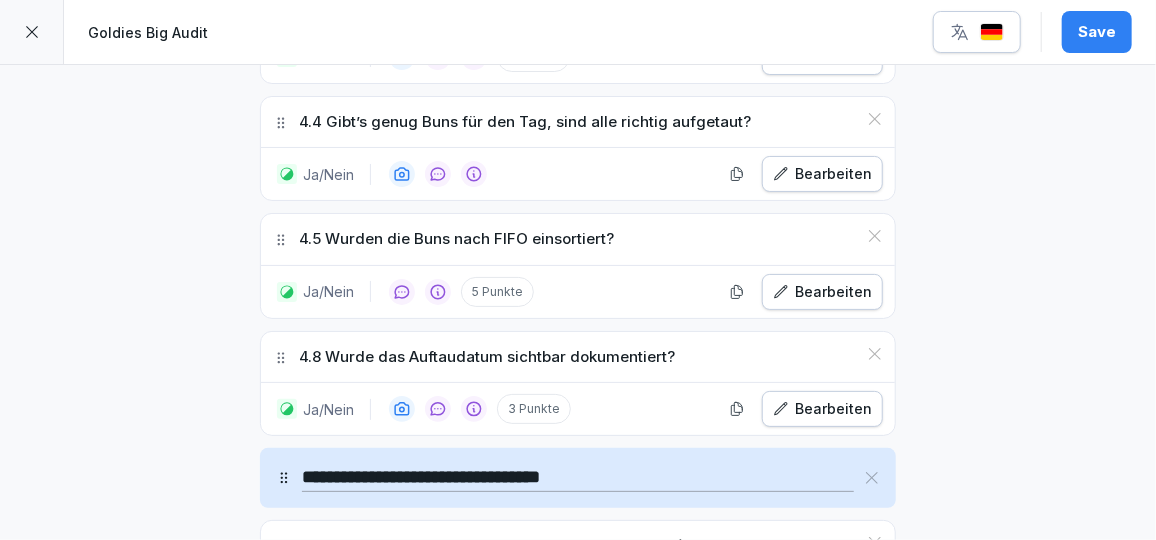 scroll, scrollTop: 4632, scrollLeft: 0, axis: vertical 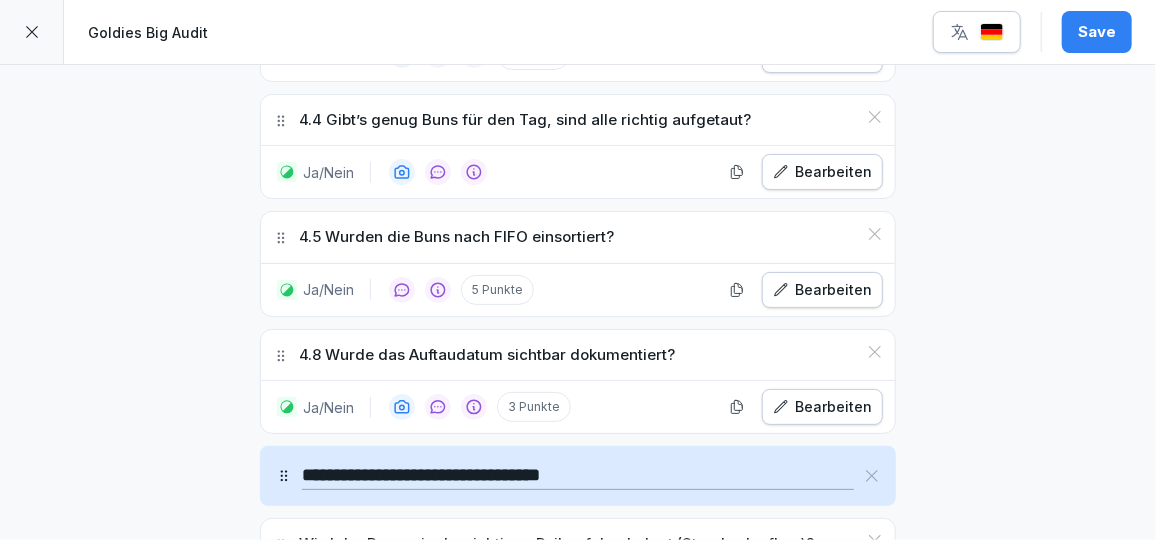 click on "Save" at bounding box center (1097, 32) 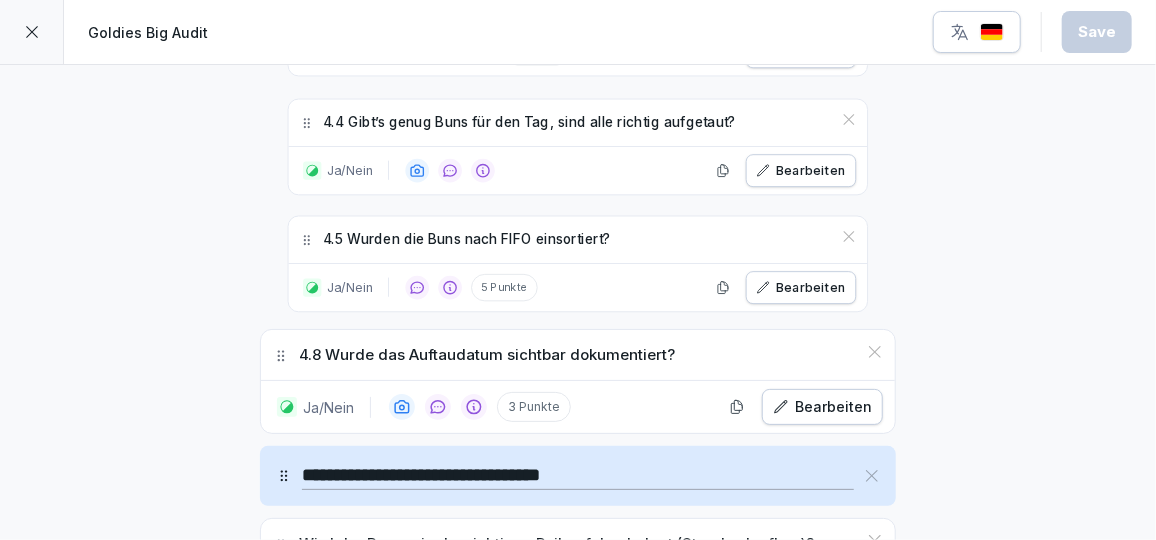 scroll, scrollTop: 3959, scrollLeft: 0, axis: vertical 